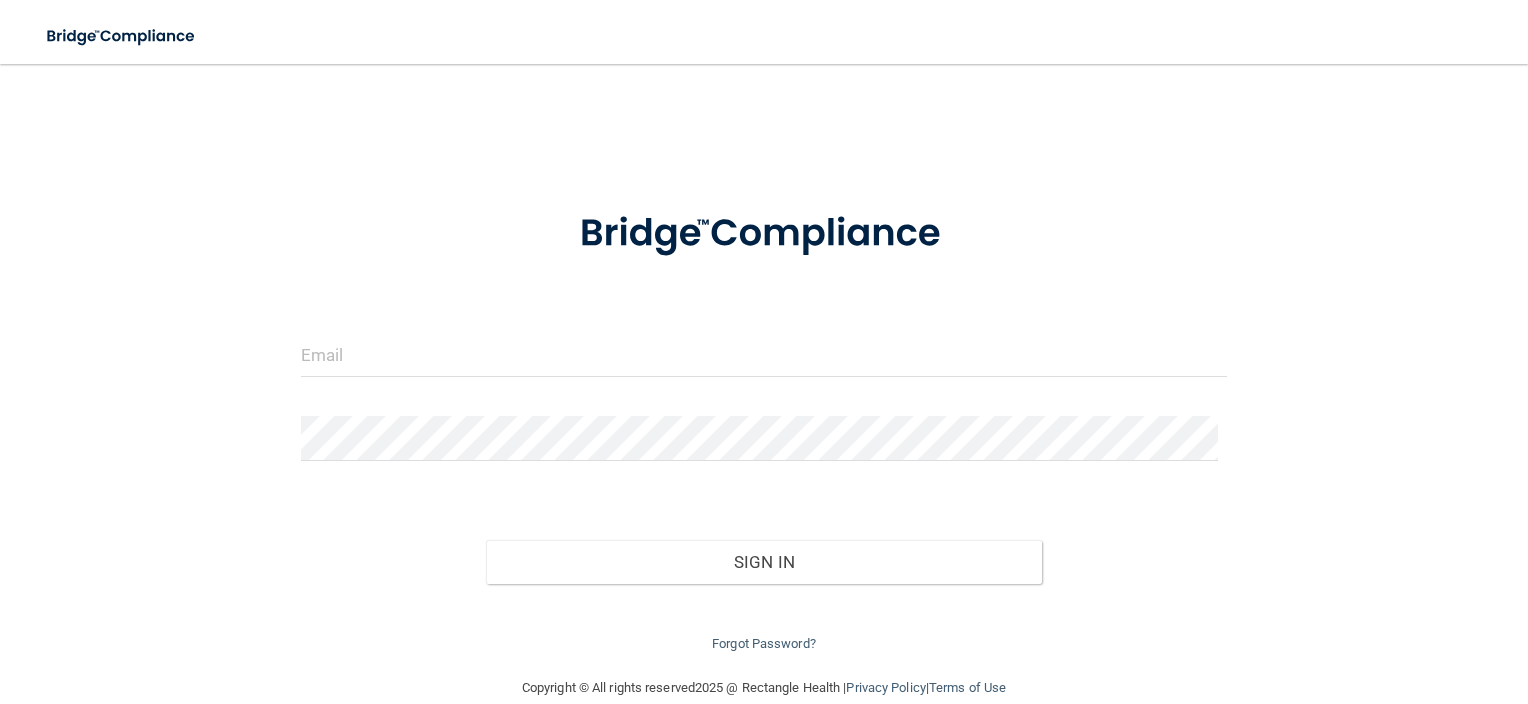 scroll, scrollTop: 0, scrollLeft: 0, axis: both 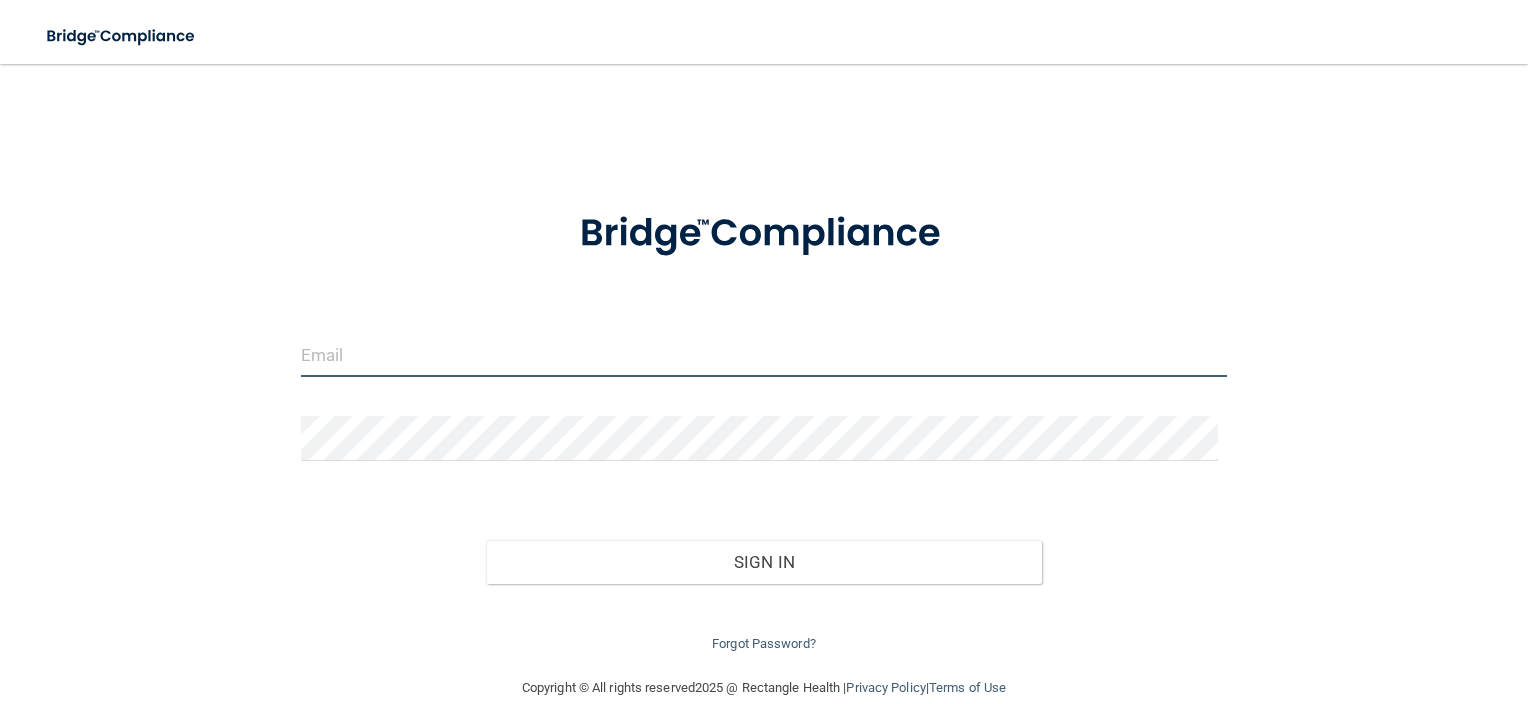 click at bounding box center (764, 354) 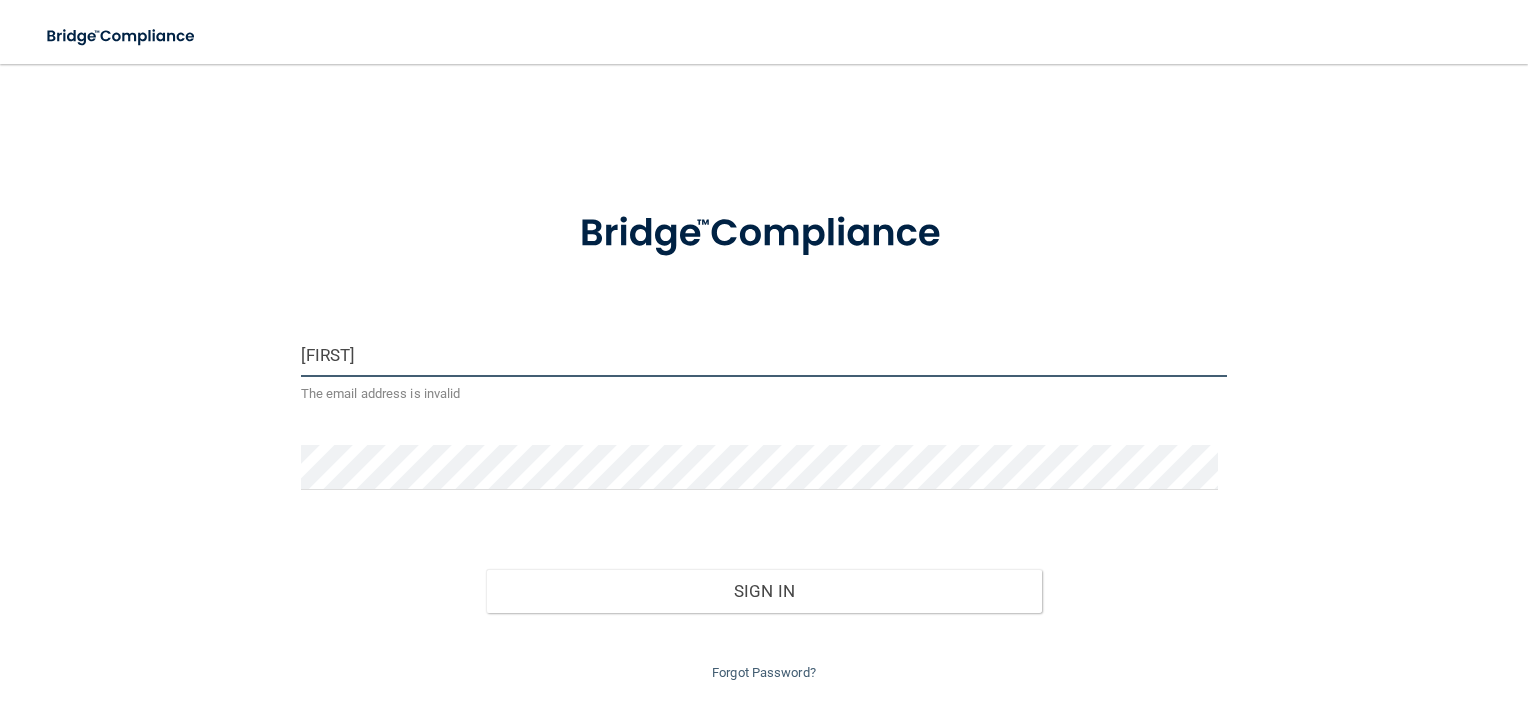type on "[FIRST].[LAST]@[DOMAIN]" 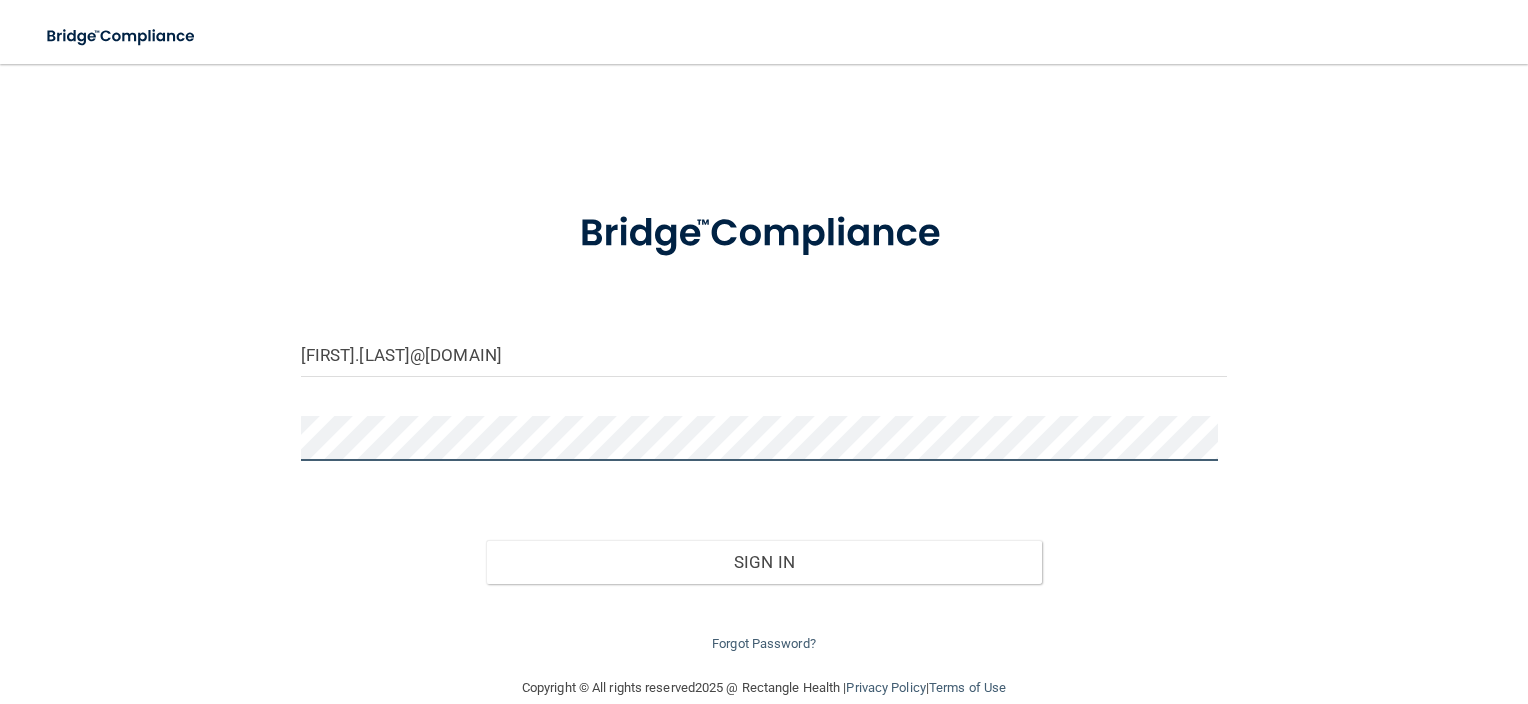 click on "Sign In" at bounding box center [764, 562] 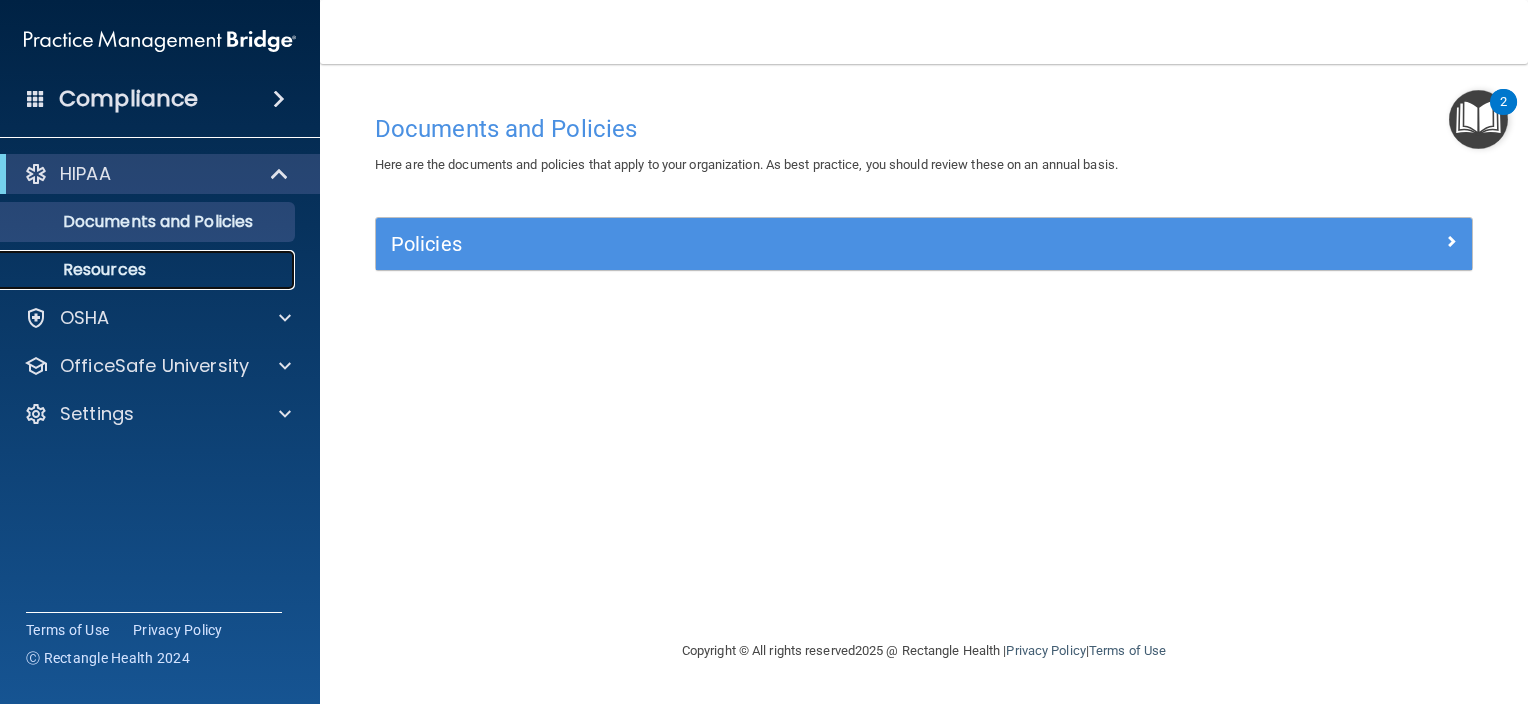 click on "Resources" at bounding box center [149, 270] 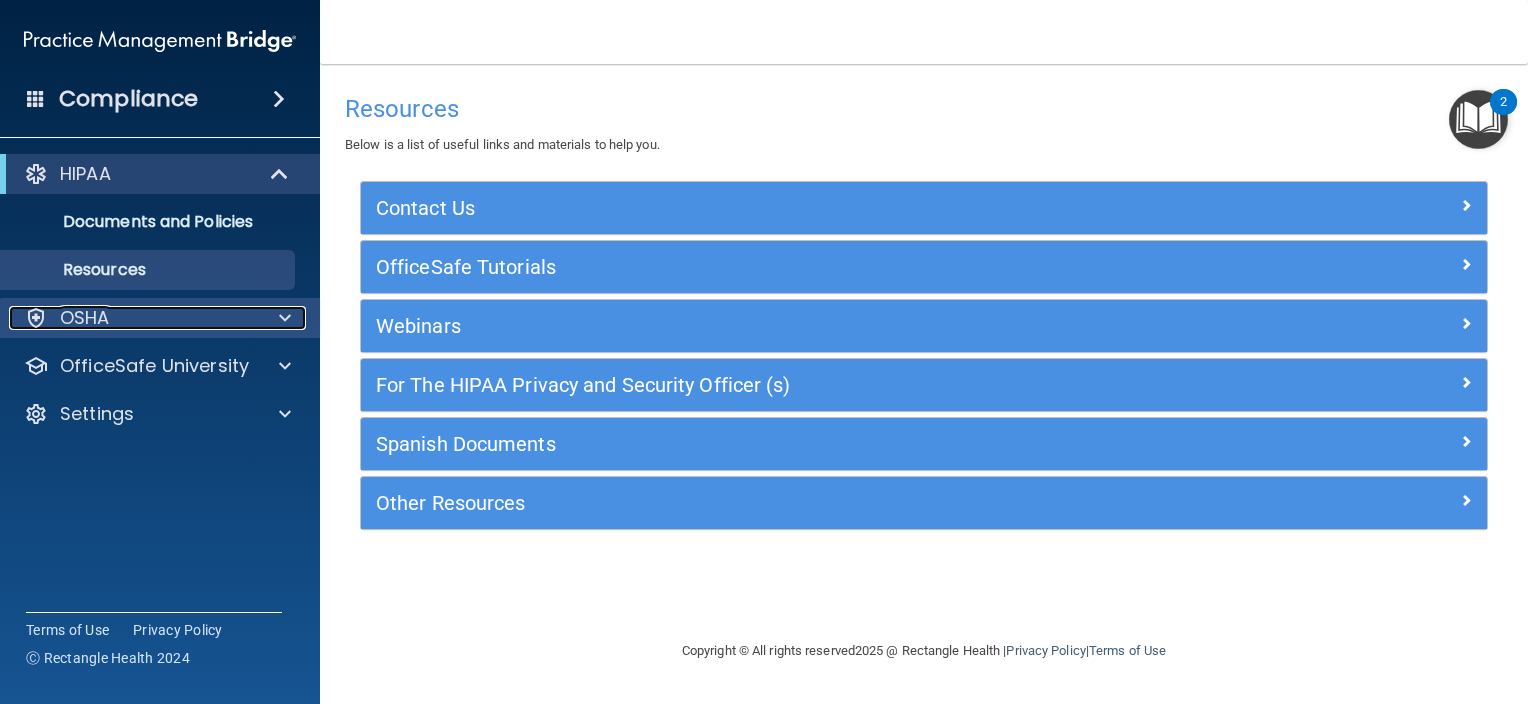click on "OSHA" at bounding box center [133, 318] 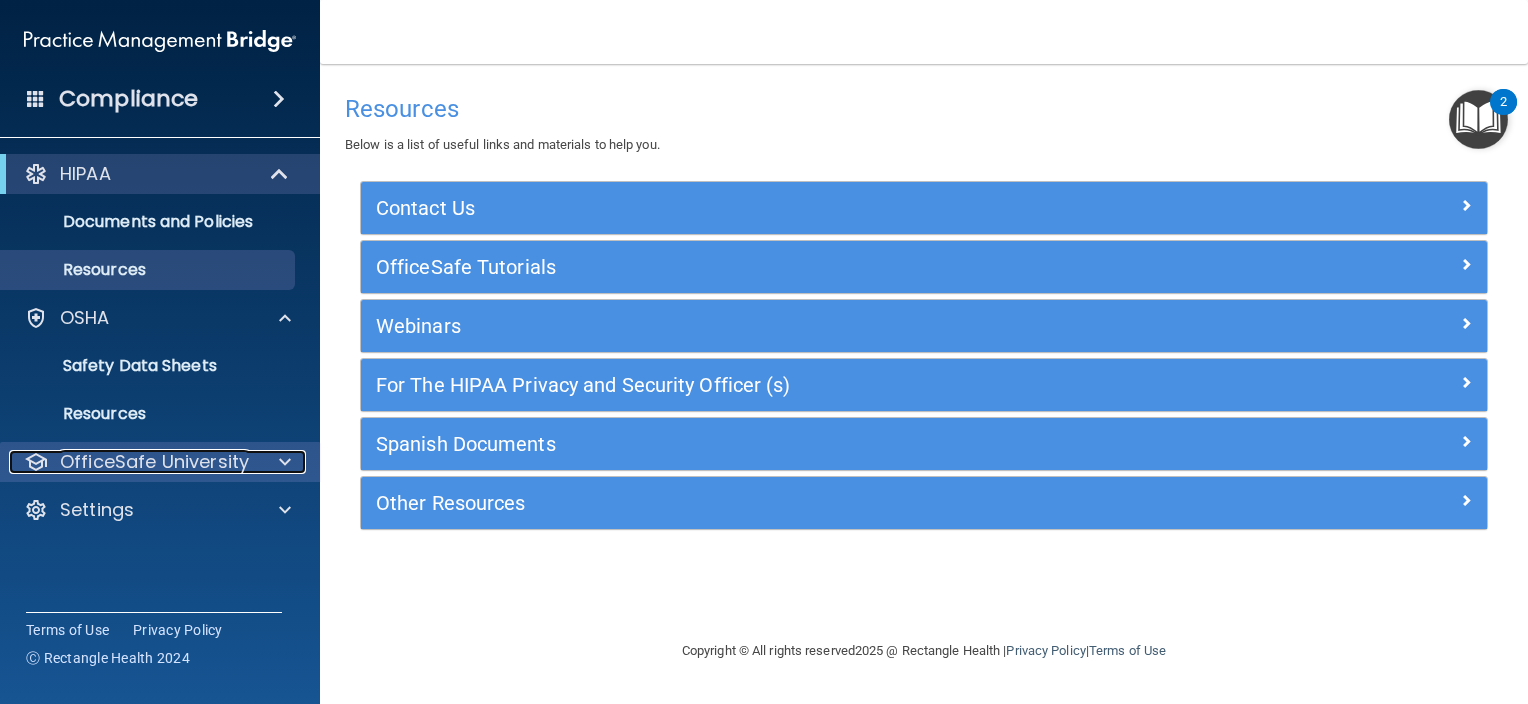 click on "OfficeSafe University" at bounding box center (154, 462) 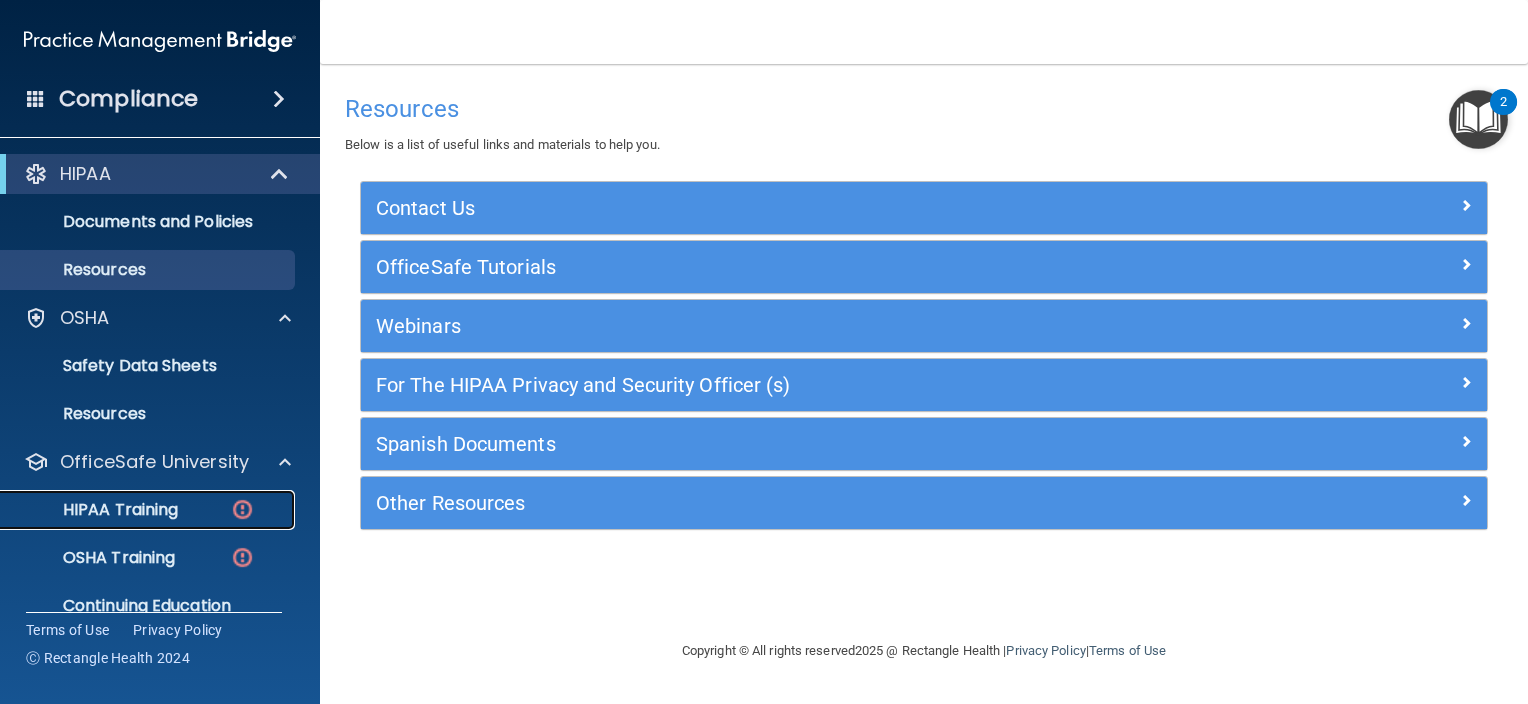 click on "HIPAA Training" at bounding box center [149, 510] 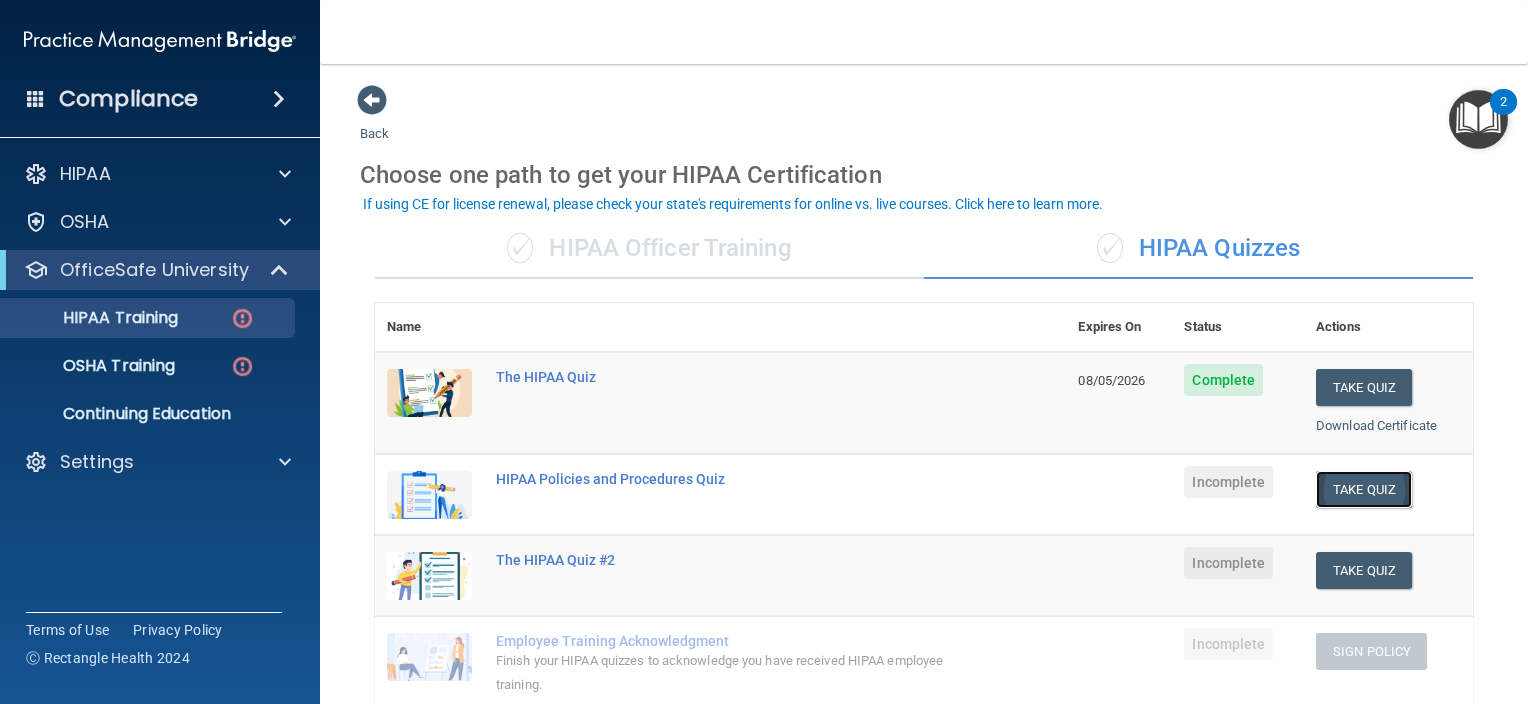 click on "Take Quiz" at bounding box center [1364, 489] 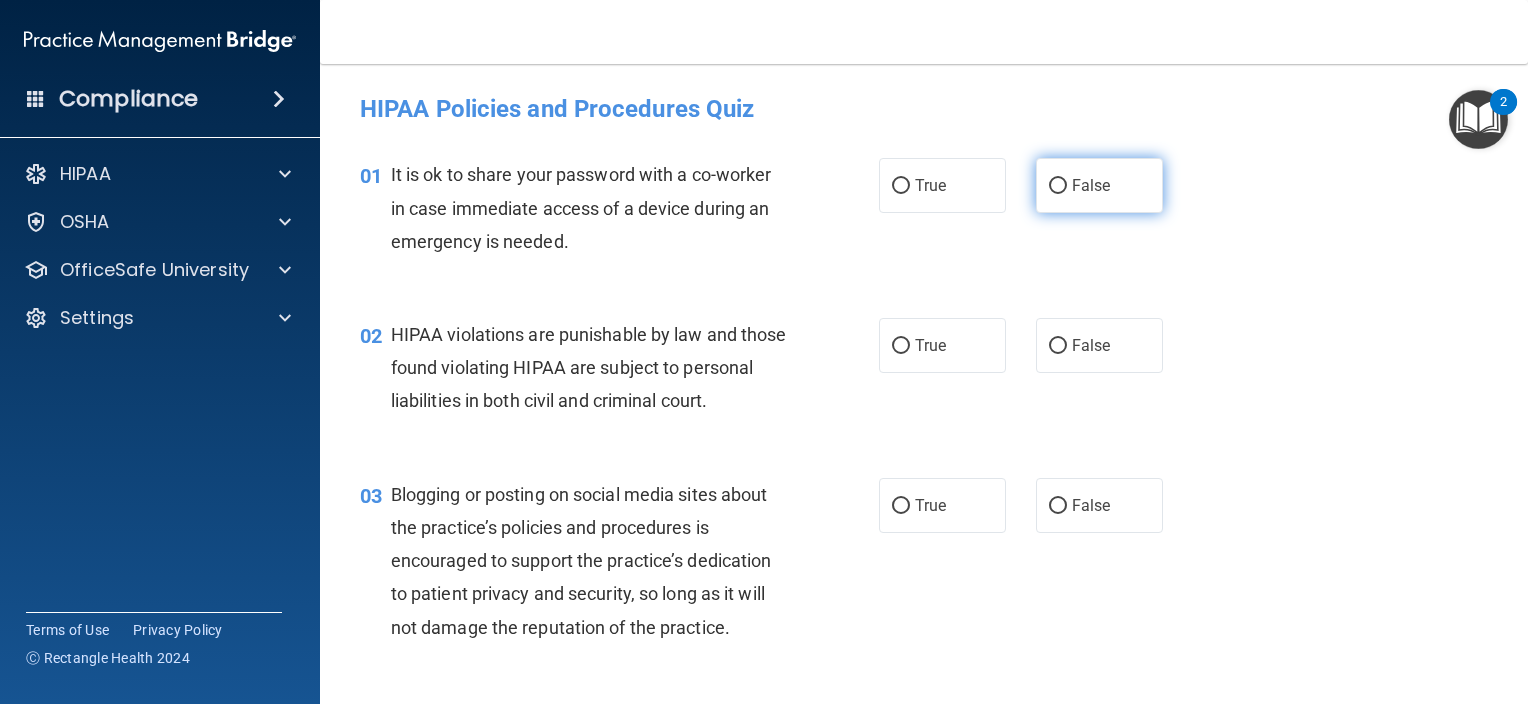 click on "False" at bounding box center [1091, 185] 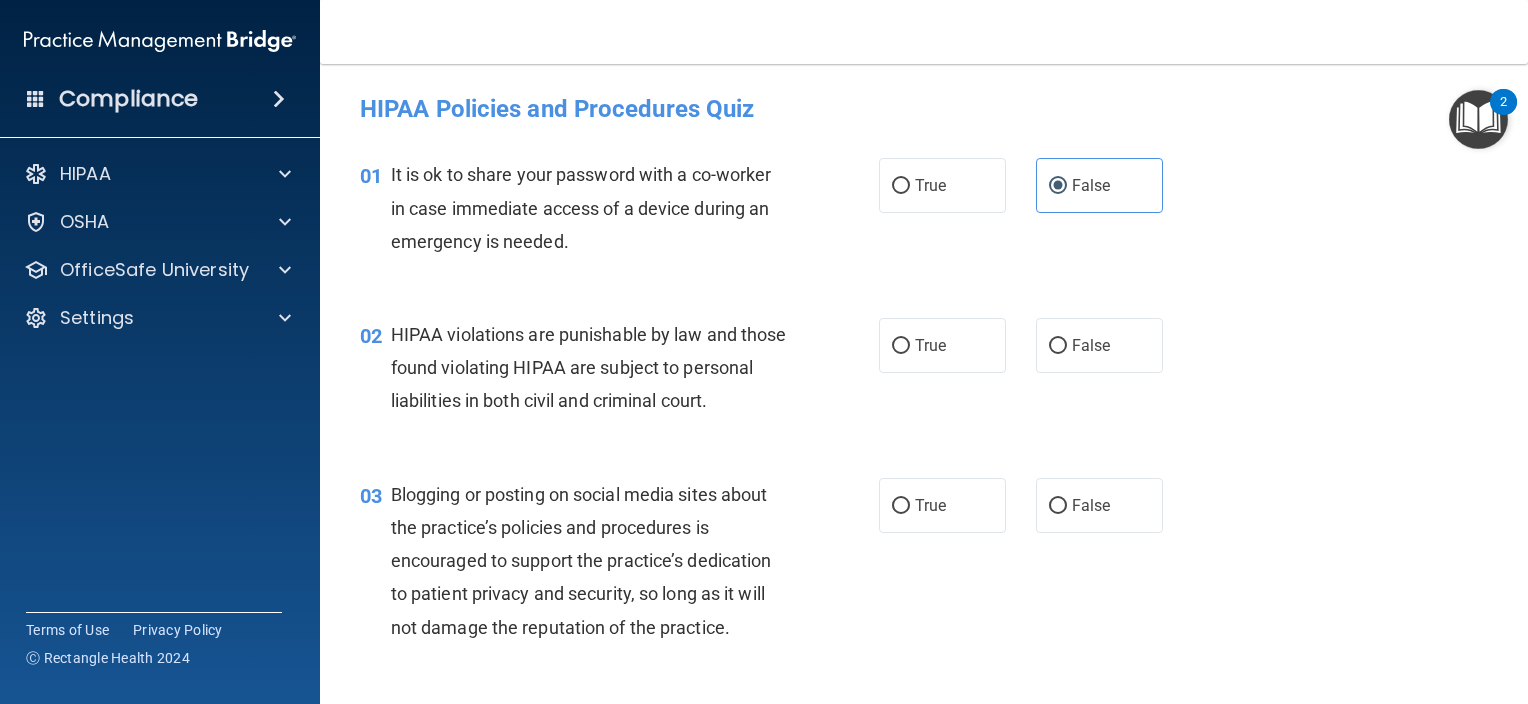 click on "01       It is ok to share your password with a co-worker in case immediate access of a device during an emergency is needed.                 True           False" at bounding box center (924, 213) 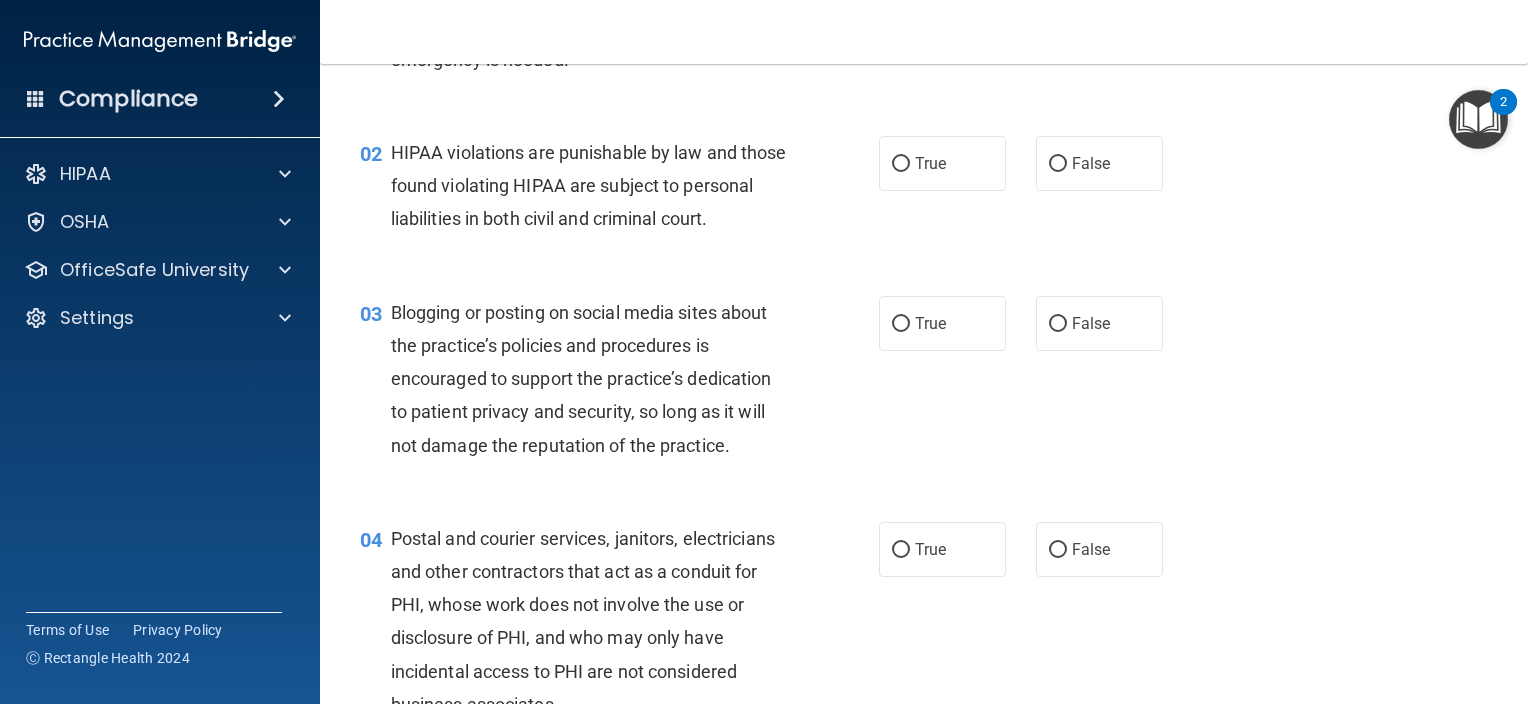scroll, scrollTop: 190, scrollLeft: 0, axis: vertical 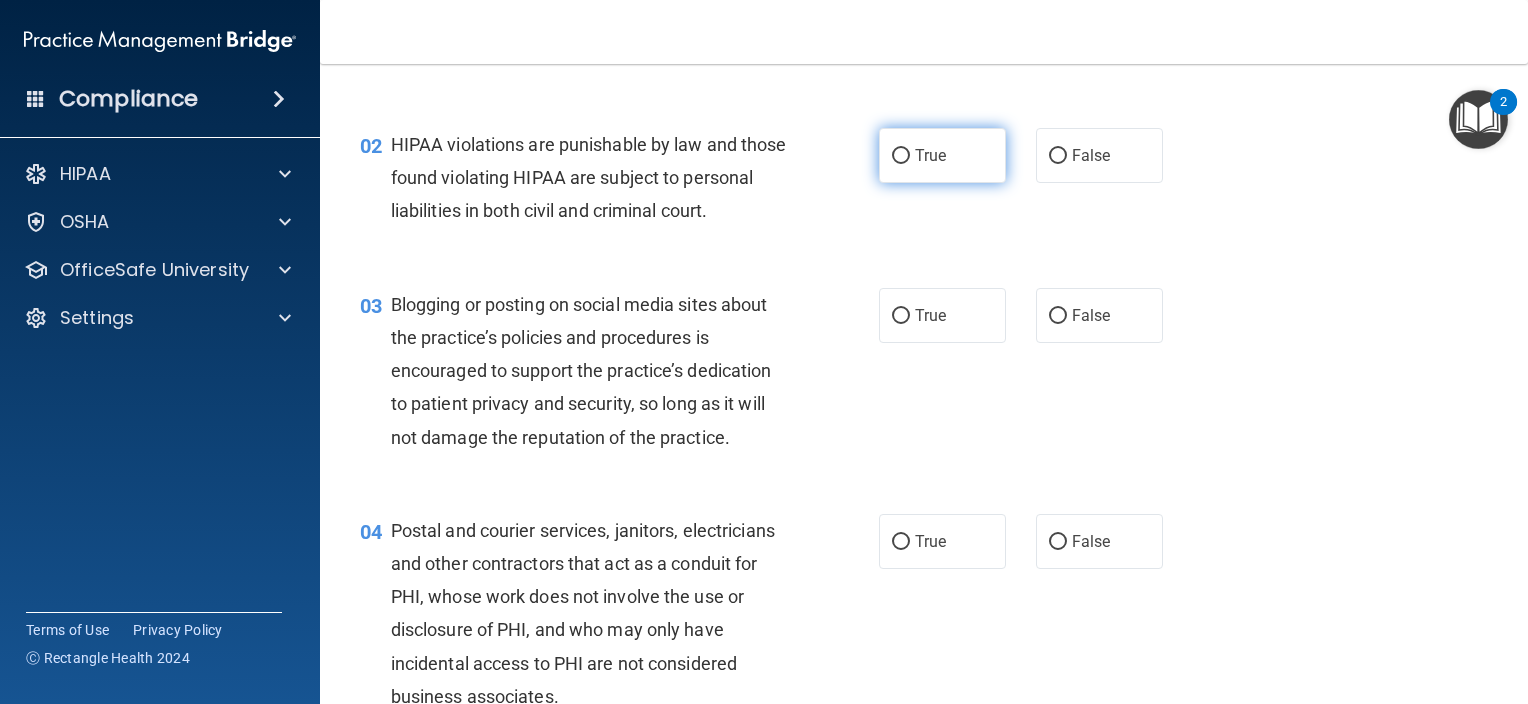 click on "True" at bounding box center [942, 155] 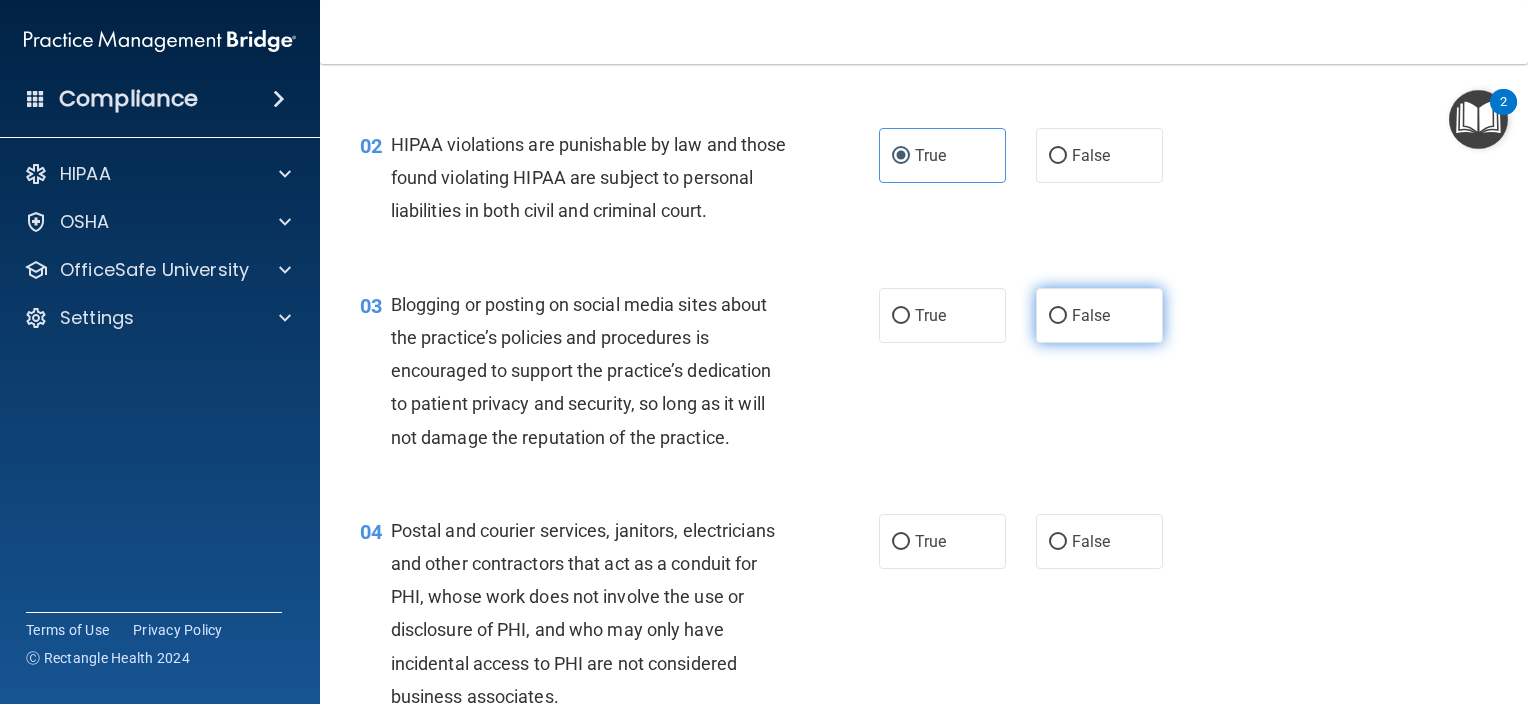 click on "False" at bounding box center [1091, 315] 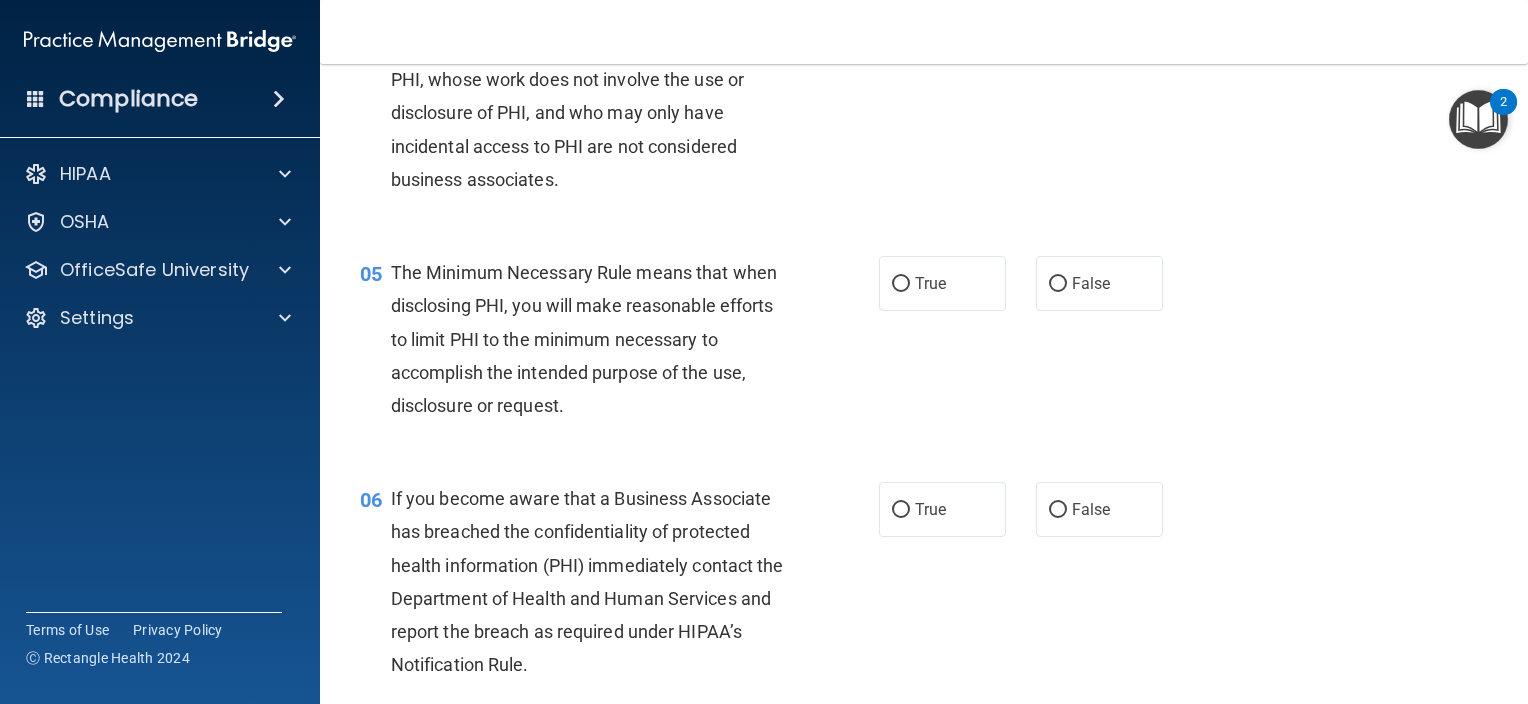 scroll, scrollTop: 635, scrollLeft: 0, axis: vertical 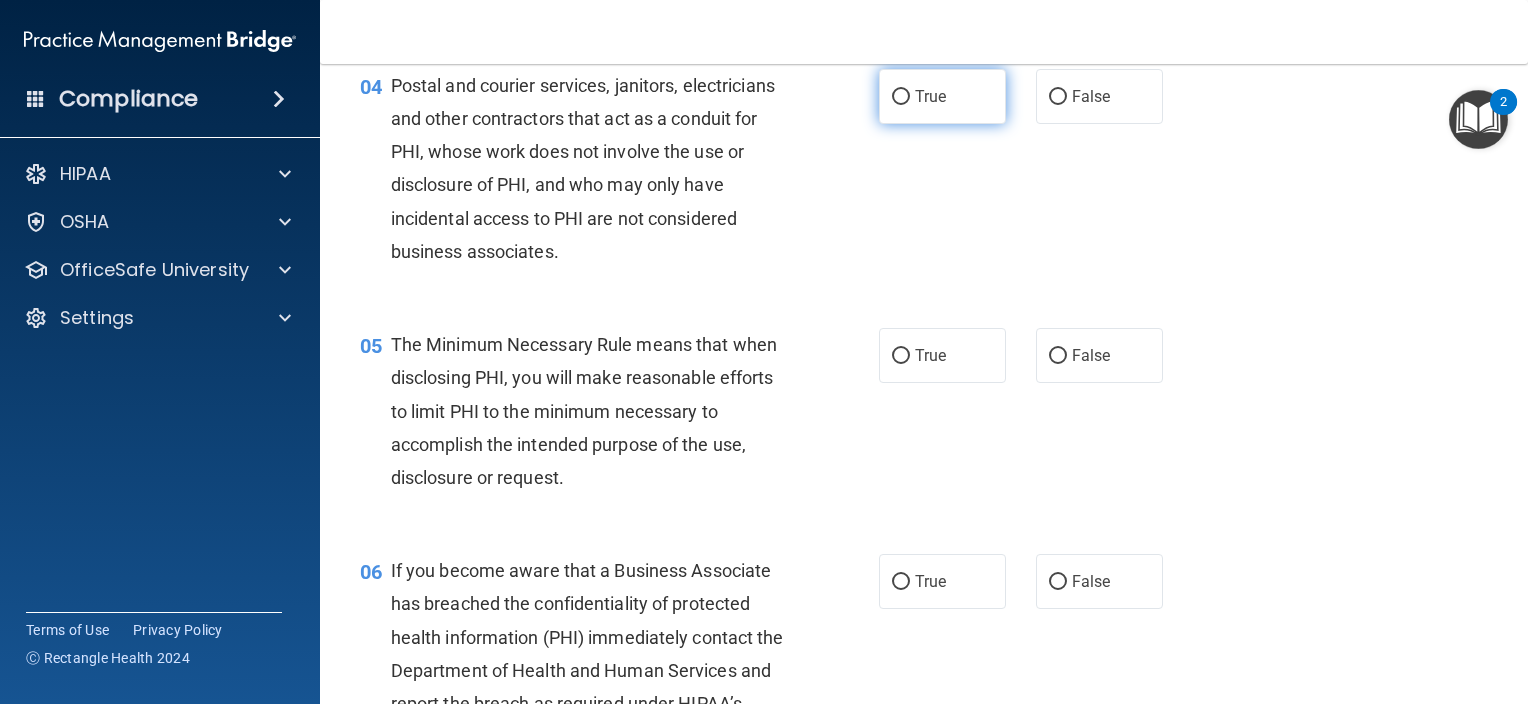 click on "True" at bounding box center (942, 96) 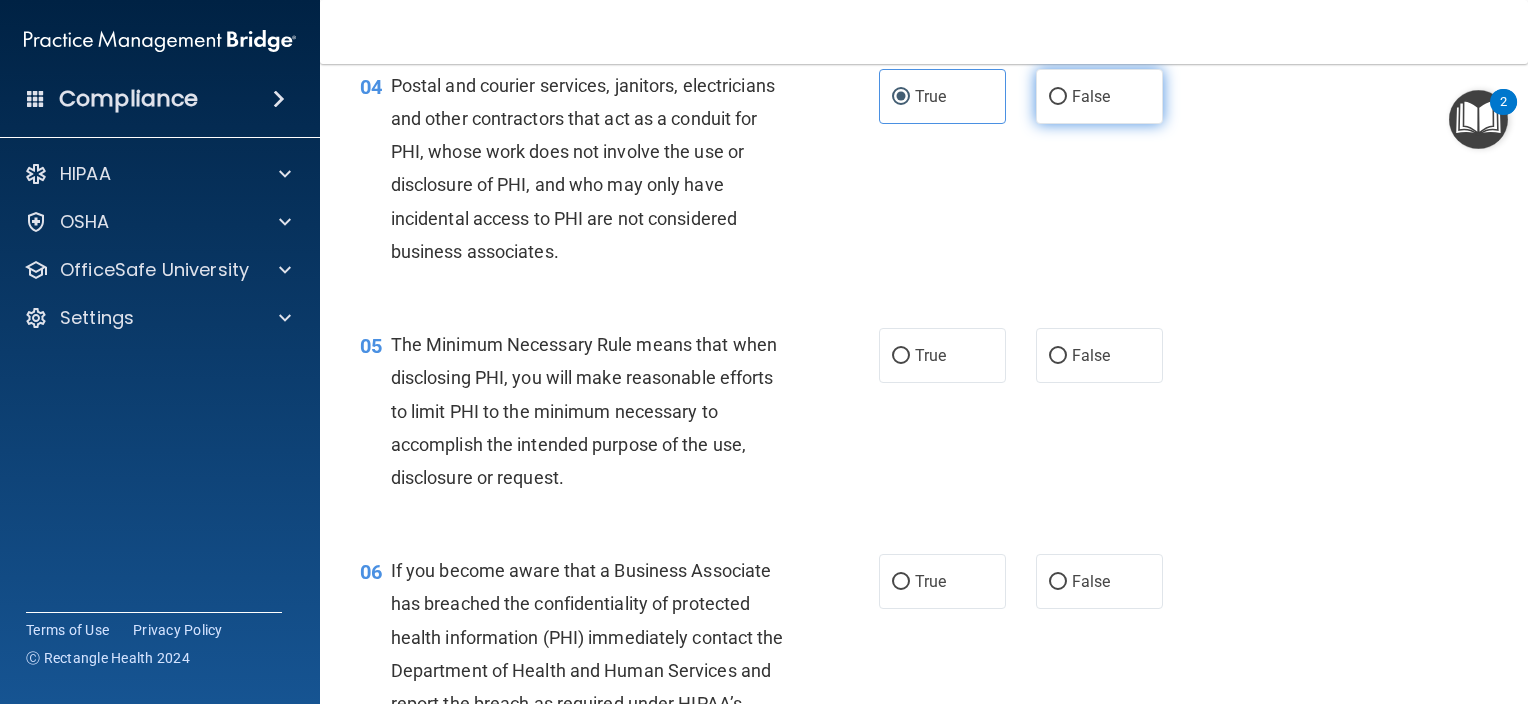 click on "False" at bounding box center (1091, 96) 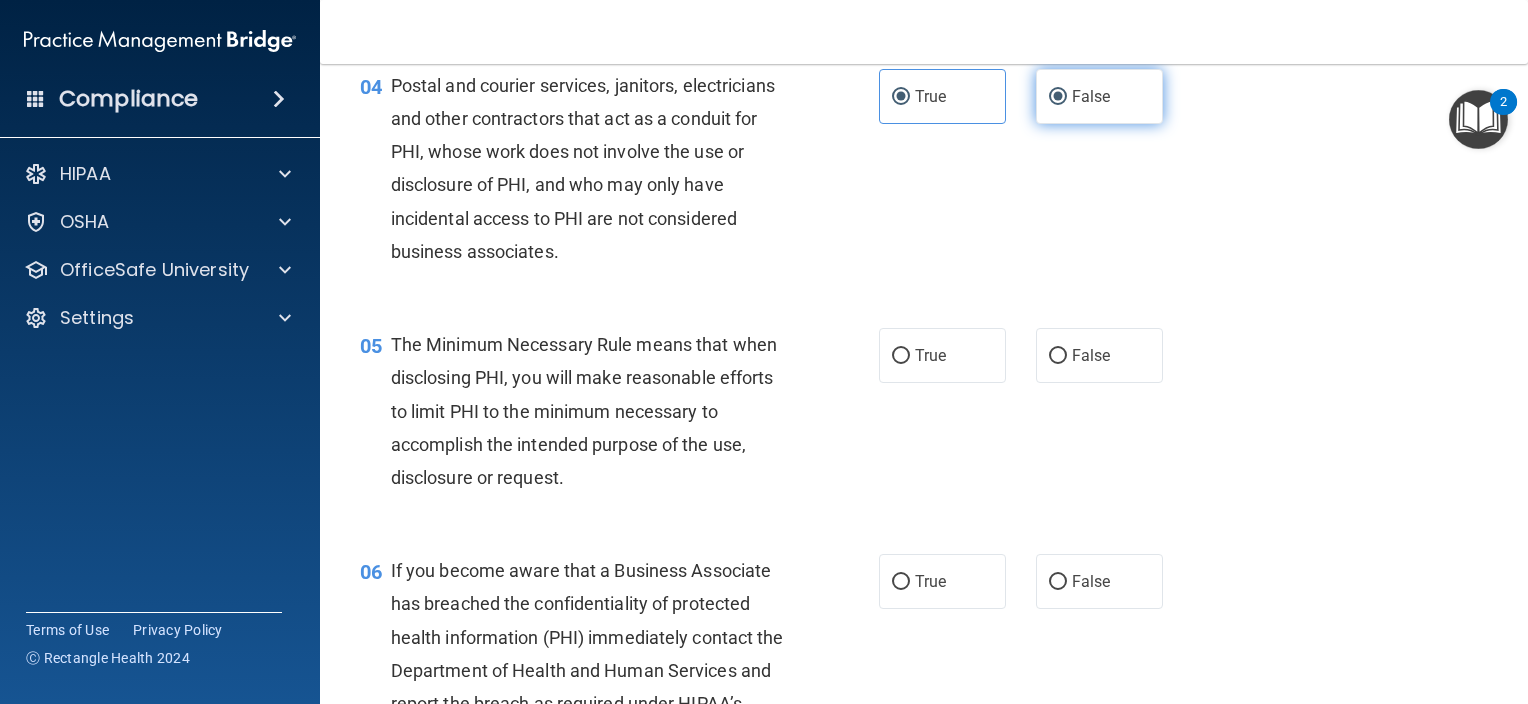 radio on "false" 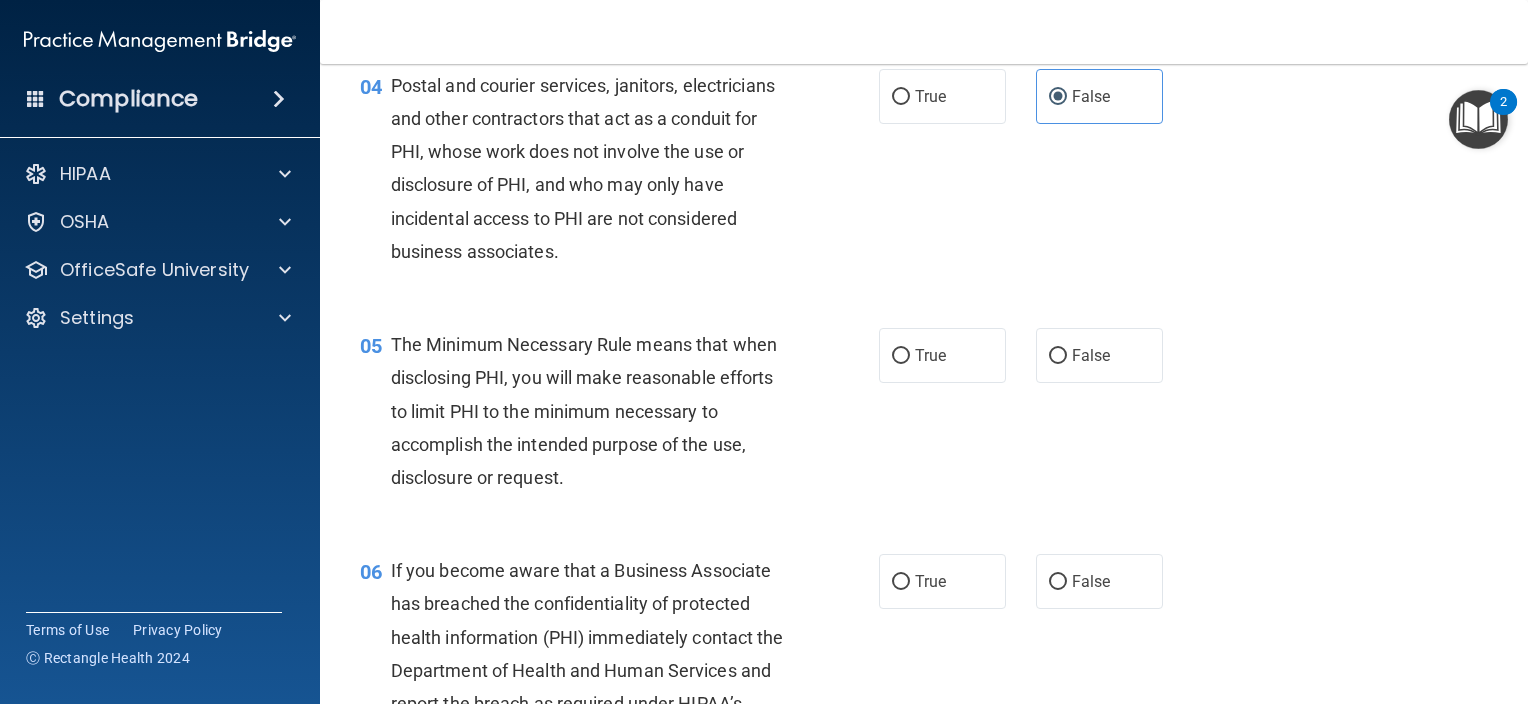 click on "04       Postal and courier services, janitors, electricians and other contractors that act as a conduit for PHI, whose work does not involve the use or disclosure of PHI, and who may only have incidental access to PHI are not considered business associates.                 True           False" at bounding box center [924, 173] 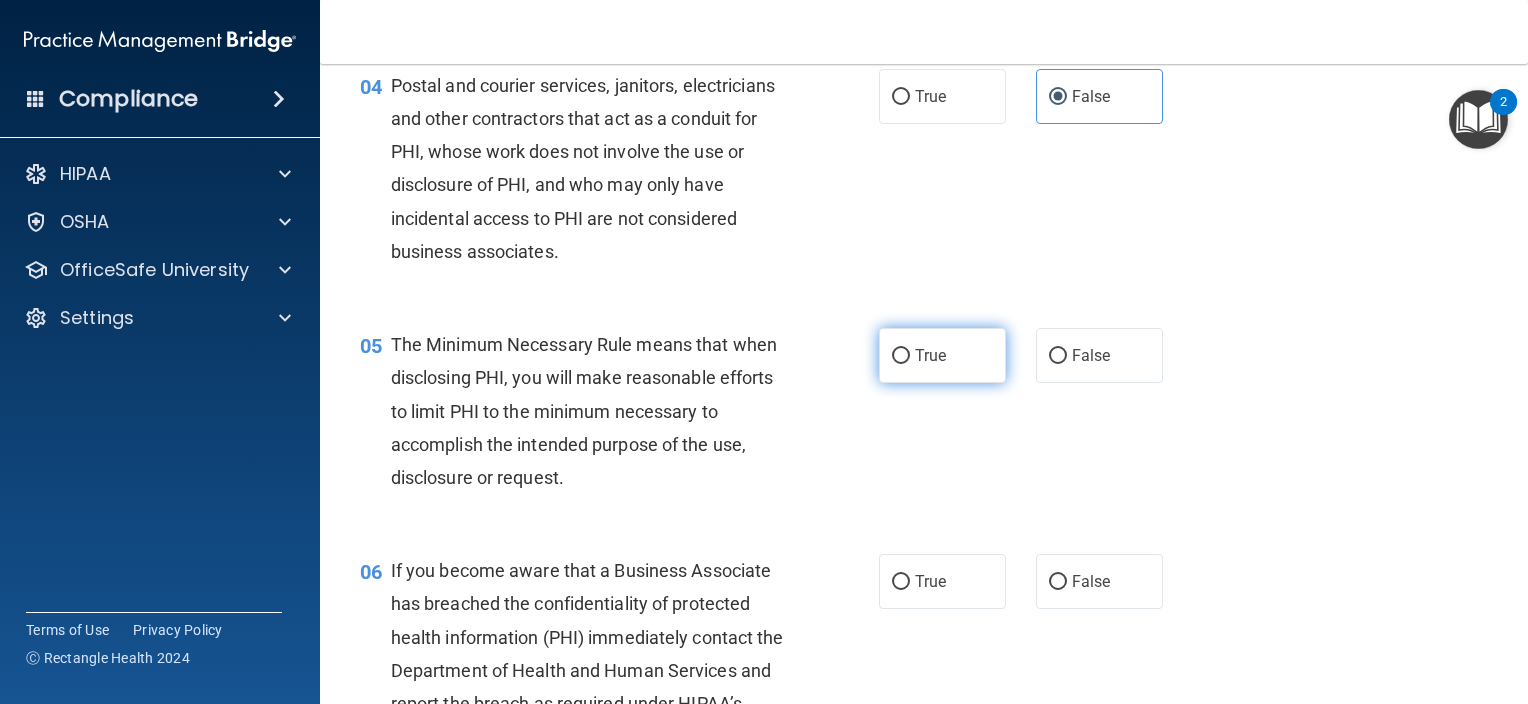 click on "True" at bounding box center (930, 355) 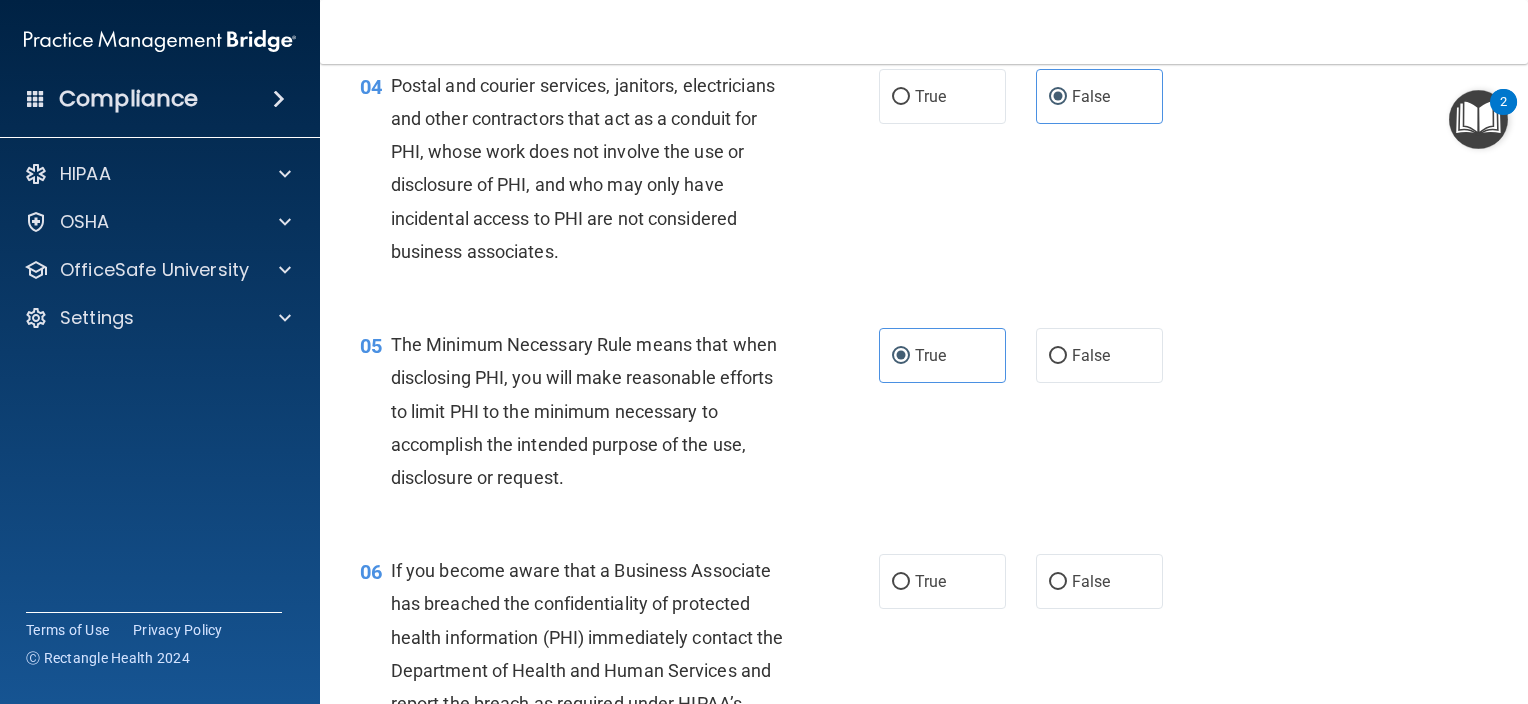 scroll, scrollTop: 657, scrollLeft: 0, axis: vertical 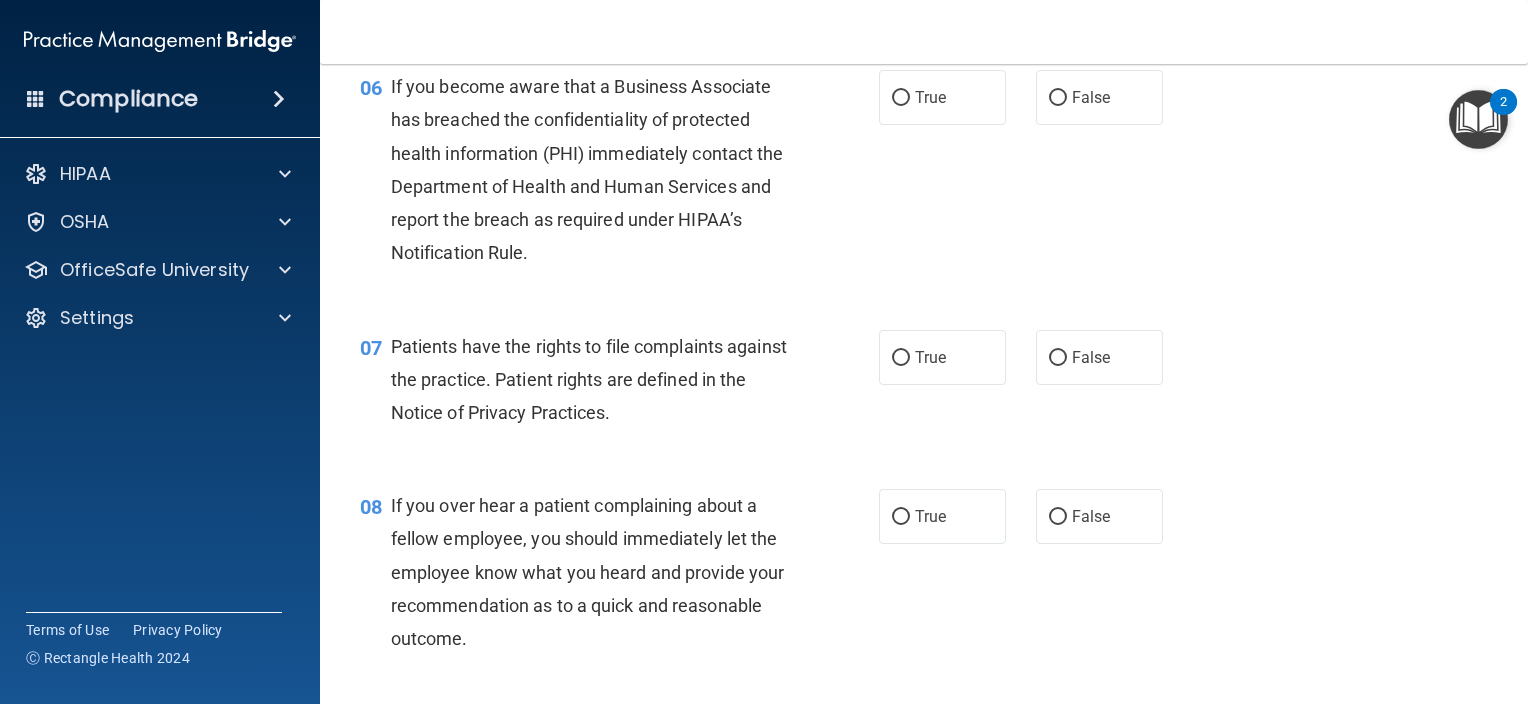 click on "06       If you become aware that a Business Associate has breached the confidentiality of protected health information (PHI) immediately contact the Department of Health and Human Services and report the breach as required under HIPAA’s Notification Rule.                  True           False" at bounding box center (924, 174) 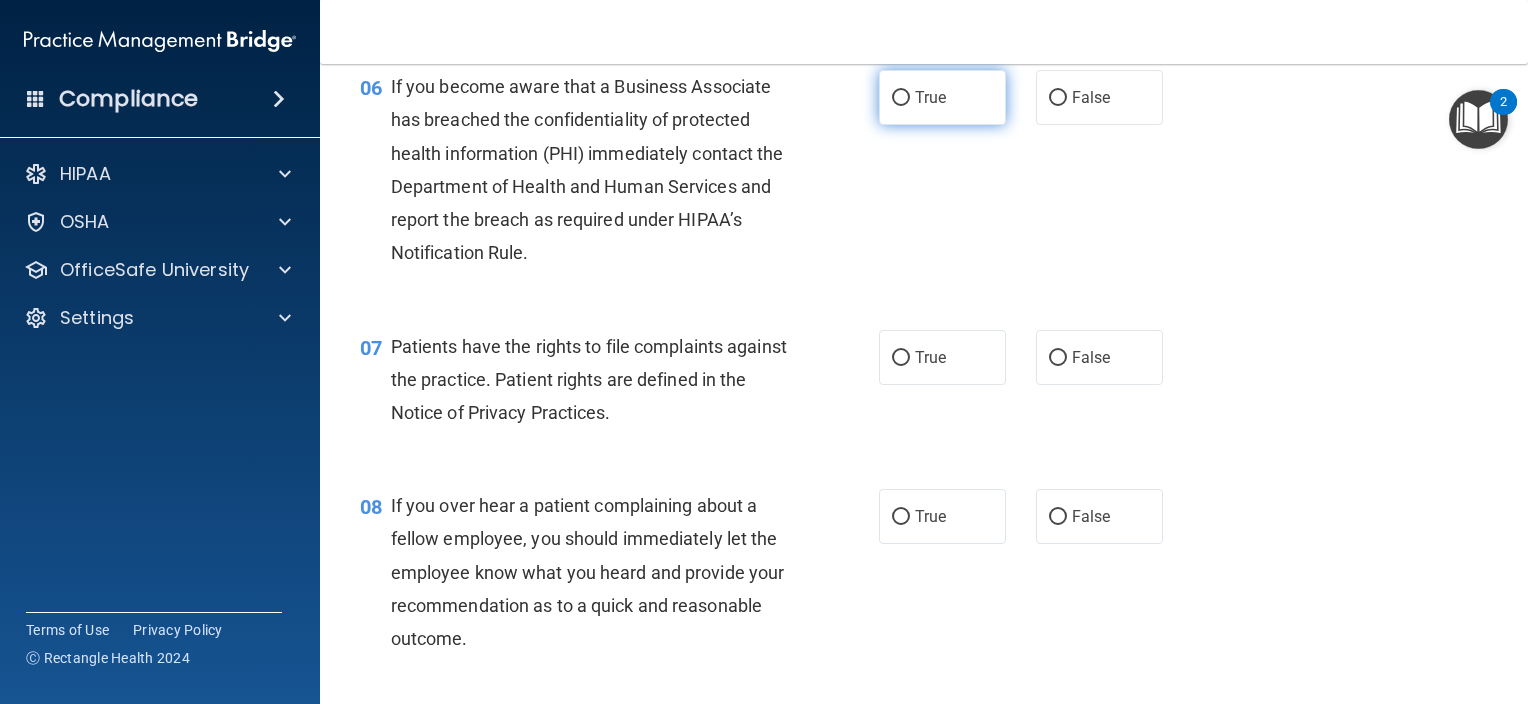 click on "True" at bounding box center [901, 98] 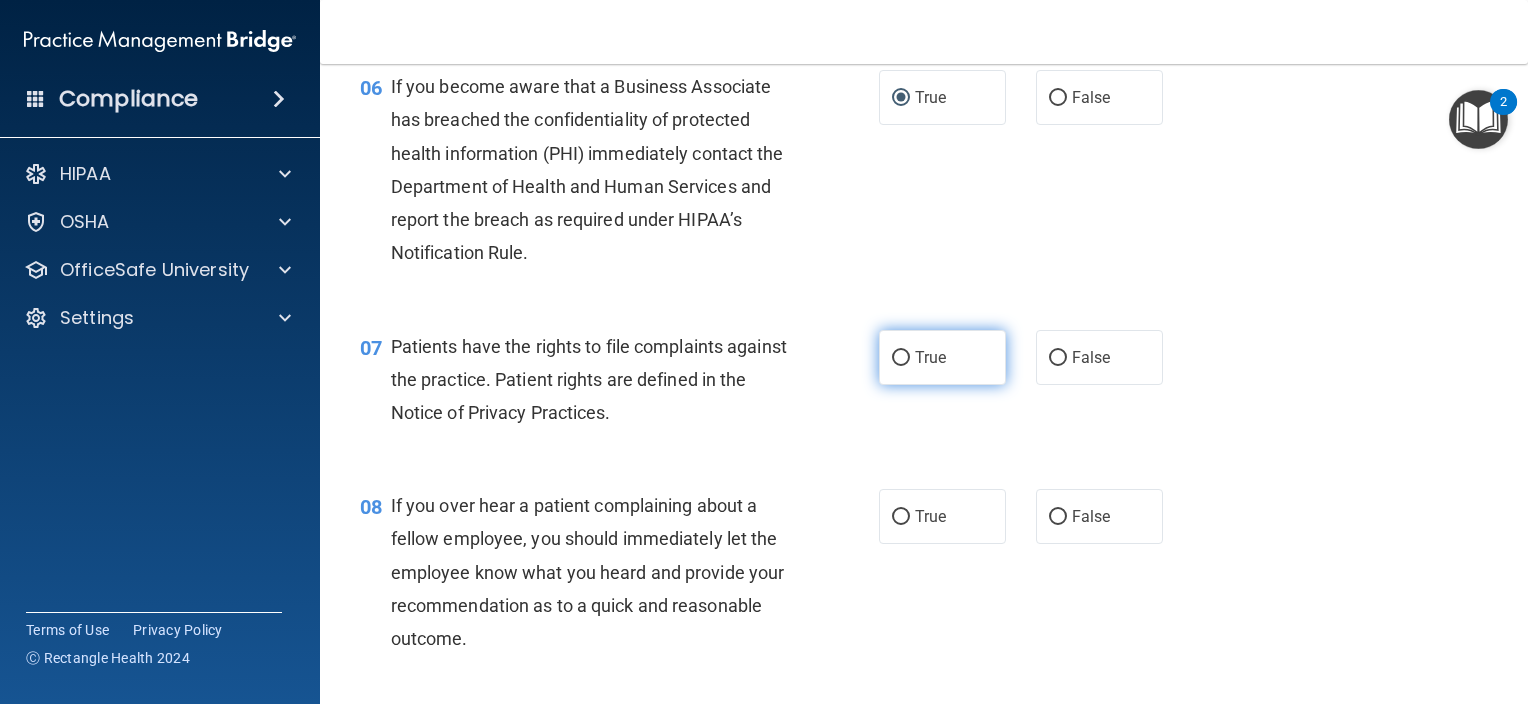 click on "True" at bounding box center (942, 357) 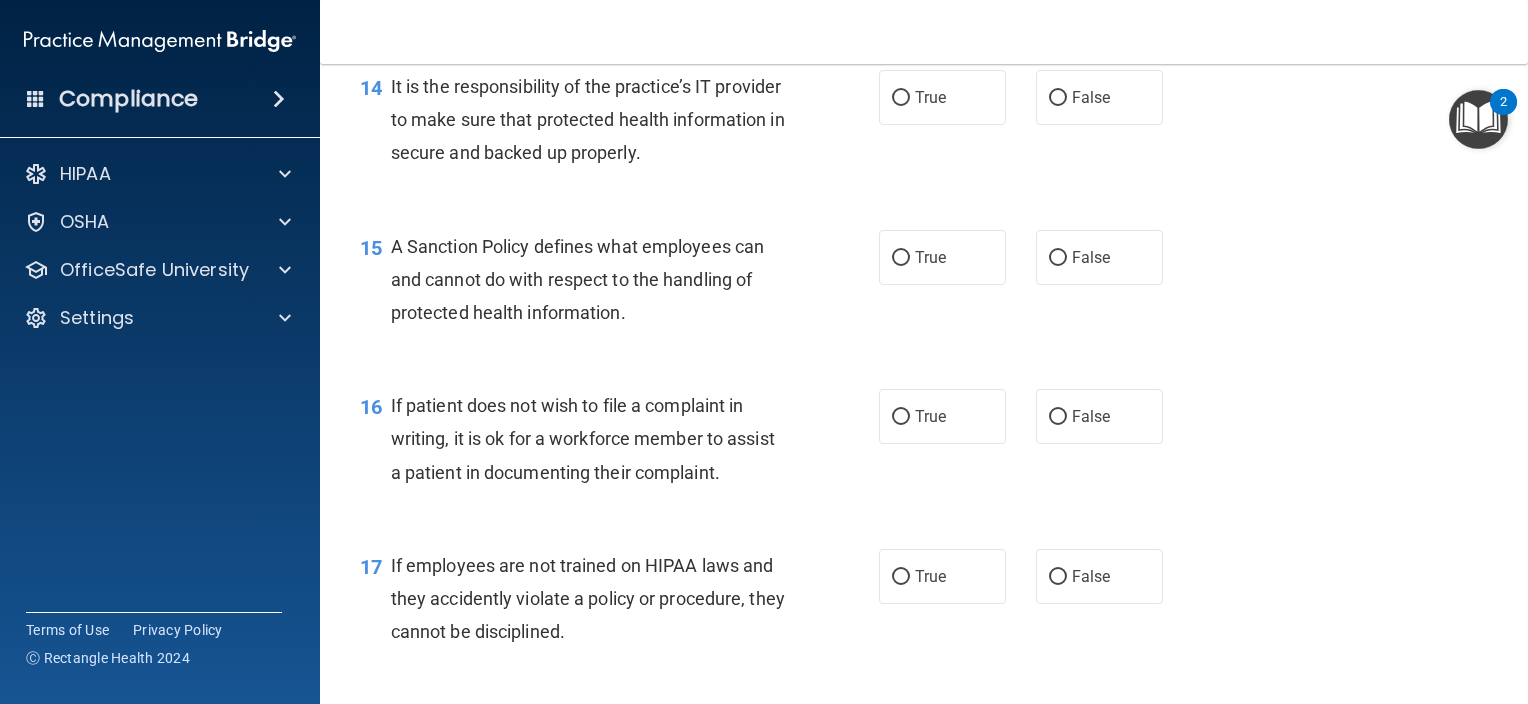 scroll, scrollTop: 2317, scrollLeft: 0, axis: vertical 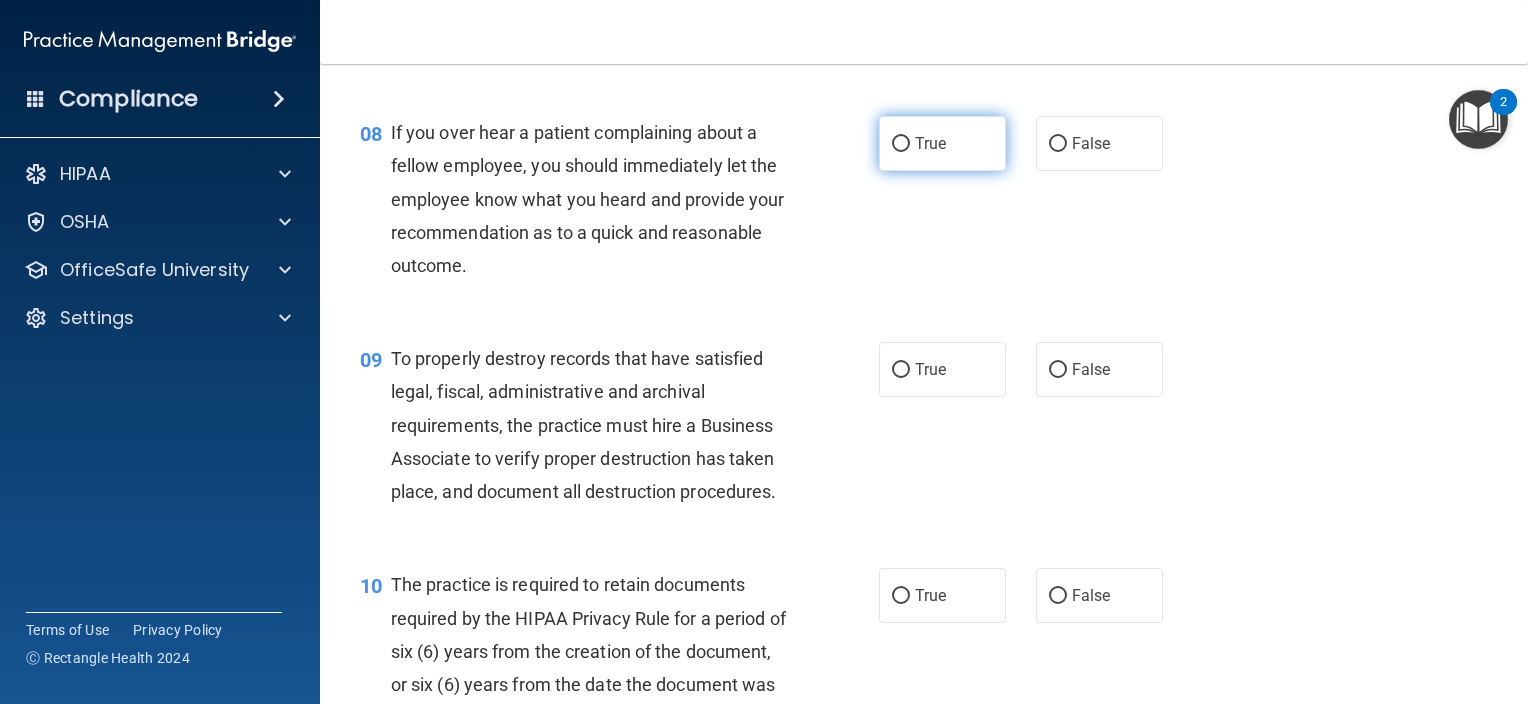 click on "True" at bounding box center [930, 143] 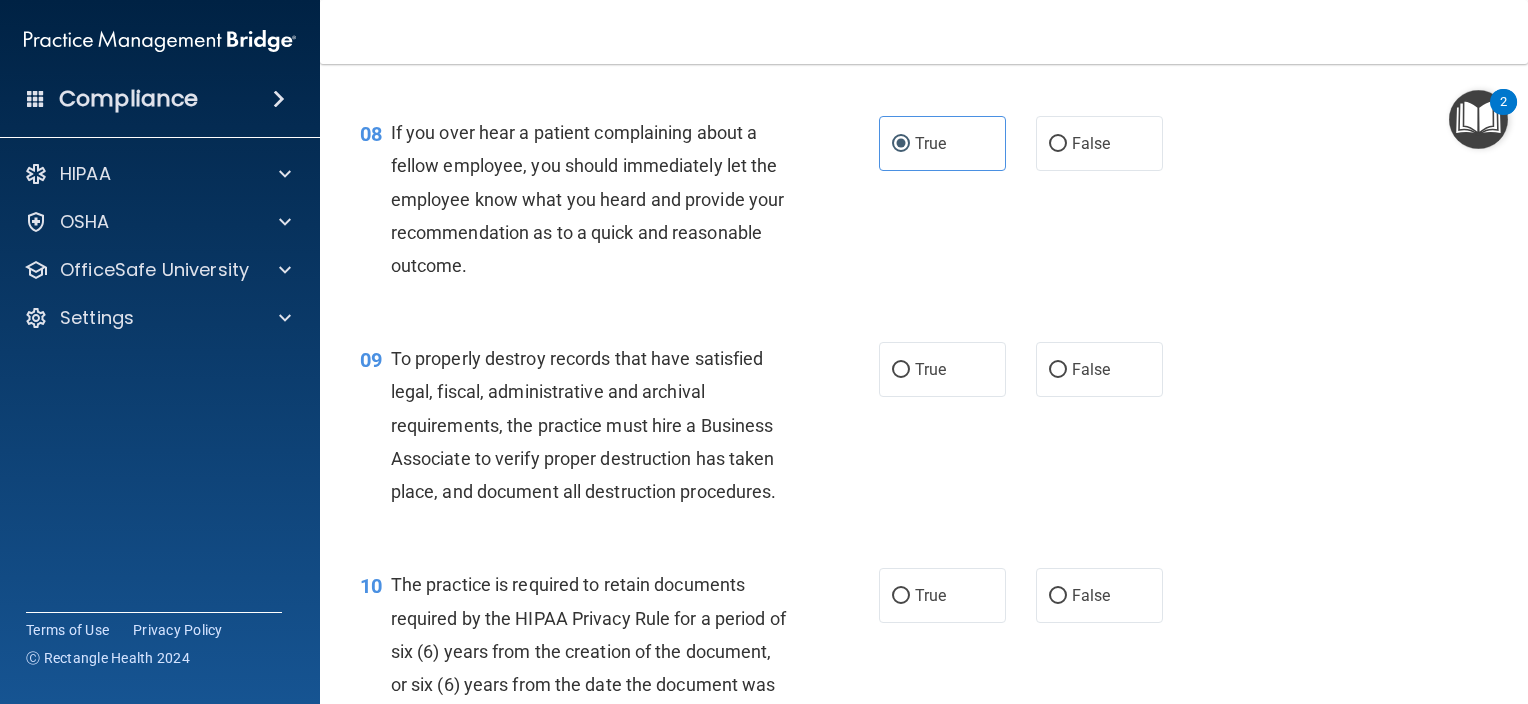 click on "08       If you over hear a patient complaining about a fellow employee, you should immediately let the employee know what you heard and provide your recommendation as to a quick and reasonable outcome.                  True           False" at bounding box center (924, 204) 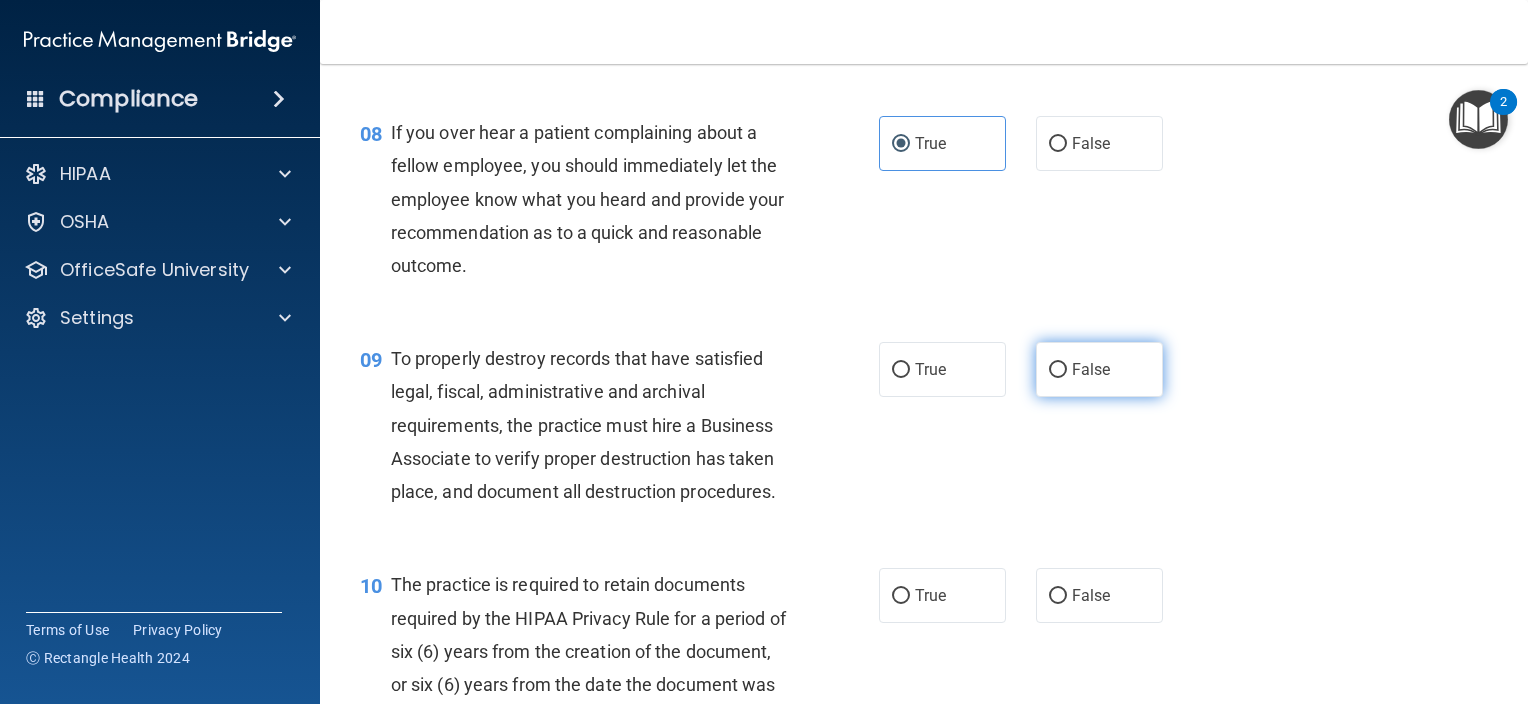 click on "False" at bounding box center [1099, 369] 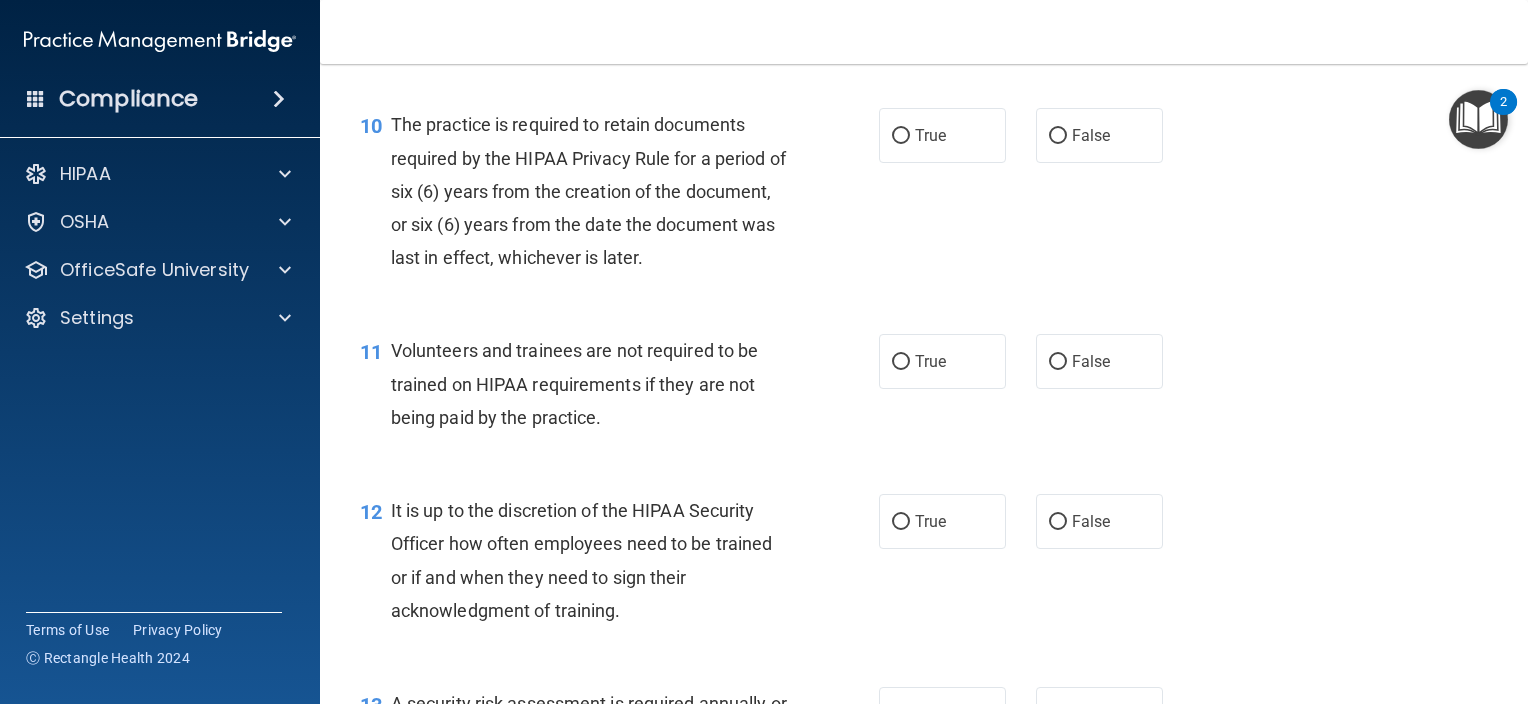 scroll, scrollTop: 1960, scrollLeft: 0, axis: vertical 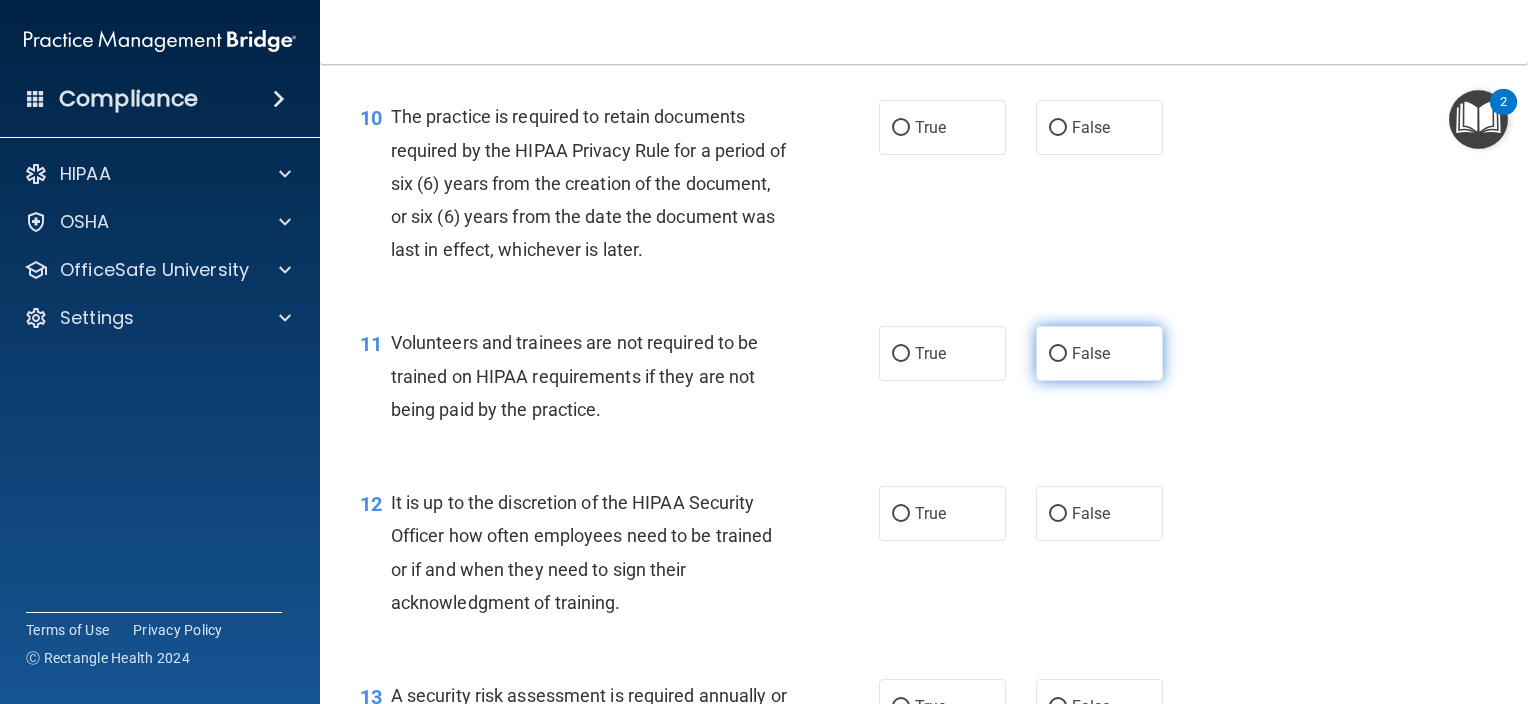 click on "False" at bounding box center (1091, 353) 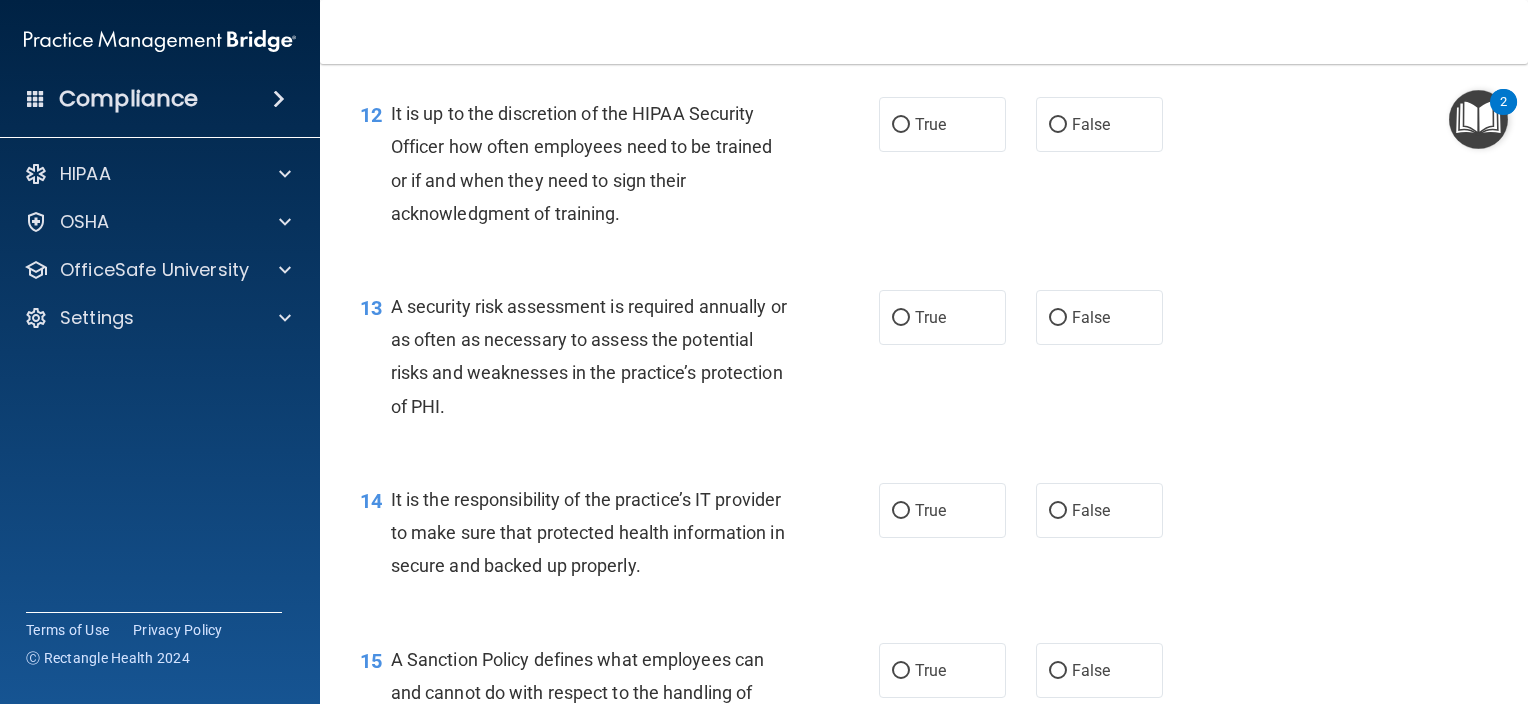 scroll, scrollTop: 2389, scrollLeft: 0, axis: vertical 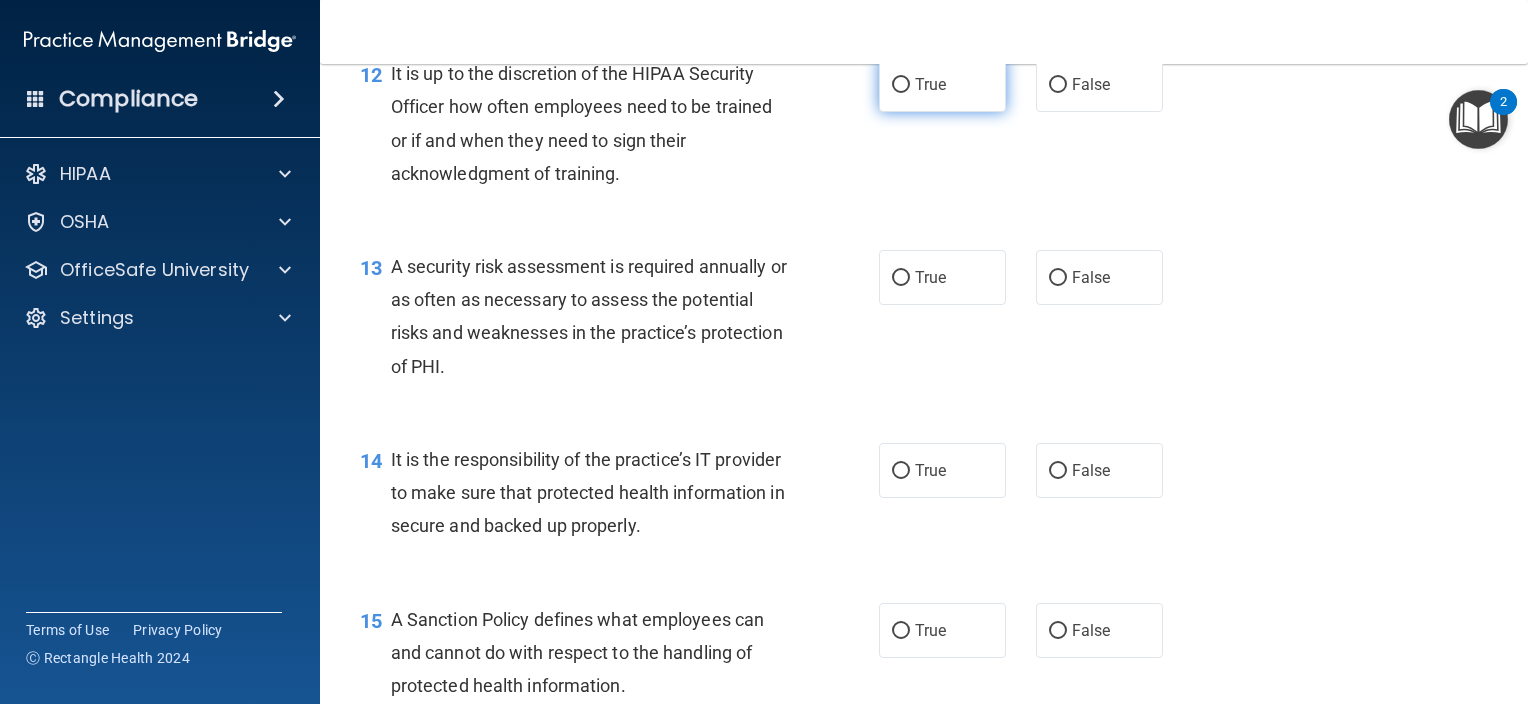 click on "True" at bounding box center (942, 84) 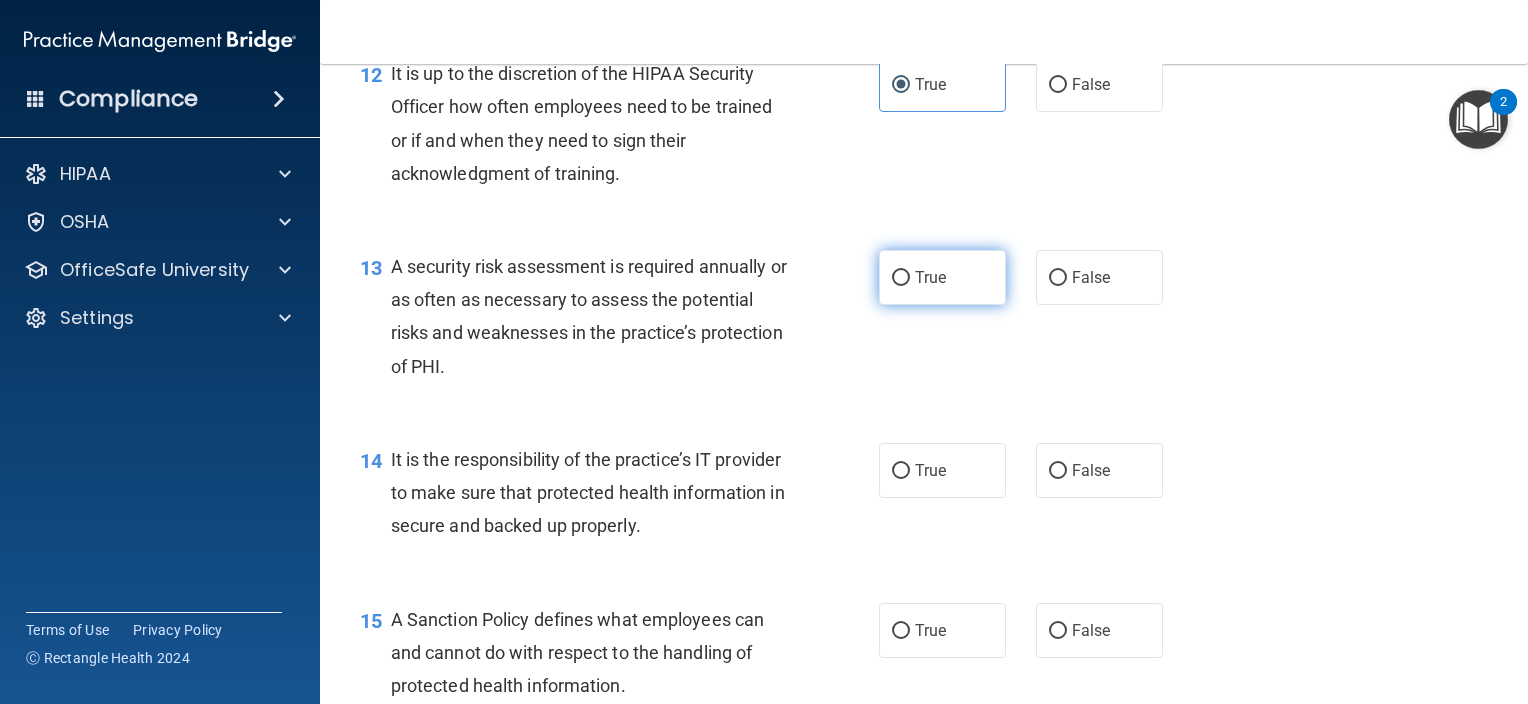 click on "True" at bounding box center [942, 277] 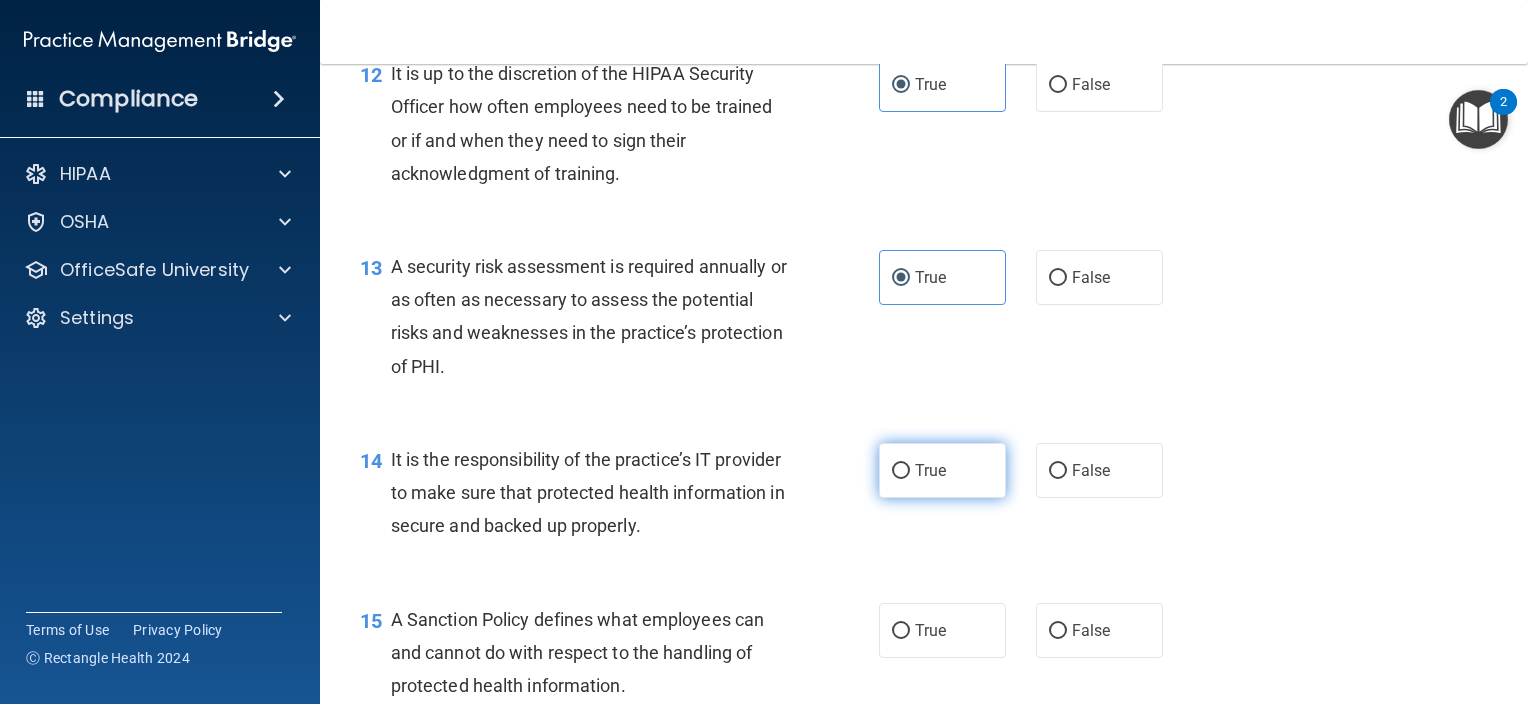 click on "True" at bounding box center (942, 470) 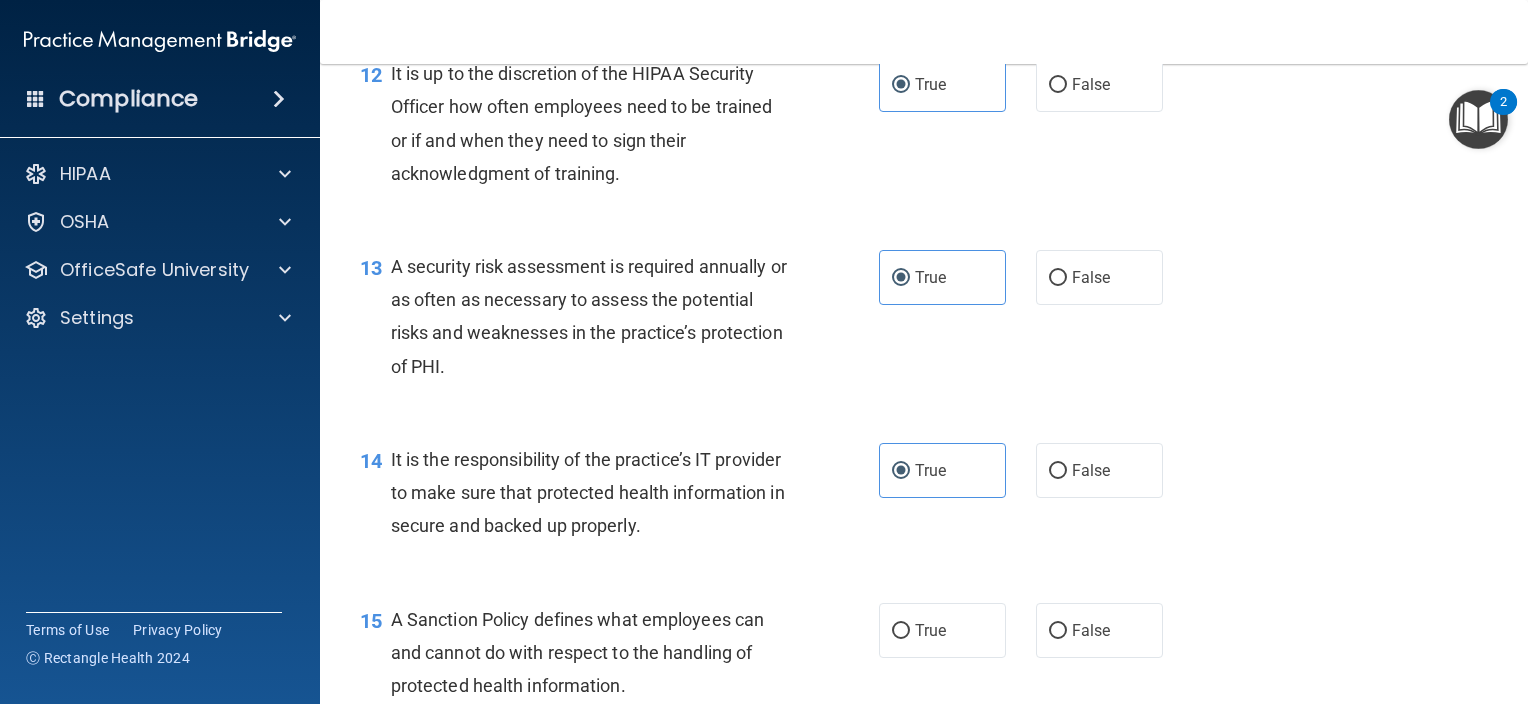 scroll, scrollTop: 1829, scrollLeft: 0, axis: vertical 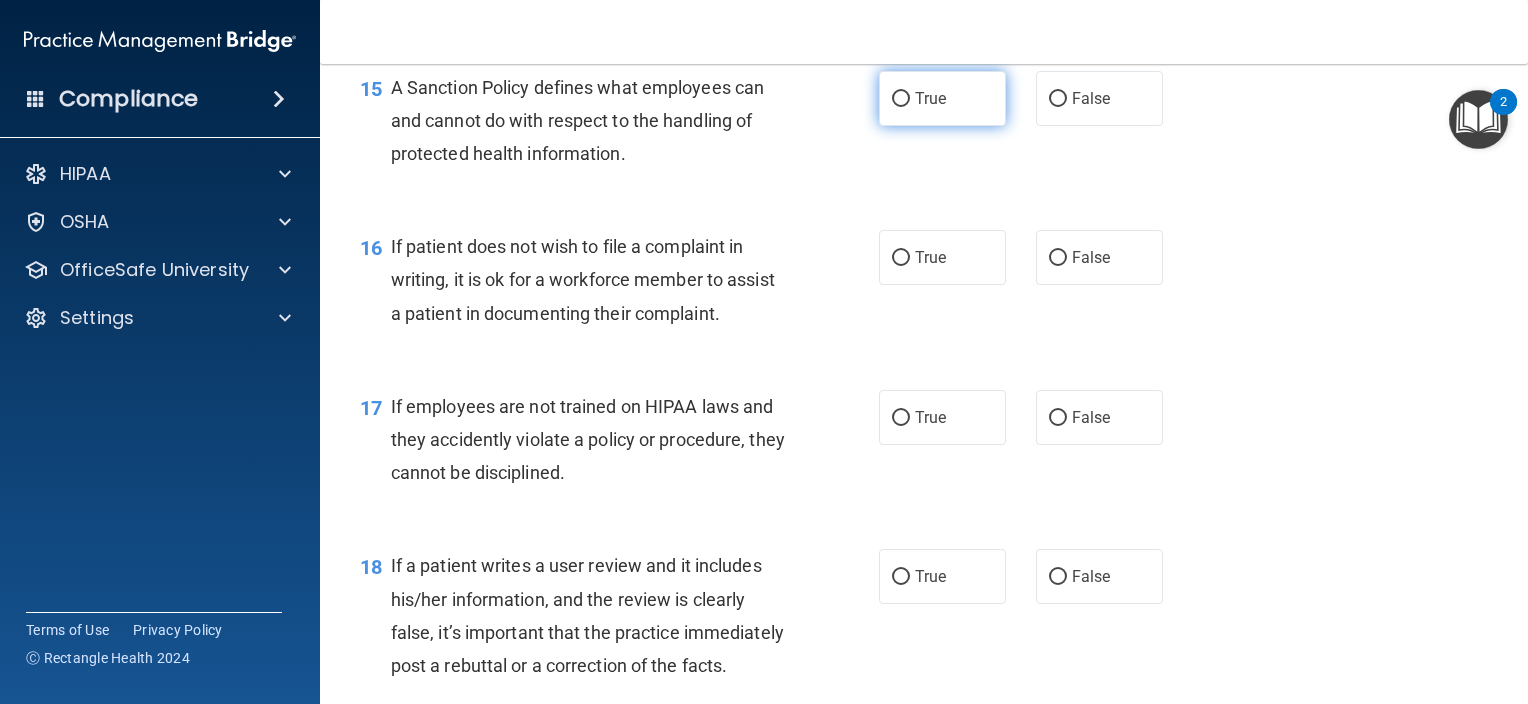 click on "True" at bounding box center [942, 98] 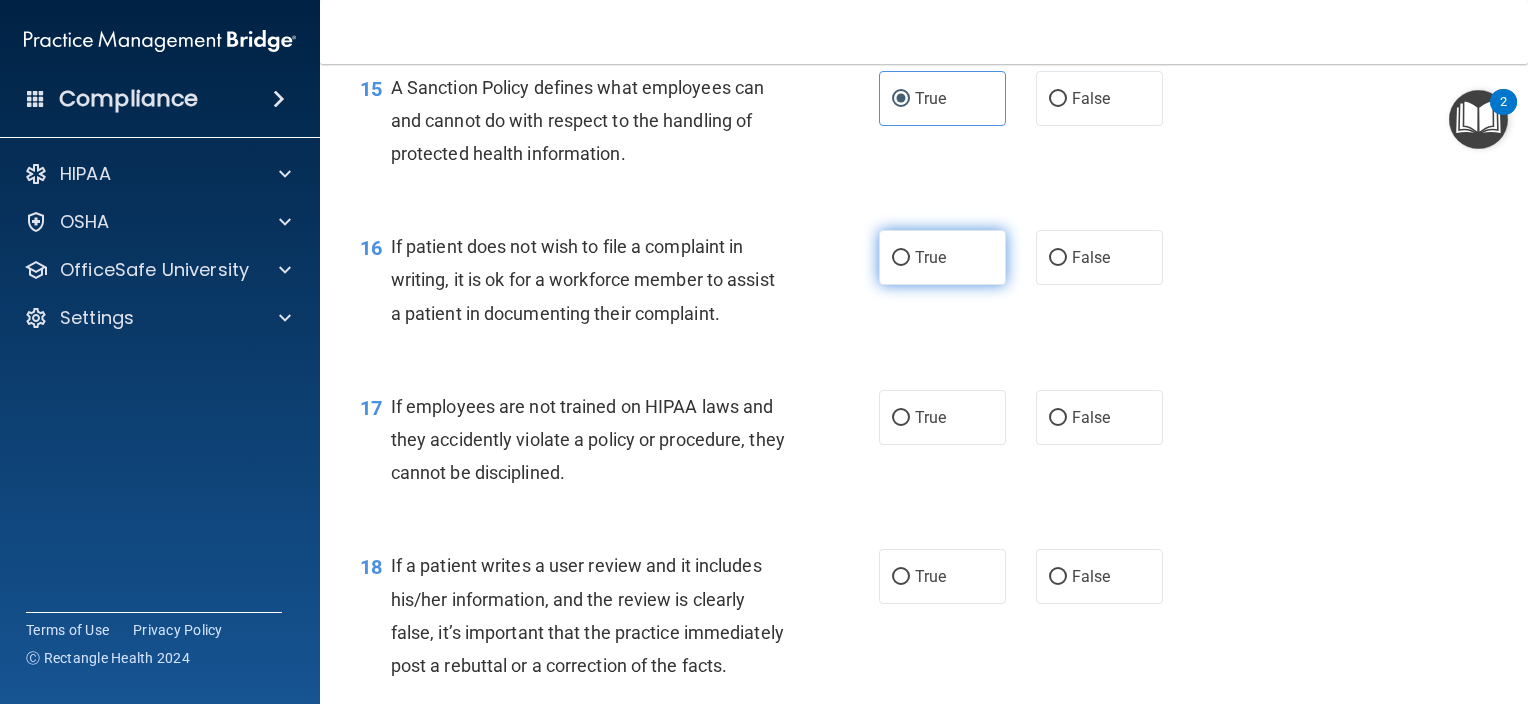 click on "True" at bounding box center [930, 257] 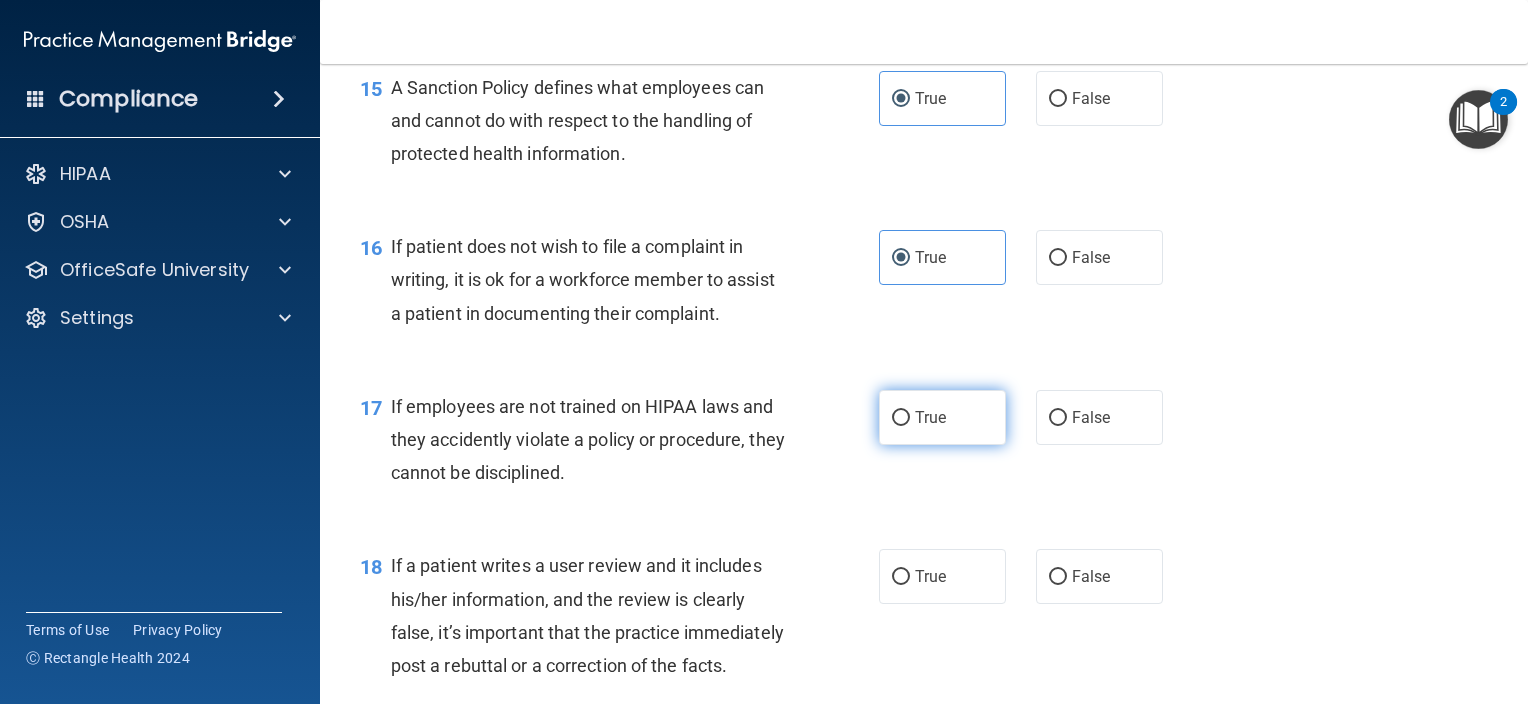 click on "True" at bounding box center [942, 417] 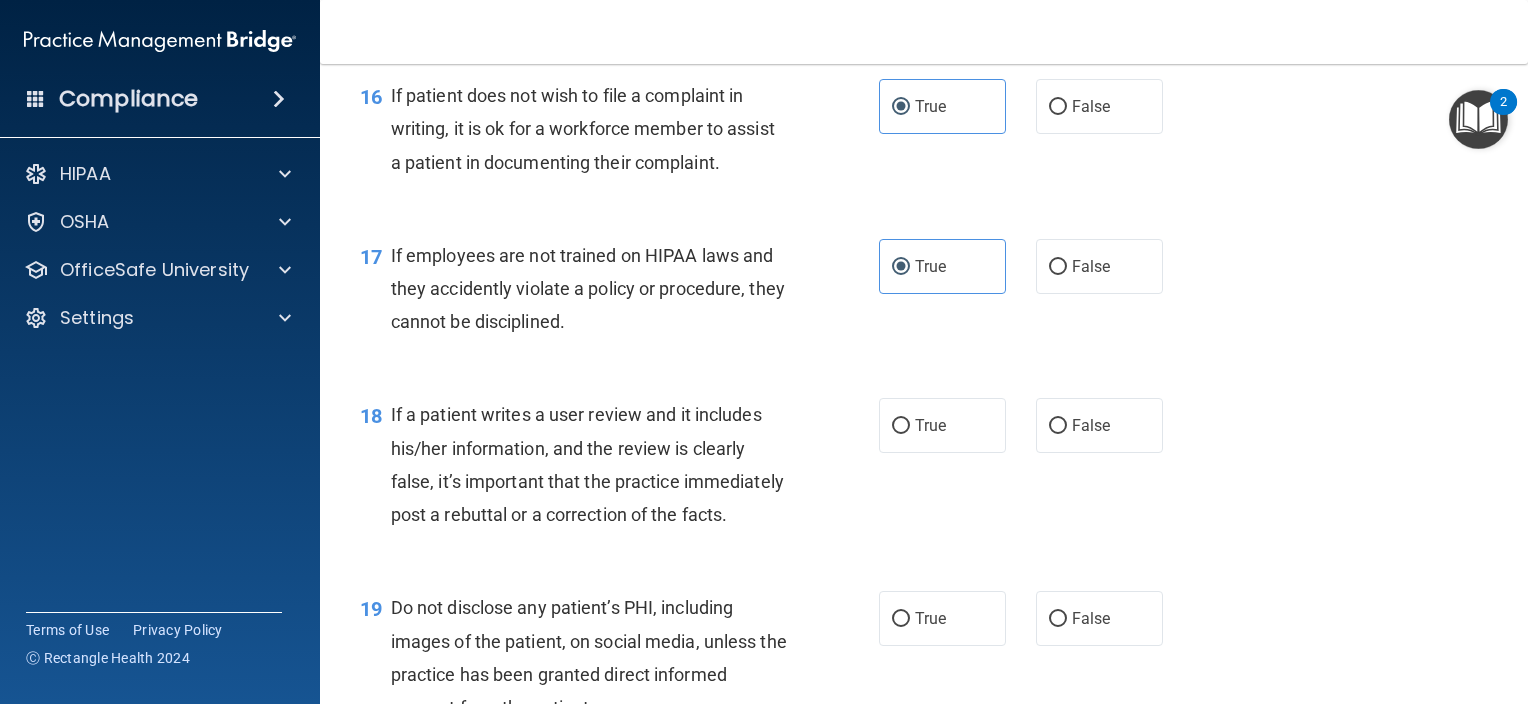 scroll, scrollTop: 3270, scrollLeft: 0, axis: vertical 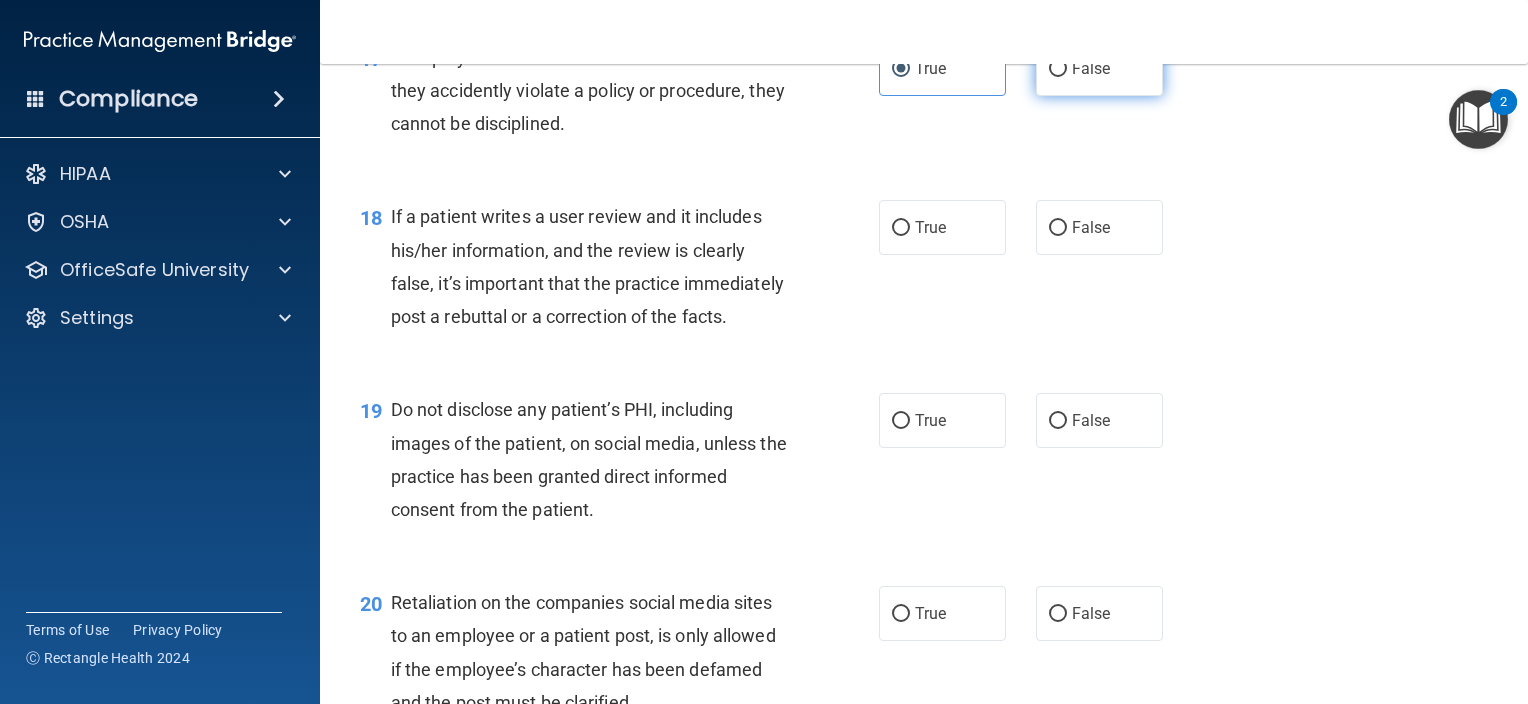 click on "False" at bounding box center (1099, 68) 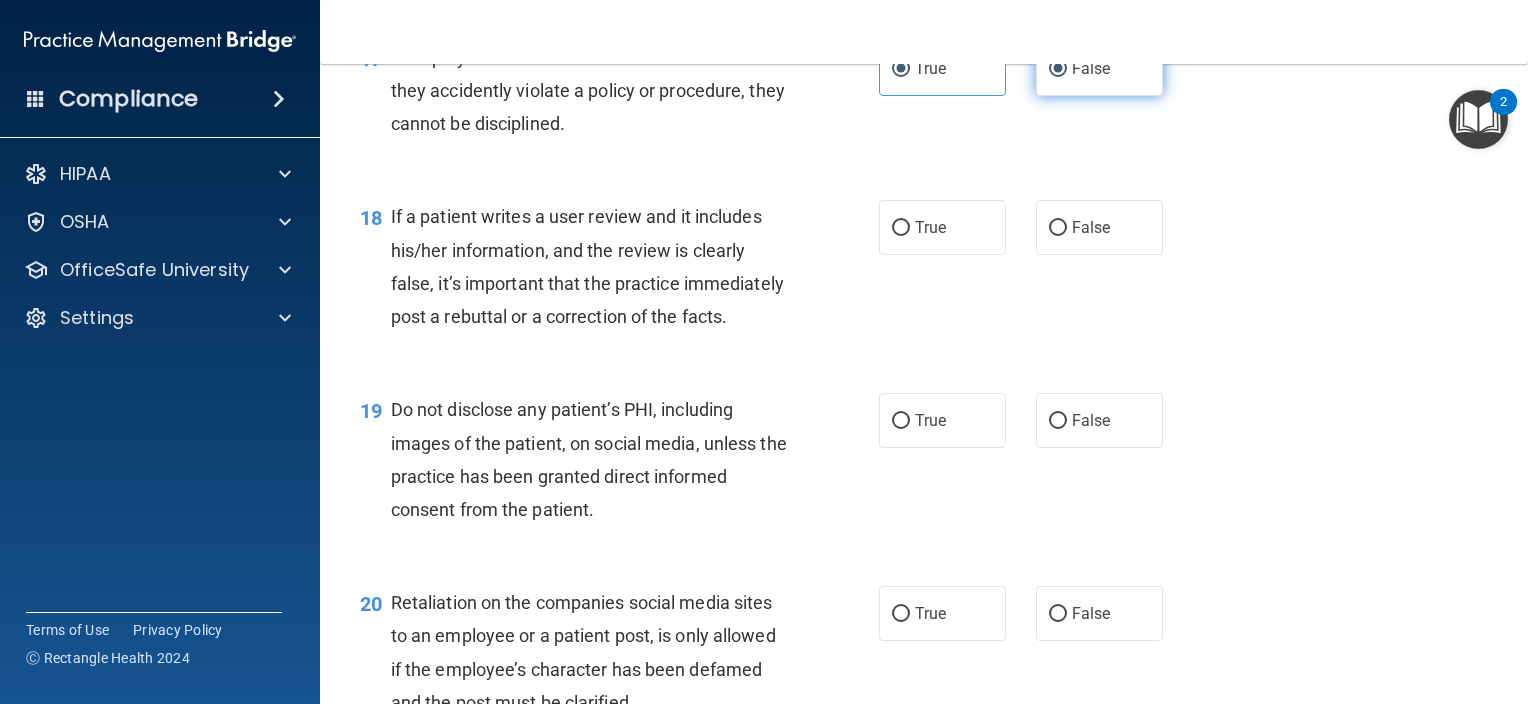 radio on "false" 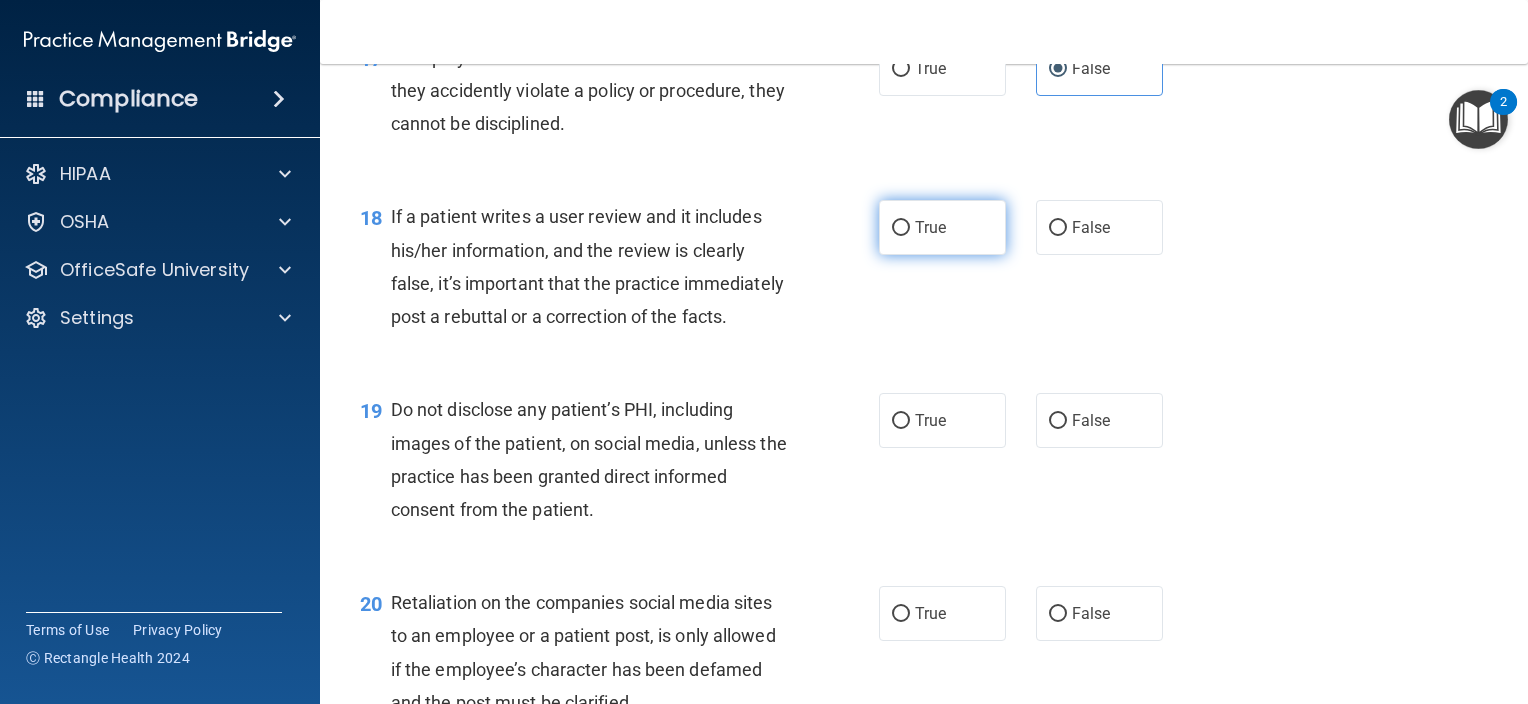 click on "True" at bounding box center (930, 227) 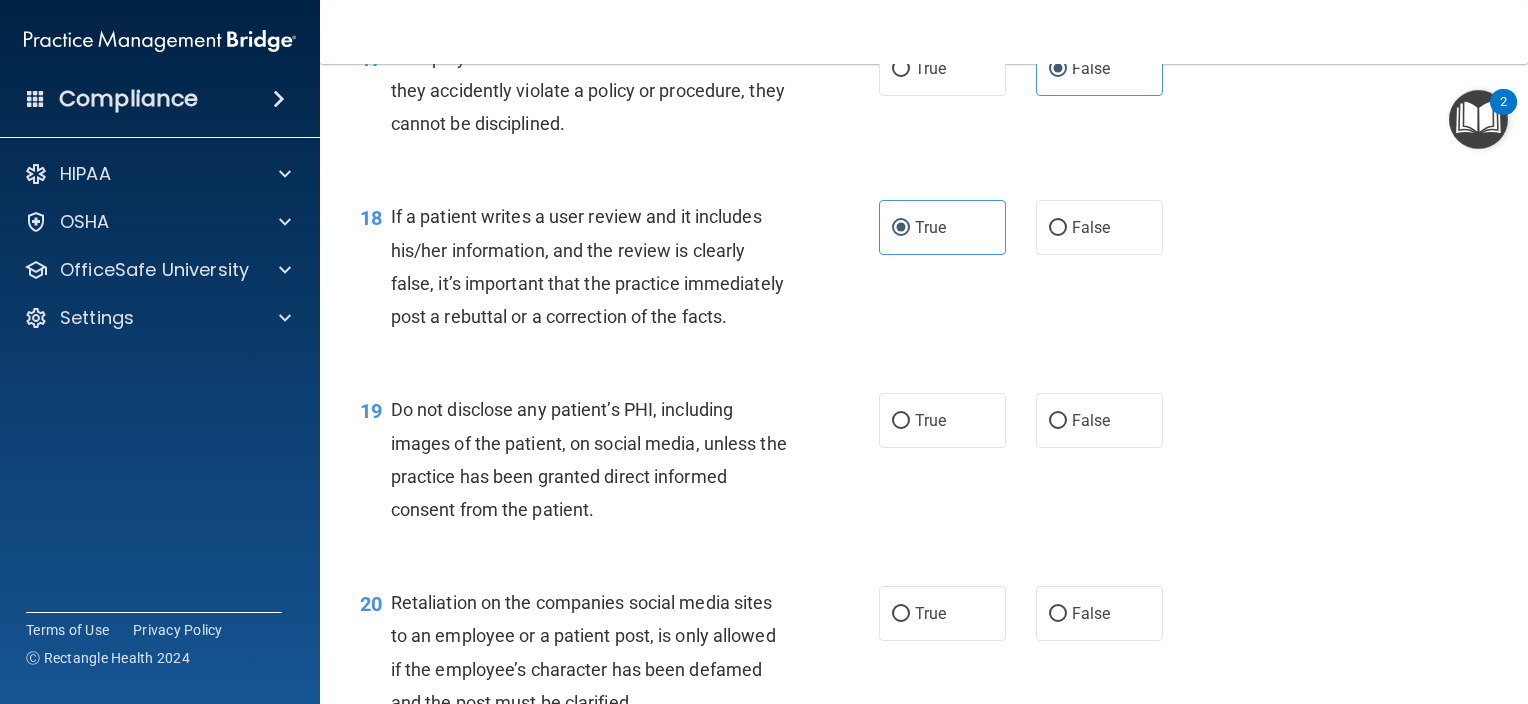 scroll, scrollTop: 3540, scrollLeft: 0, axis: vertical 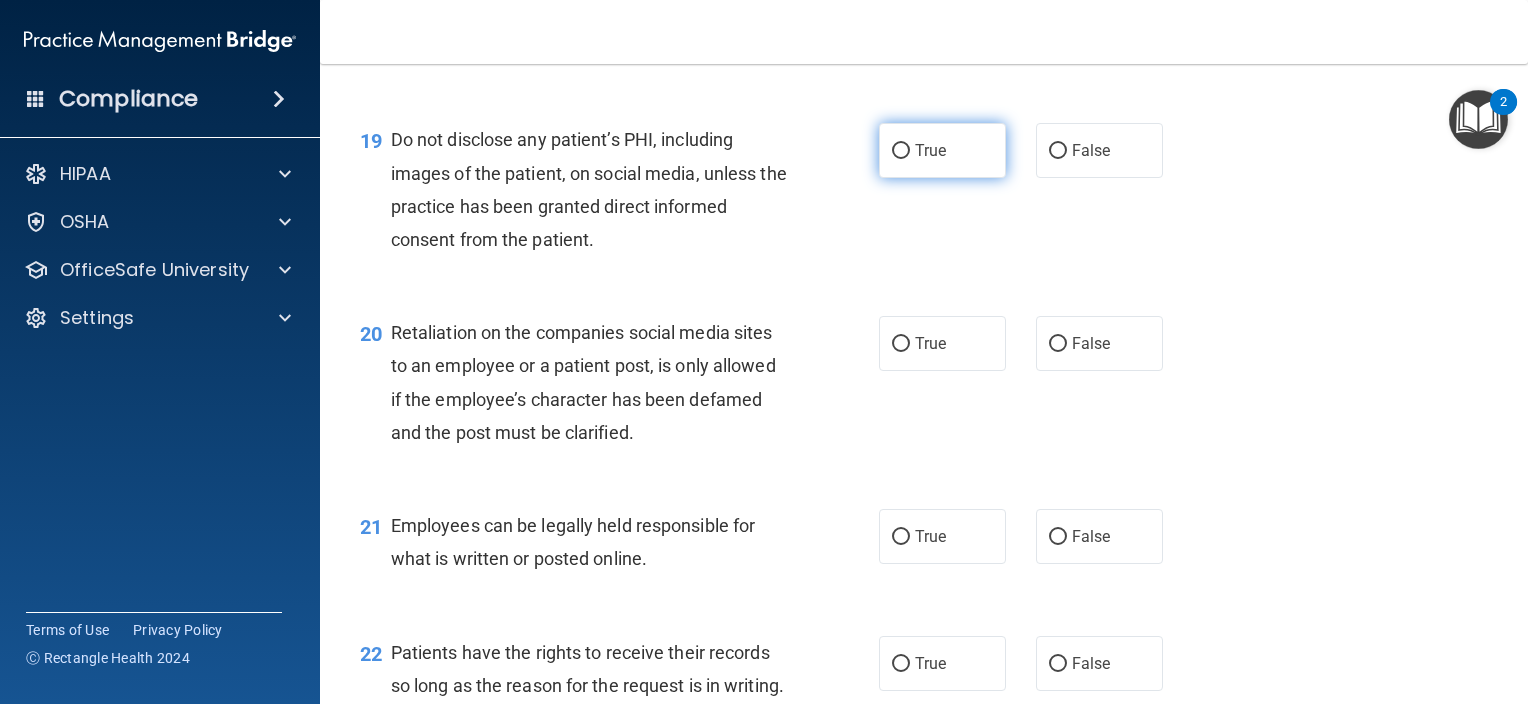 click on "True" at bounding box center (930, 150) 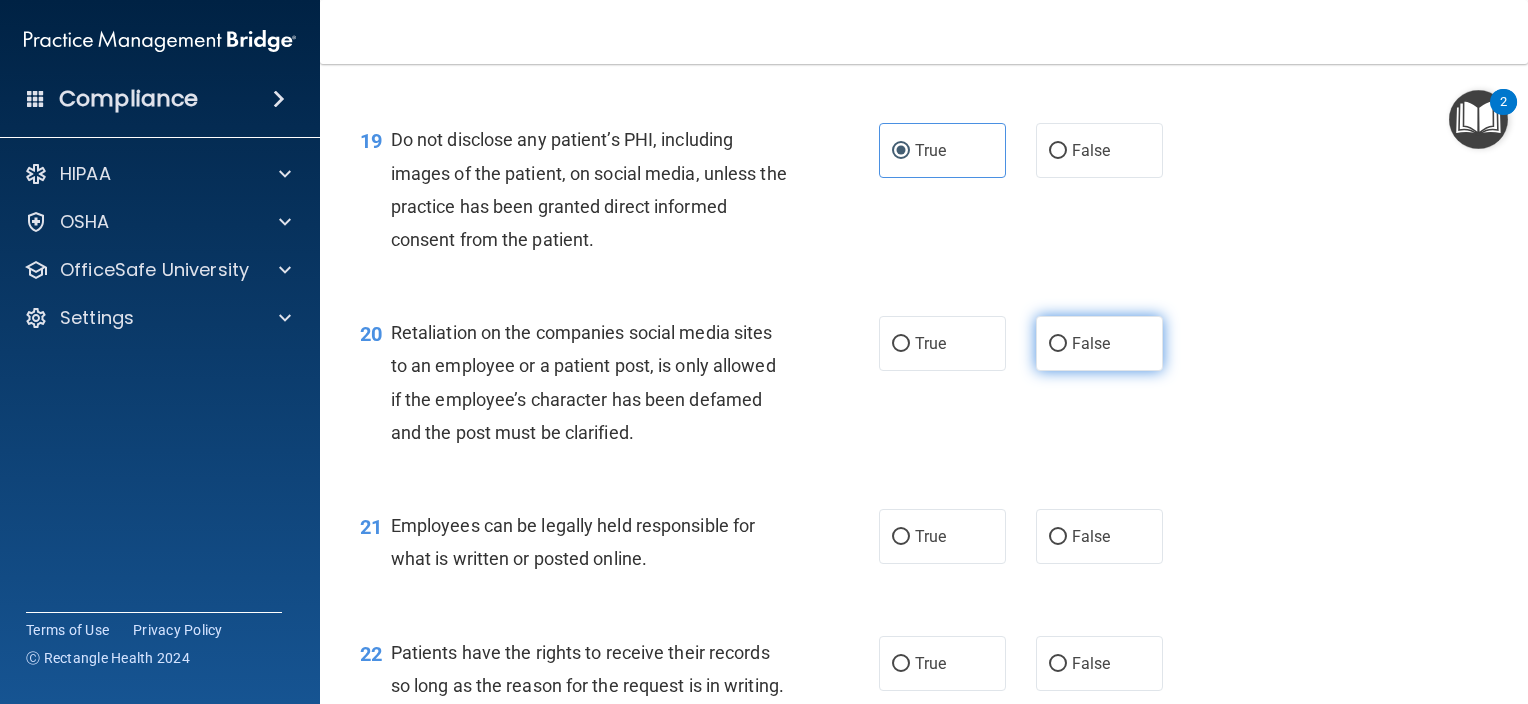 click on "False" at bounding box center (1091, 343) 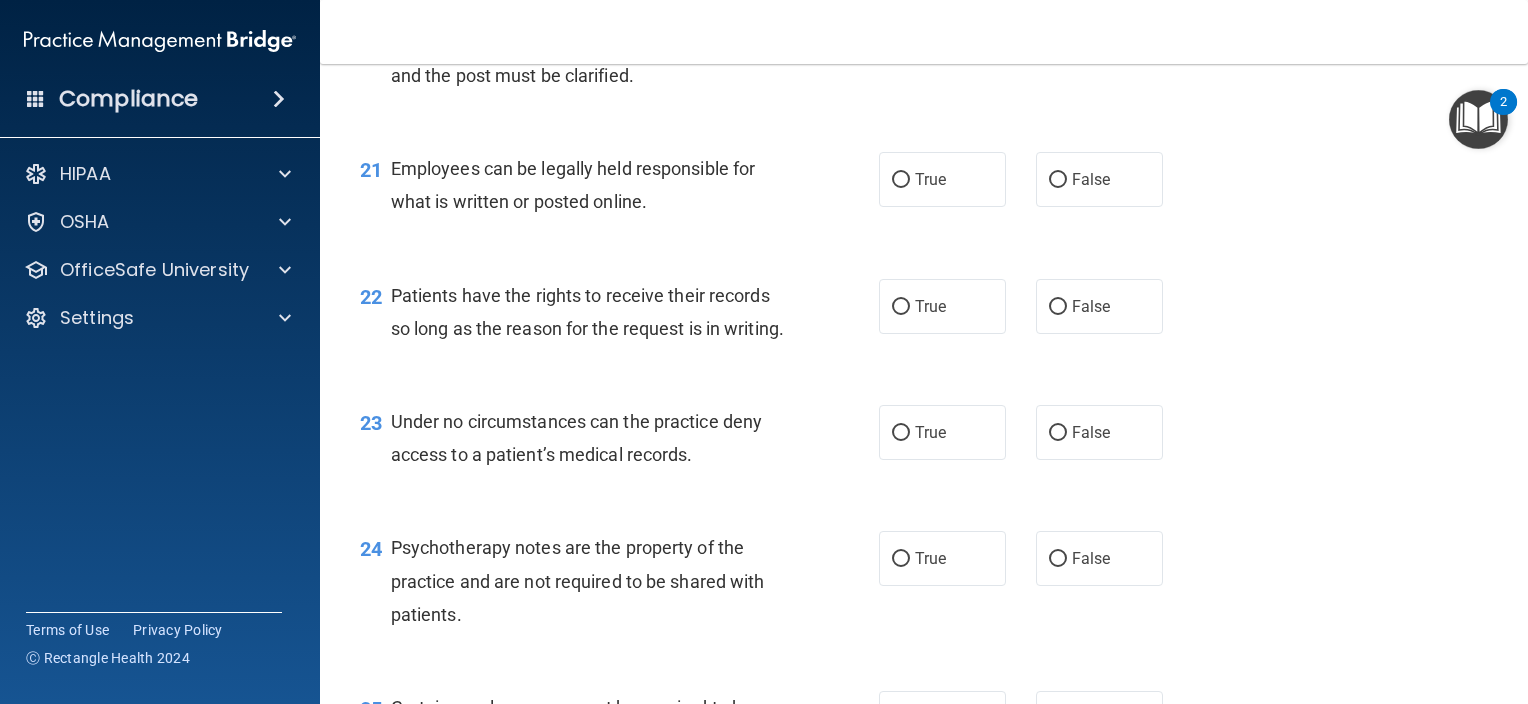 scroll, scrollTop: 3929, scrollLeft: 0, axis: vertical 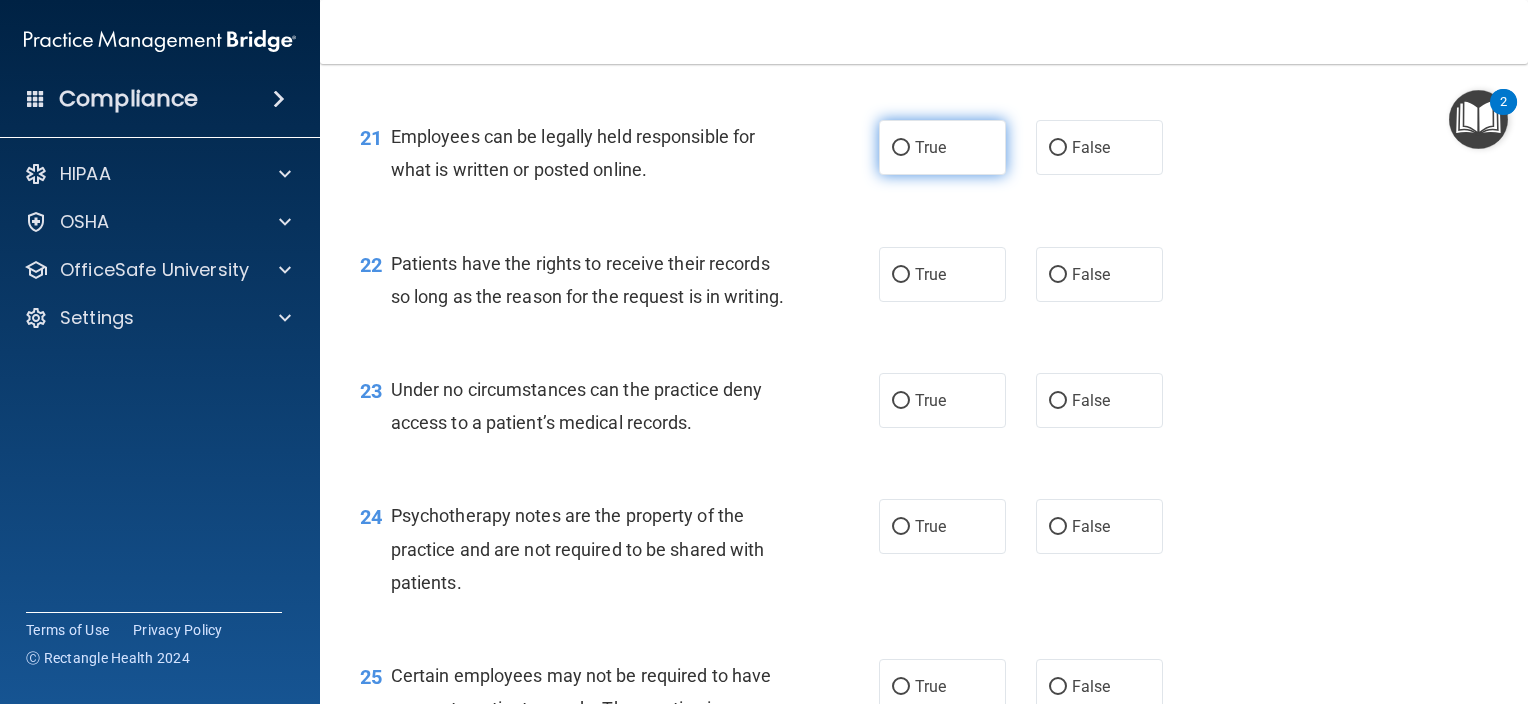 click on "True" at bounding box center [930, 147] 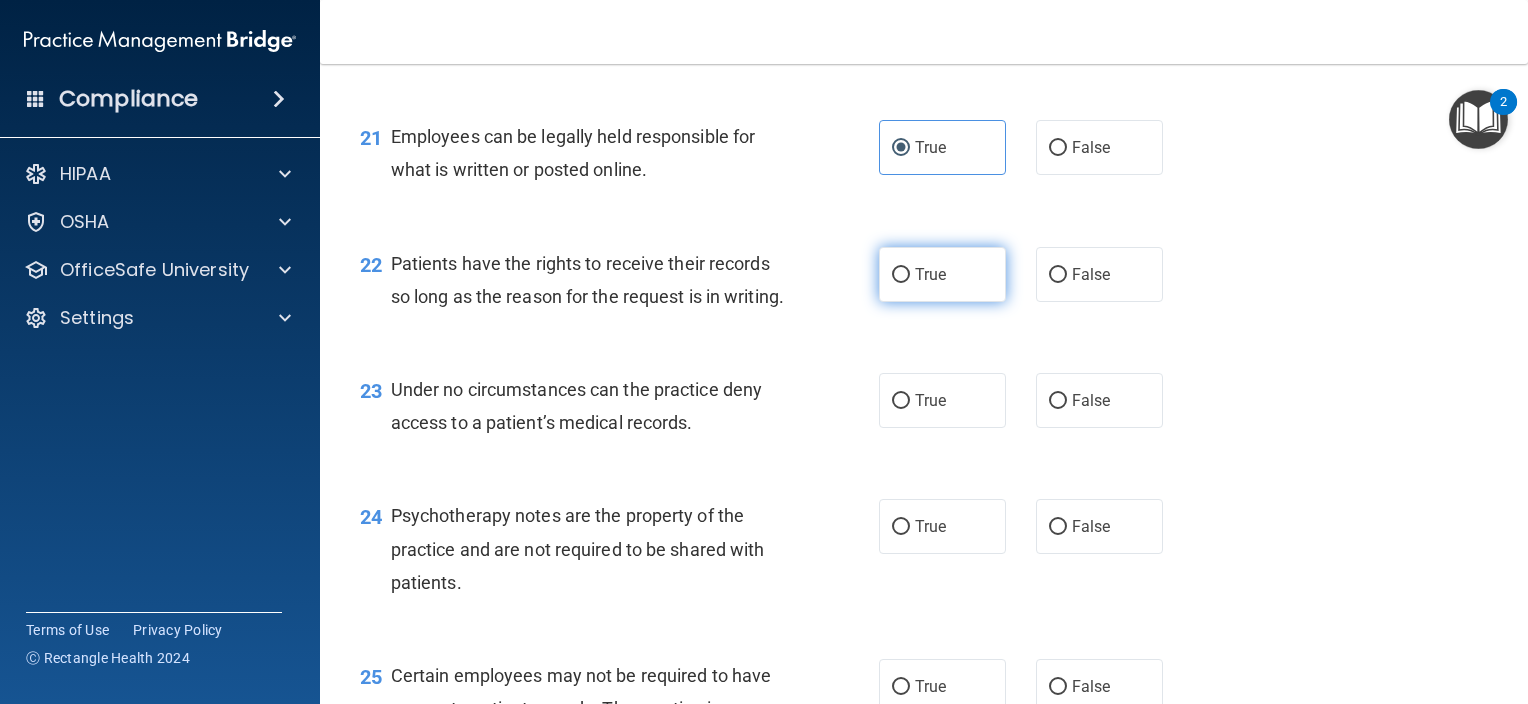 click on "True" at bounding box center (942, 274) 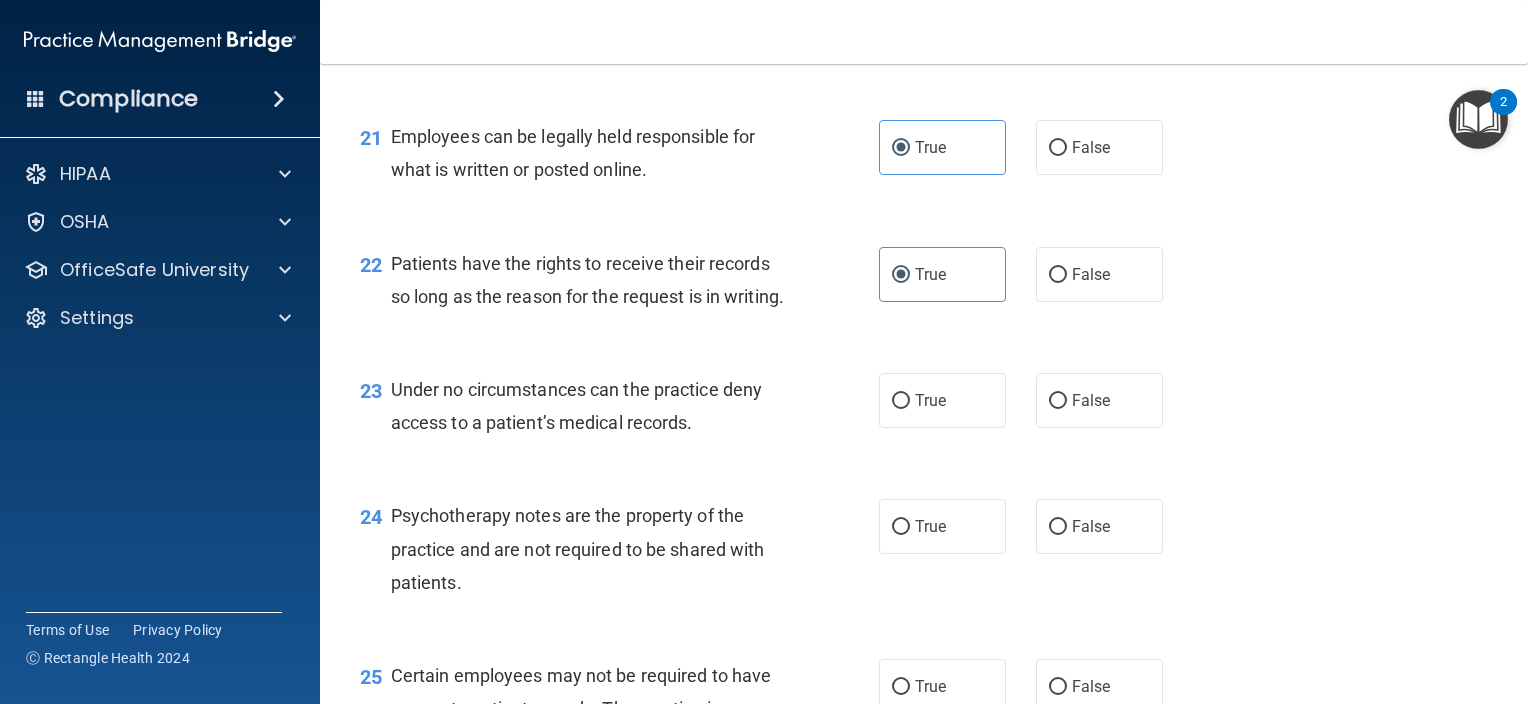 click on "22       Patients have the rights to receive their records so long as the reason for the request is in writing.                 True           False" at bounding box center [924, 285] 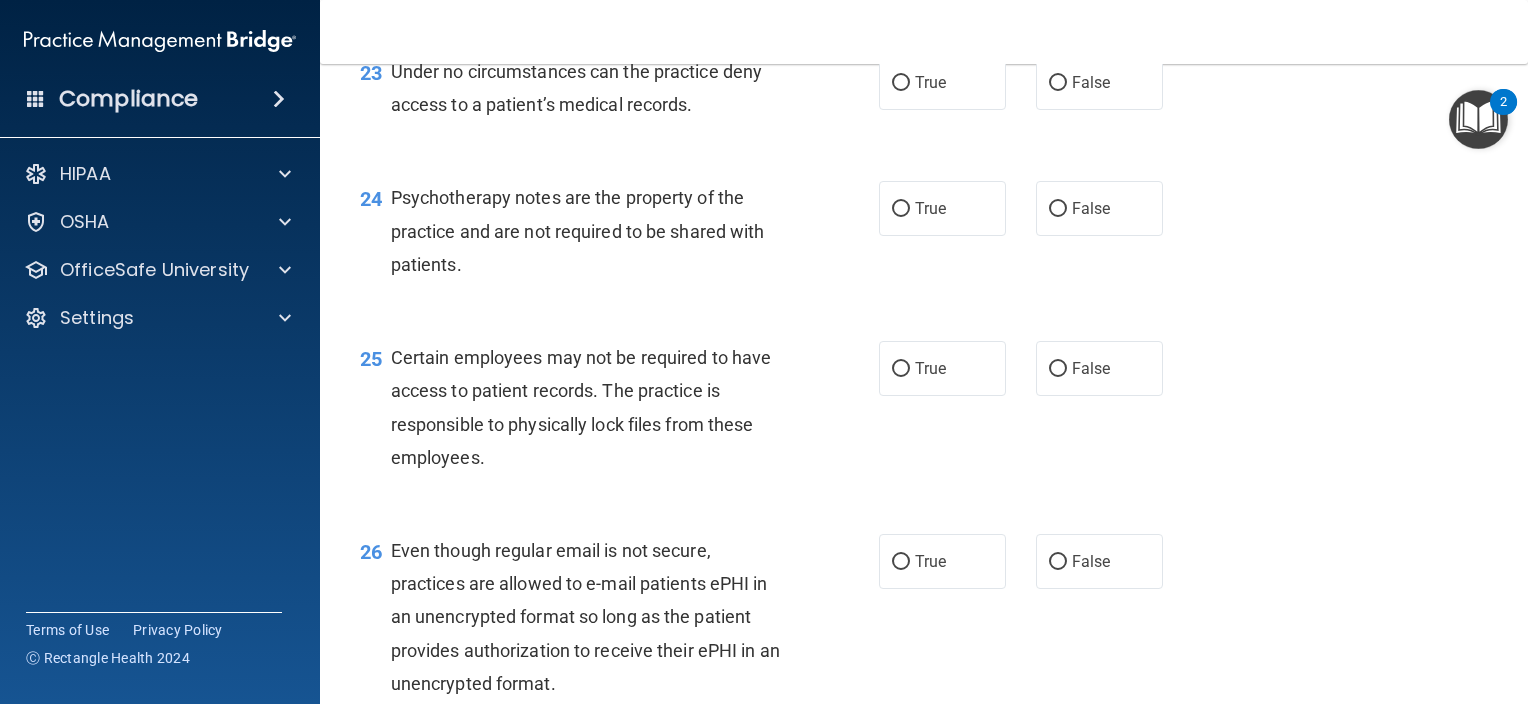scroll, scrollTop: 4294, scrollLeft: 0, axis: vertical 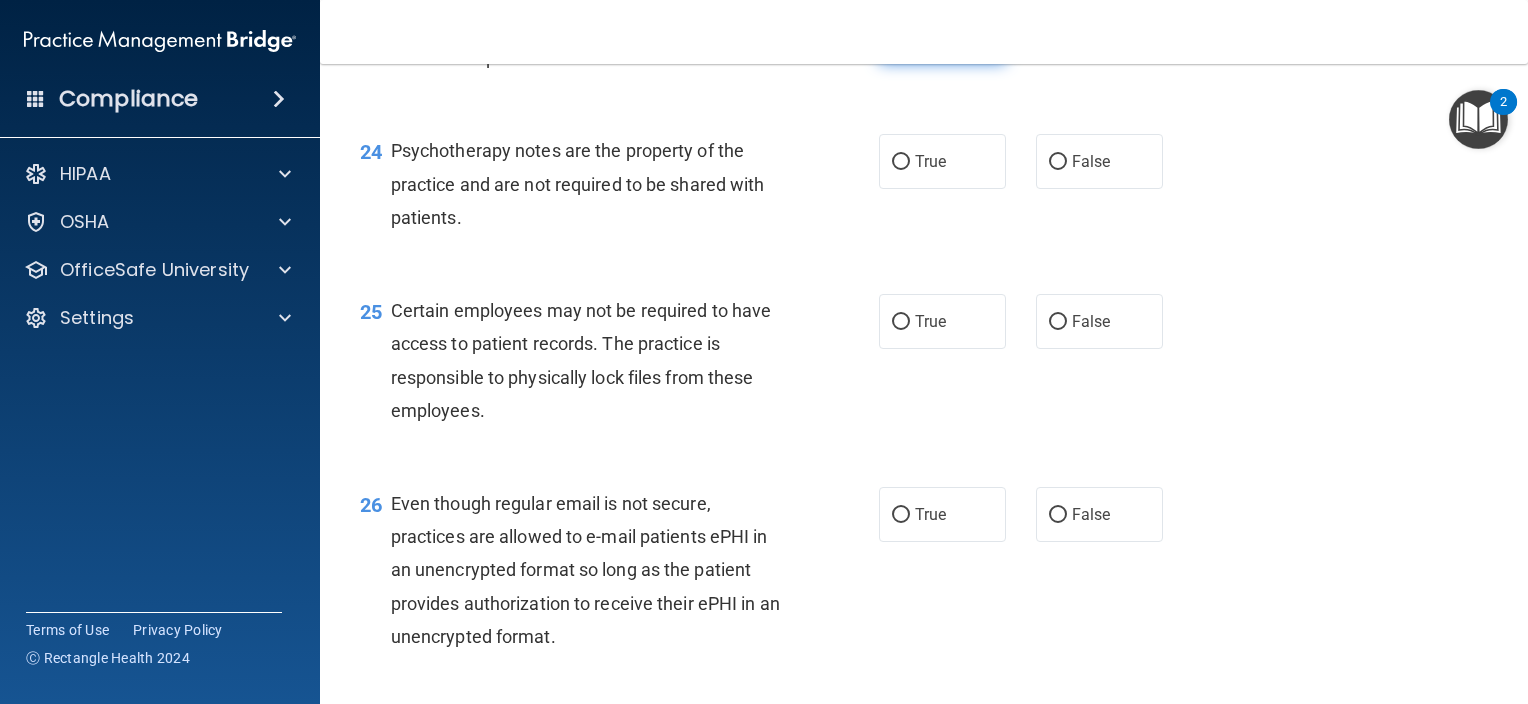 click on "True" at bounding box center [942, 35] 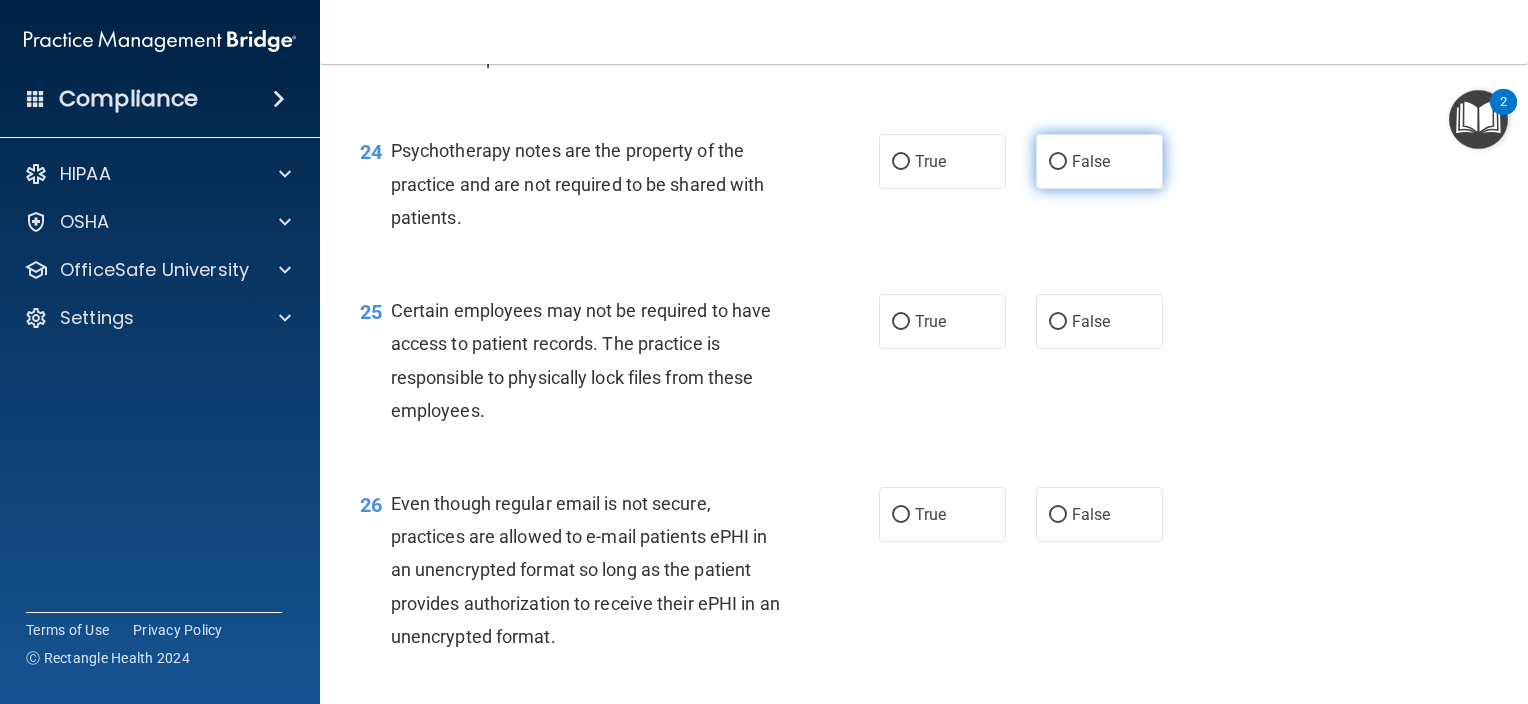 click on "False" at bounding box center (1058, 162) 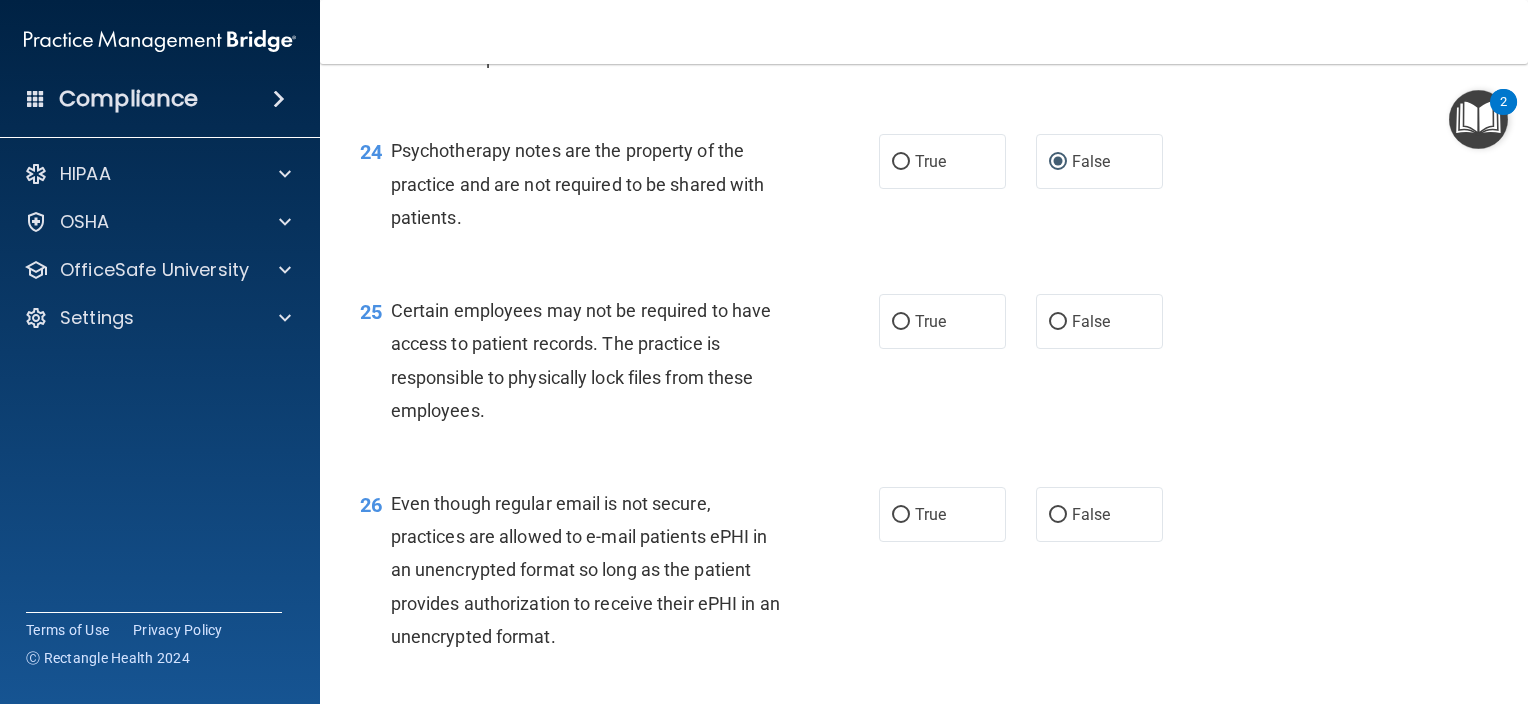 click on "25       Certain employees may not be required to have access to patient records.  The practice is responsible to physically lock files from these employees.                  True           False" at bounding box center [924, 365] 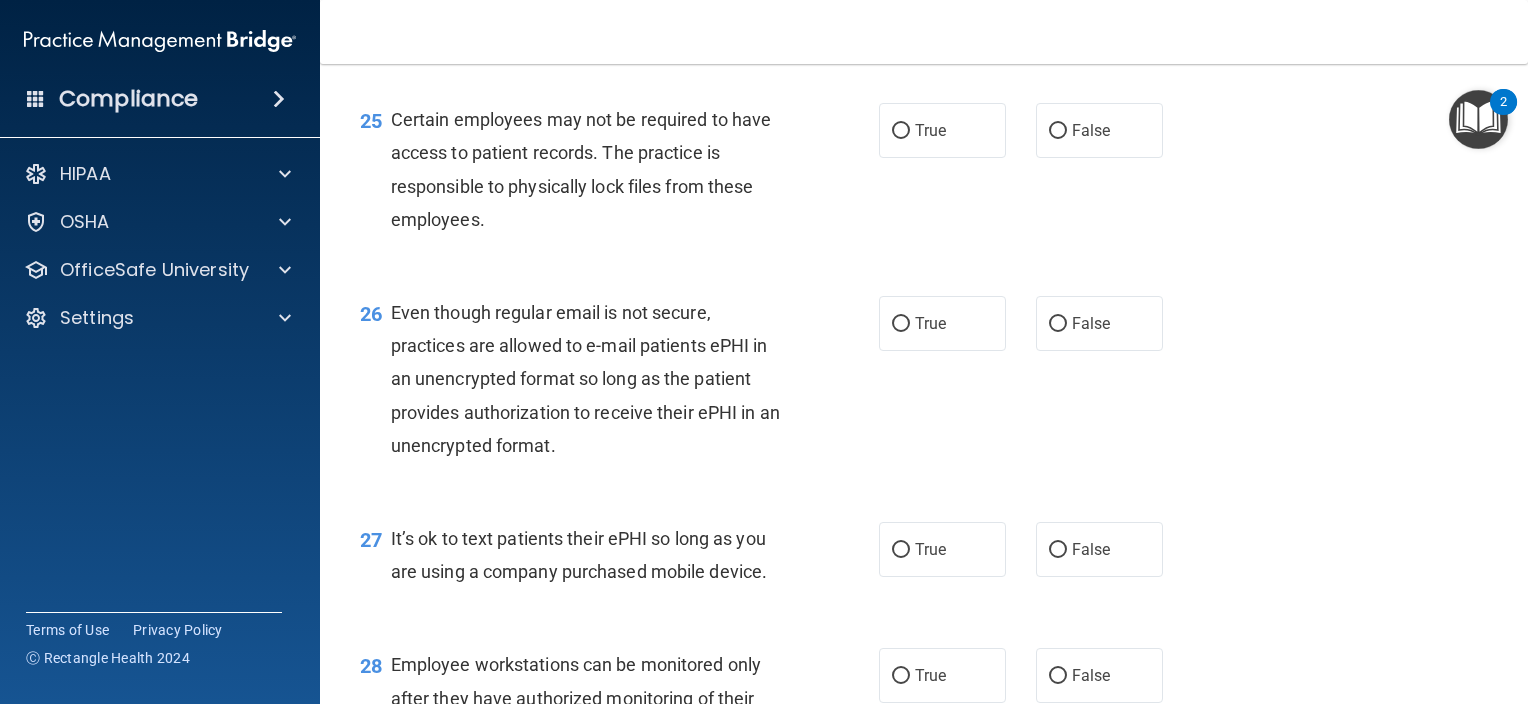 scroll, scrollTop: 4572, scrollLeft: 0, axis: vertical 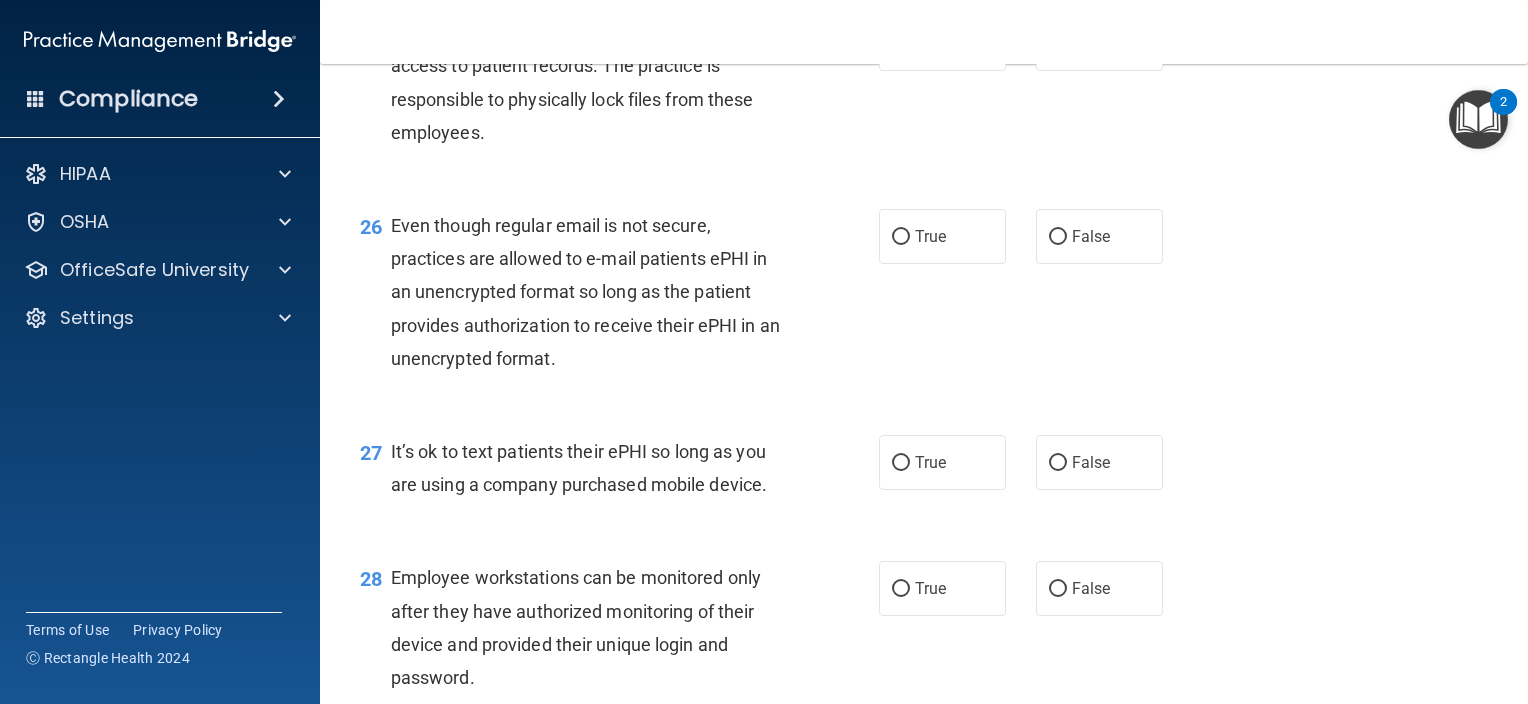 click on "25       Certain employees may not be required to have access to patient records.  The practice is responsible to physically lock files from these employees.                  True           False" at bounding box center [924, 87] 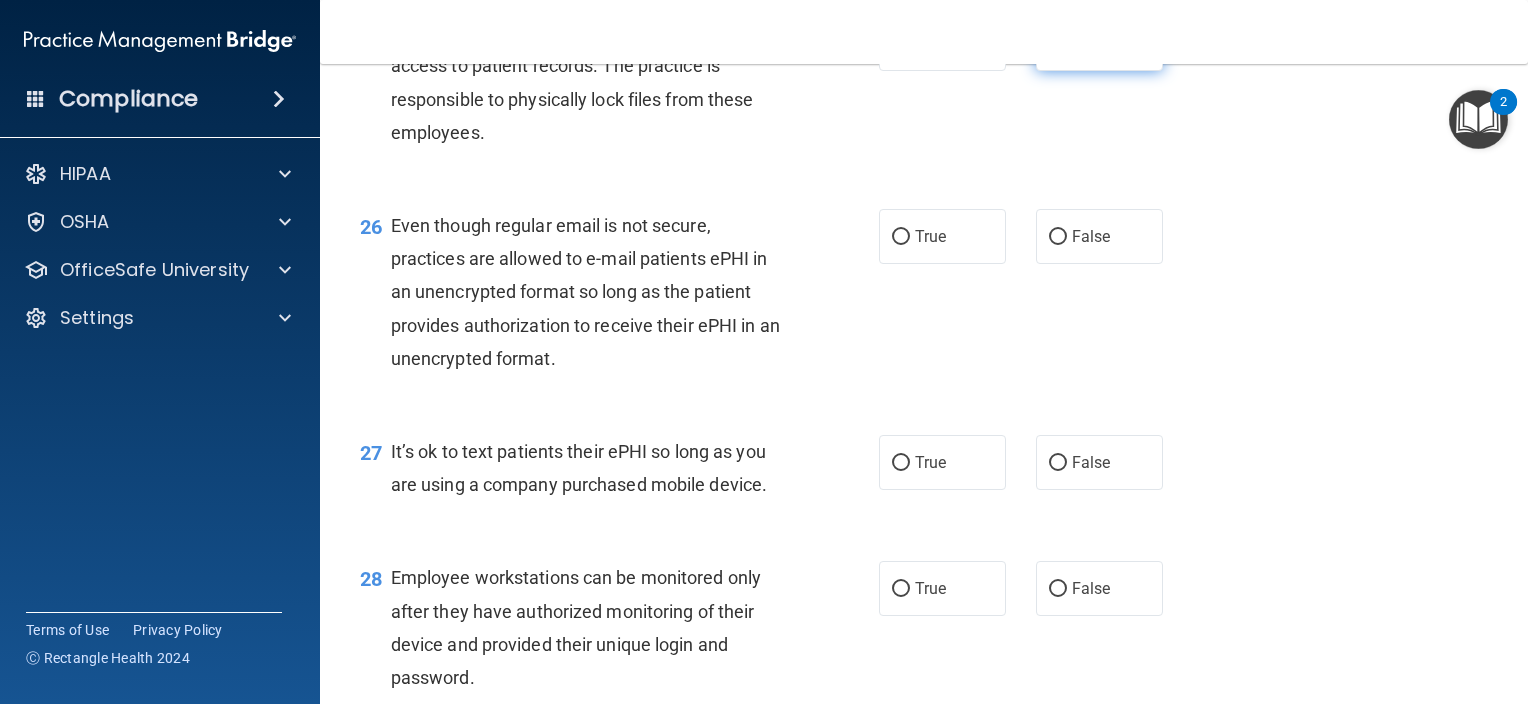 click on "False" at bounding box center (1099, 43) 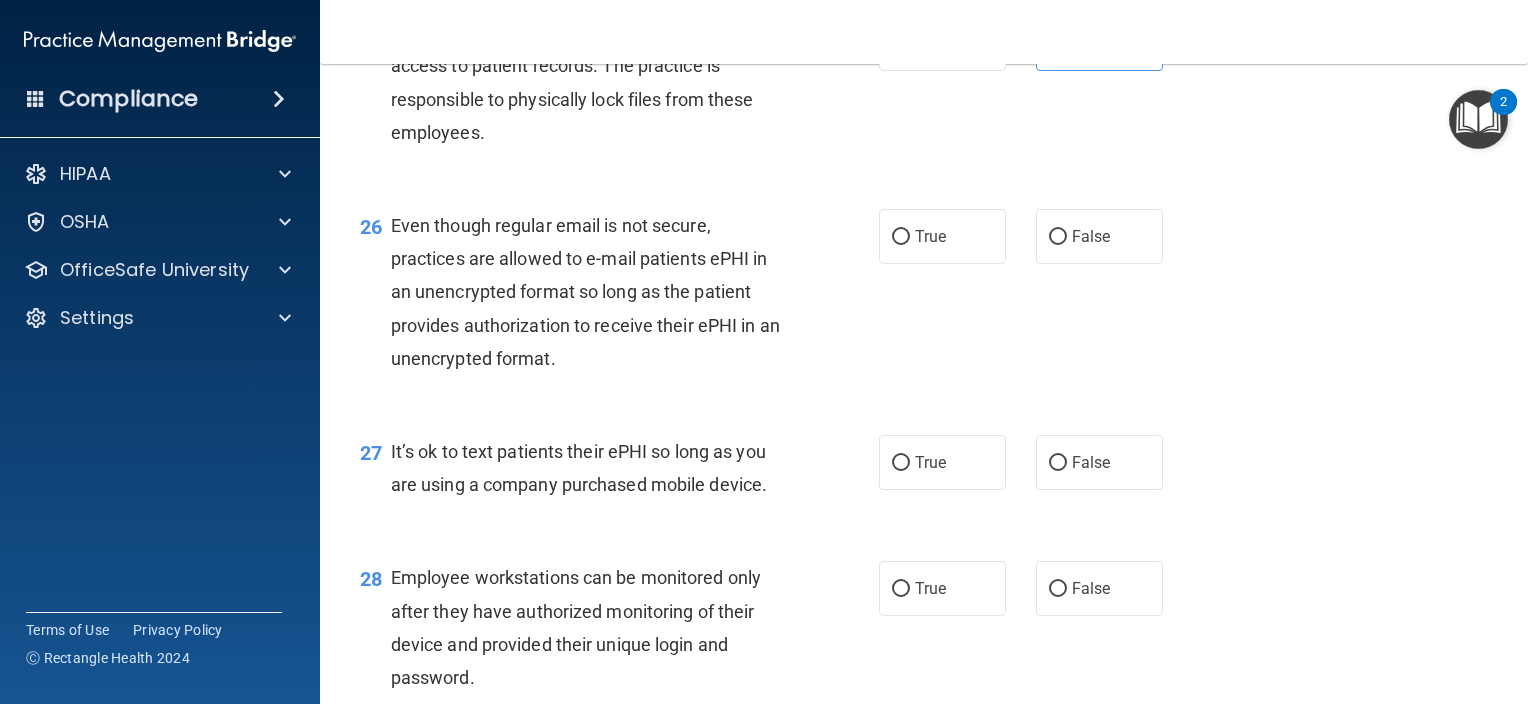 click on "25       Certain employees may not be required to have access to patient records.  The practice is responsible to physically lock files from these employees.                  True           False" at bounding box center (924, 87) 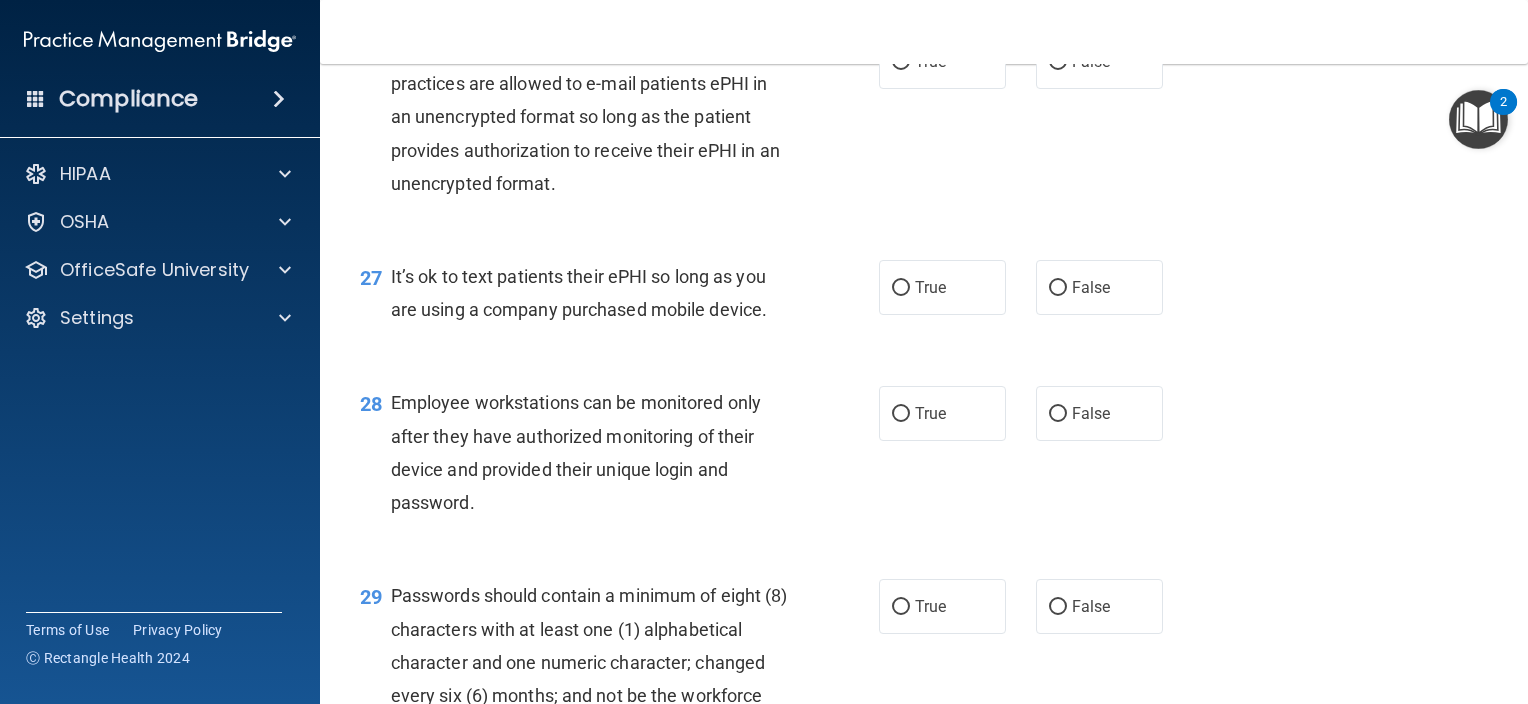 scroll, scrollTop: 4755, scrollLeft: 0, axis: vertical 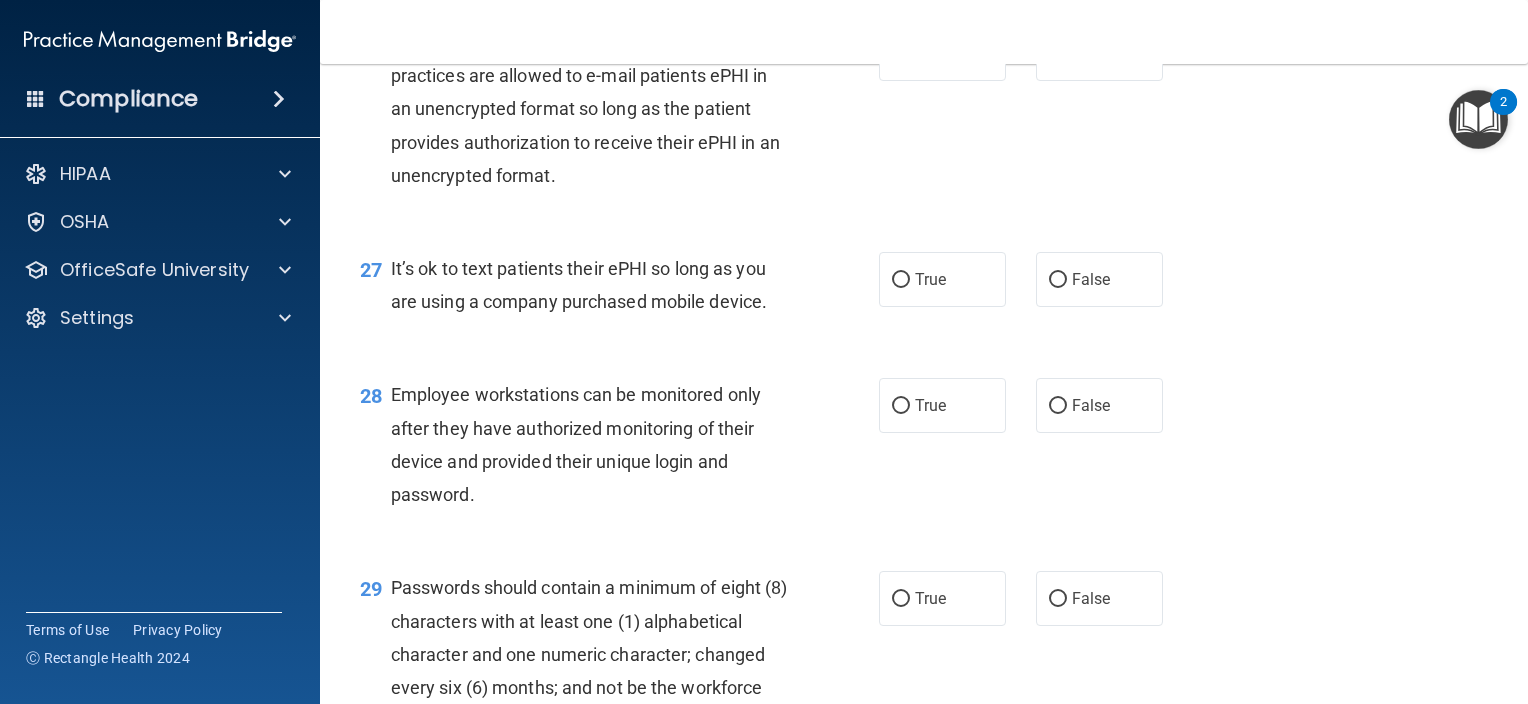 click on "26       Even though regular email is not secure, practices are allowed to e-mail patients ePHI in an unencrypted format so long as the patient provides authorization to receive their ePHI in an unencrypted format." at bounding box center [619, 114] 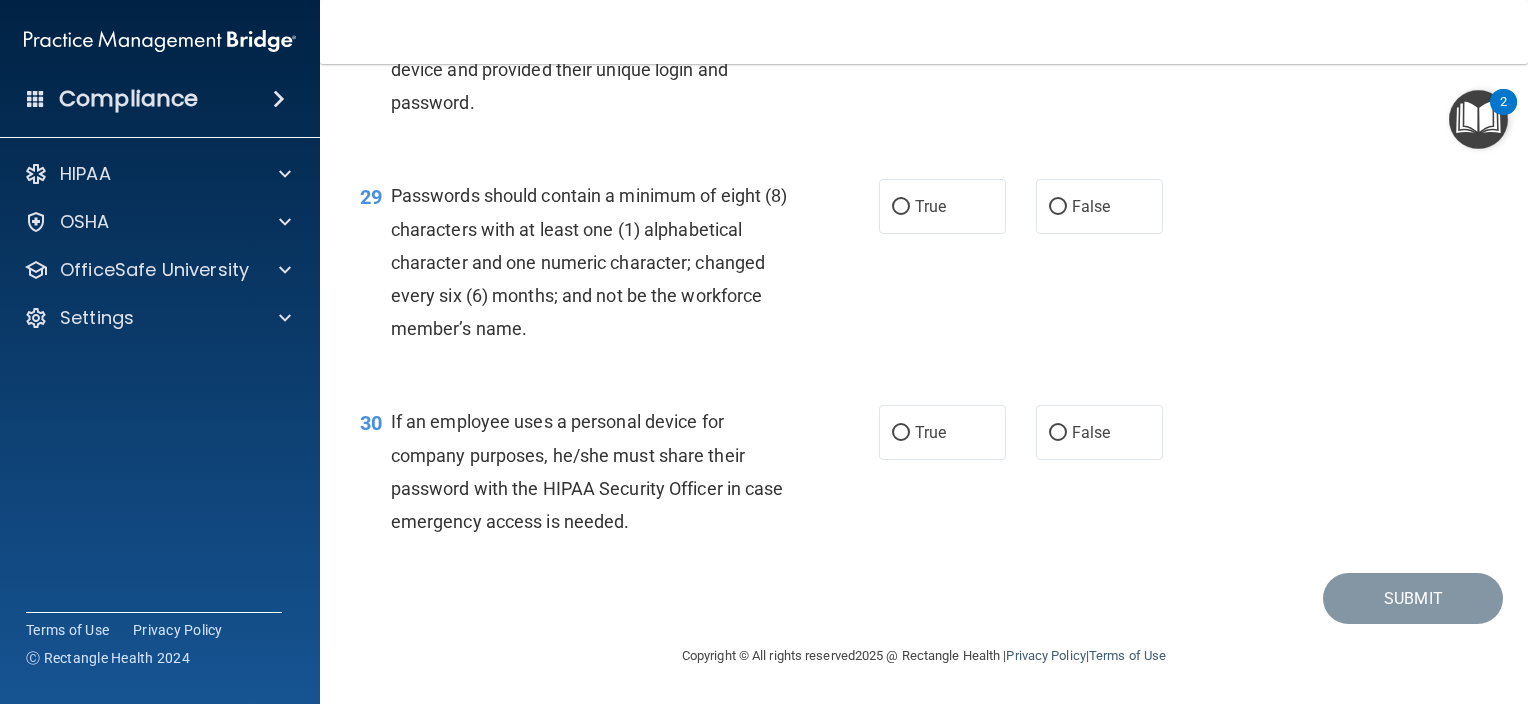 scroll, scrollTop: 5247, scrollLeft: 0, axis: vertical 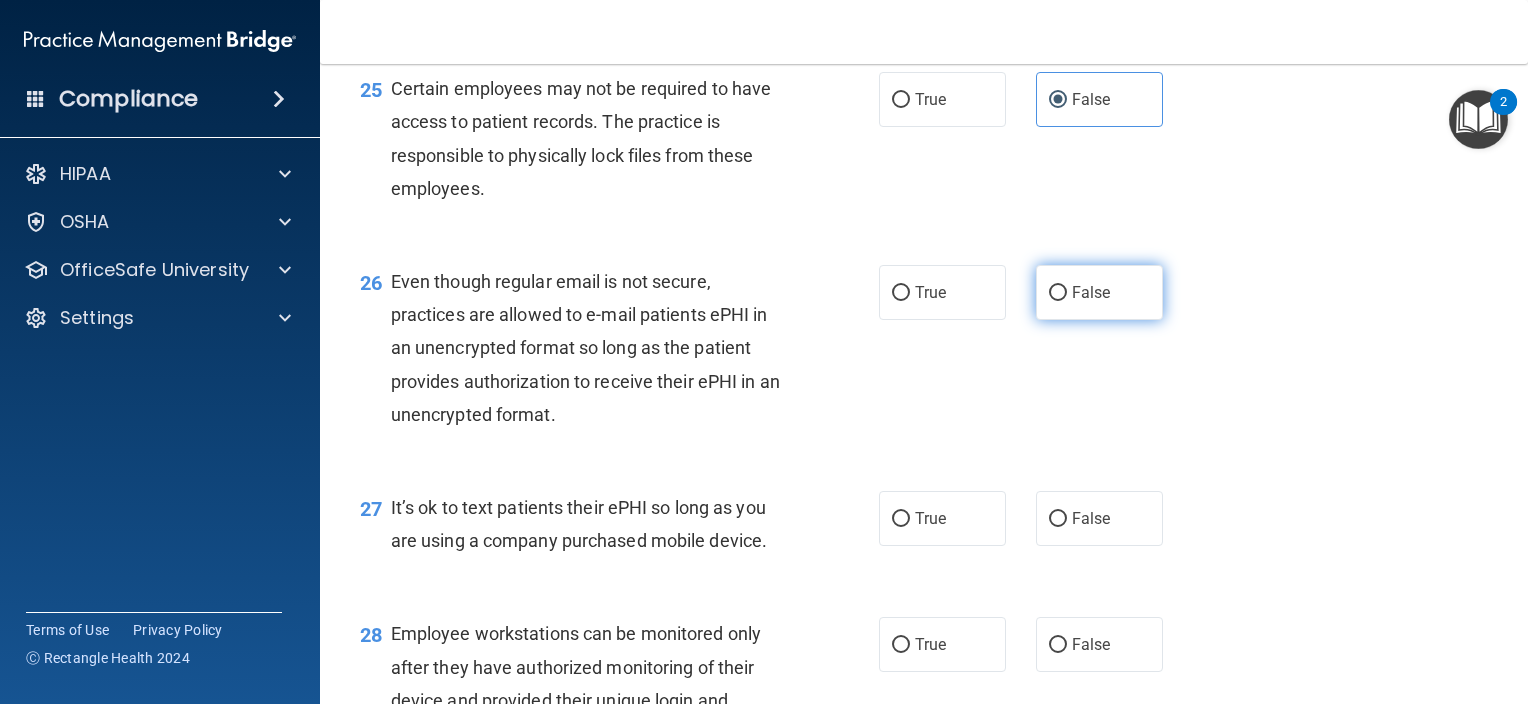 click on "False" at bounding box center (1091, 292) 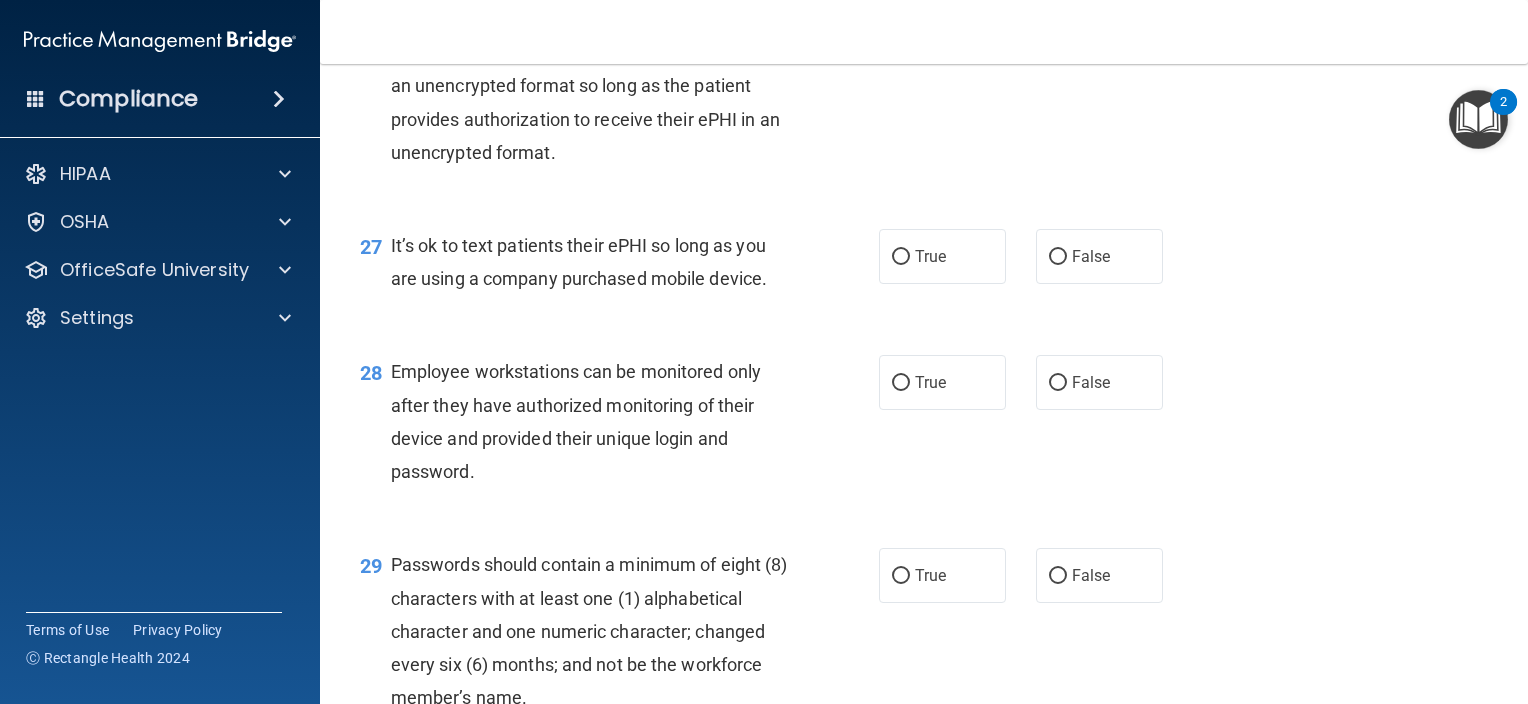 scroll, scrollTop: 4699, scrollLeft: 0, axis: vertical 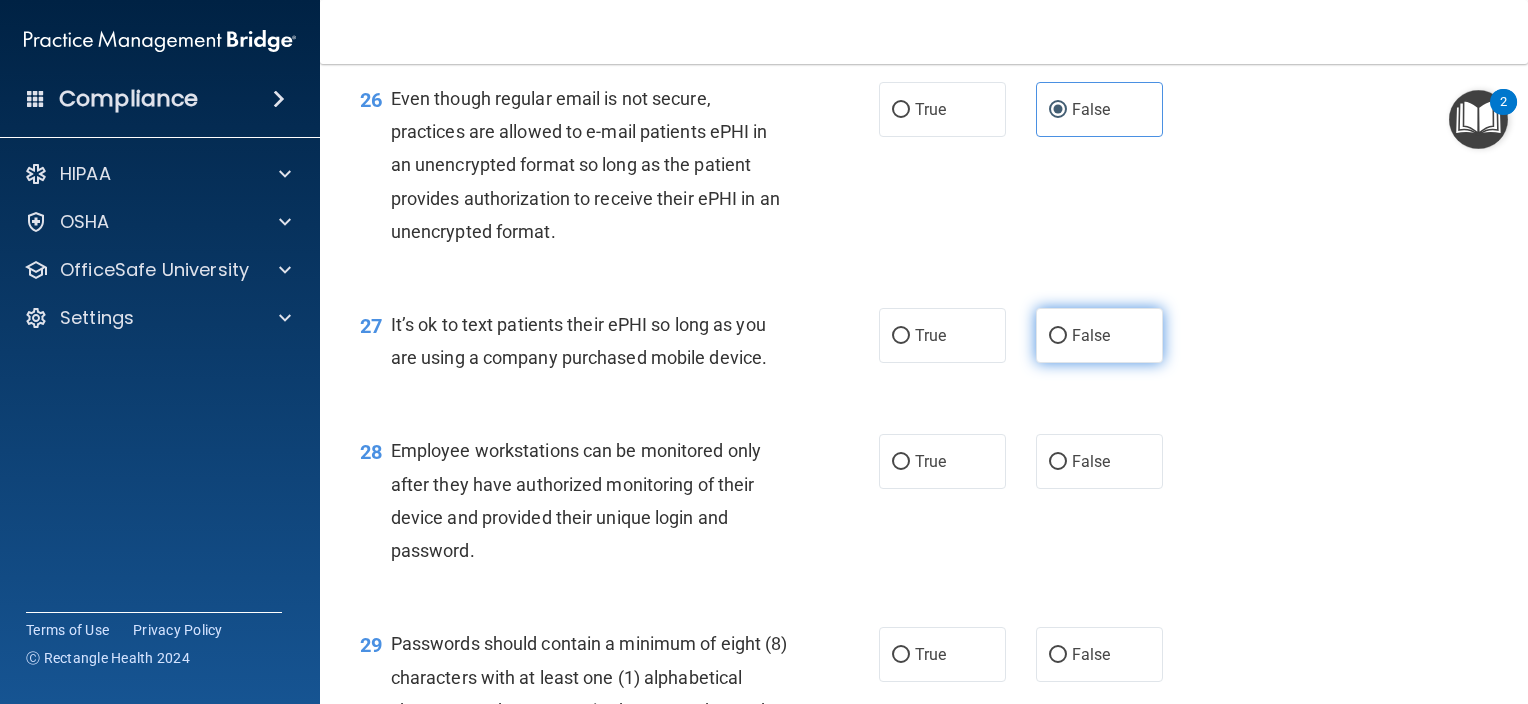 click on "False" at bounding box center [1099, 335] 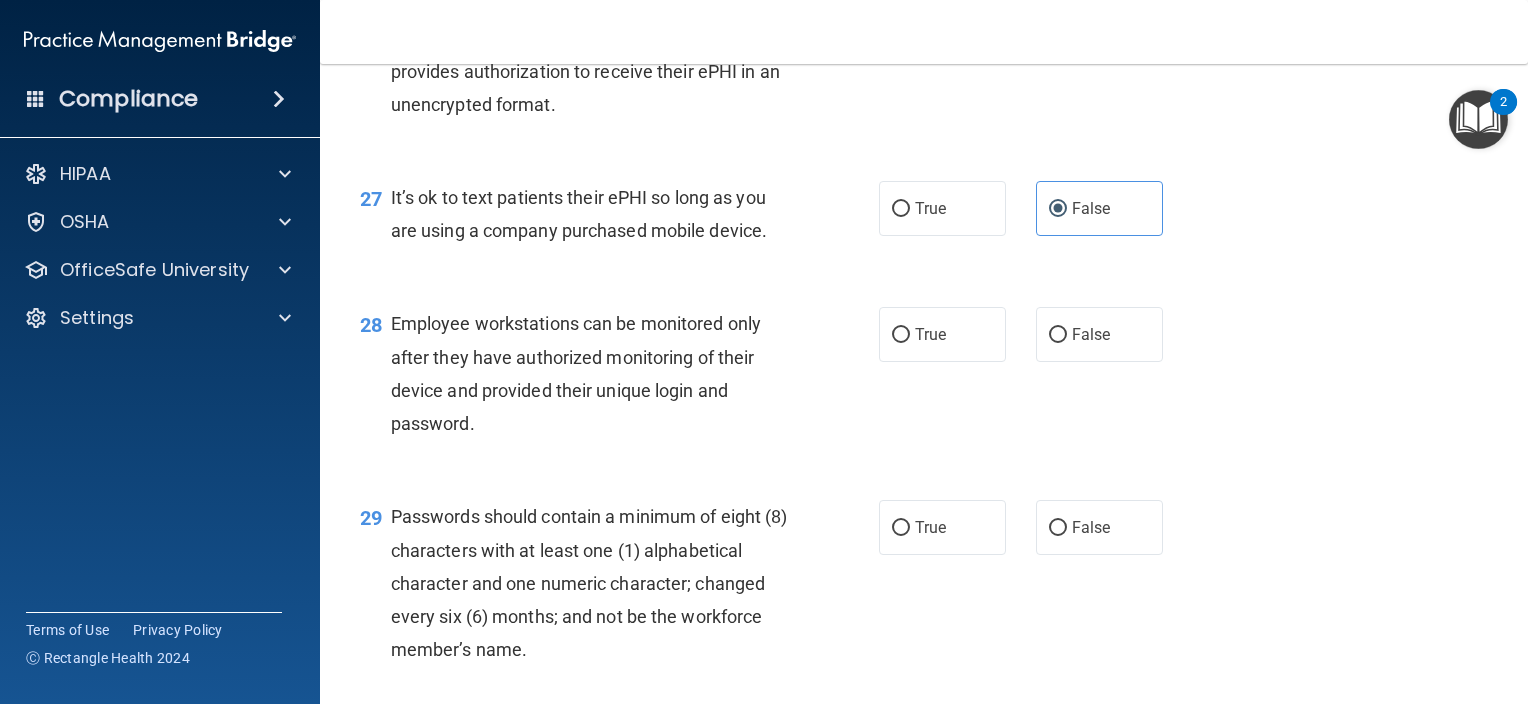 scroll, scrollTop: 4882, scrollLeft: 0, axis: vertical 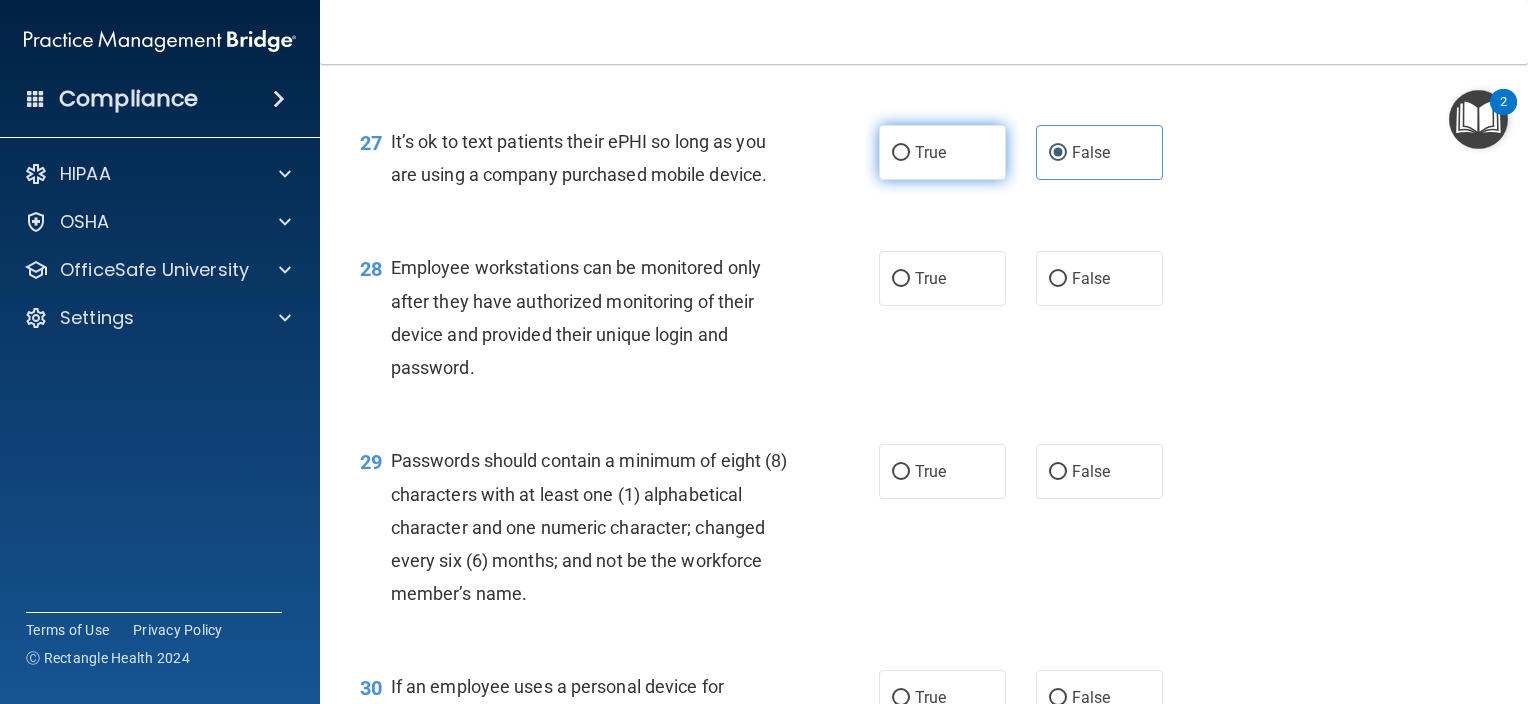 click on "True" at bounding box center [942, 152] 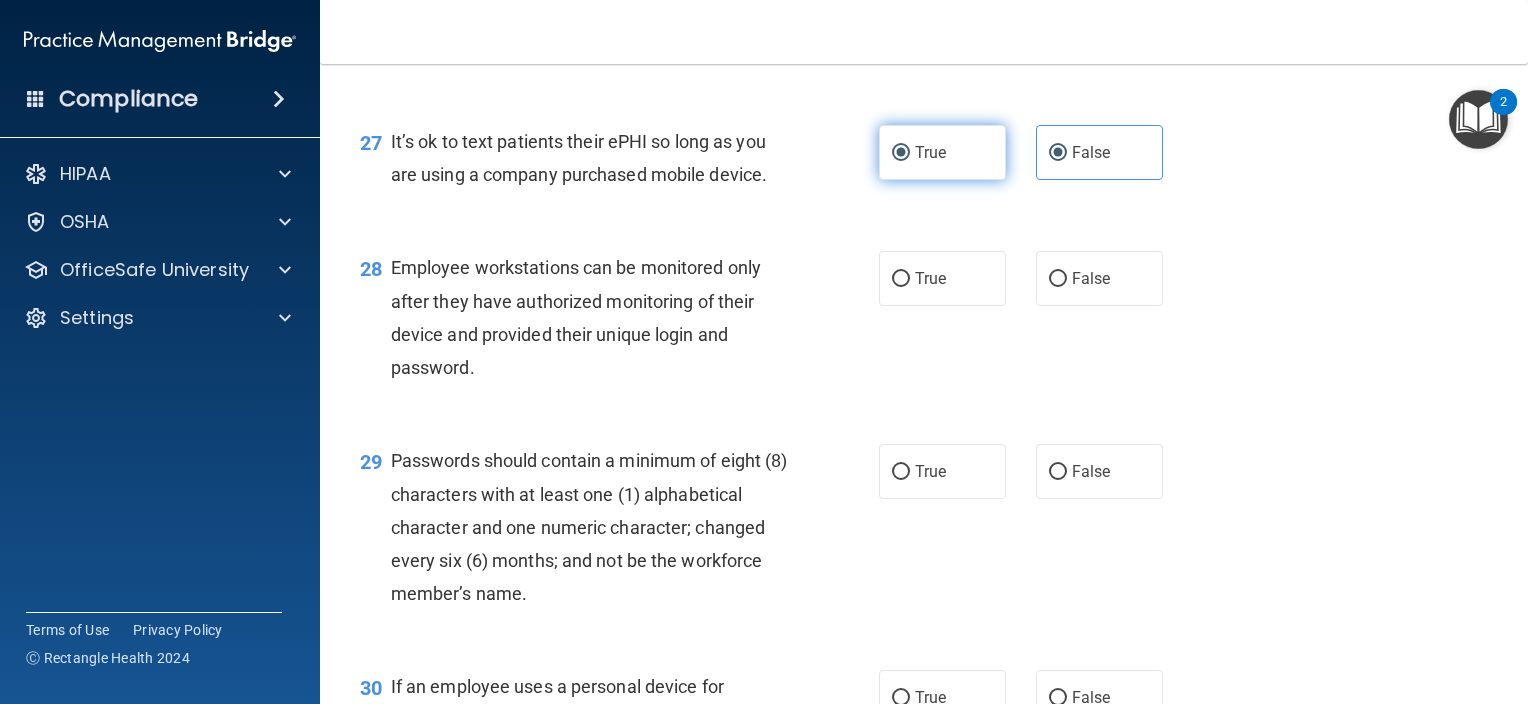 radio on "false" 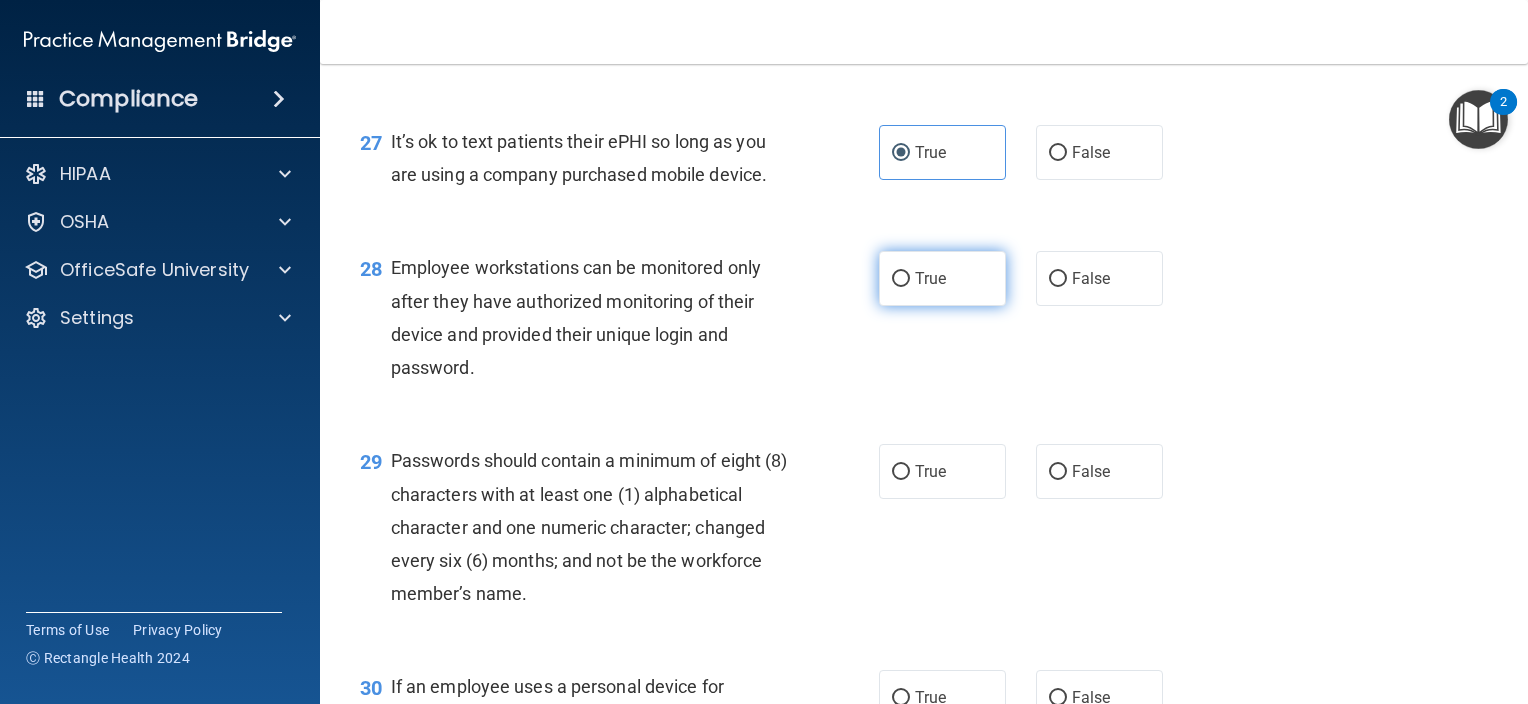 click on "True" at bounding box center [942, 278] 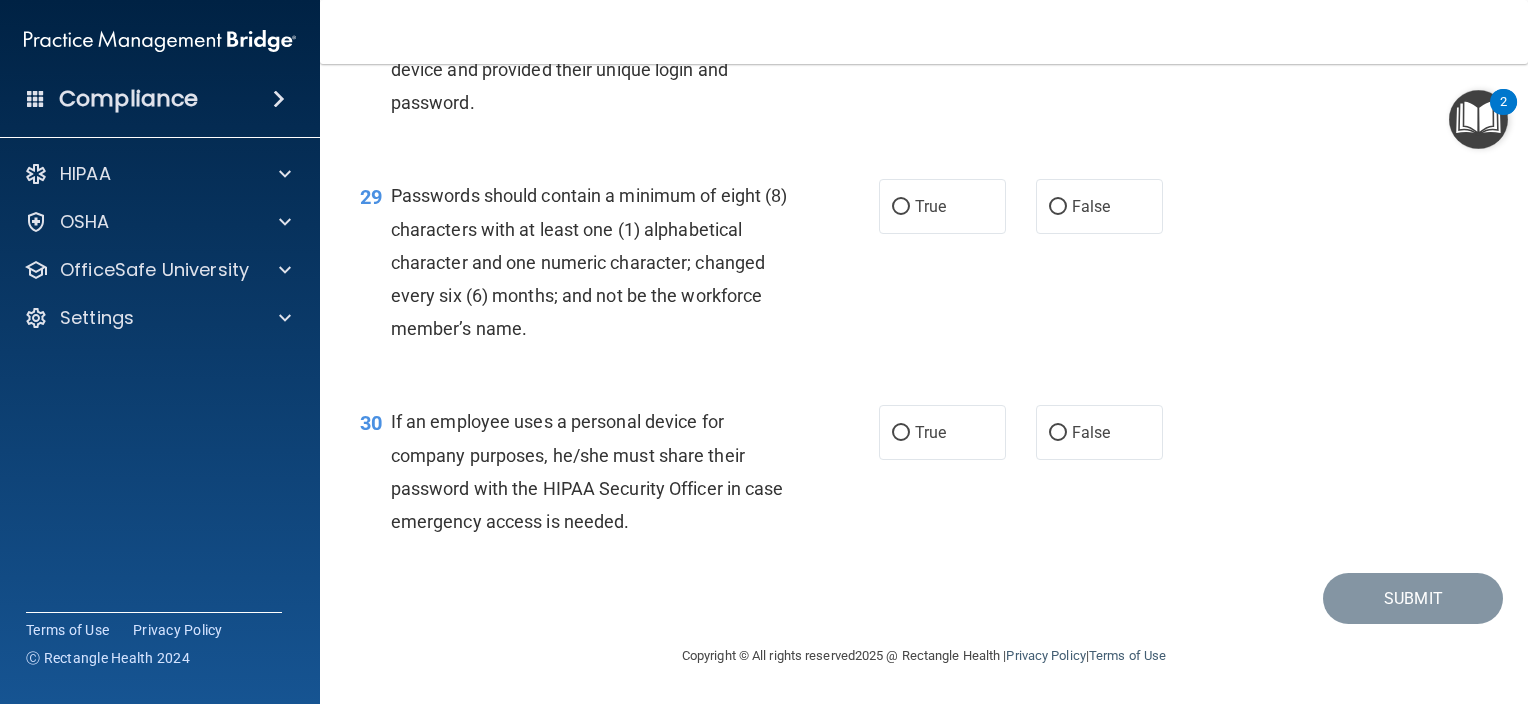 scroll, scrollTop: 5247, scrollLeft: 0, axis: vertical 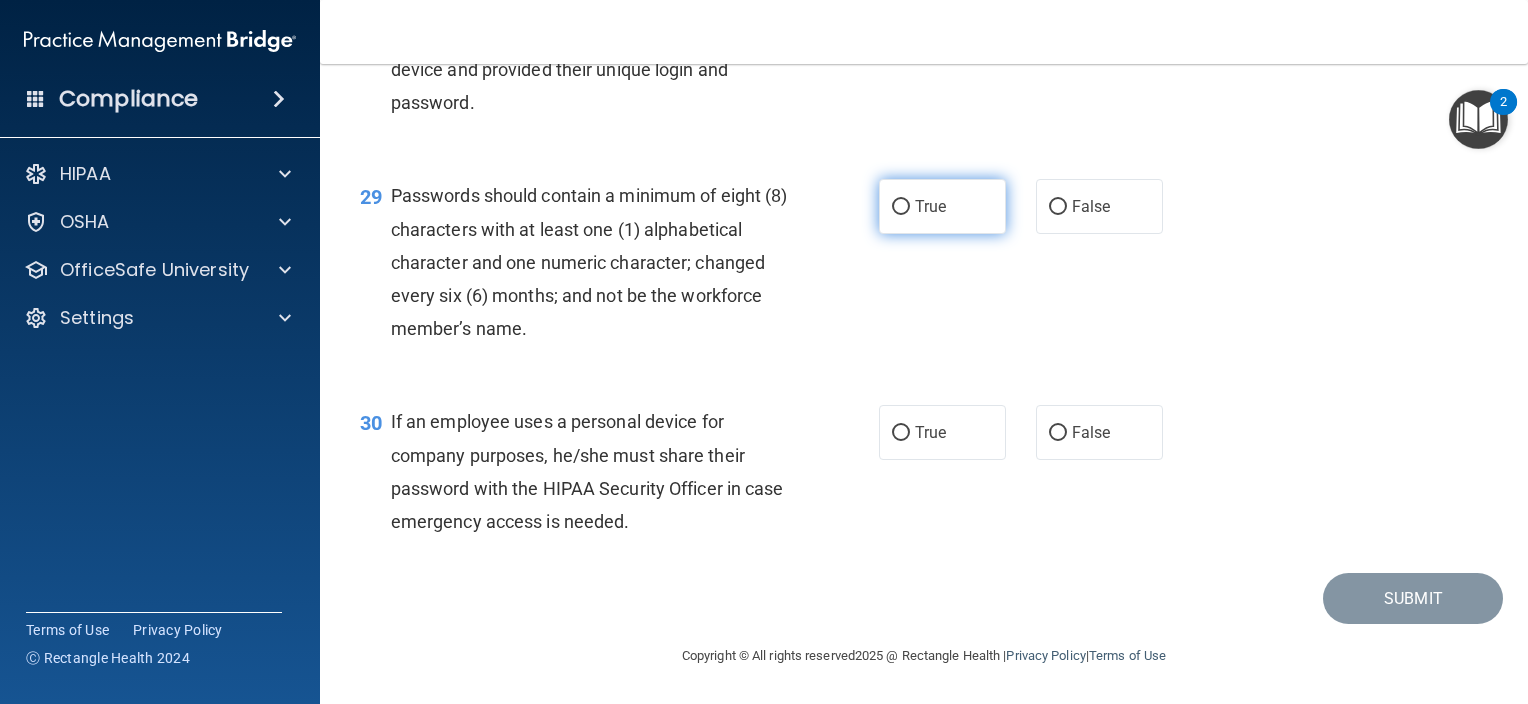click on "True" at bounding box center (942, 206) 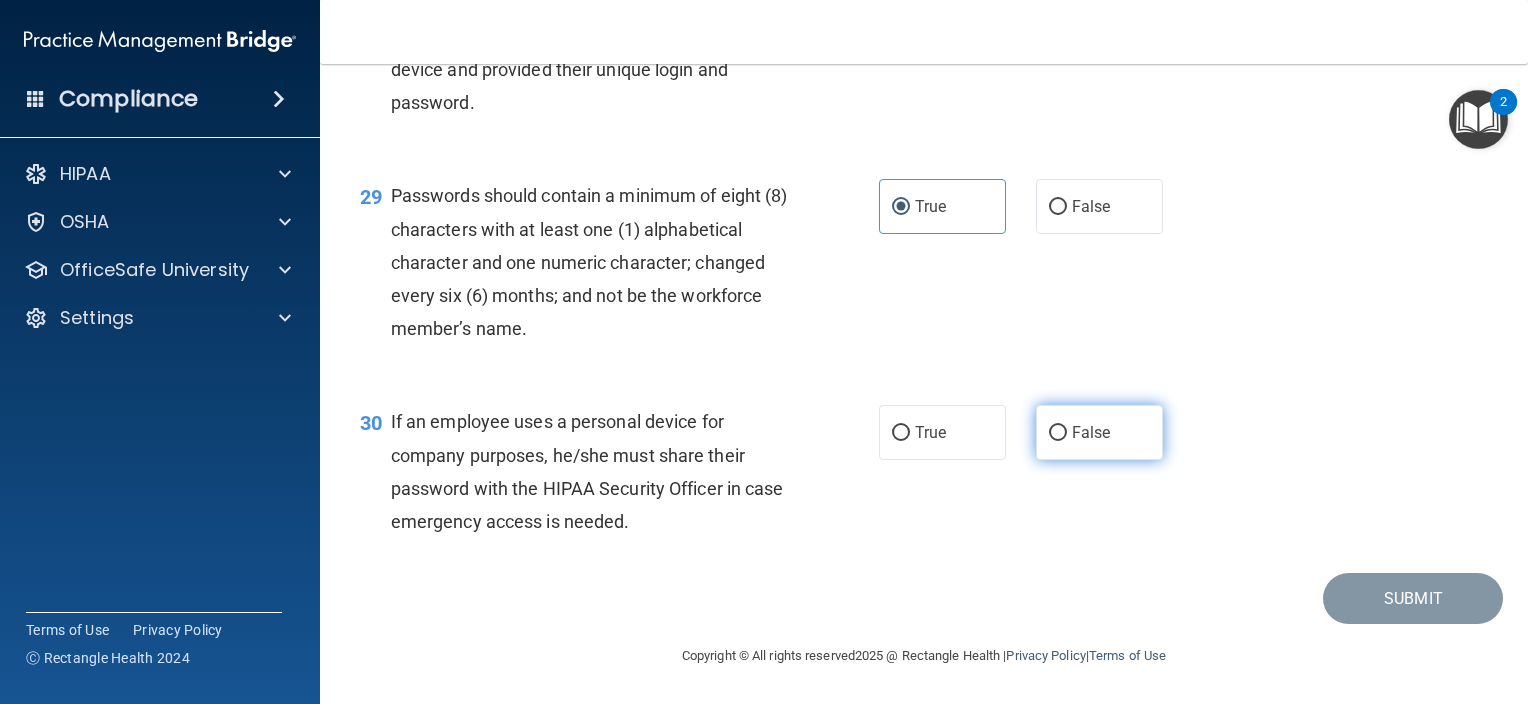 click on "False" at bounding box center [1058, 433] 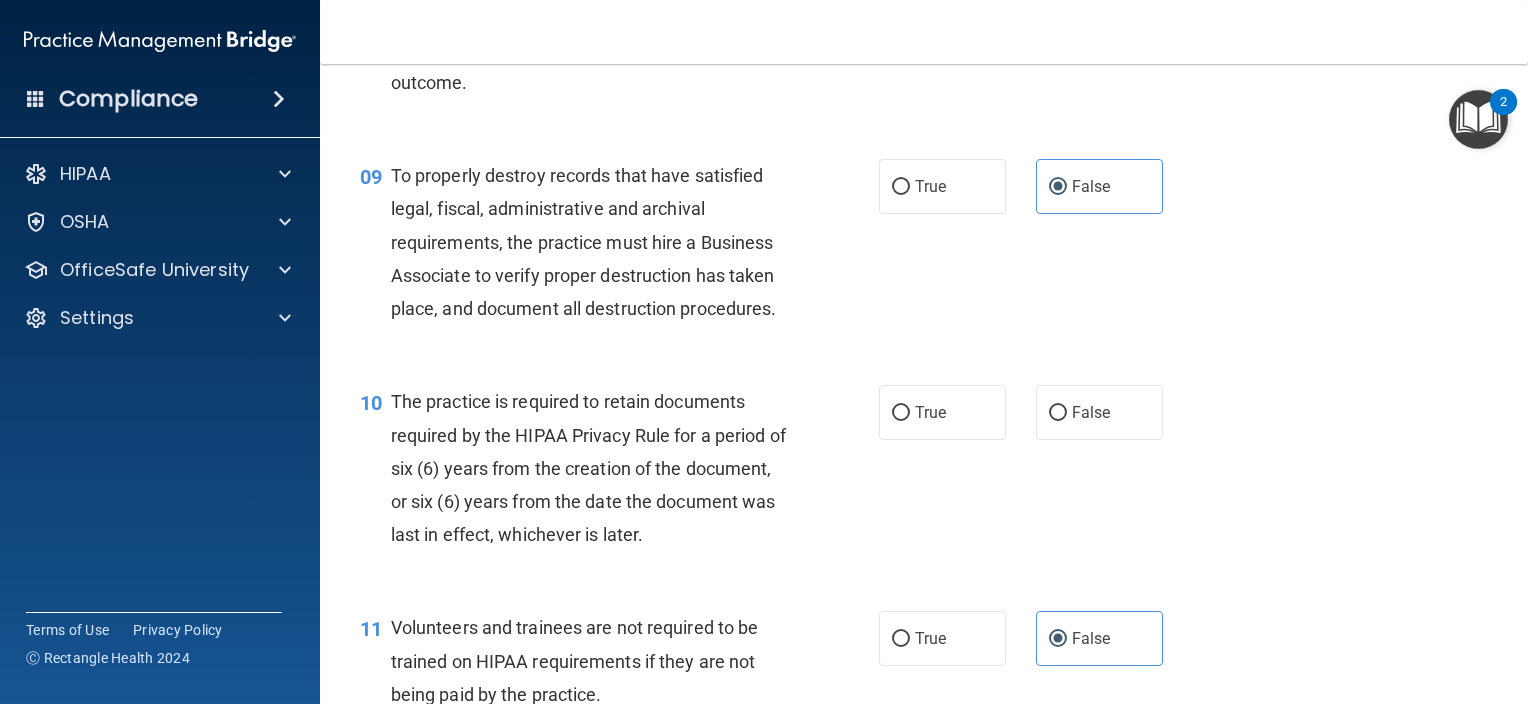 scroll, scrollTop: 1690, scrollLeft: 0, axis: vertical 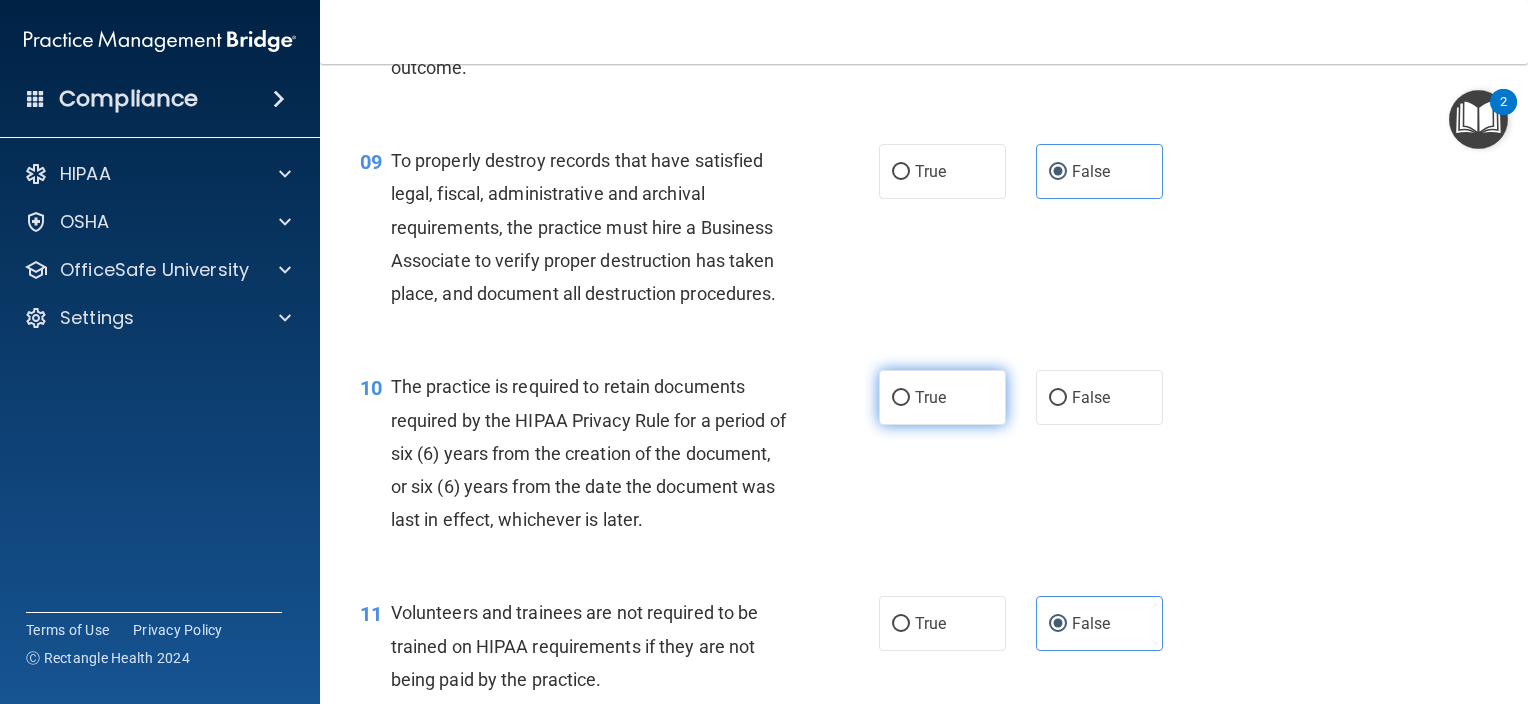 click on "True" at bounding box center [901, 398] 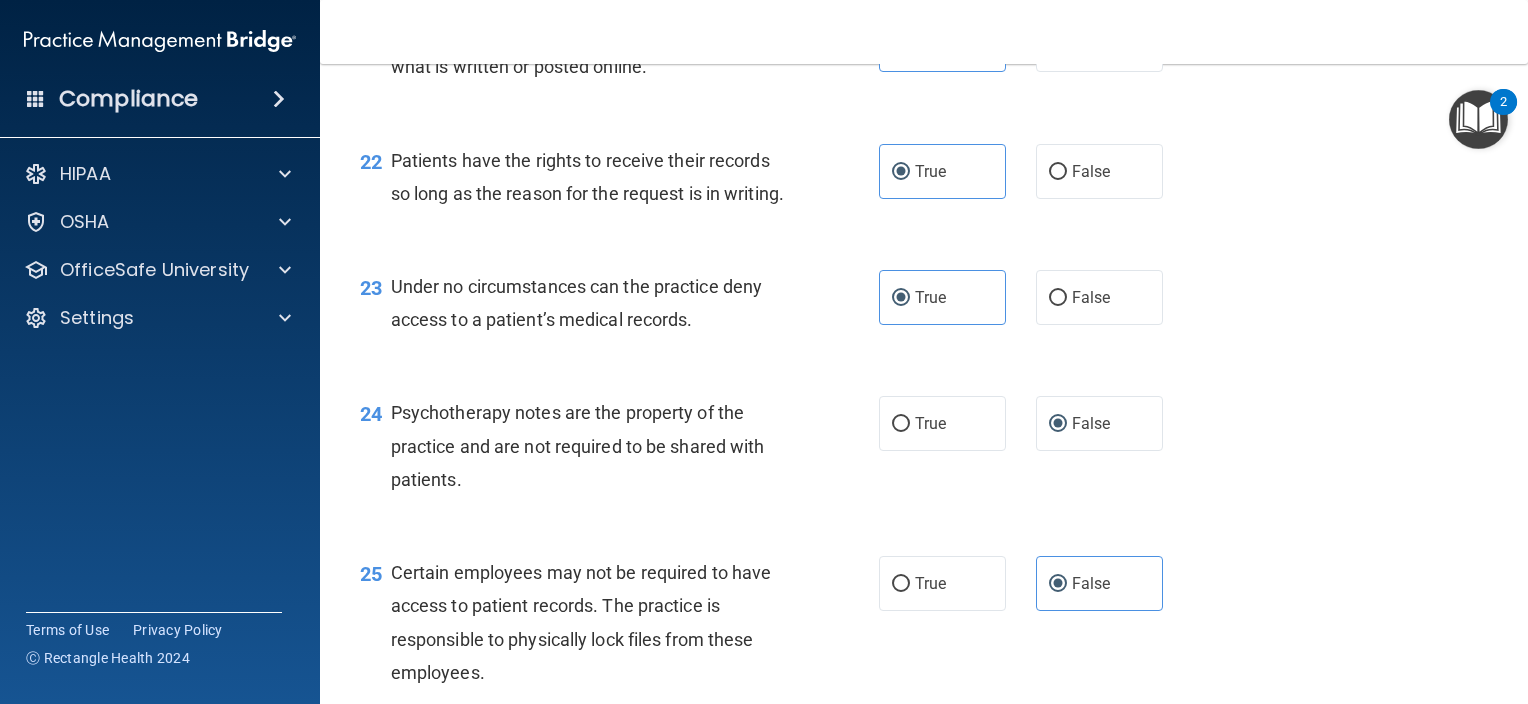 scroll, scrollTop: 5247, scrollLeft: 0, axis: vertical 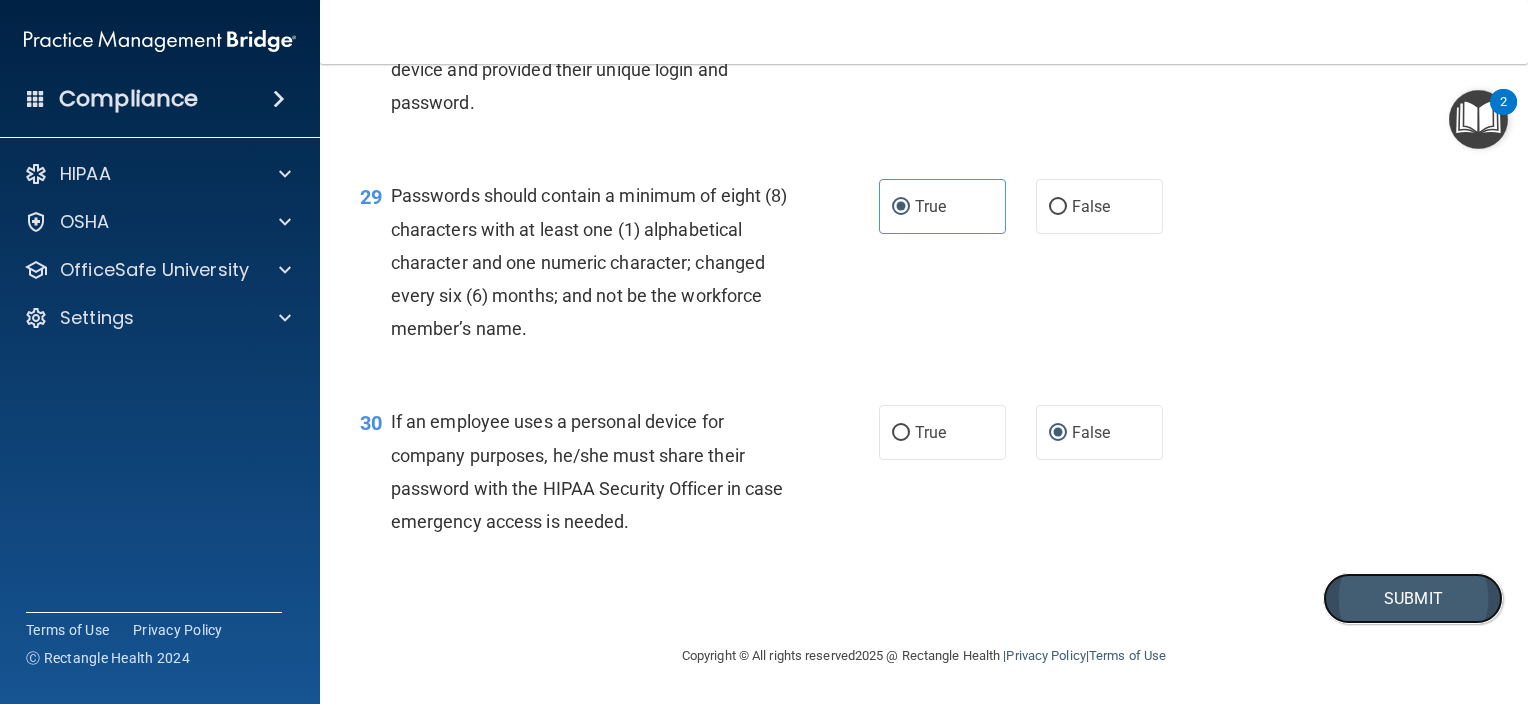 click on "Submit" at bounding box center [1413, 598] 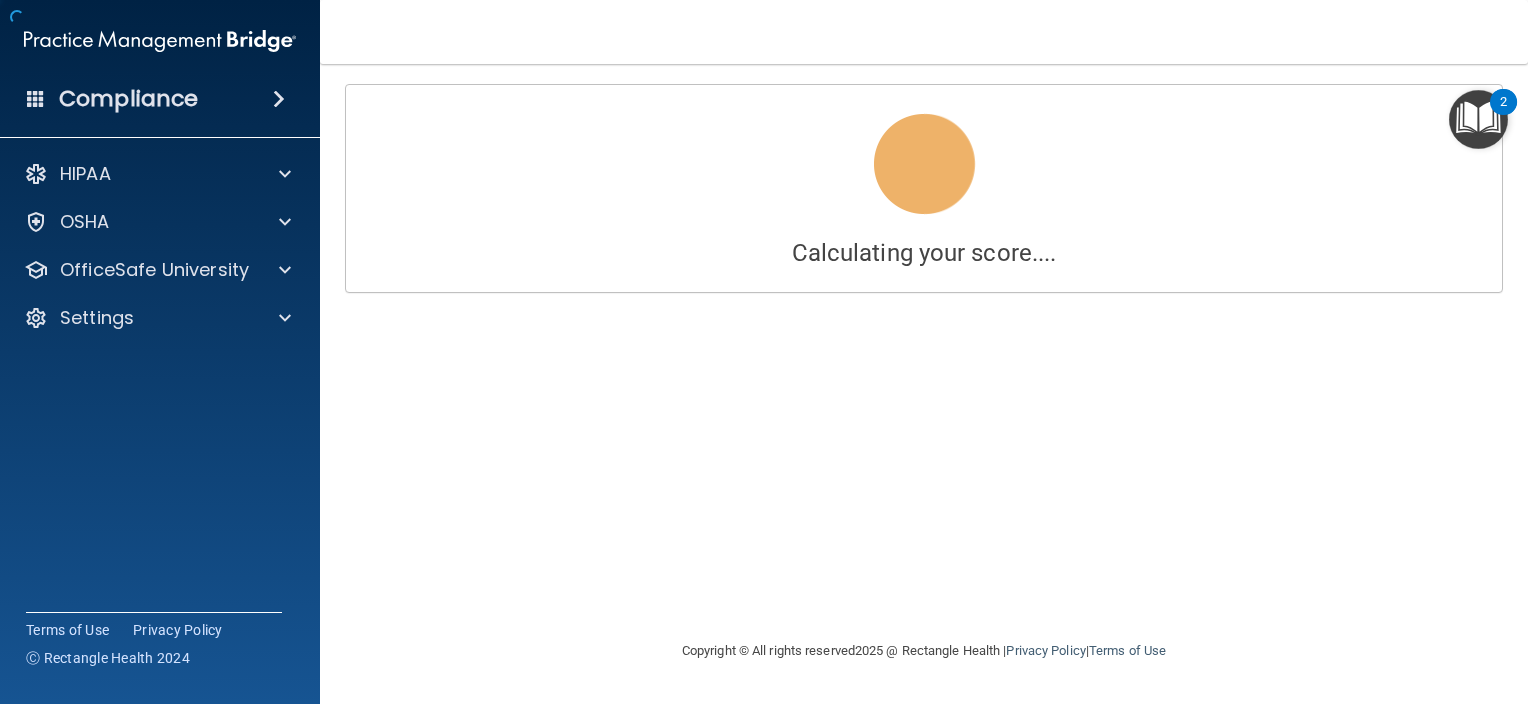 scroll, scrollTop: 0, scrollLeft: 0, axis: both 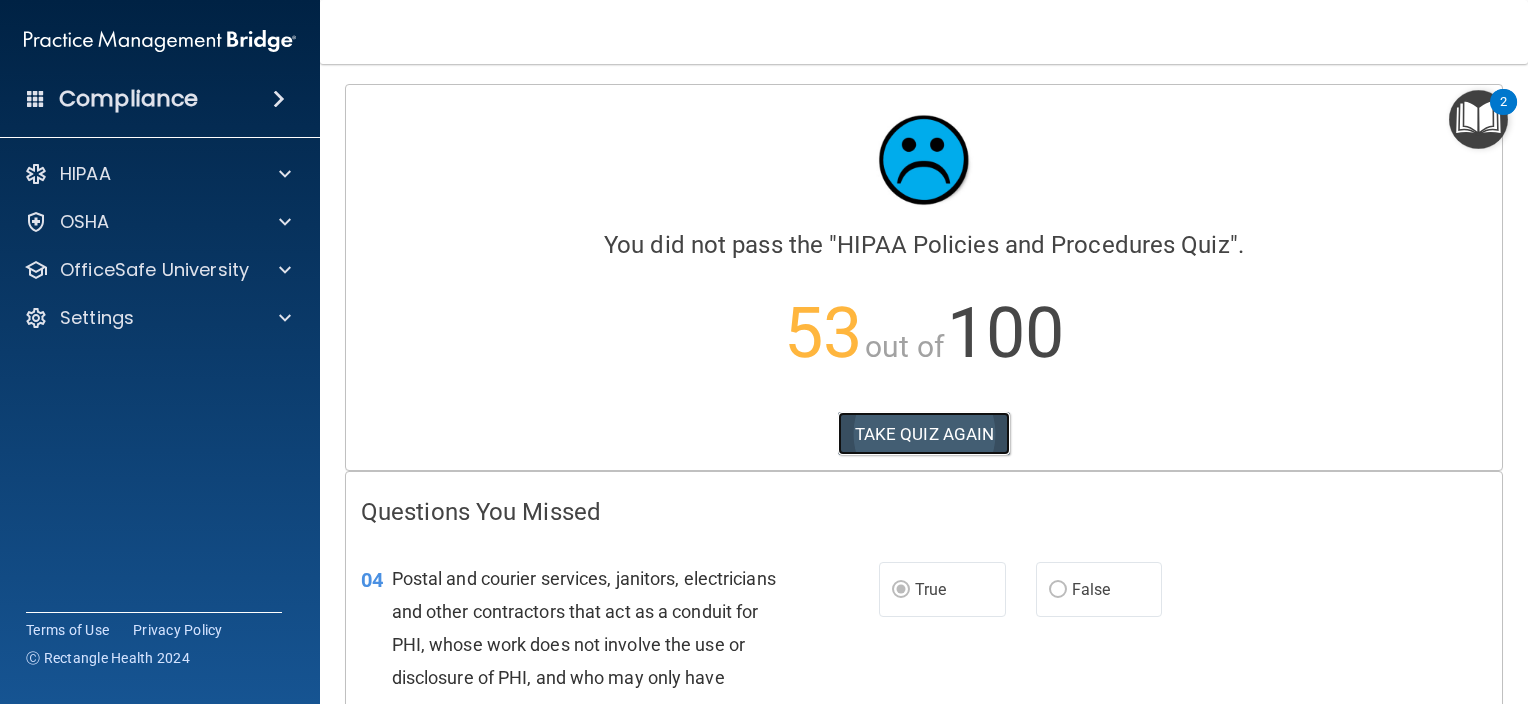 click on "TAKE QUIZ AGAIN" at bounding box center [924, 434] 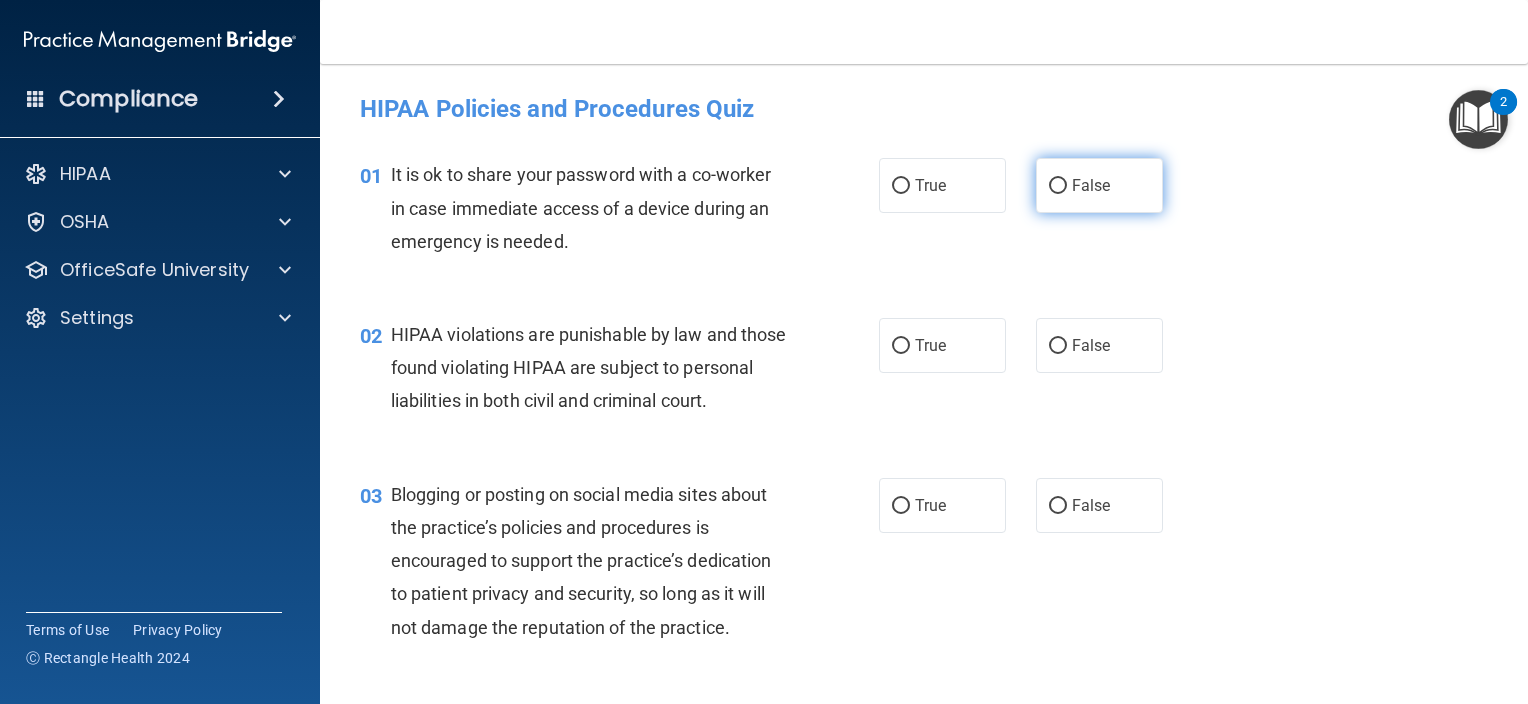 click on "False" at bounding box center (1058, 186) 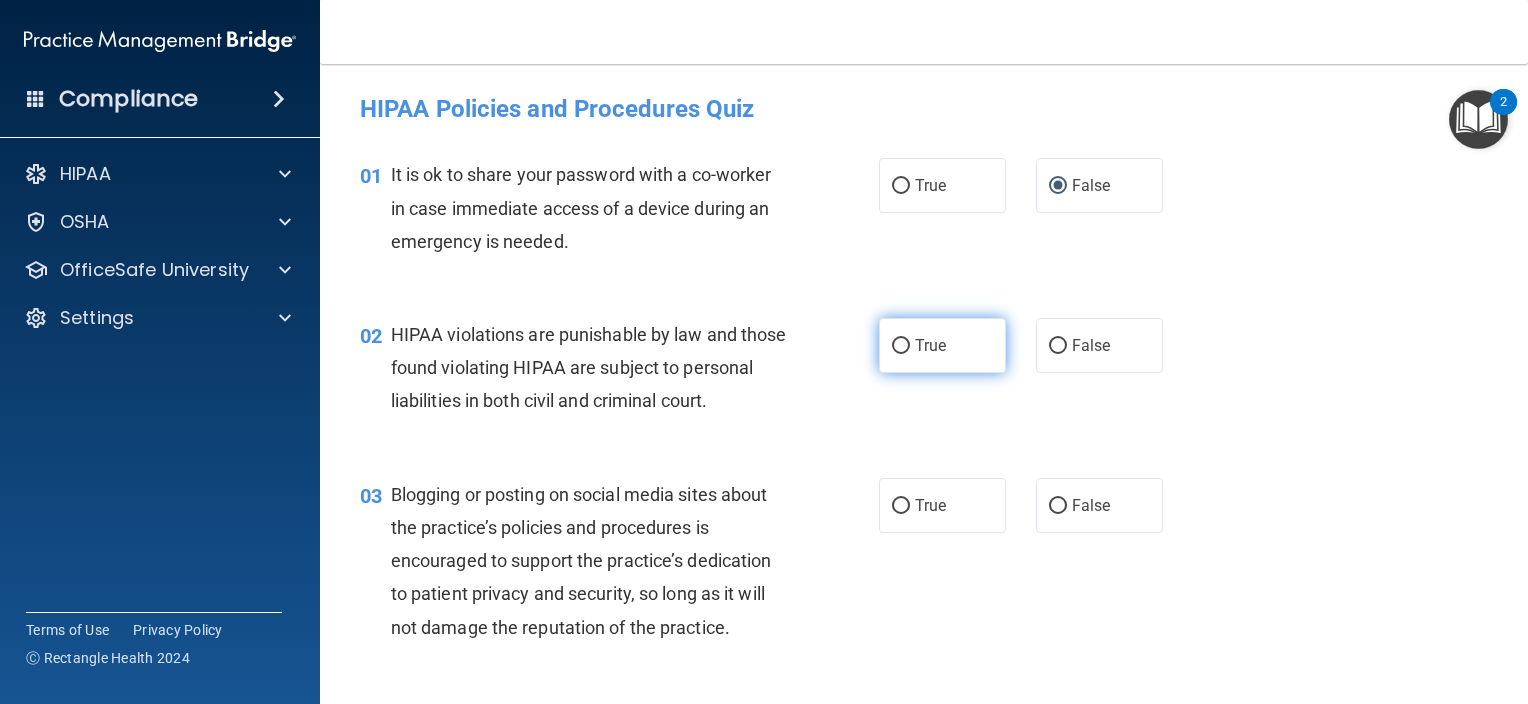 click on "True" at bounding box center [930, 345] 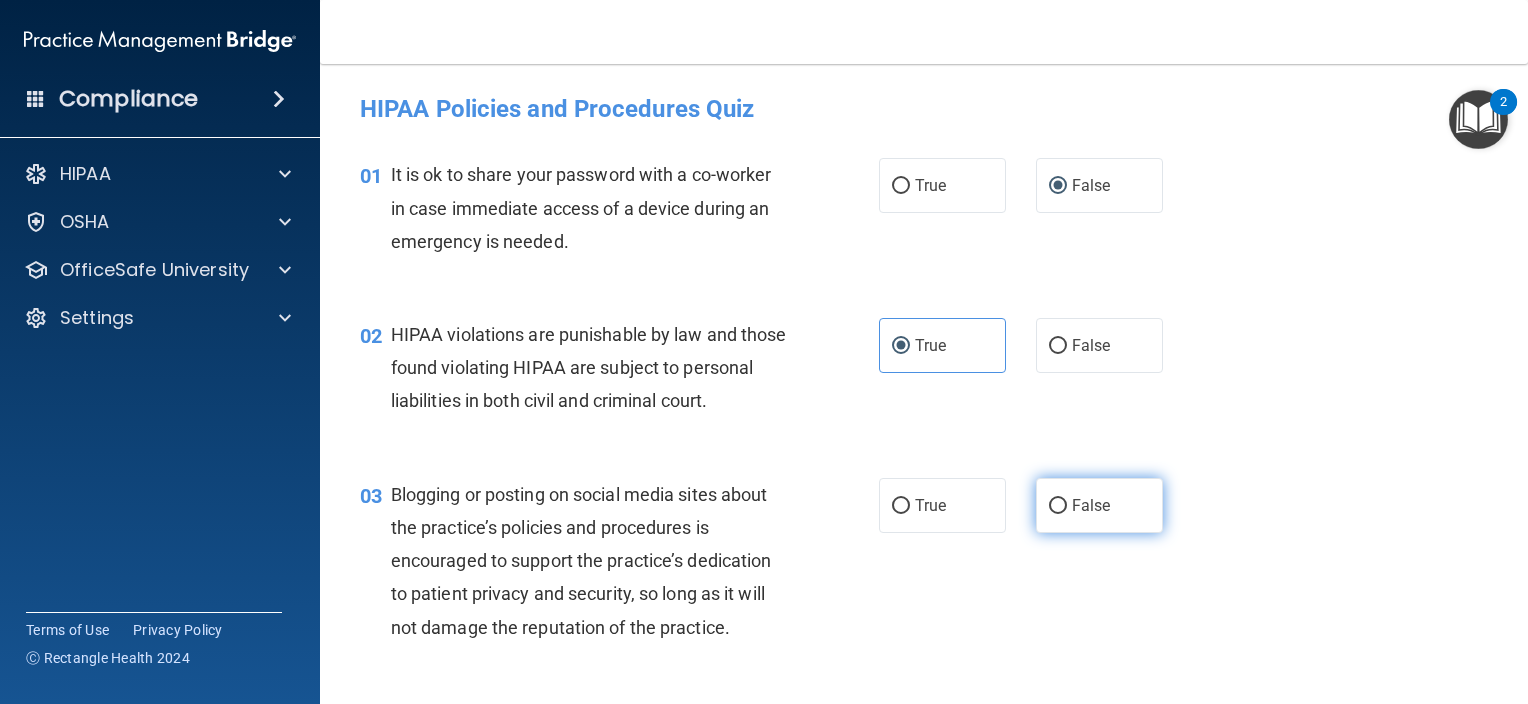 click on "False" at bounding box center [1091, 505] 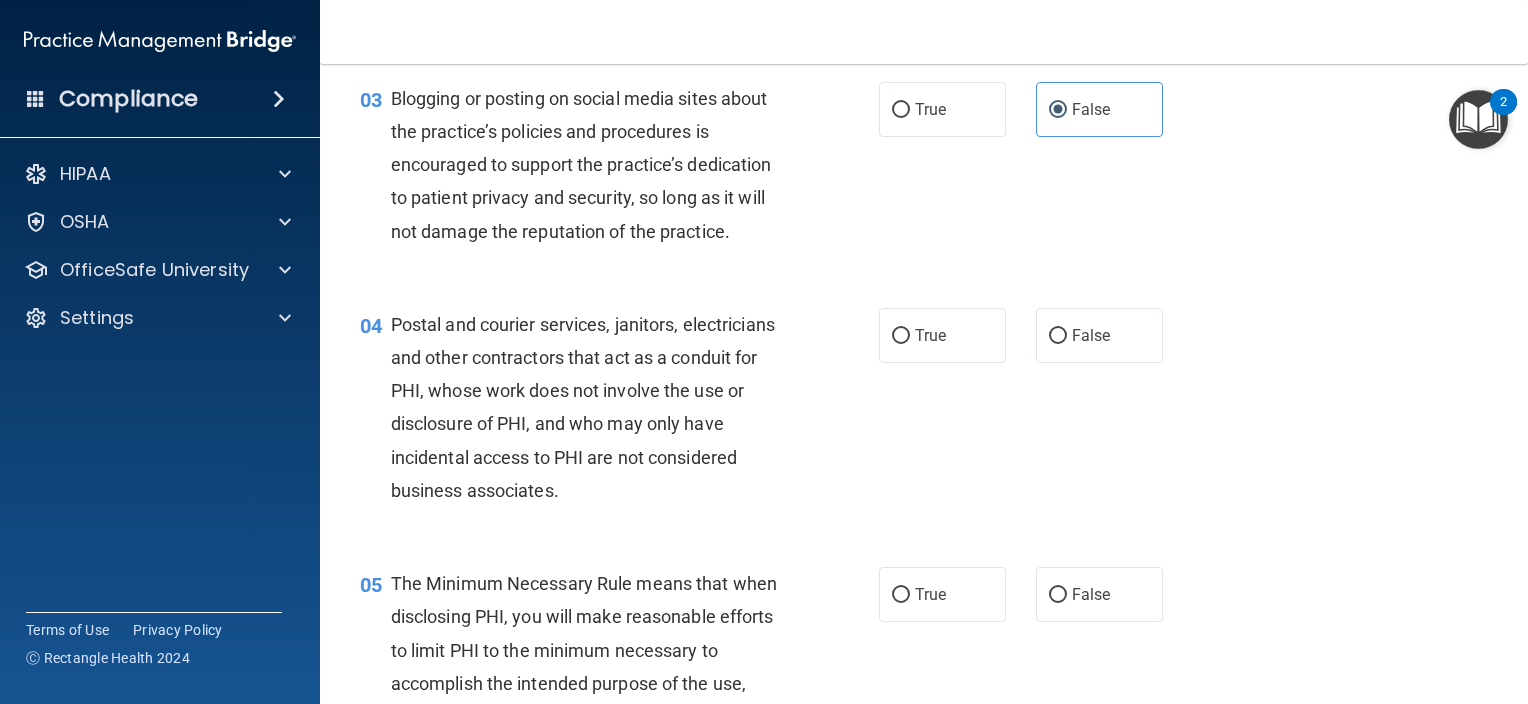scroll, scrollTop: 428, scrollLeft: 0, axis: vertical 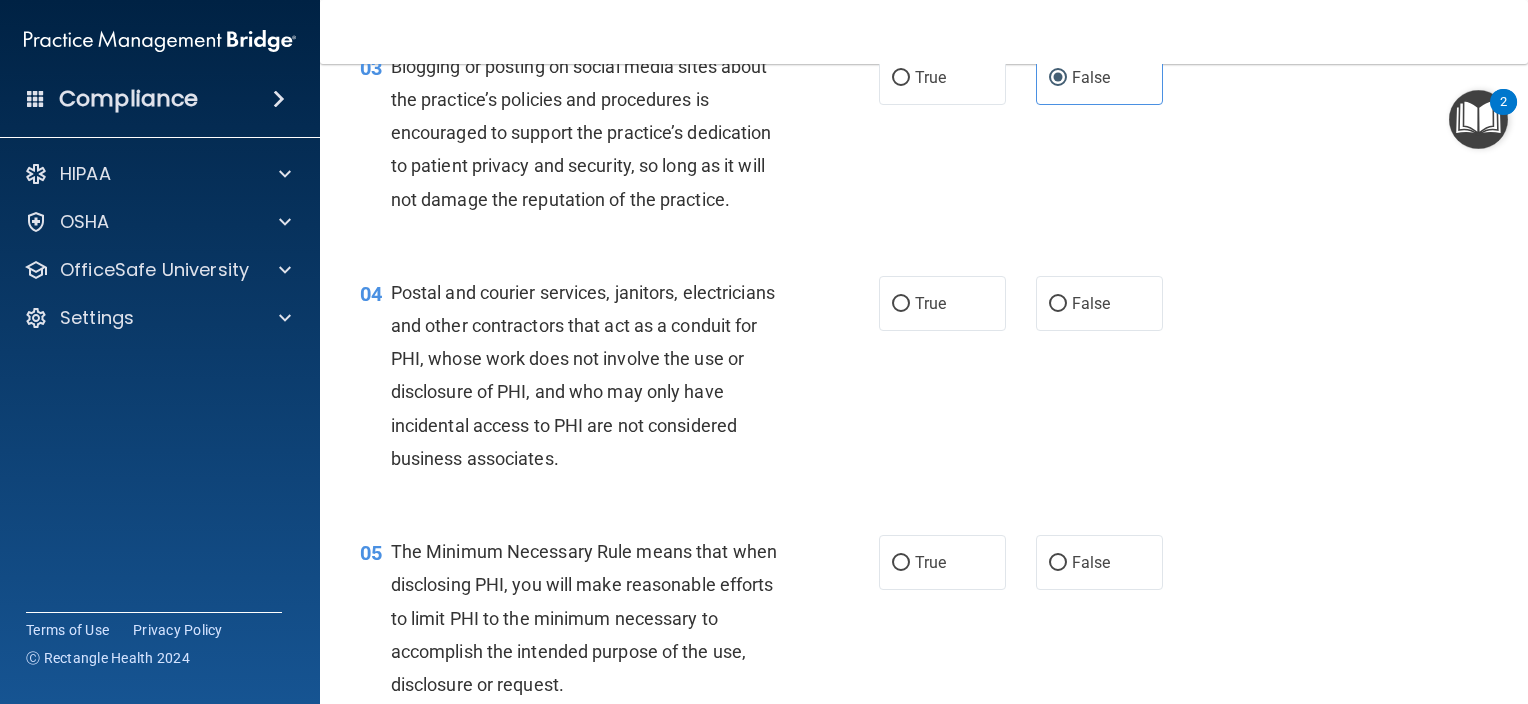 click on "04       Postal and courier services, janitors, electricians and other contractors that act as a conduit for PHI, whose work does not involve the use or disclosure of PHI, and who may only have incidental access to PHI are not considered business associates.                 True           False" at bounding box center [924, 380] 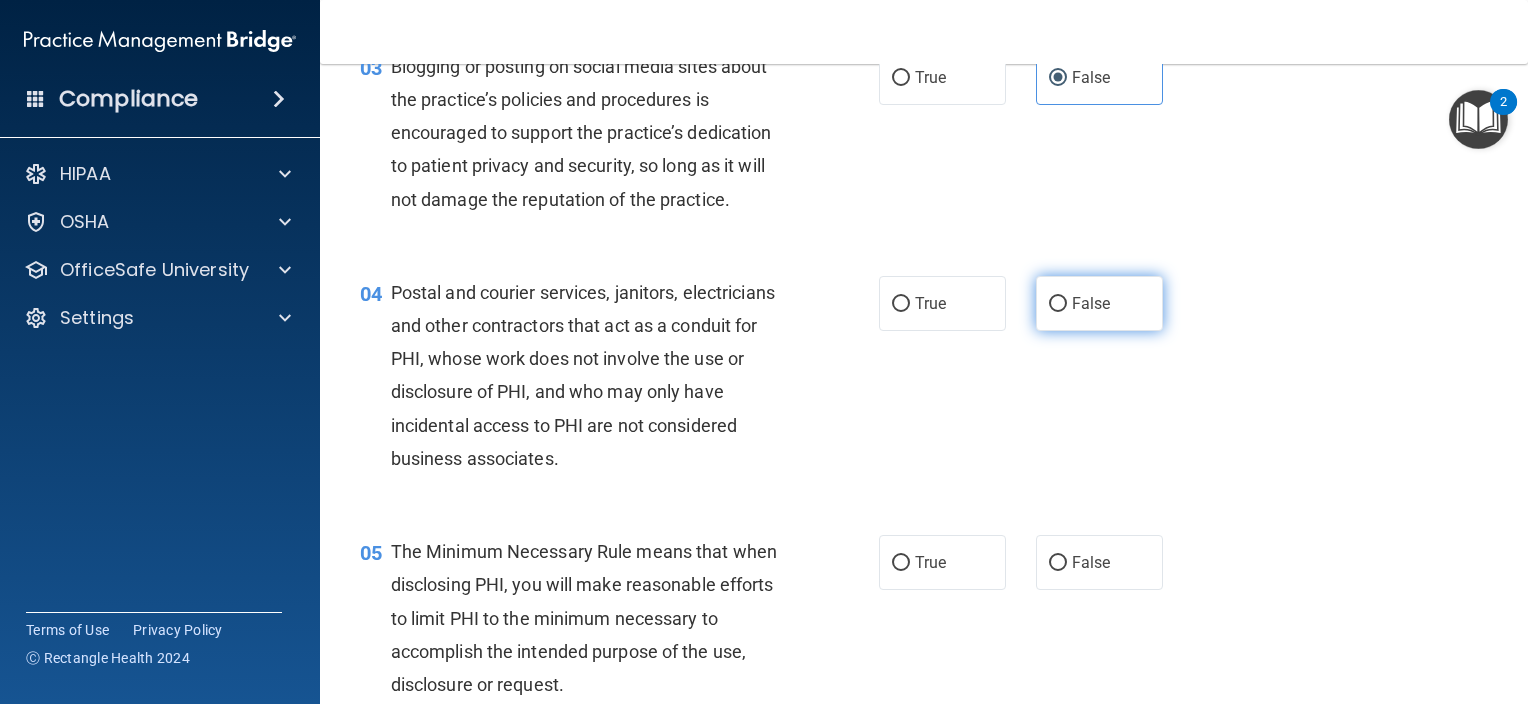click on "False" at bounding box center [1099, 303] 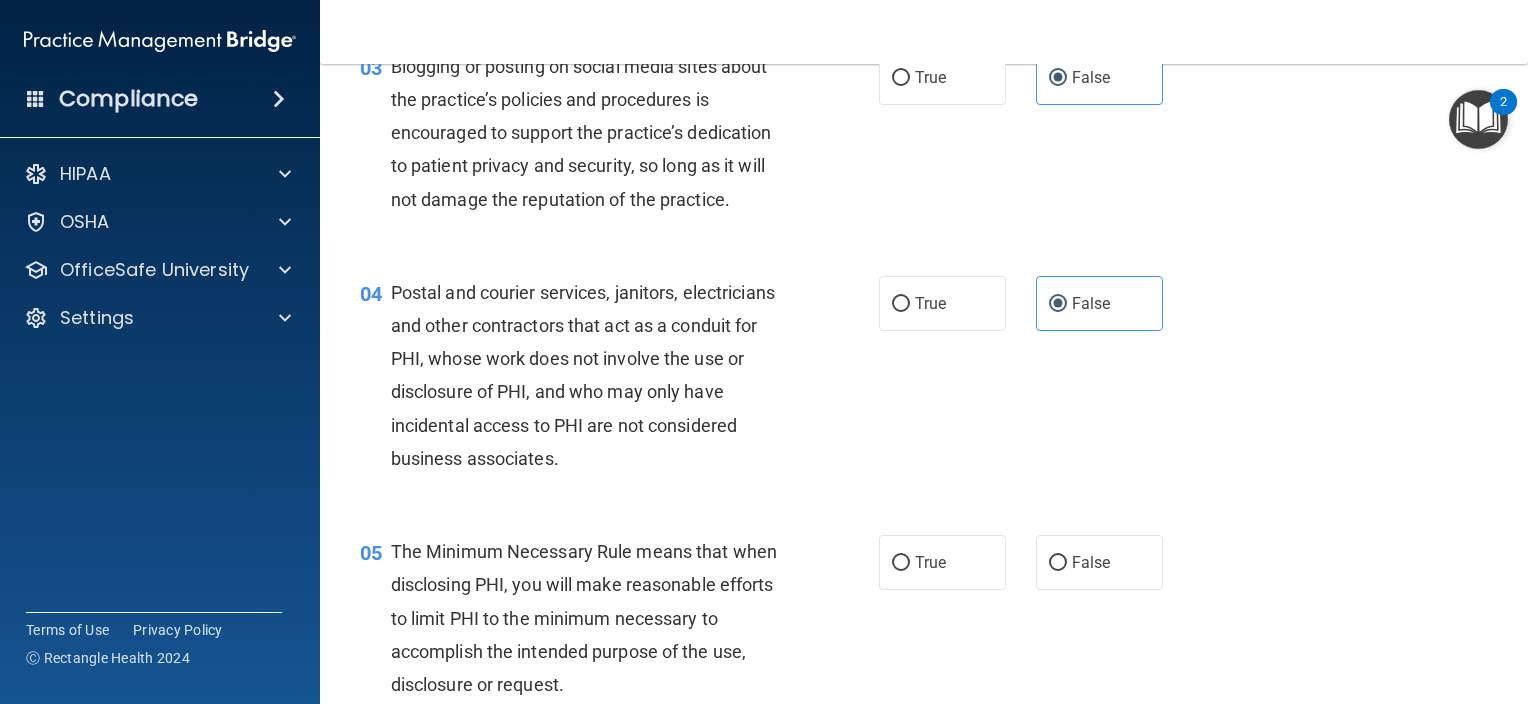 click on "04       Postal and courier services, janitors, electricians and other contractors that act as a conduit for PHI, whose work does not involve the use or disclosure of PHI, and who may only have incidental access to PHI are not considered business associates.                 True           False" at bounding box center [924, 380] 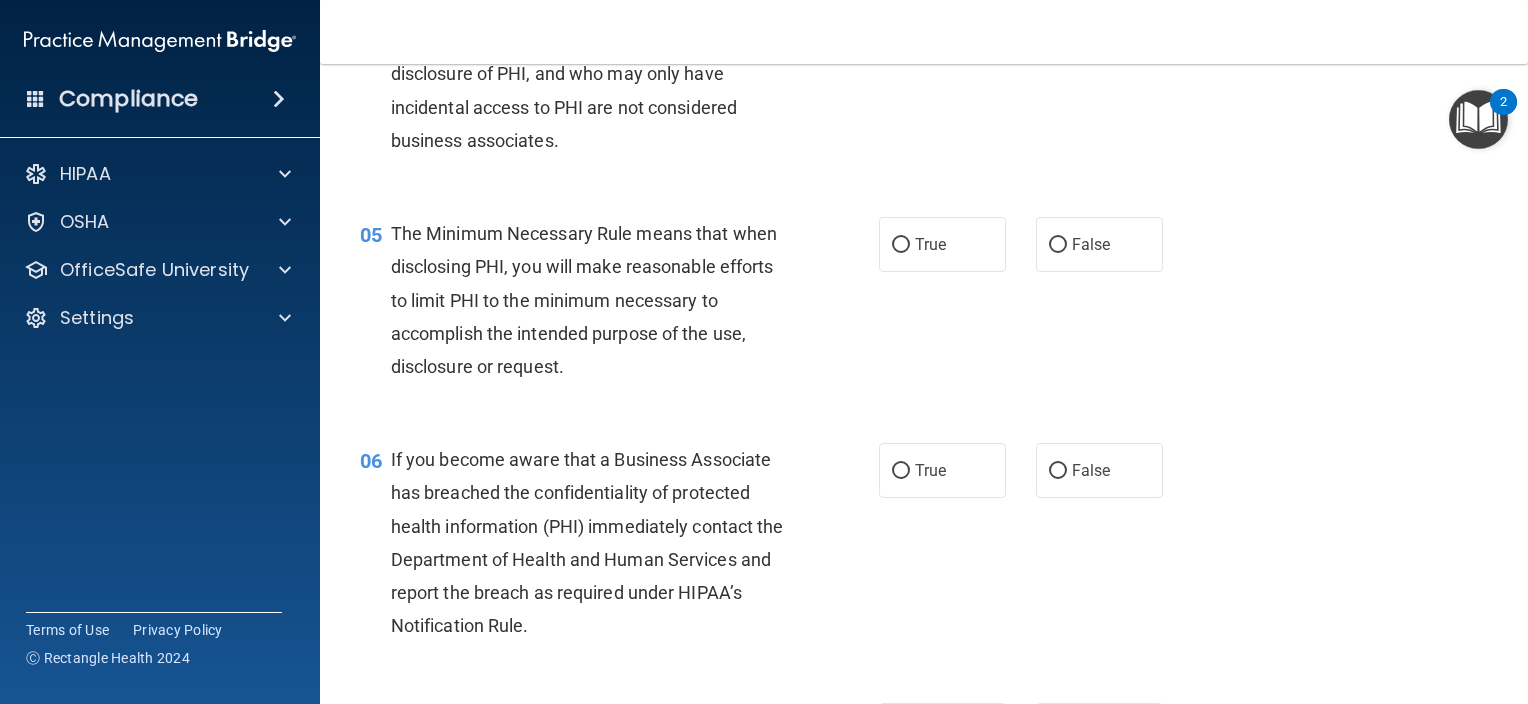 scroll, scrollTop: 762, scrollLeft: 0, axis: vertical 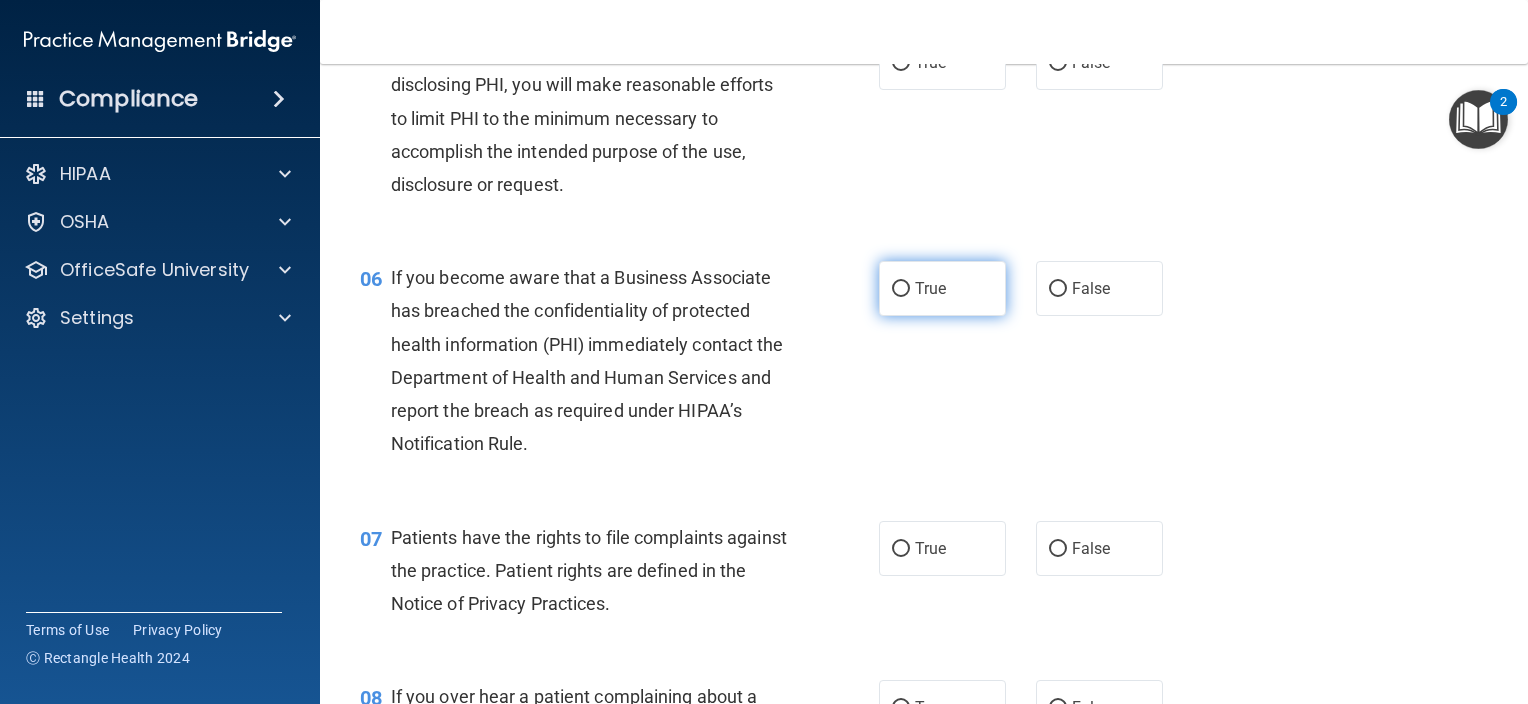 click on "True" at bounding box center [942, 288] 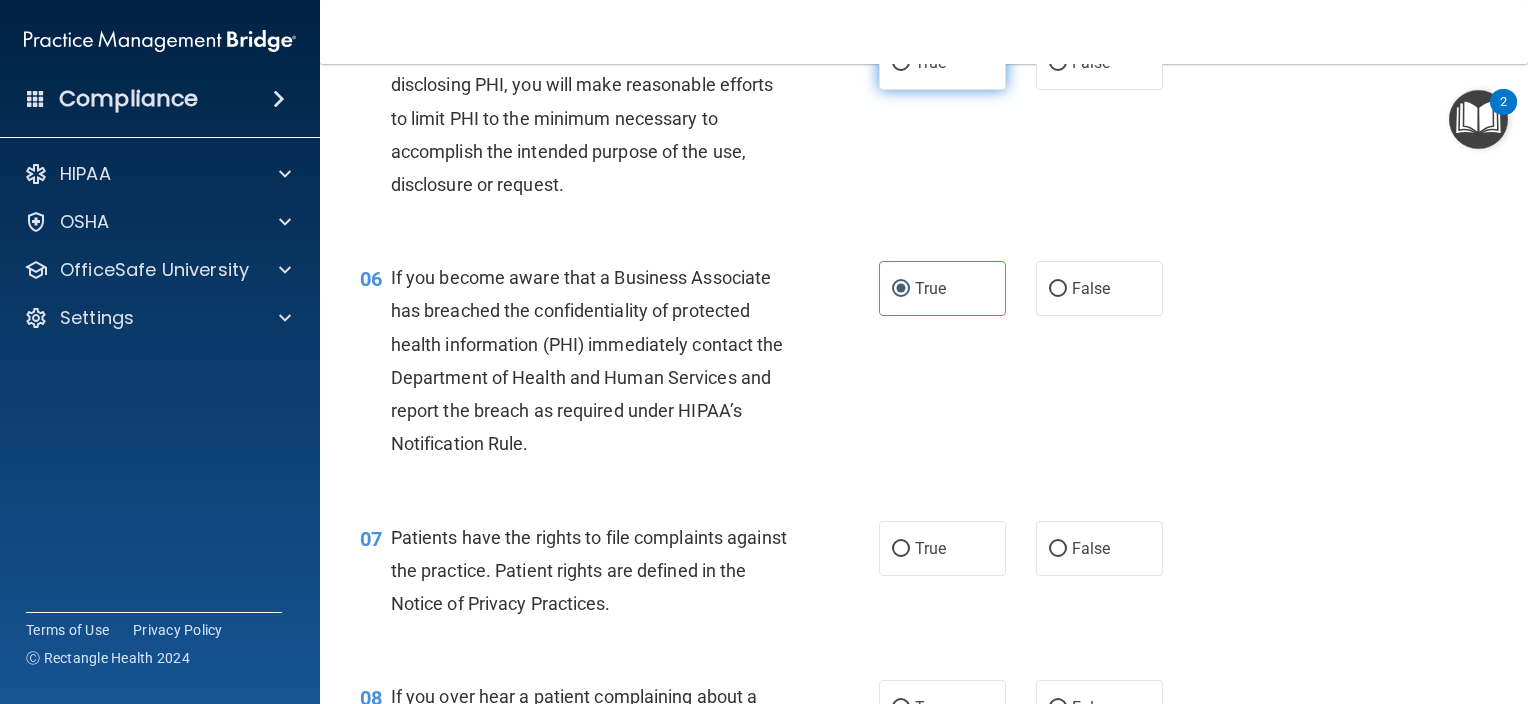 click on "True" at bounding box center (930, 62) 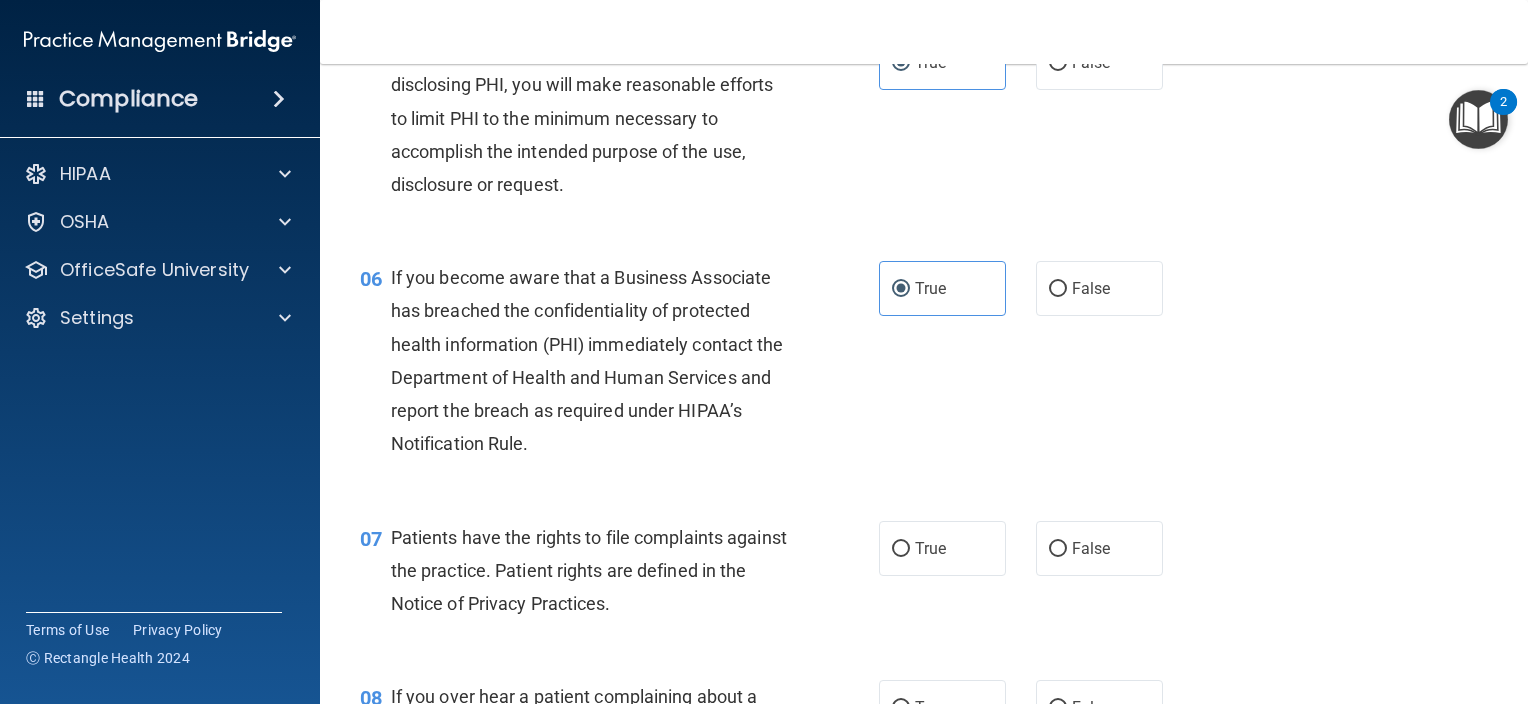 click on "05       The Minimum Necessary Rule means that when disclosing PHI, you will make reasonable efforts to limit PHI to the minimum necessary to accomplish the intended purpose of the use, disclosure or request.                  True           False" at bounding box center (924, 123) 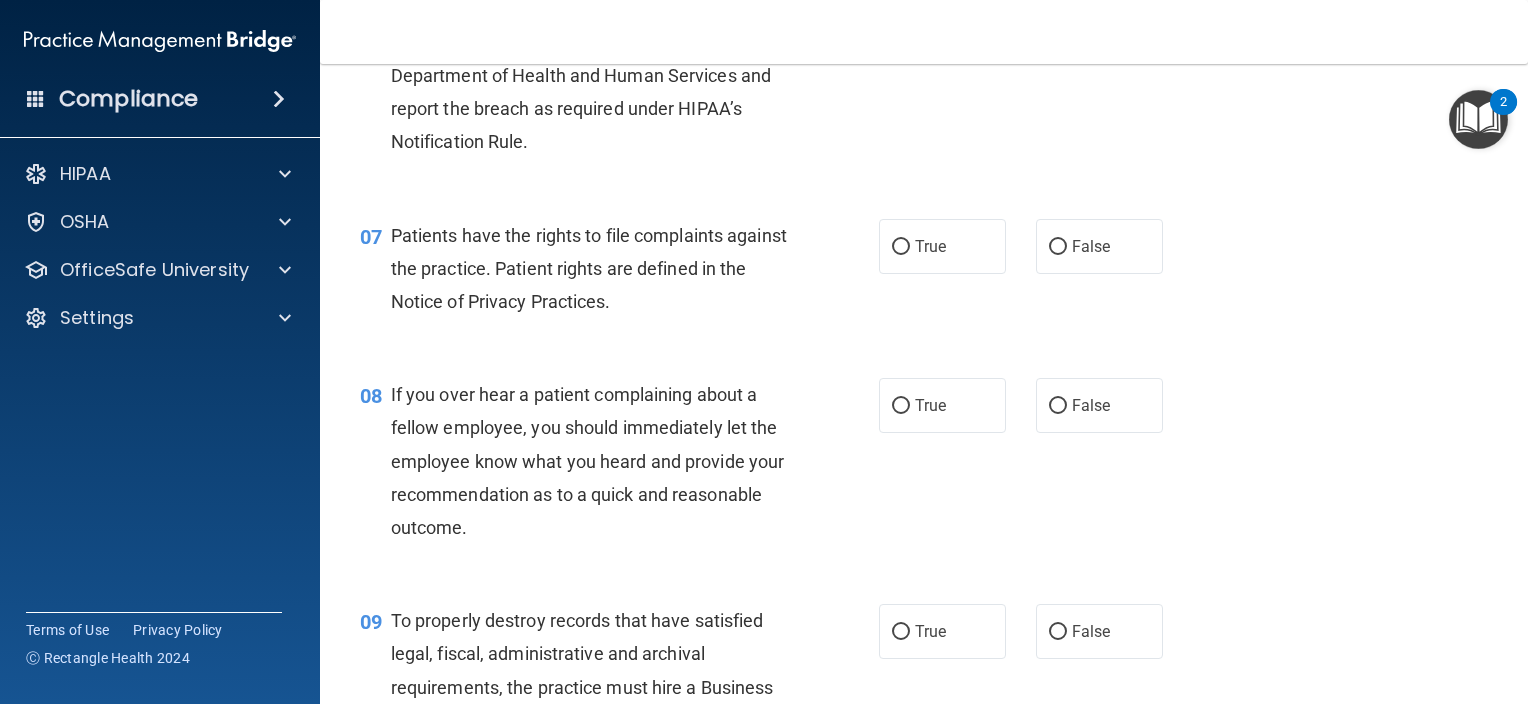 scroll, scrollTop: 1309, scrollLeft: 0, axis: vertical 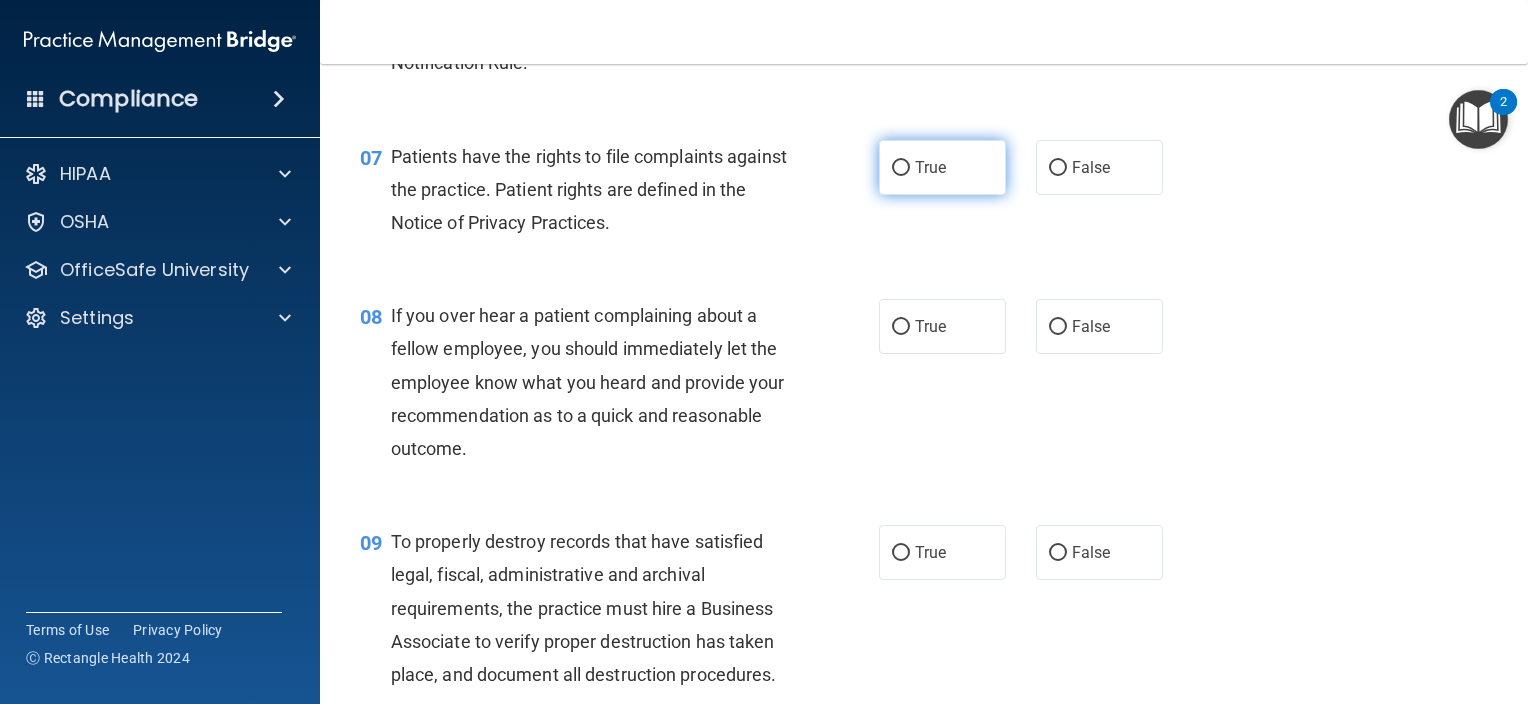 click on "True" at bounding box center (930, 167) 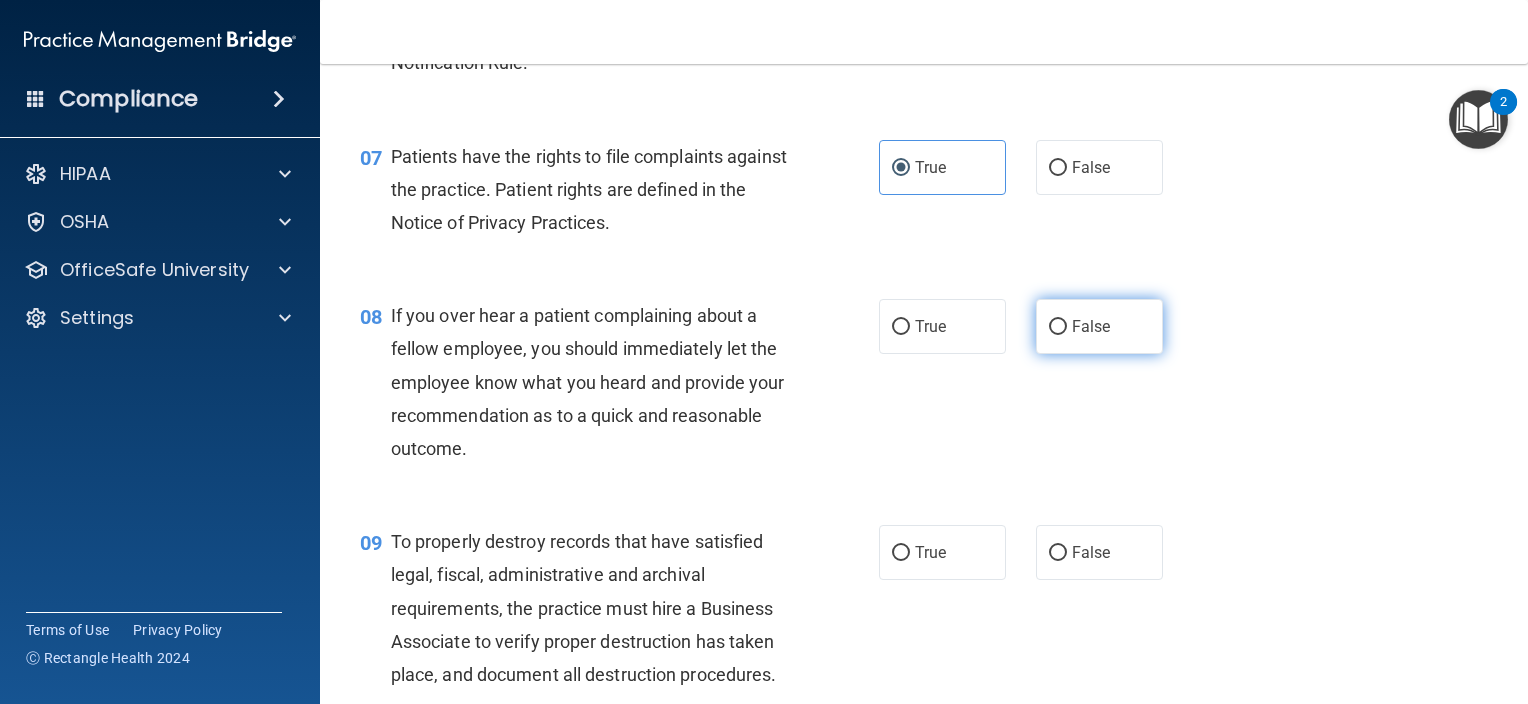 click on "False" at bounding box center (1058, 327) 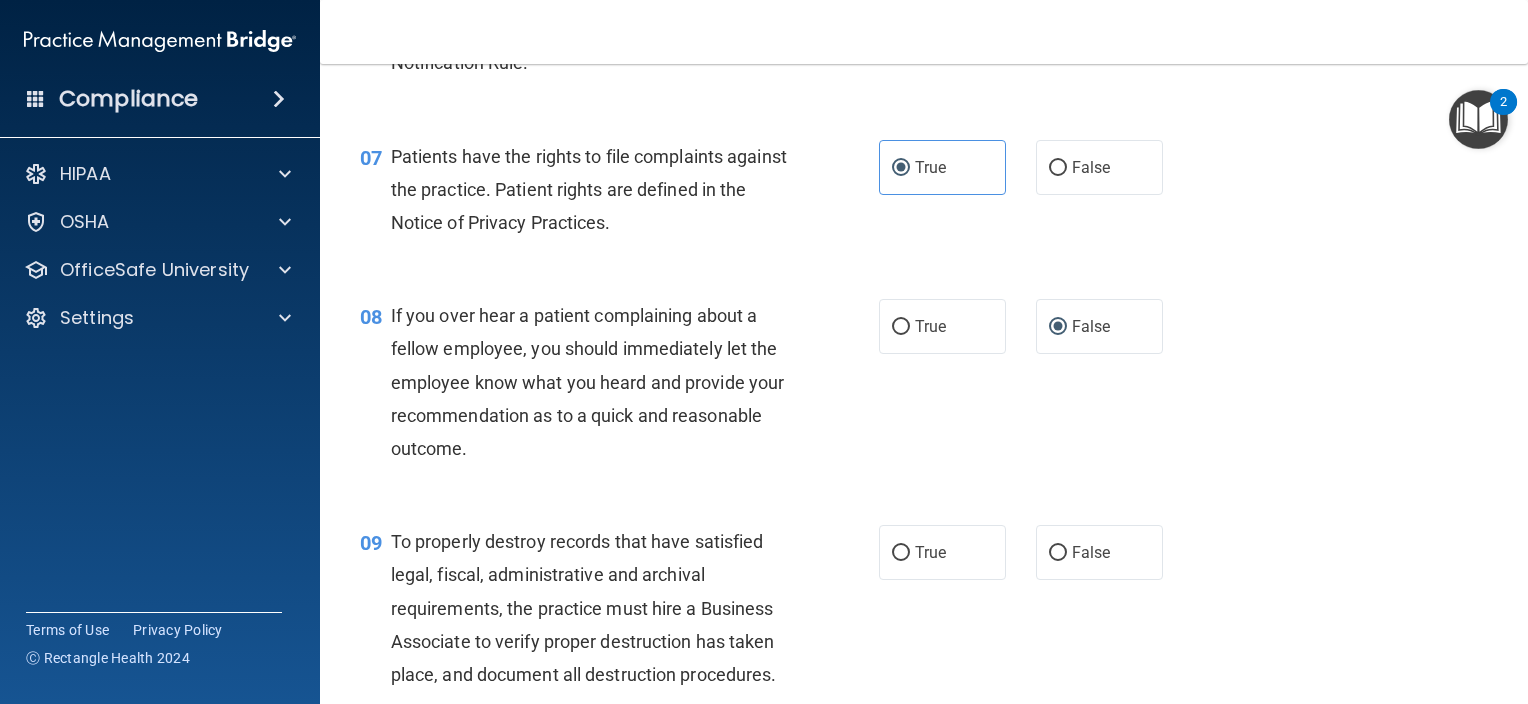 click on "08       If you over hear a patient complaining about a fellow employee, you should immediately let the employee know what you heard and provide your recommendation as to a quick and reasonable outcome.                  True           False" at bounding box center [924, 387] 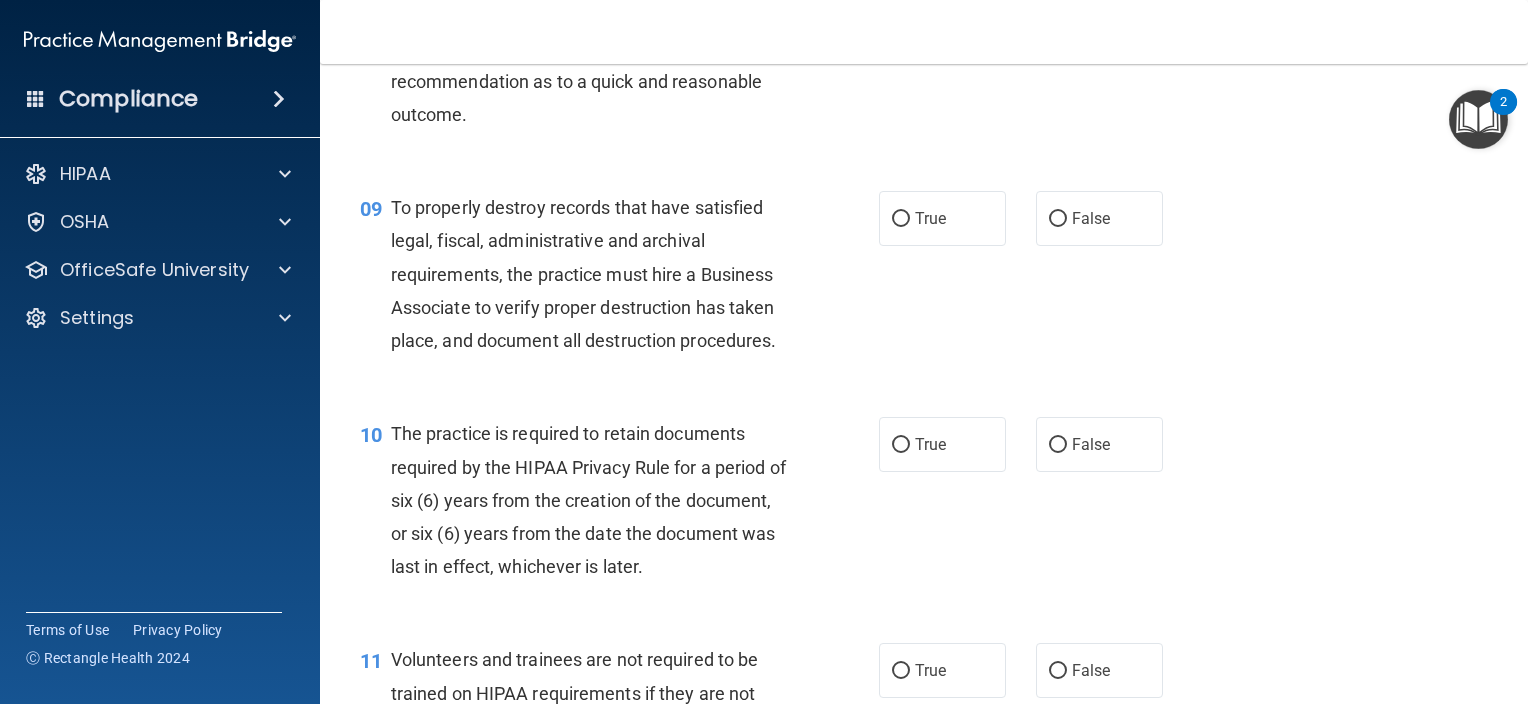 scroll, scrollTop: 1651, scrollLeft: 0, axis: vertical 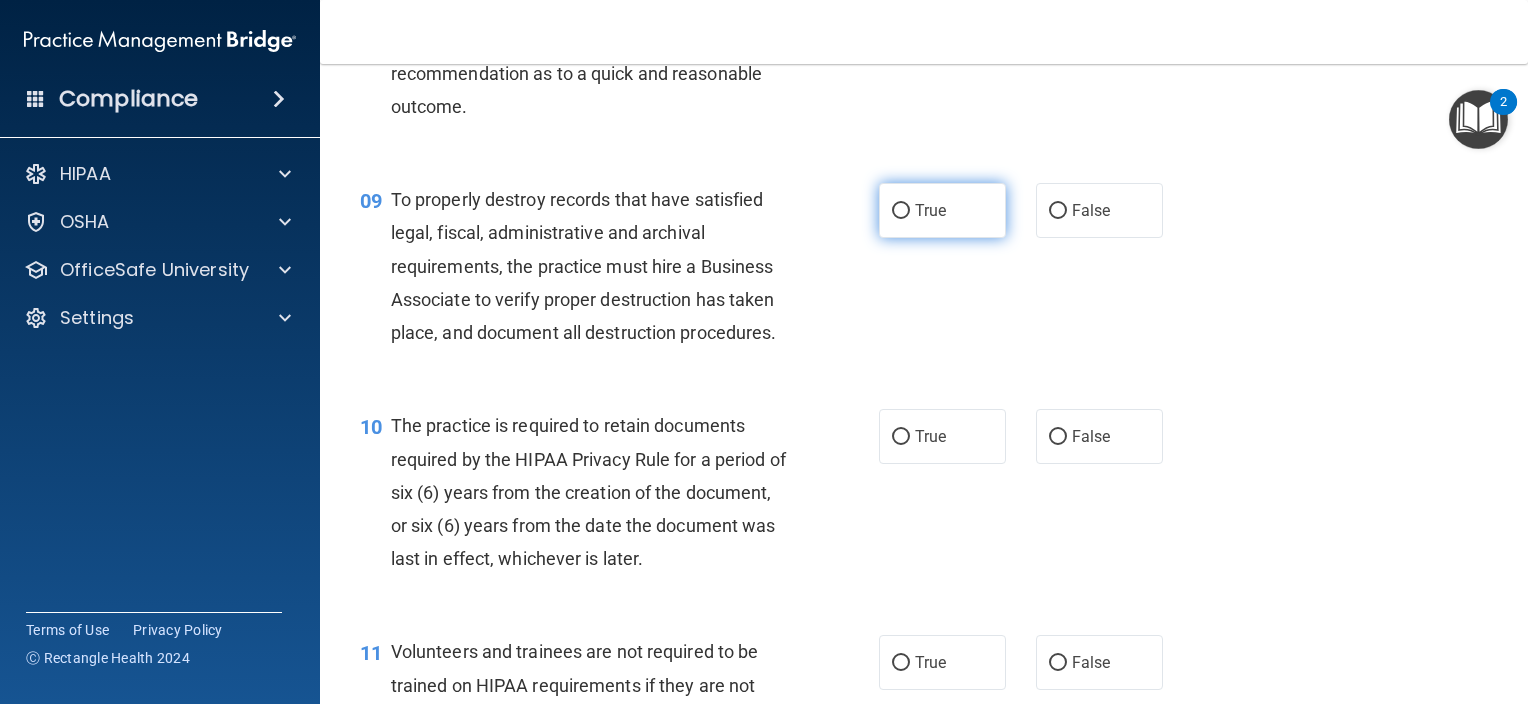 click on "True" at bounding box center [942, 210] 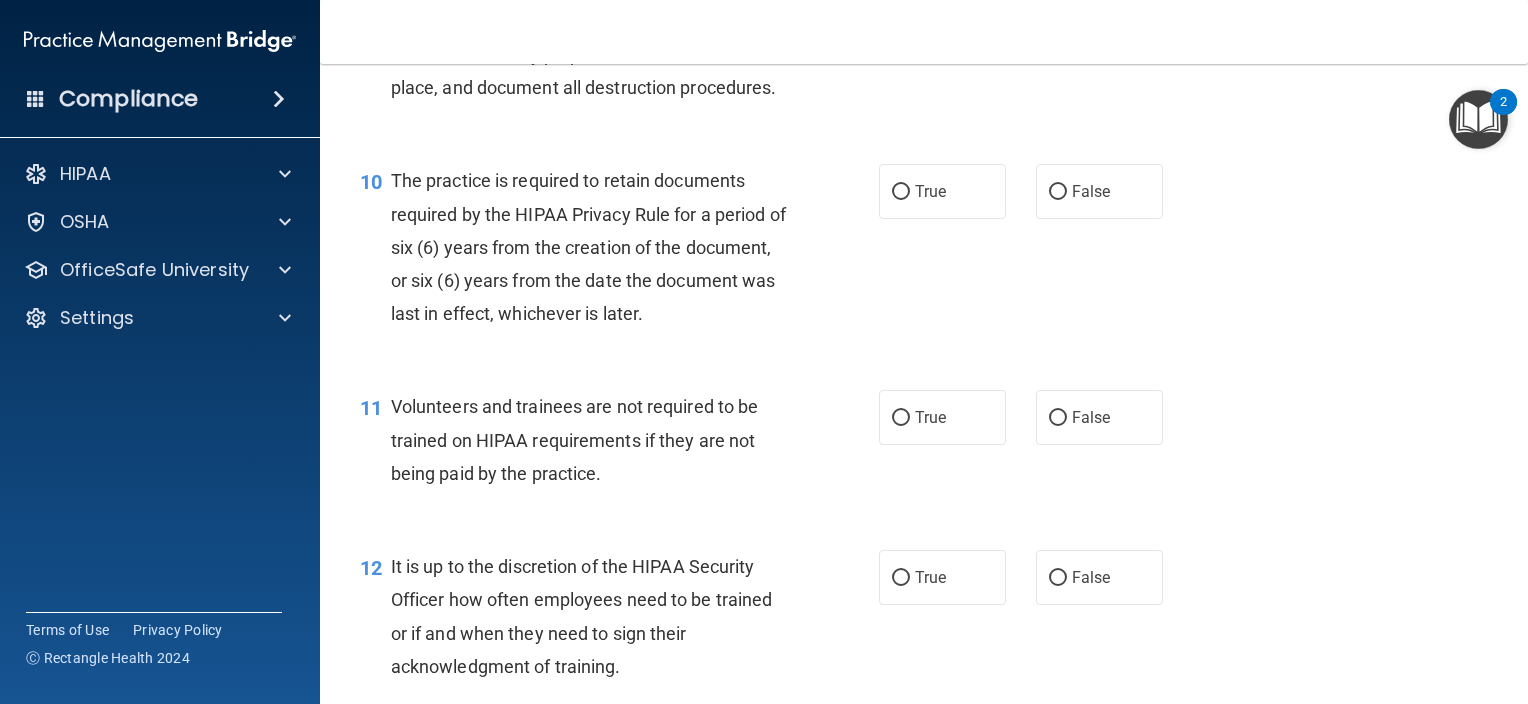 scroll, scrollTop: 1984, scrollLeft: 0, axis: vertical 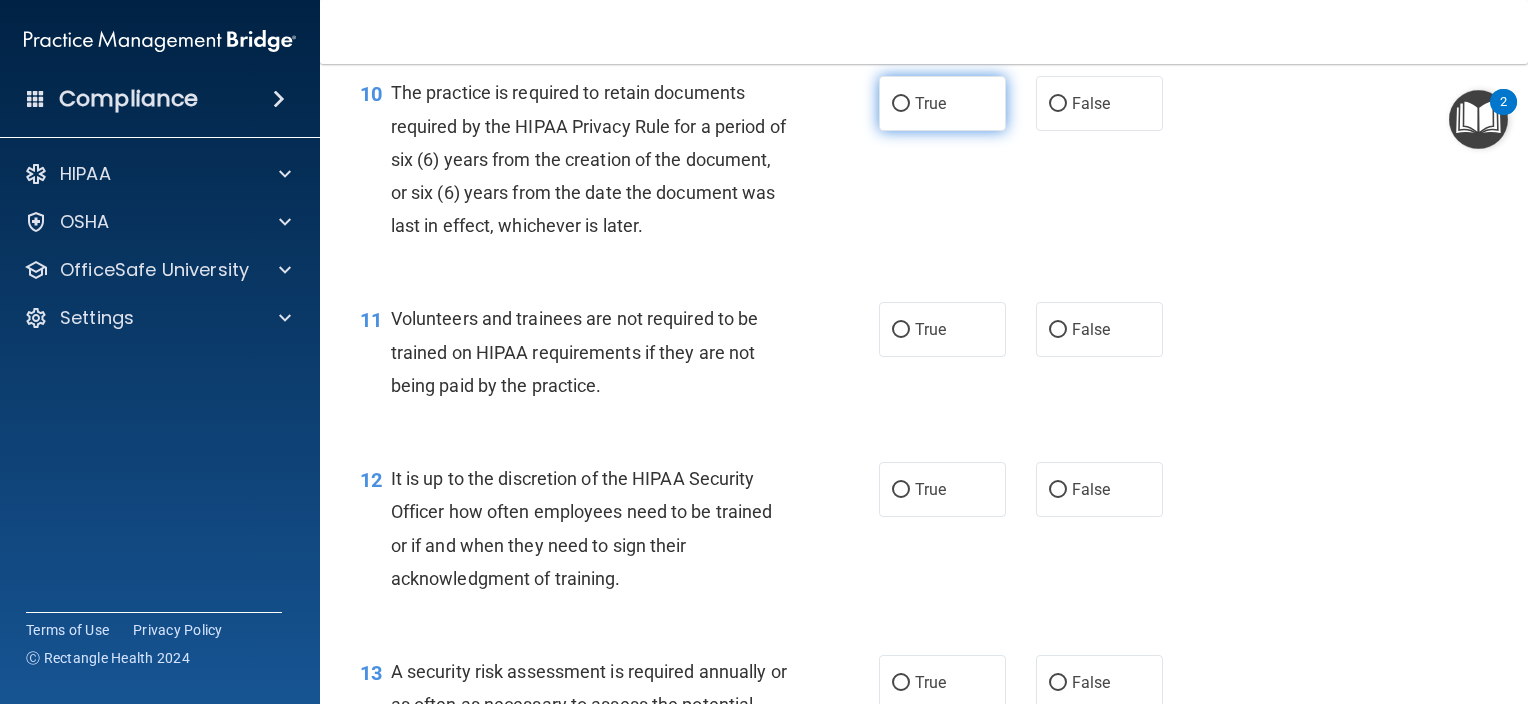 click on "True" at bounding box center [942, 103] 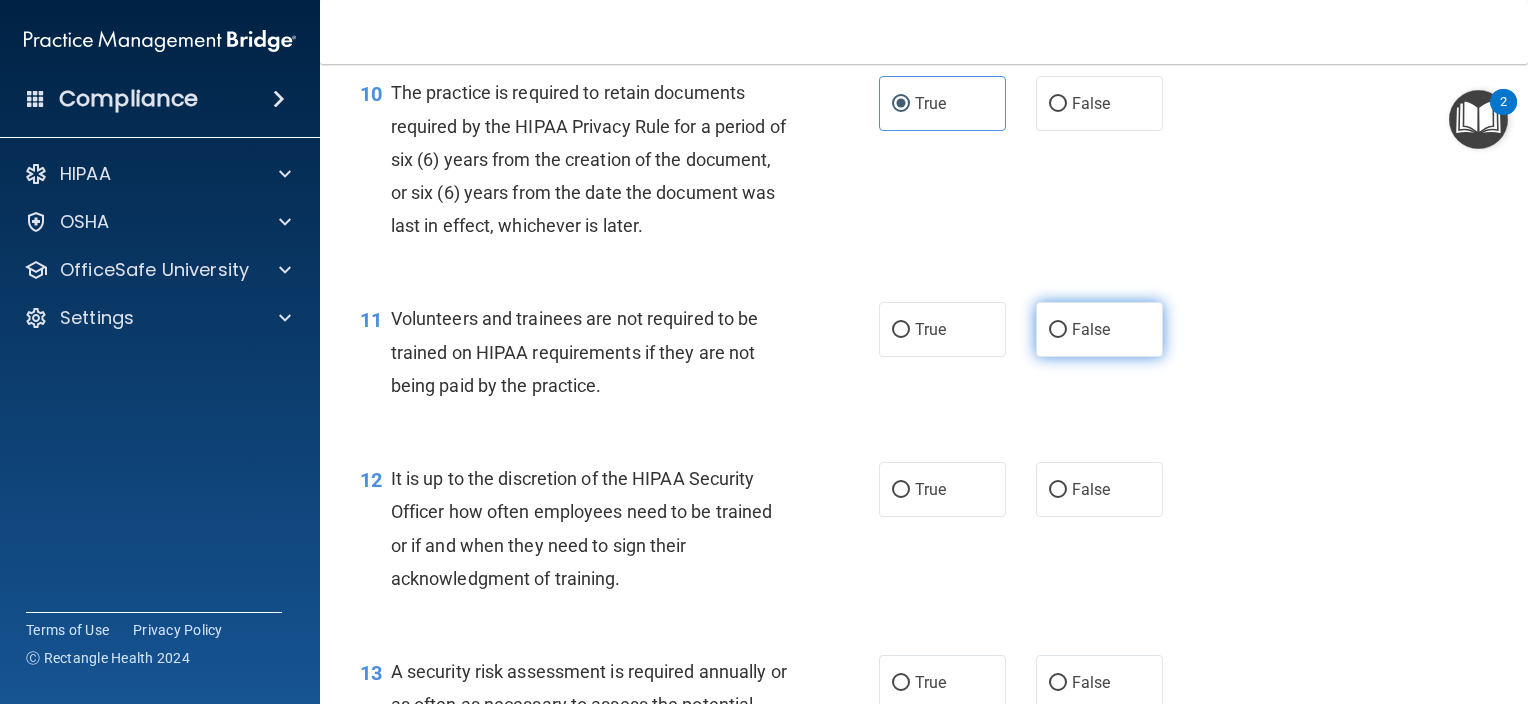 click on "False" at bounding box center (1099, 329) 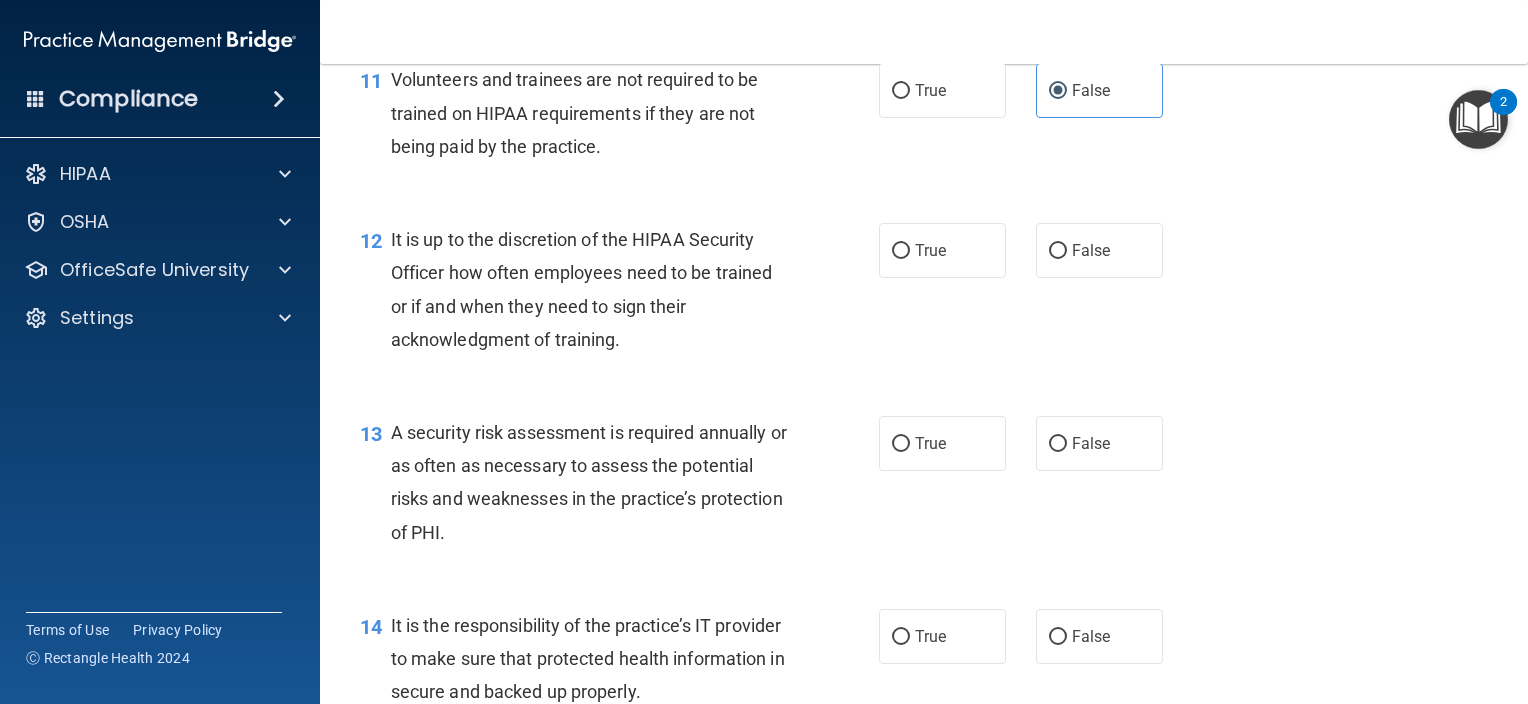 scroll, scrollTop: 2373, scrollLeft: 0, axis: vertical 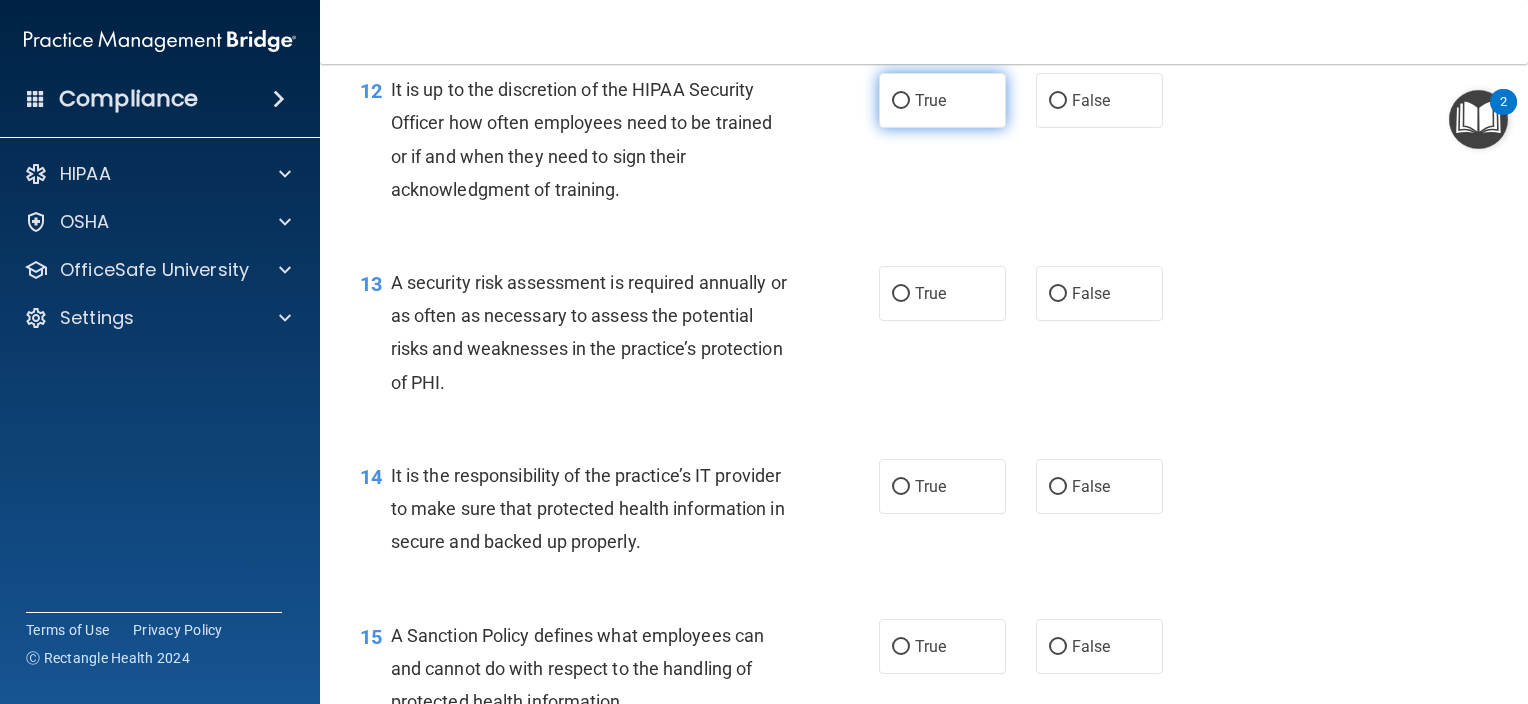 click on "True" at bounding box center [942, 100] 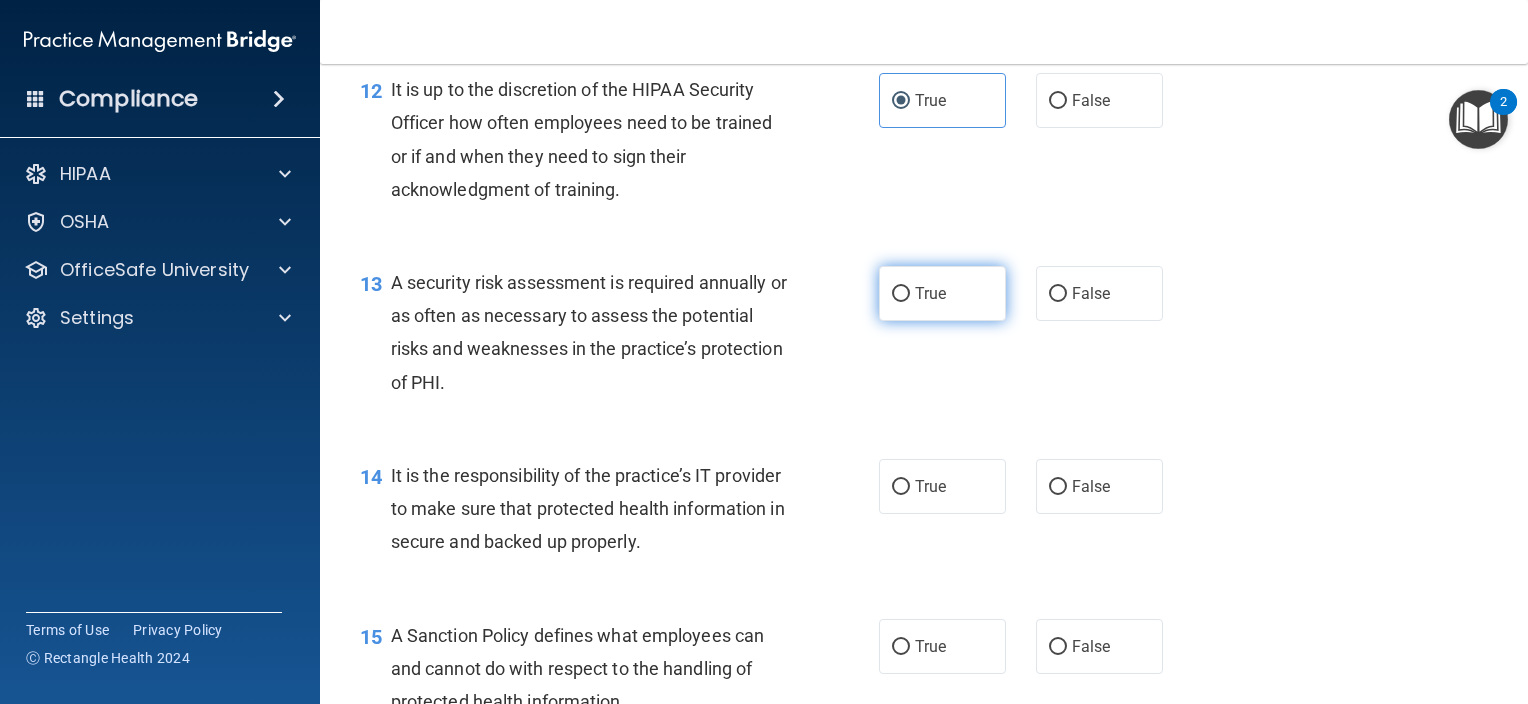 click on "True" at bounding box center [942, 293] 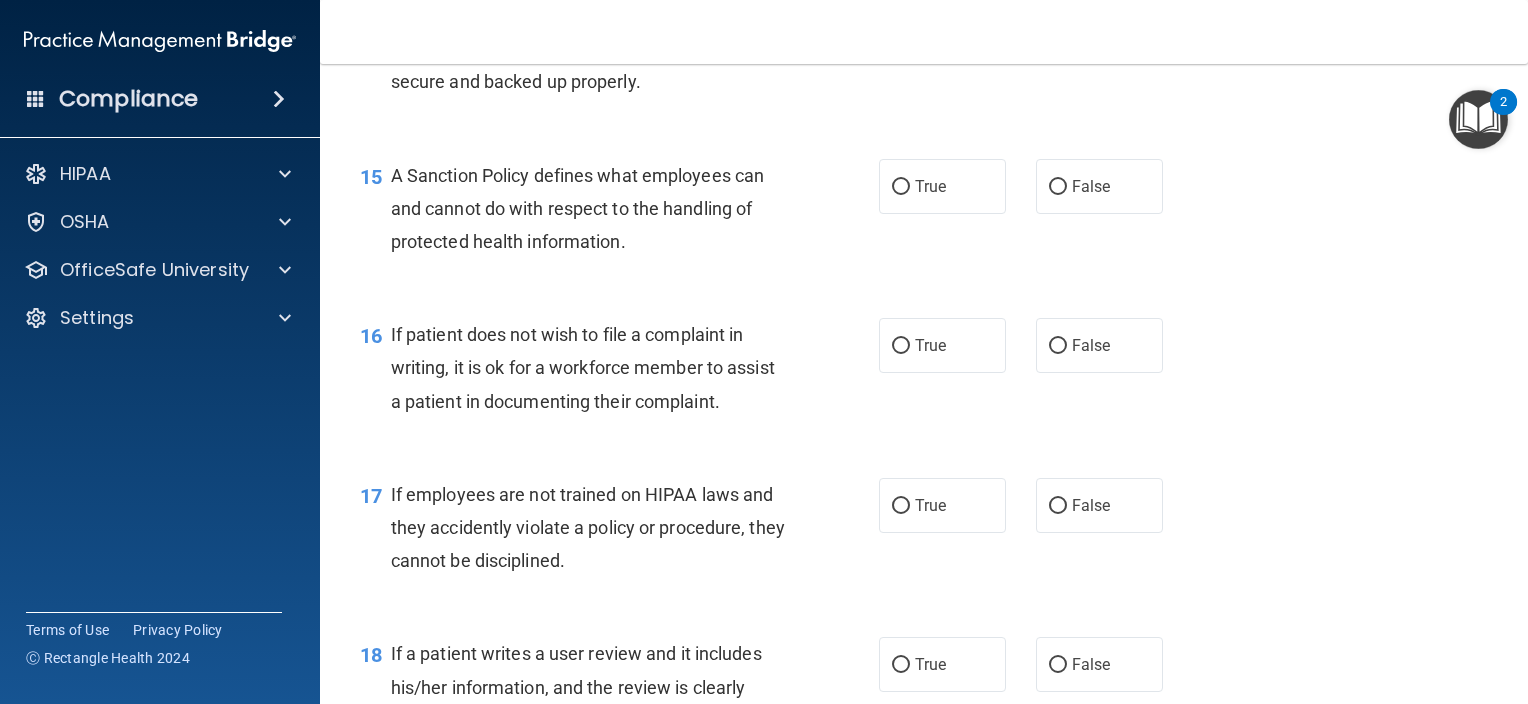 scroll, scrollTop: 2849, scrollLeft: 0, axis: vertical 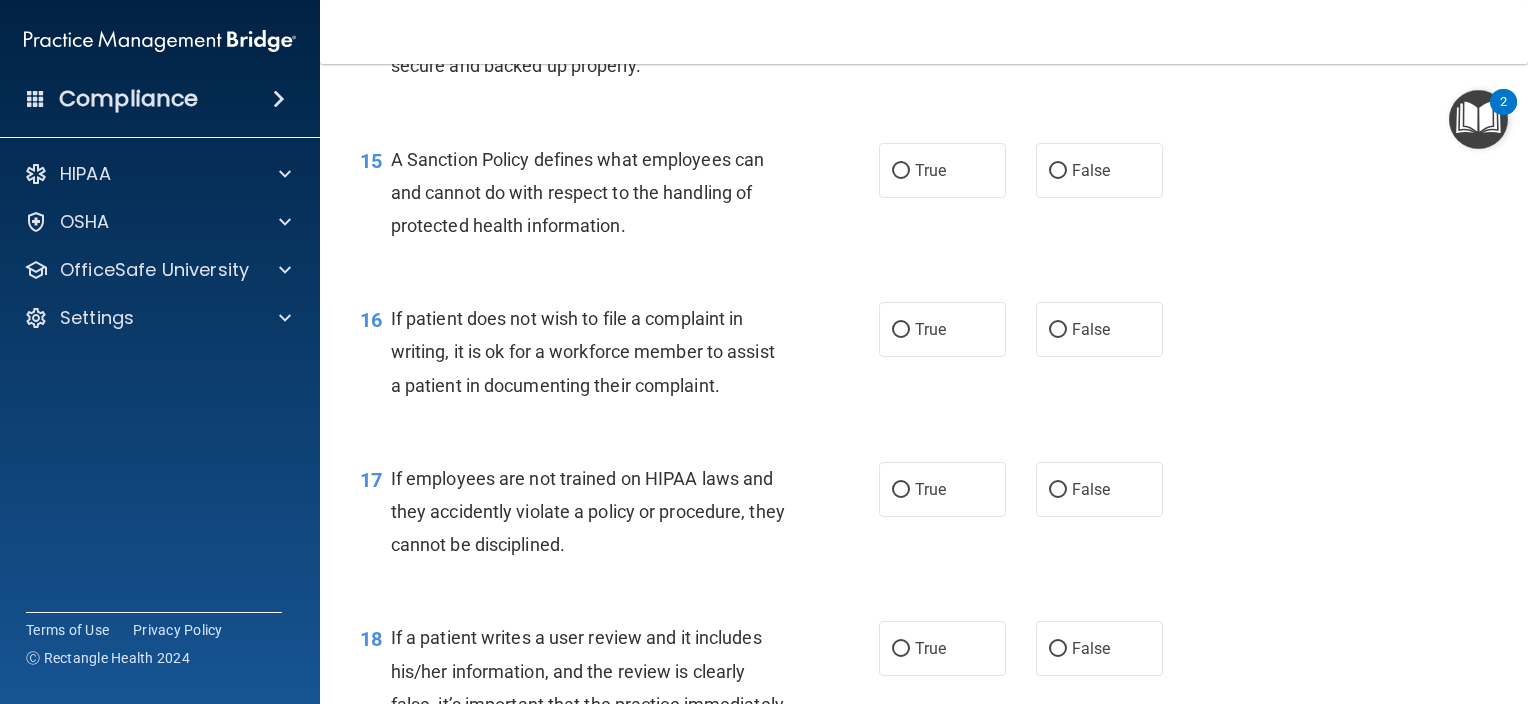 click on "14       It is the responsibility of the practice’s IT provider to make sure that protected health information in secure and backed up properly.                  True           False" at bounding box center (924, 38) 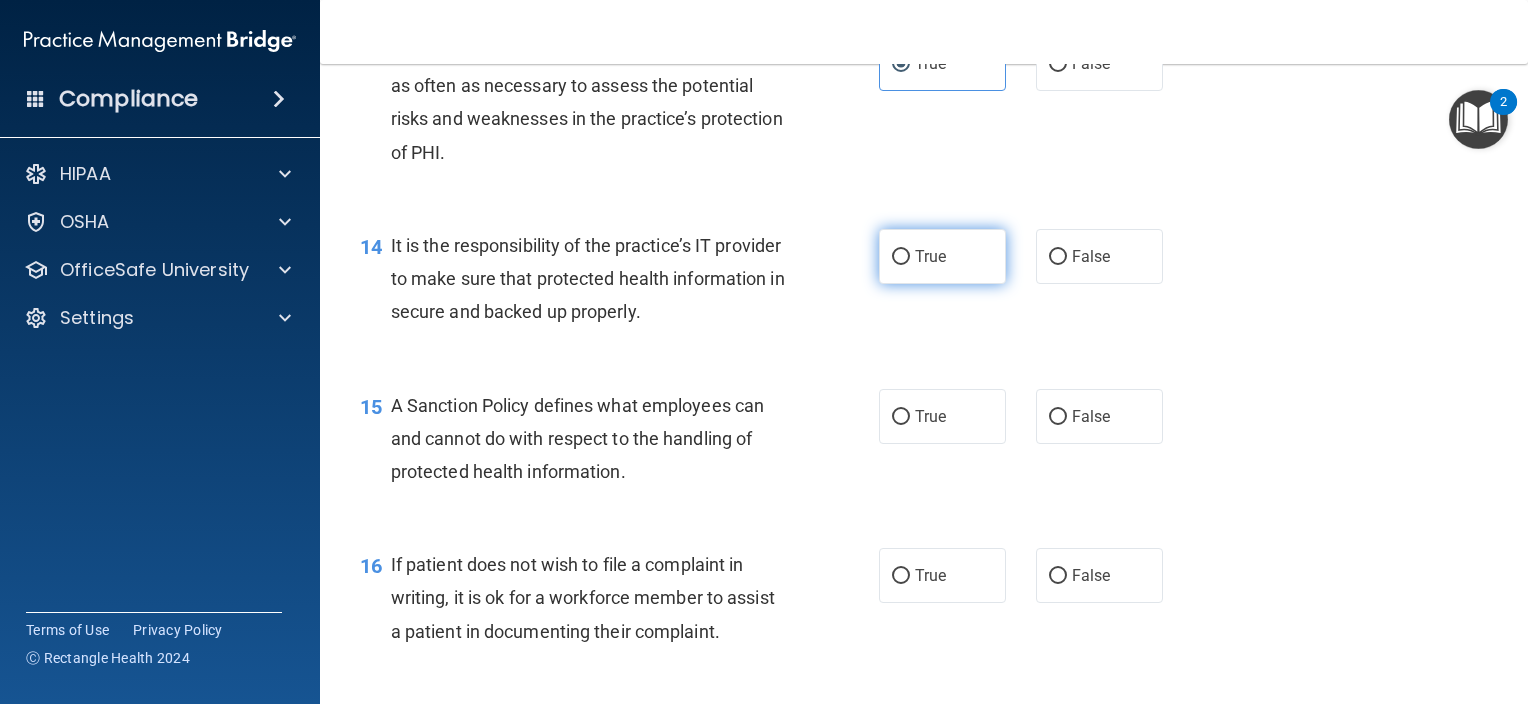 click on "True" at bounding box center (930, 256) 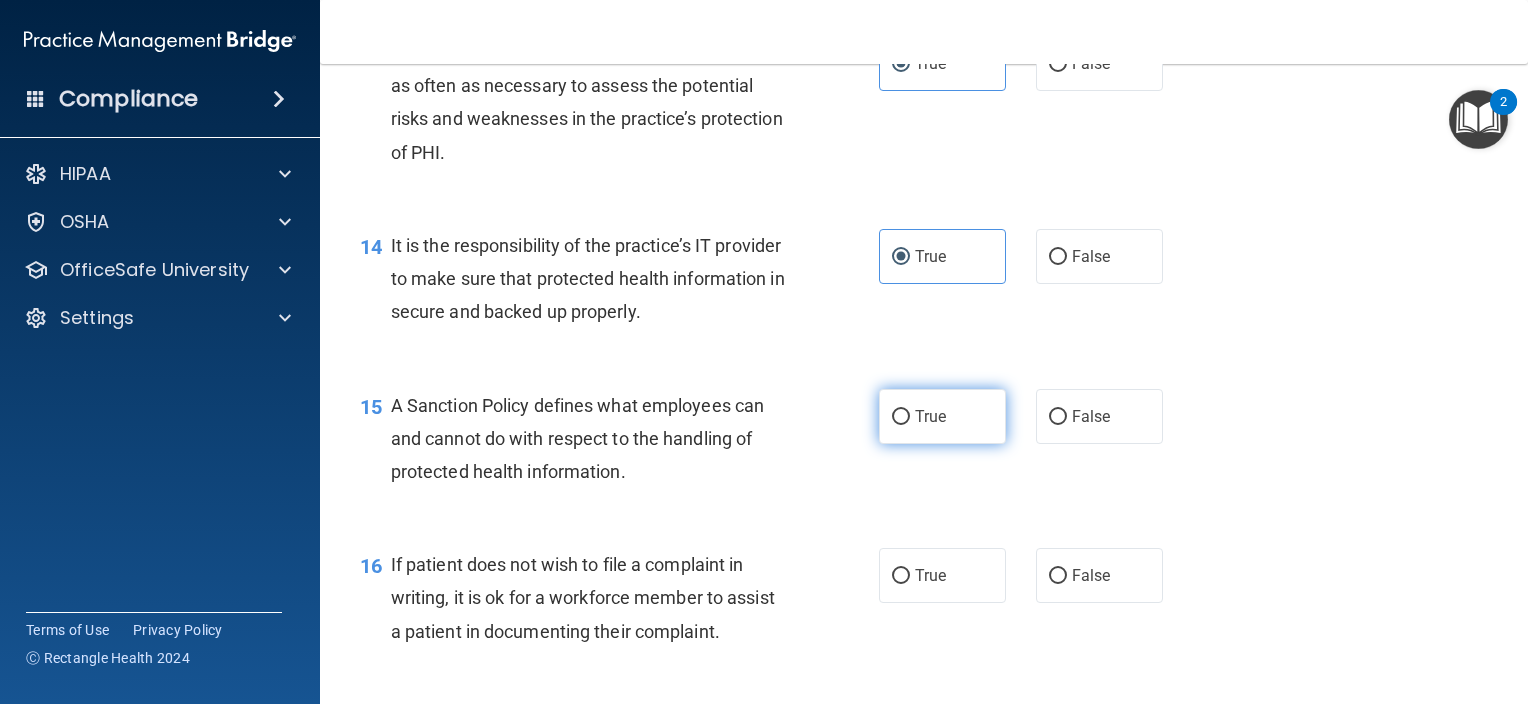 click on "True" at bounding box center [930, 416] 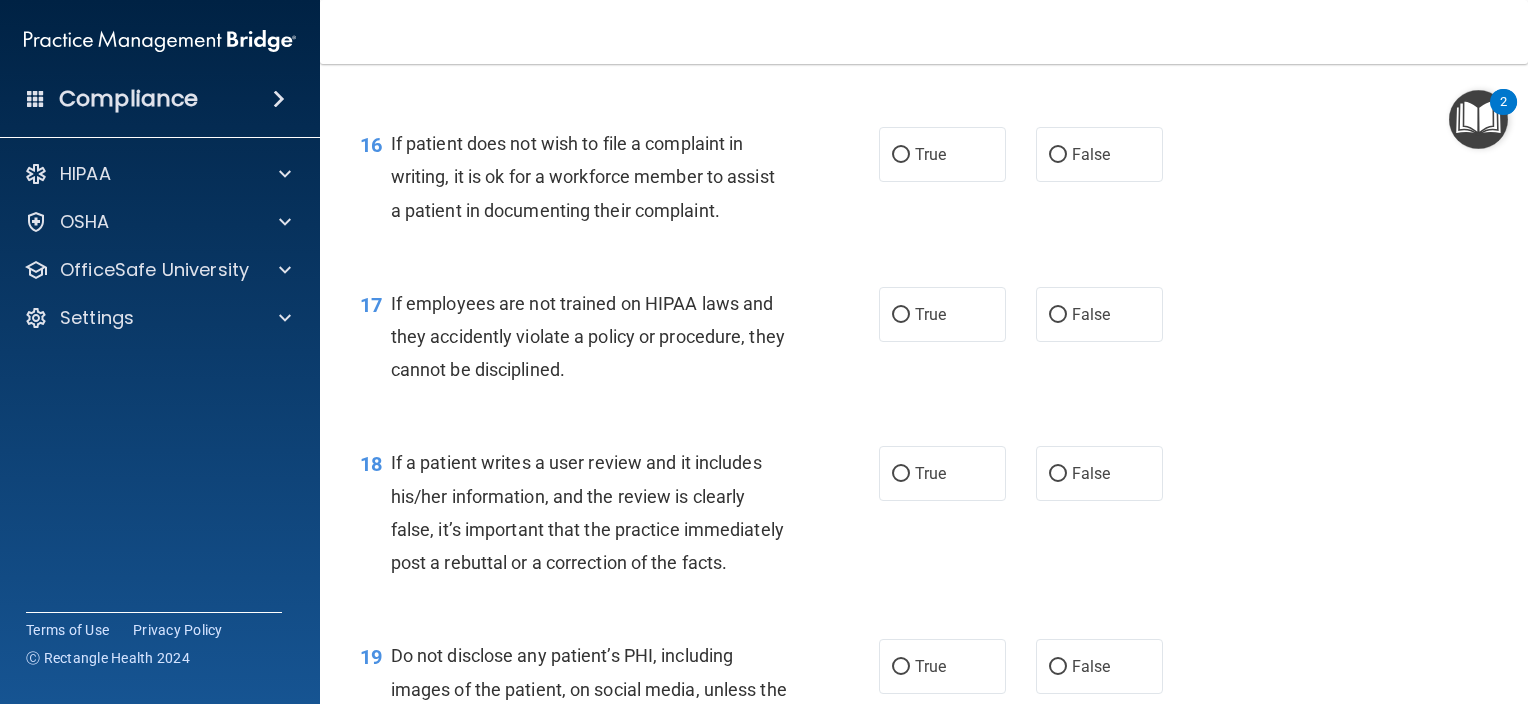 scroll, scrollTop: 3032, scrollLeft: 0, axis: vertical 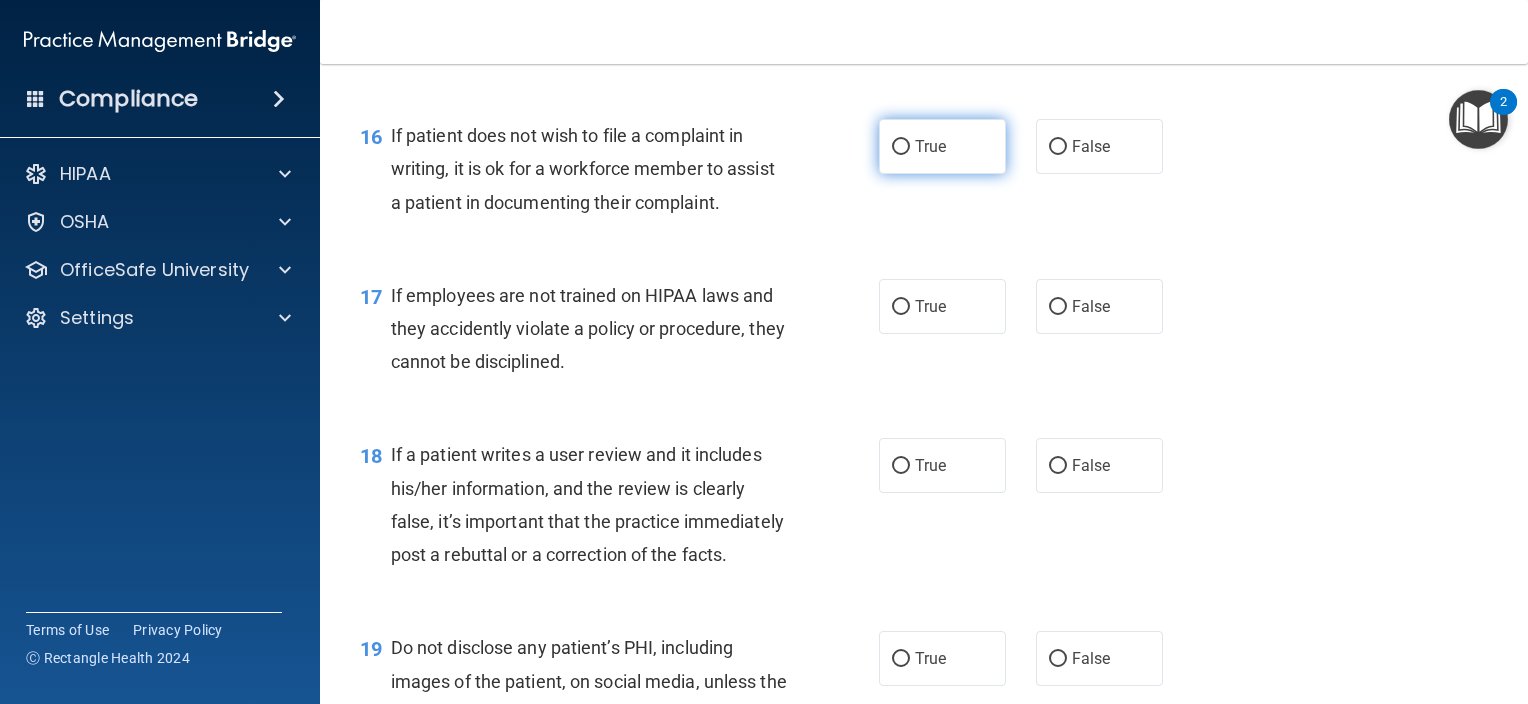 click on "True" at bounding box center (942, 146) 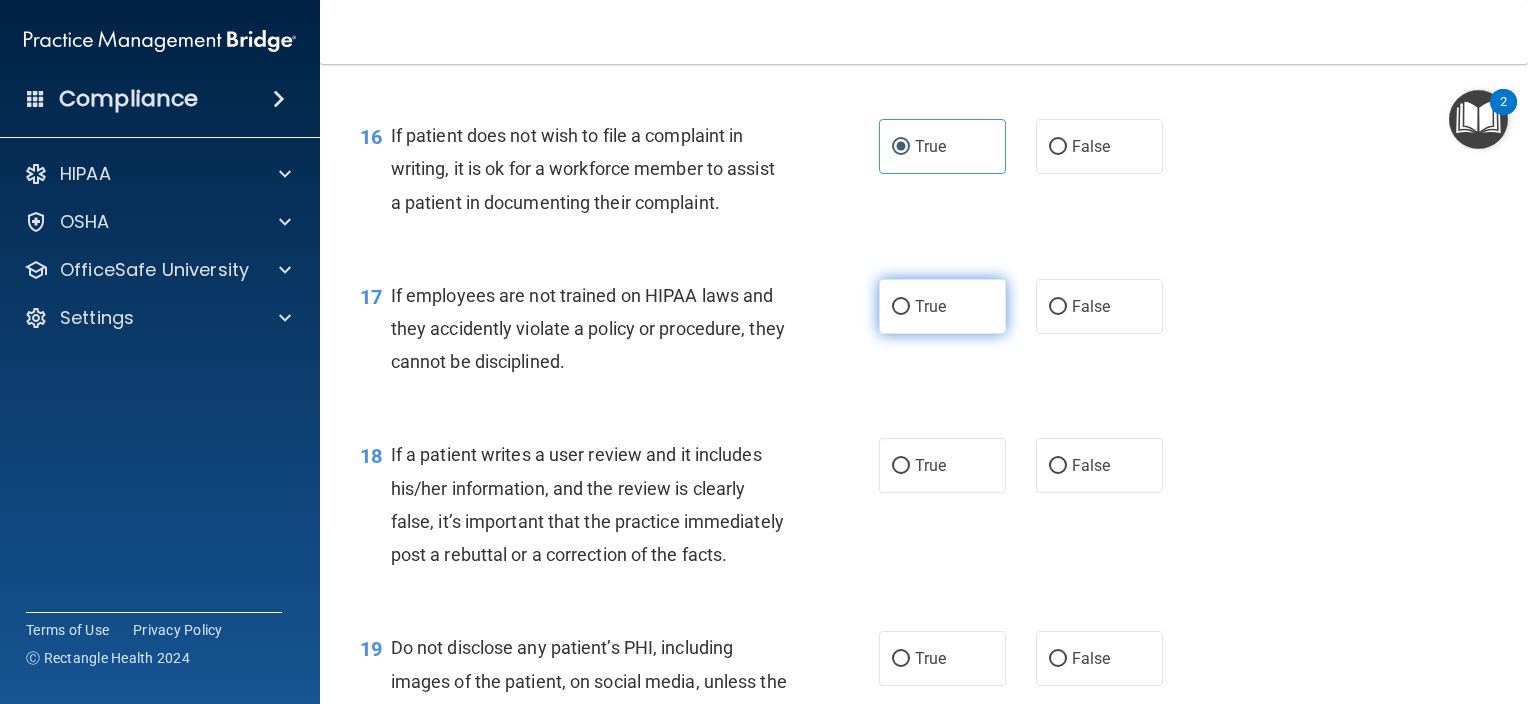 click on "True" at bounding box center [942, 306] 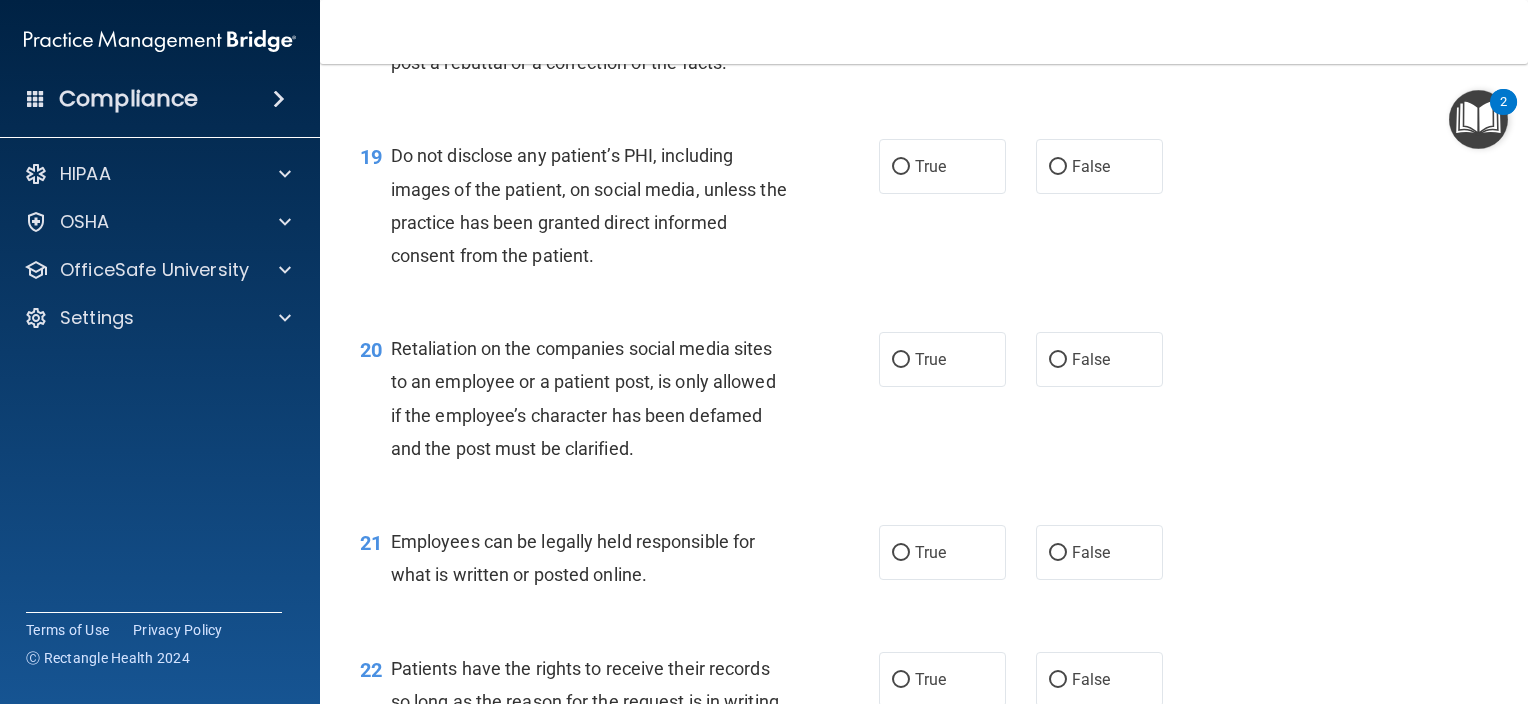scroll, scrollTop: 3350, scrollLeft: 0, axis: vertical 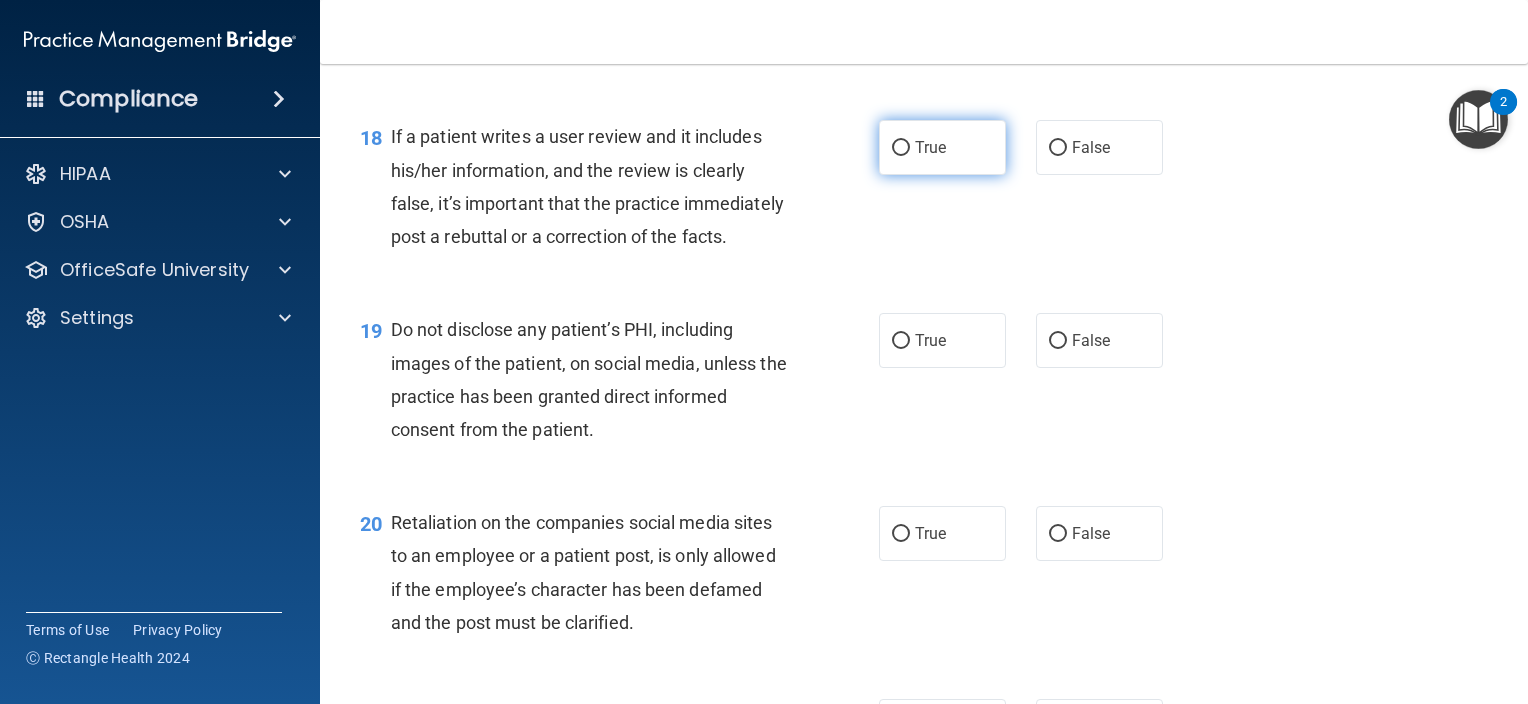 click on "True" at bounding box center [942, 147] 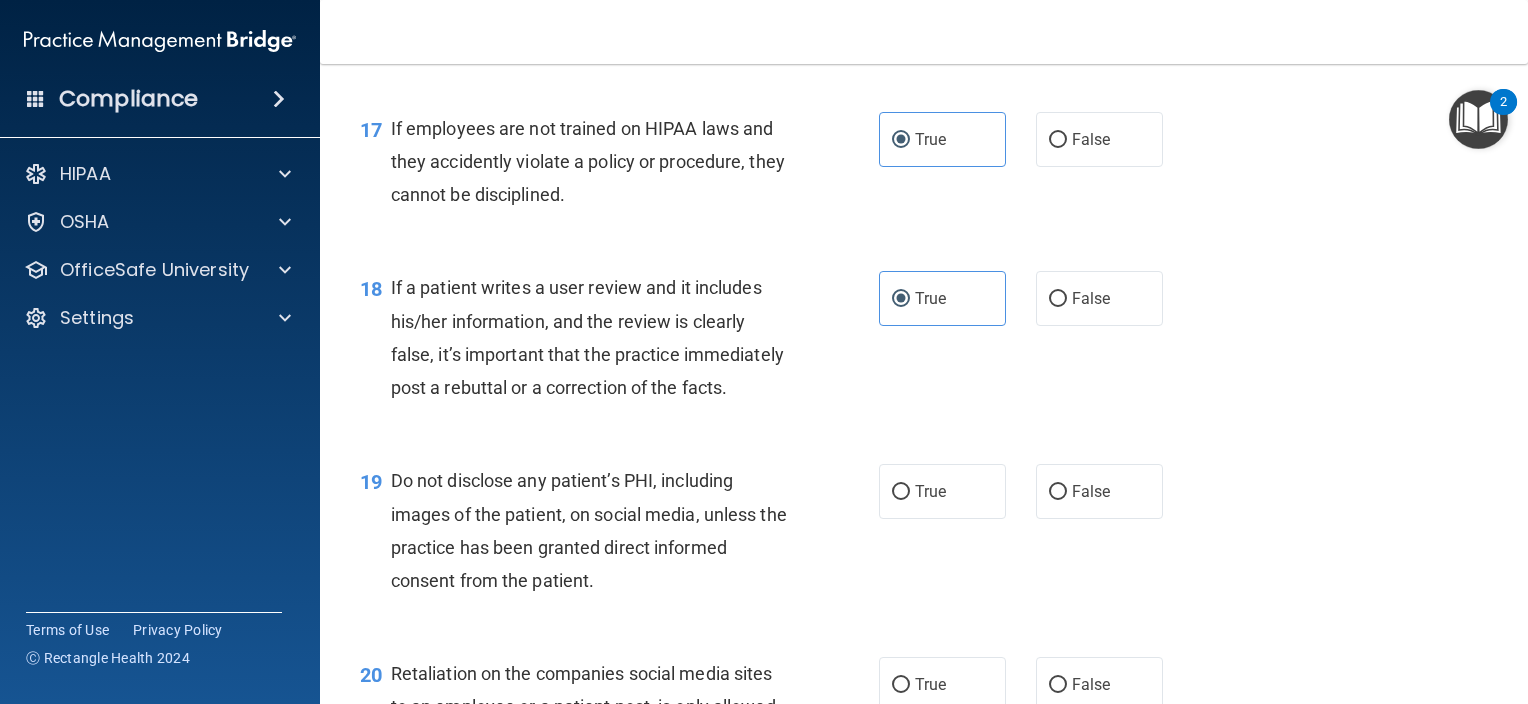 scroll, scrollTop: 3175, scrollLeft: 0, axis: vertical 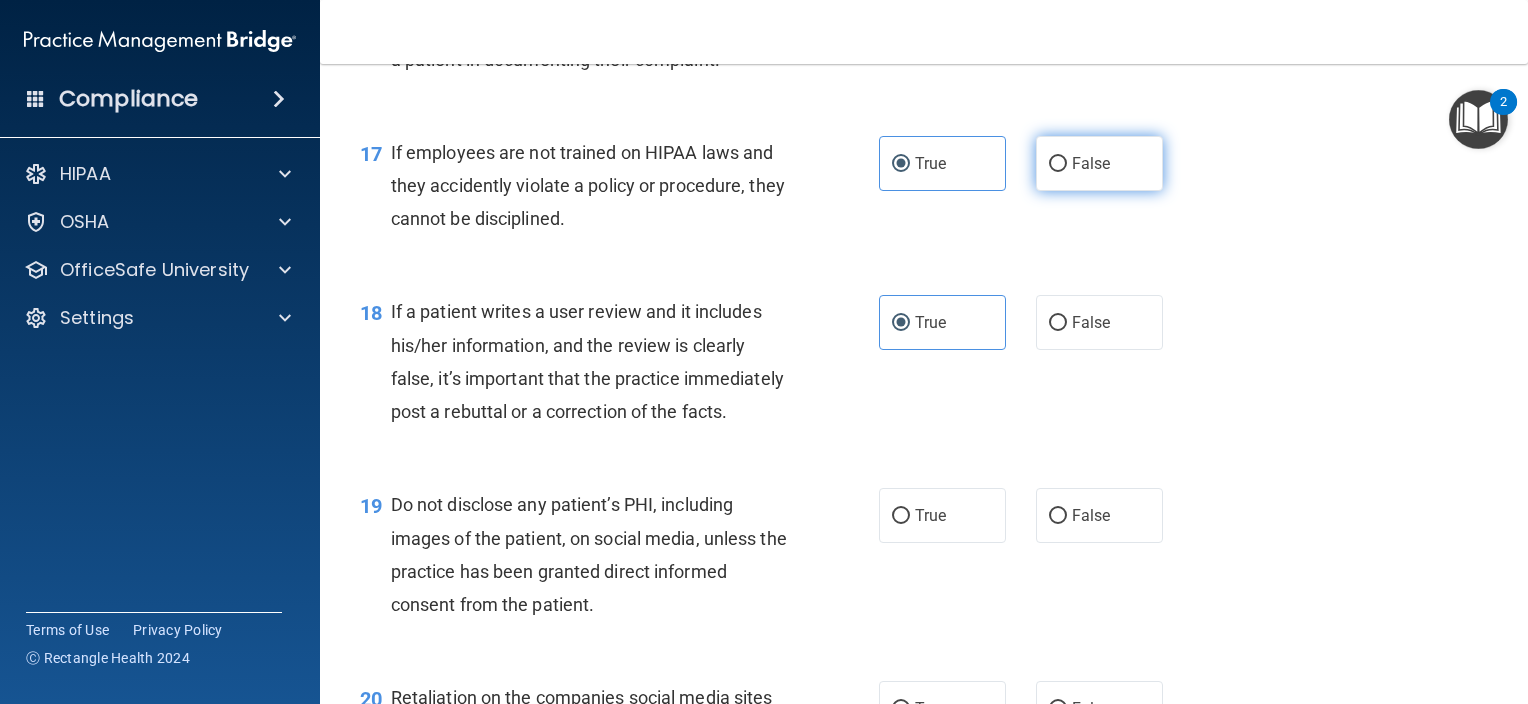click on "False" at bounding box center [1099, 163] 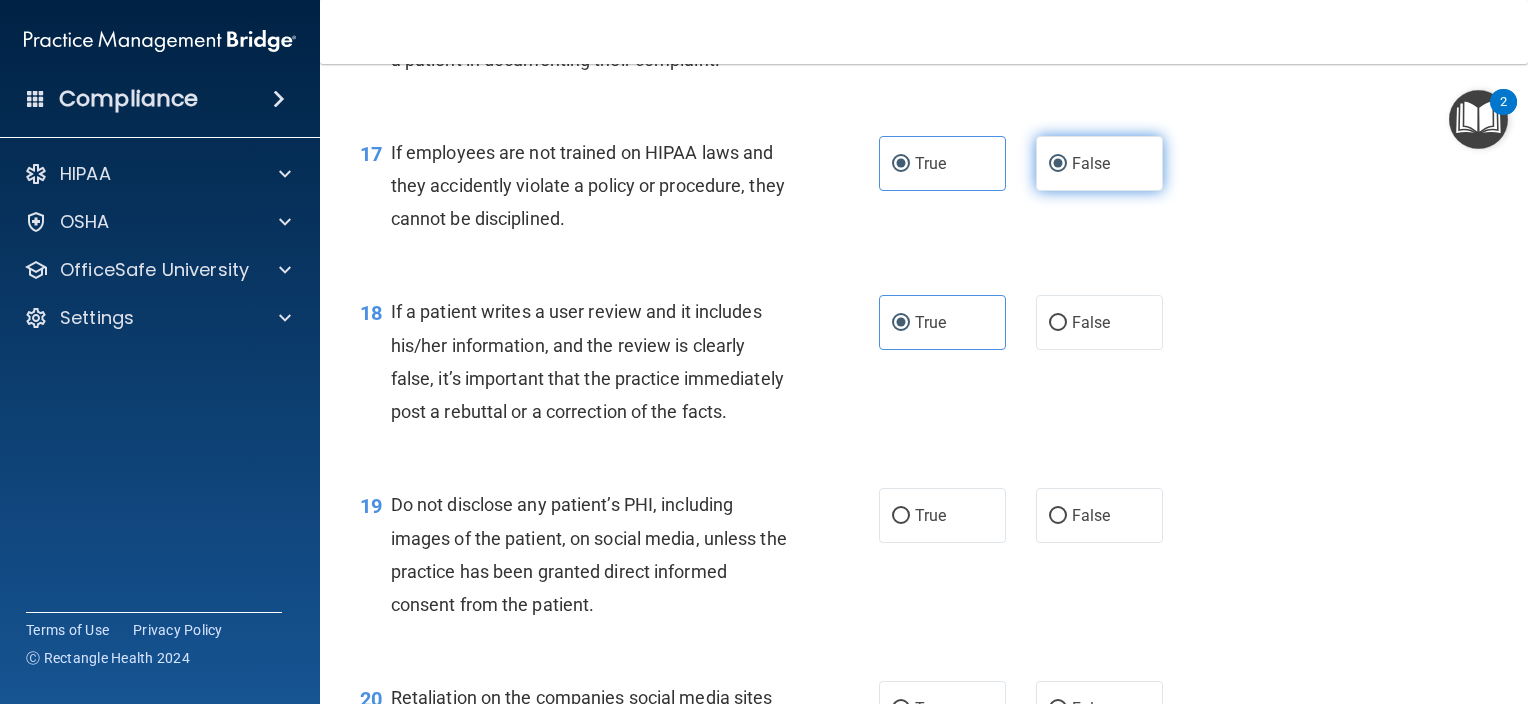 radio on "false" 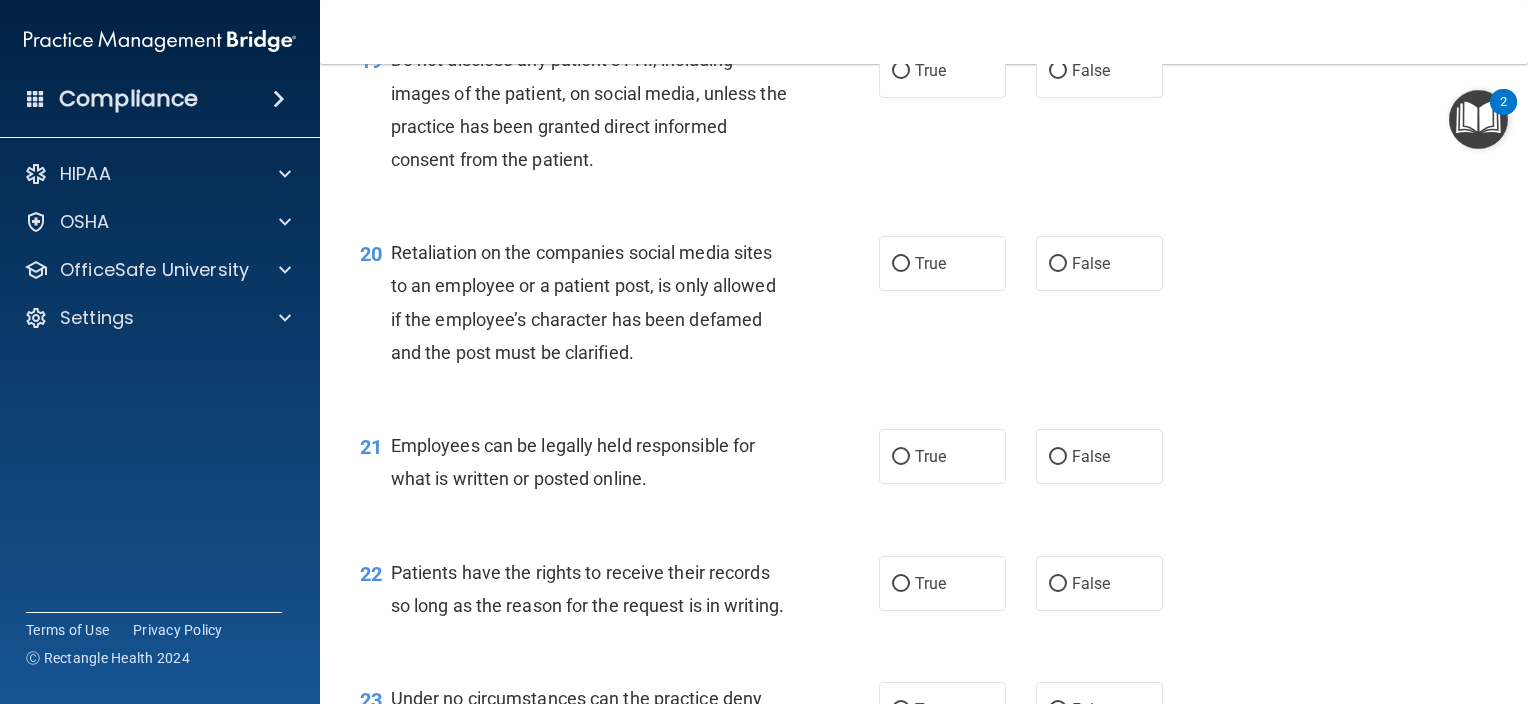 scroll, scrollTop: 3660, scrollLeft: 0, axis: vertical 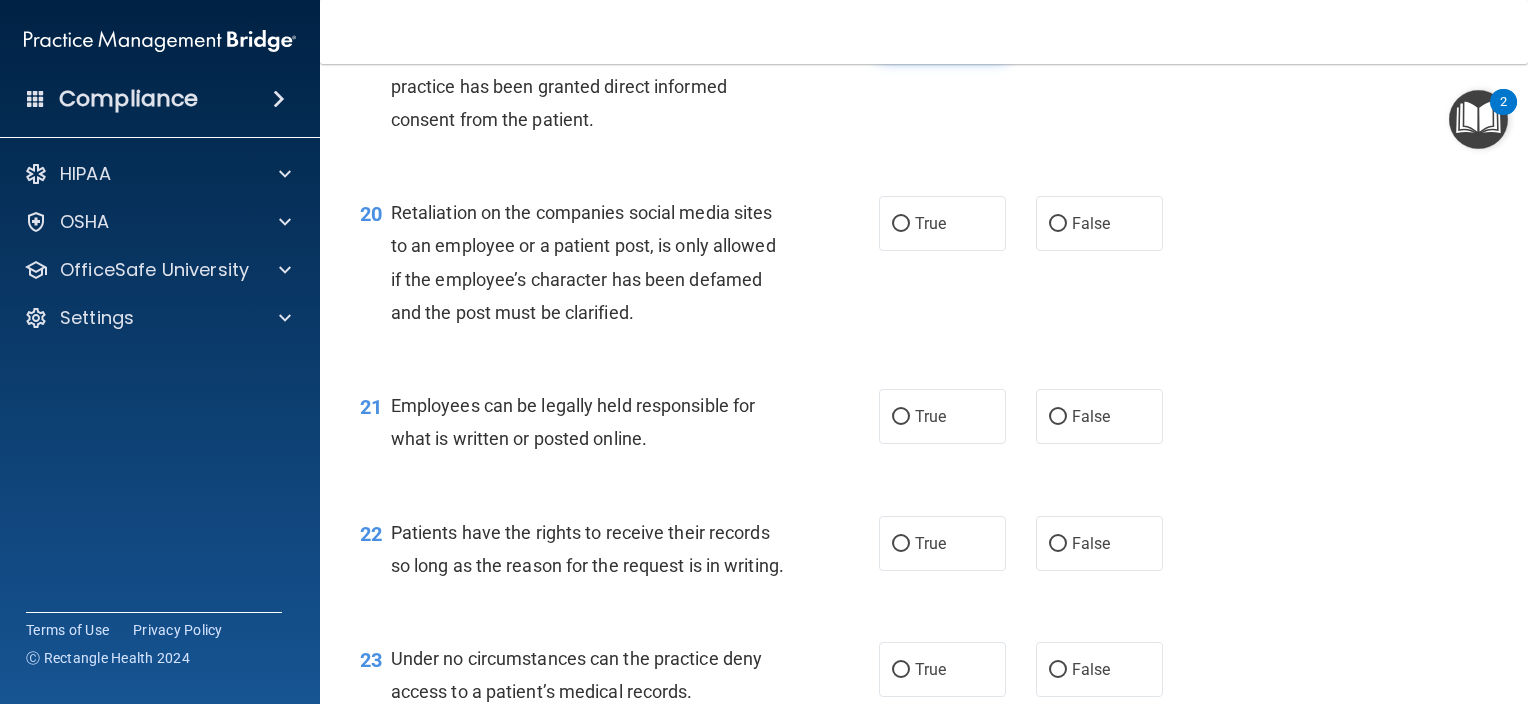 click on "True" at bounding box center (942, 30) 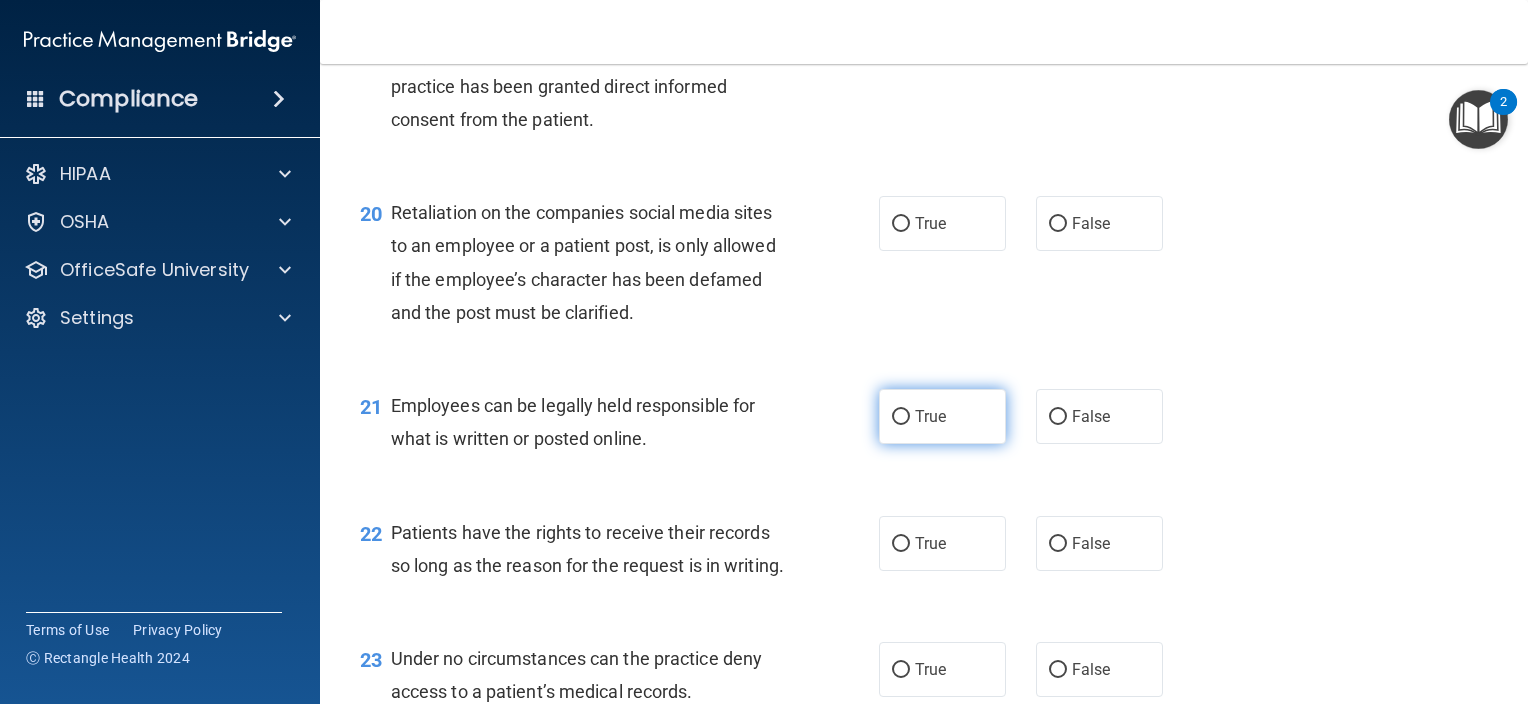 click on "True" at bounding box center [930, 416] 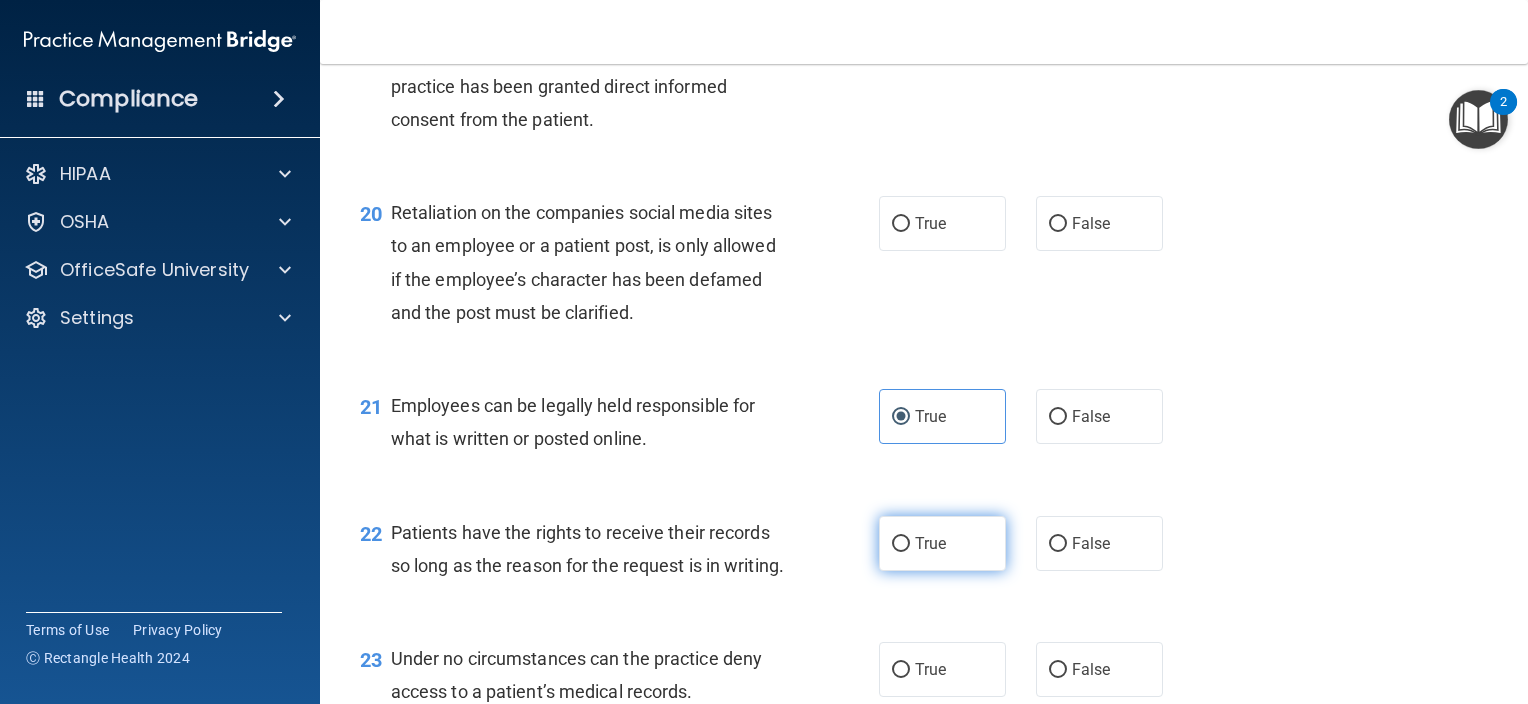 click on "True" at bounding box center [942, 543] 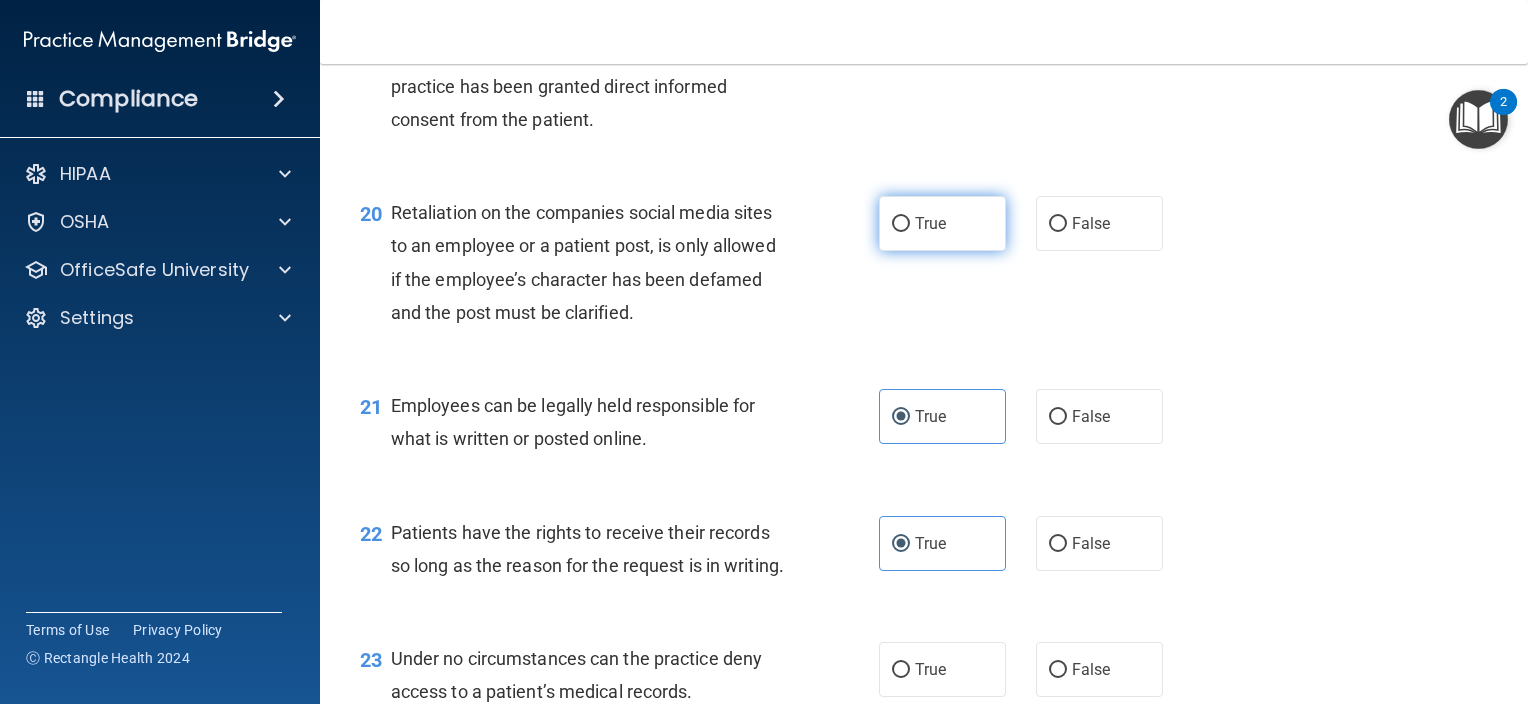 click on "True" at bounding box center (901, 224) 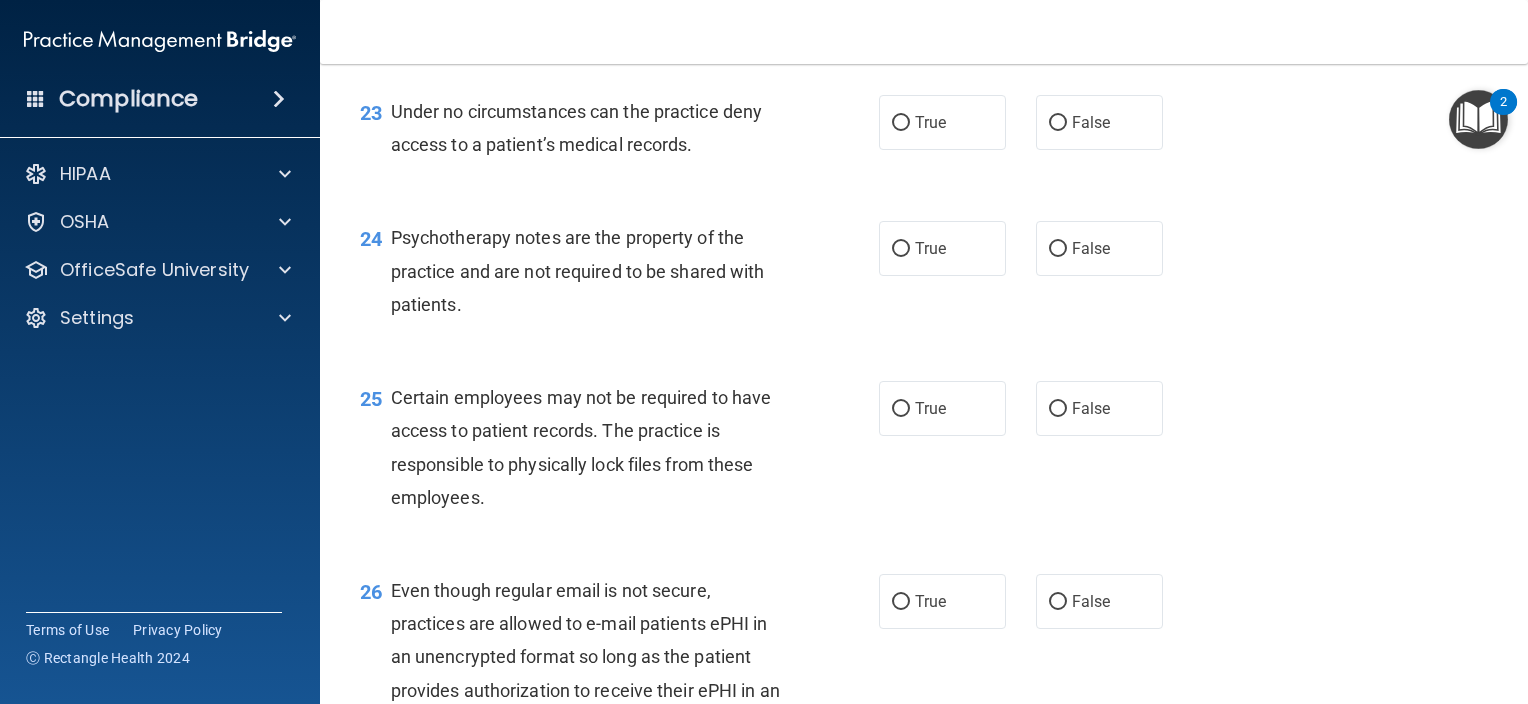 scroll, scrollTop: 4295, scrollLeft: 0, axis: vertical 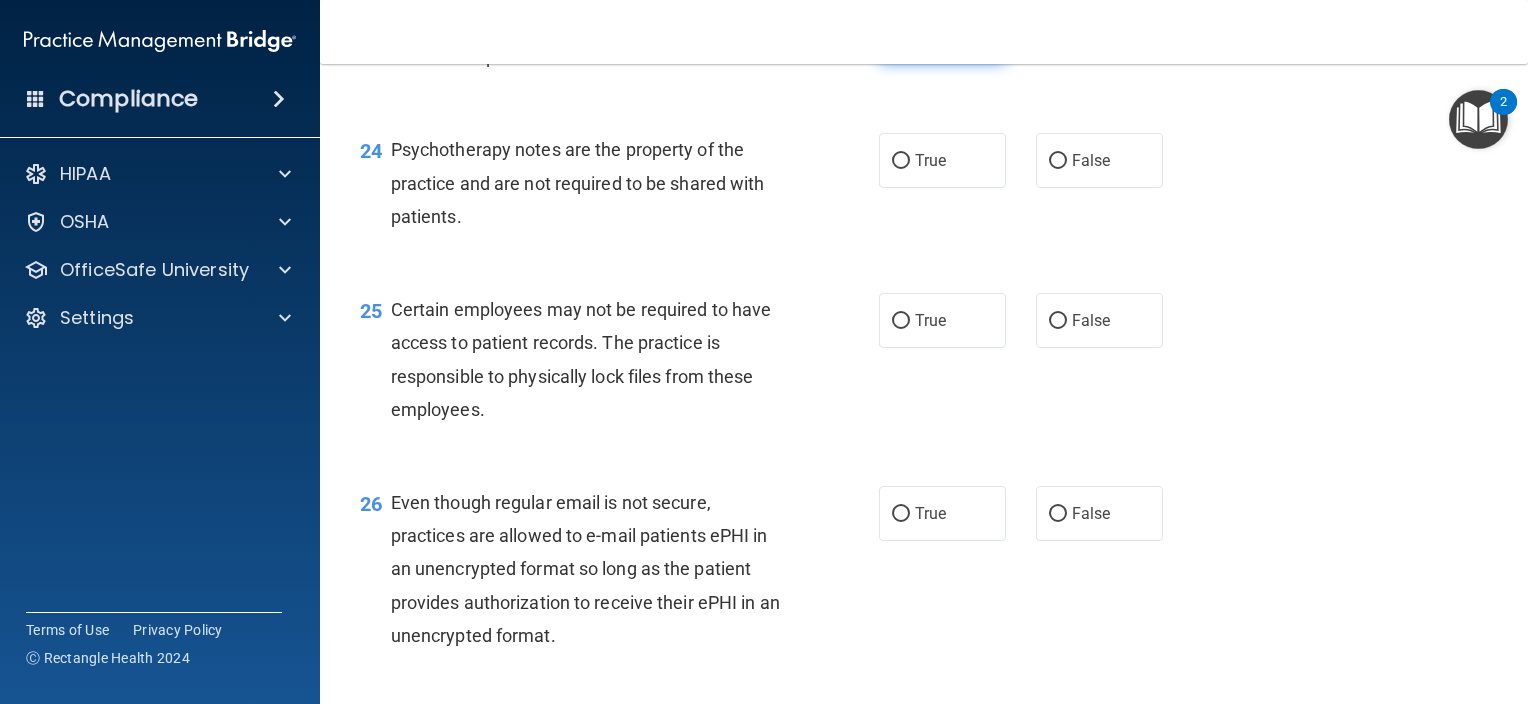 click on "True" at bounding box center (942, 34) 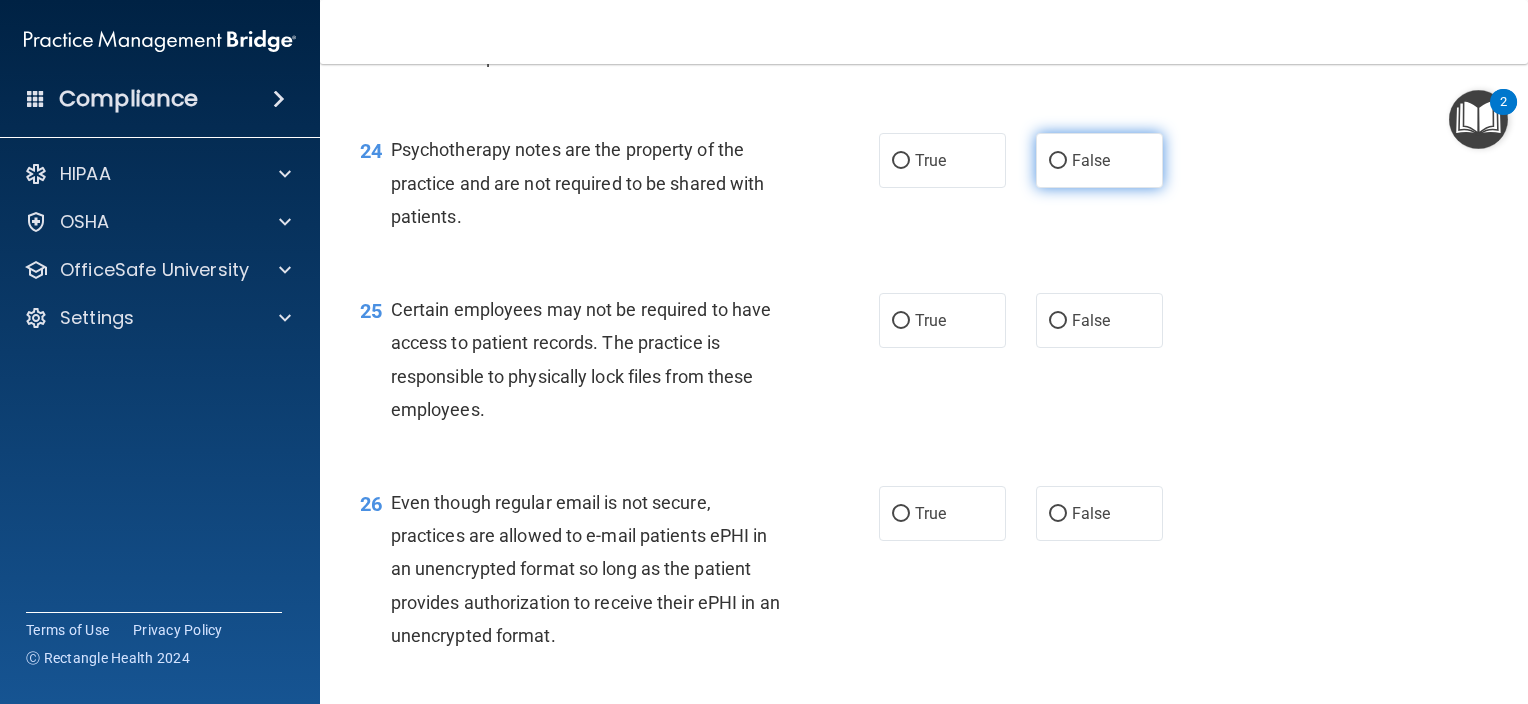 click on "False" at bounding box center (1099, 160) 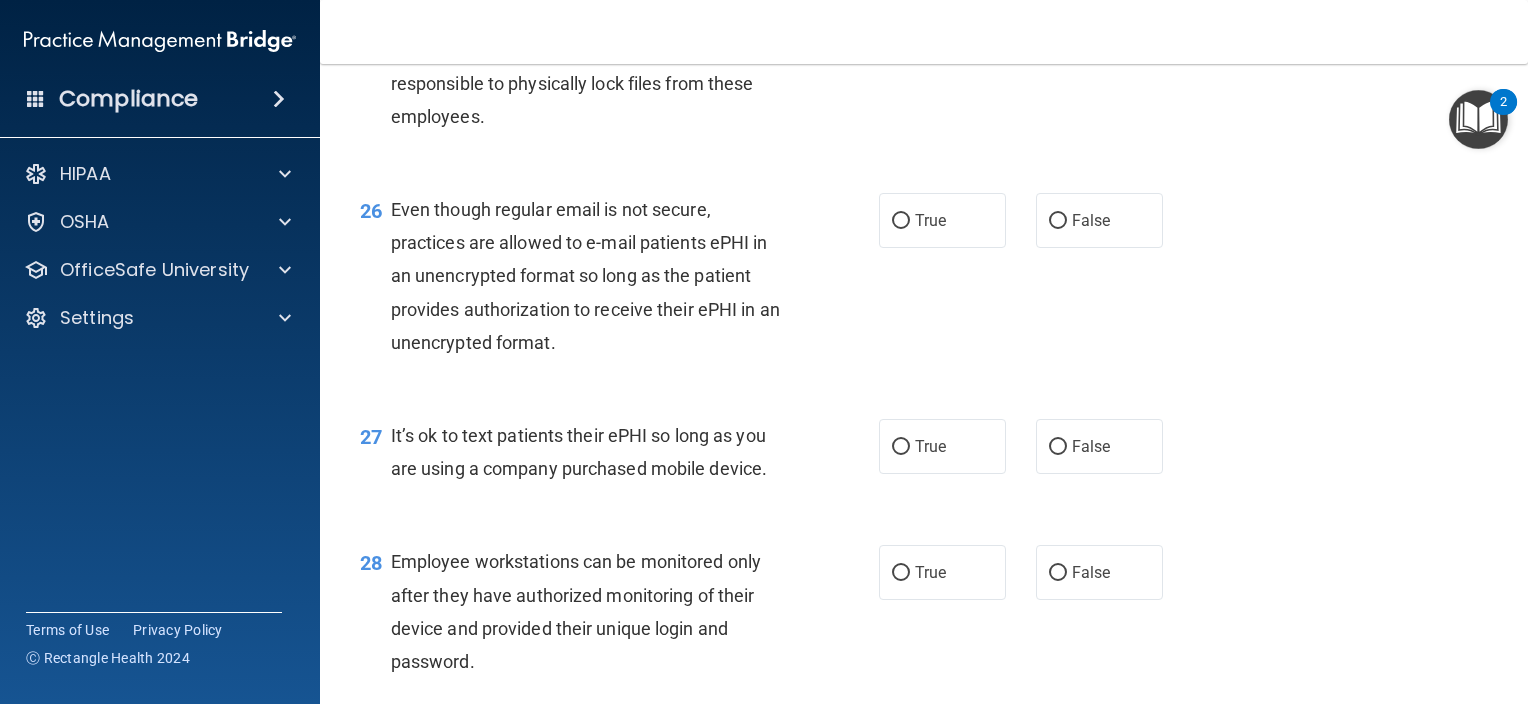 scroll, scrollTop: 4596, scrollLeft: 0, axis: vertical 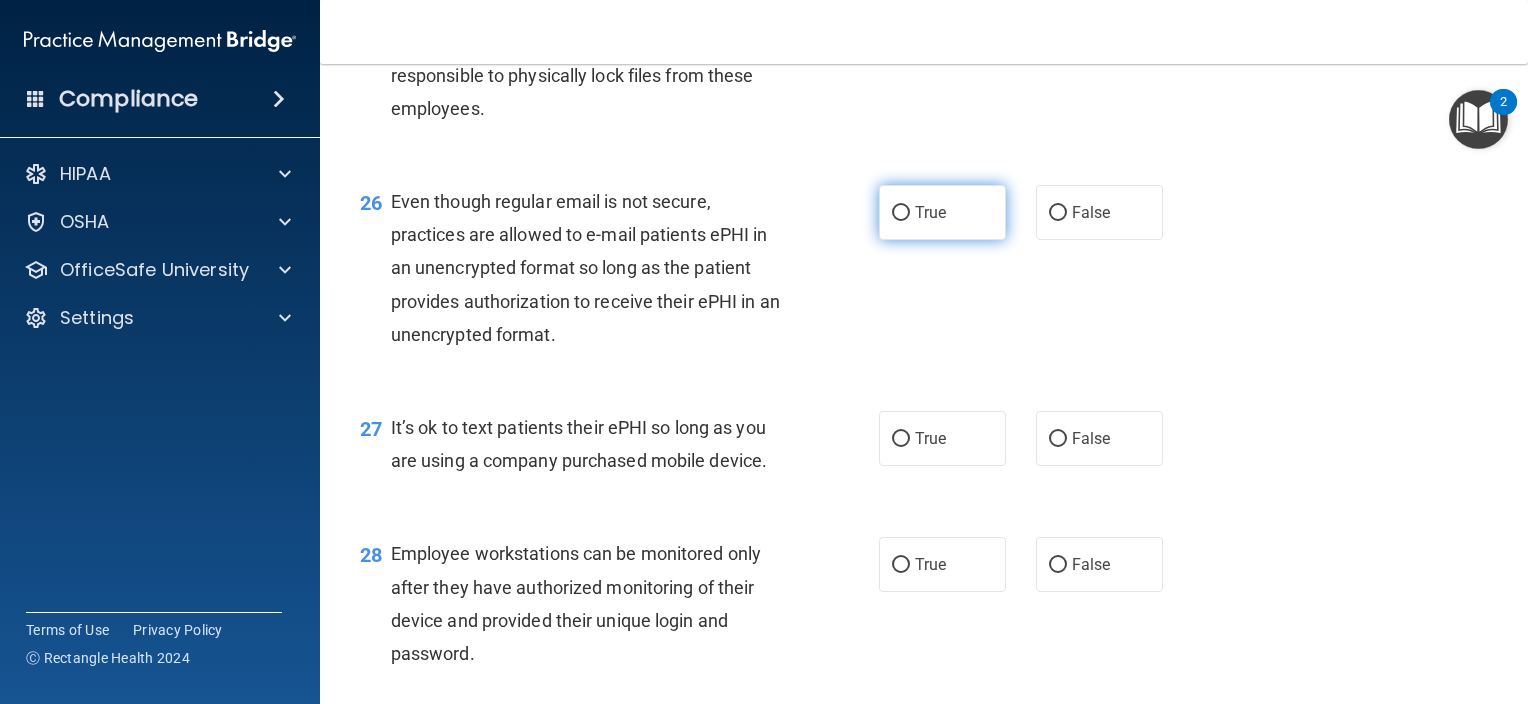 click on "True" at bounding box center (930, 212) 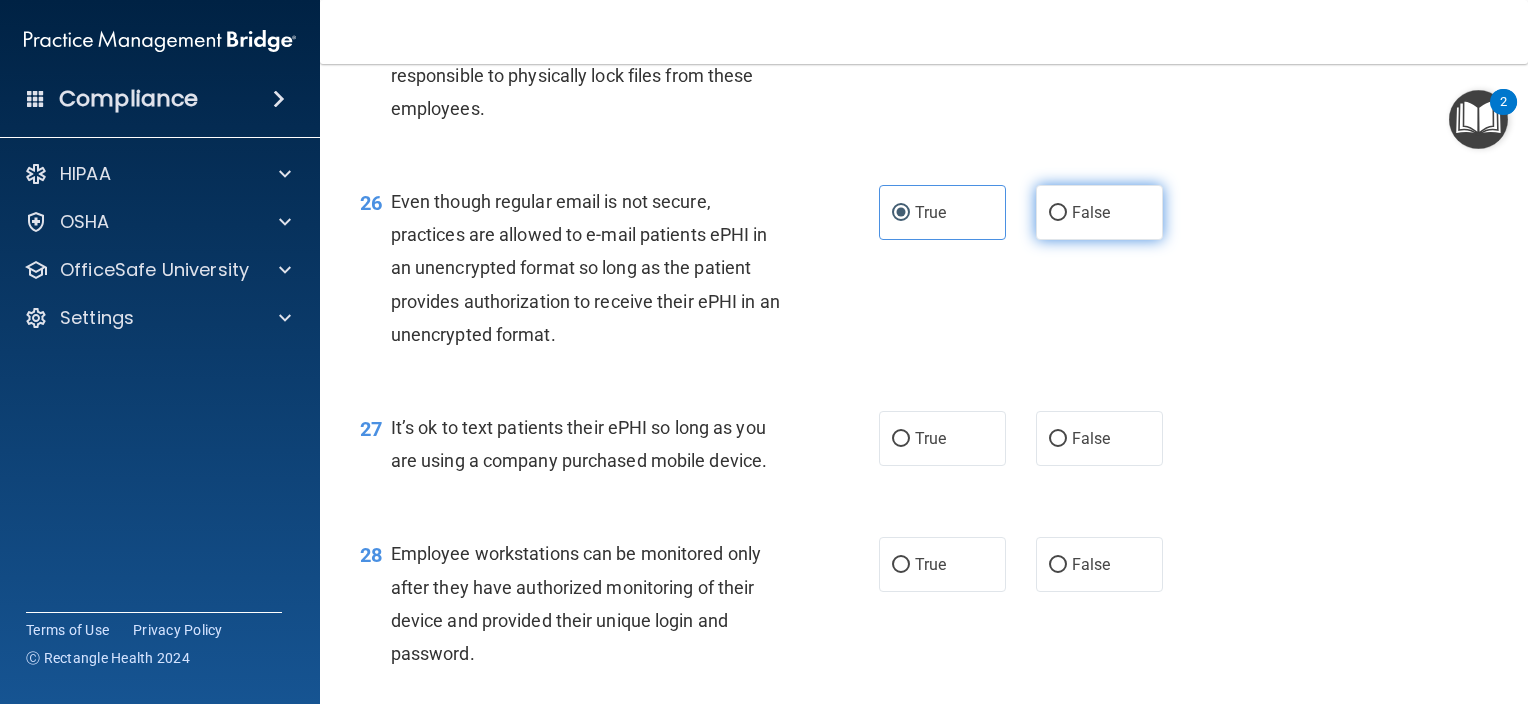 click on "False" at bounding box center [1099, 212] 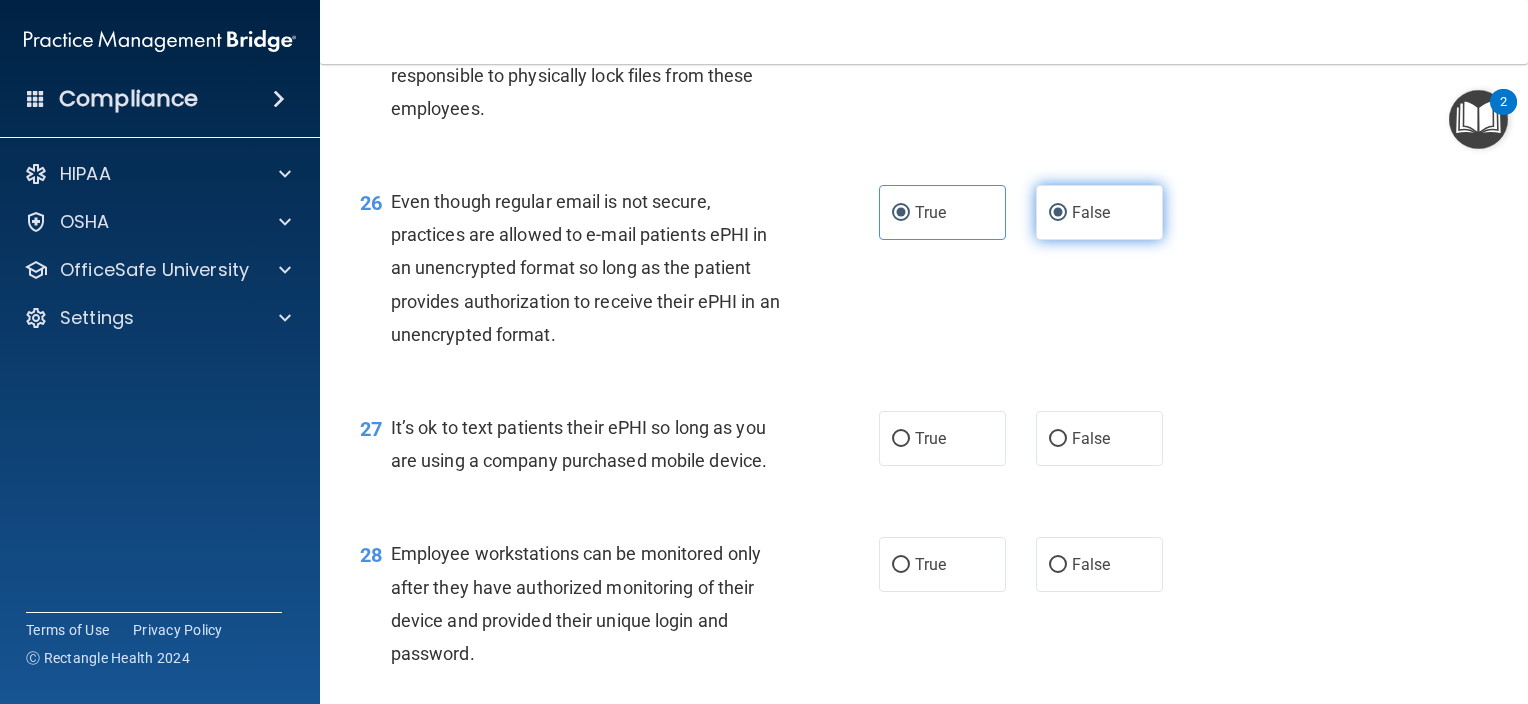 radio on "false" 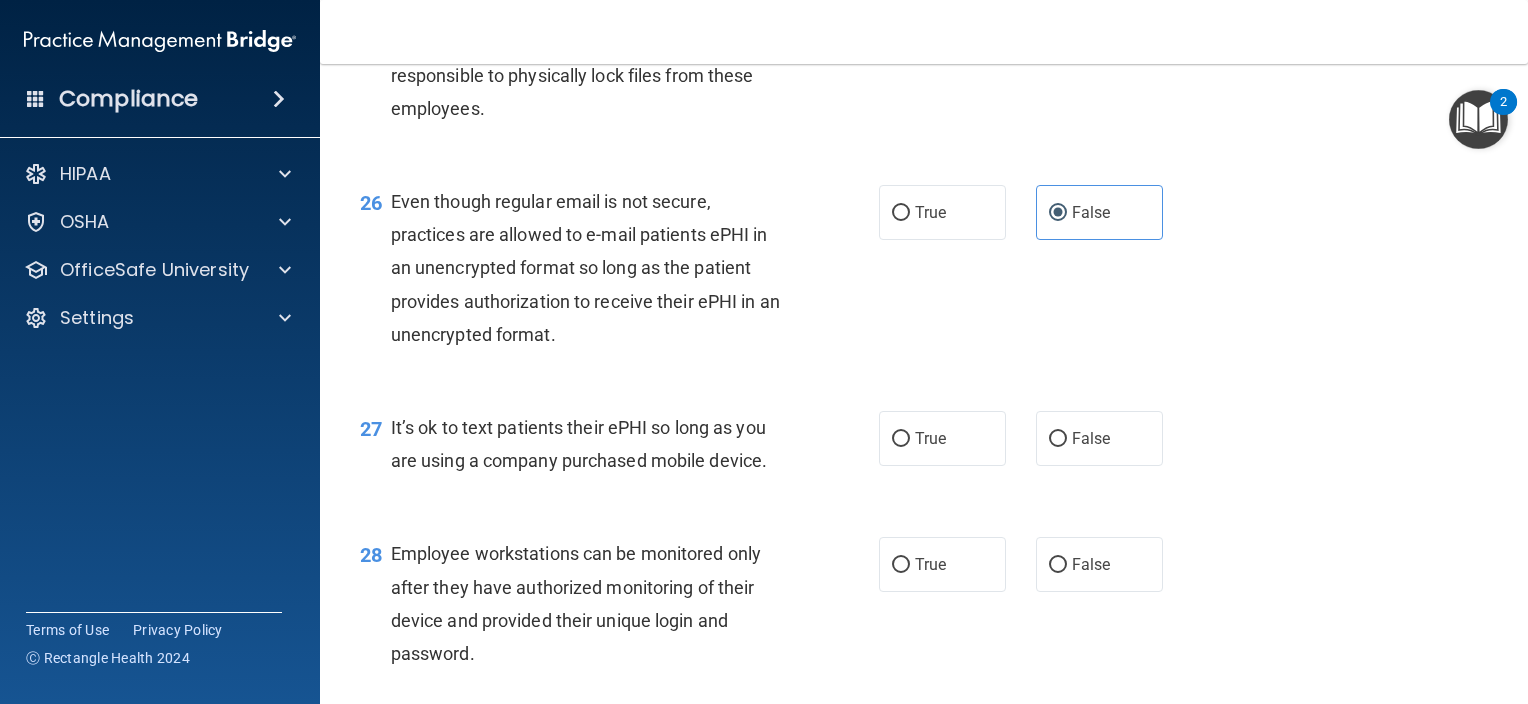 click on "True" at bounding box center [942, 19] 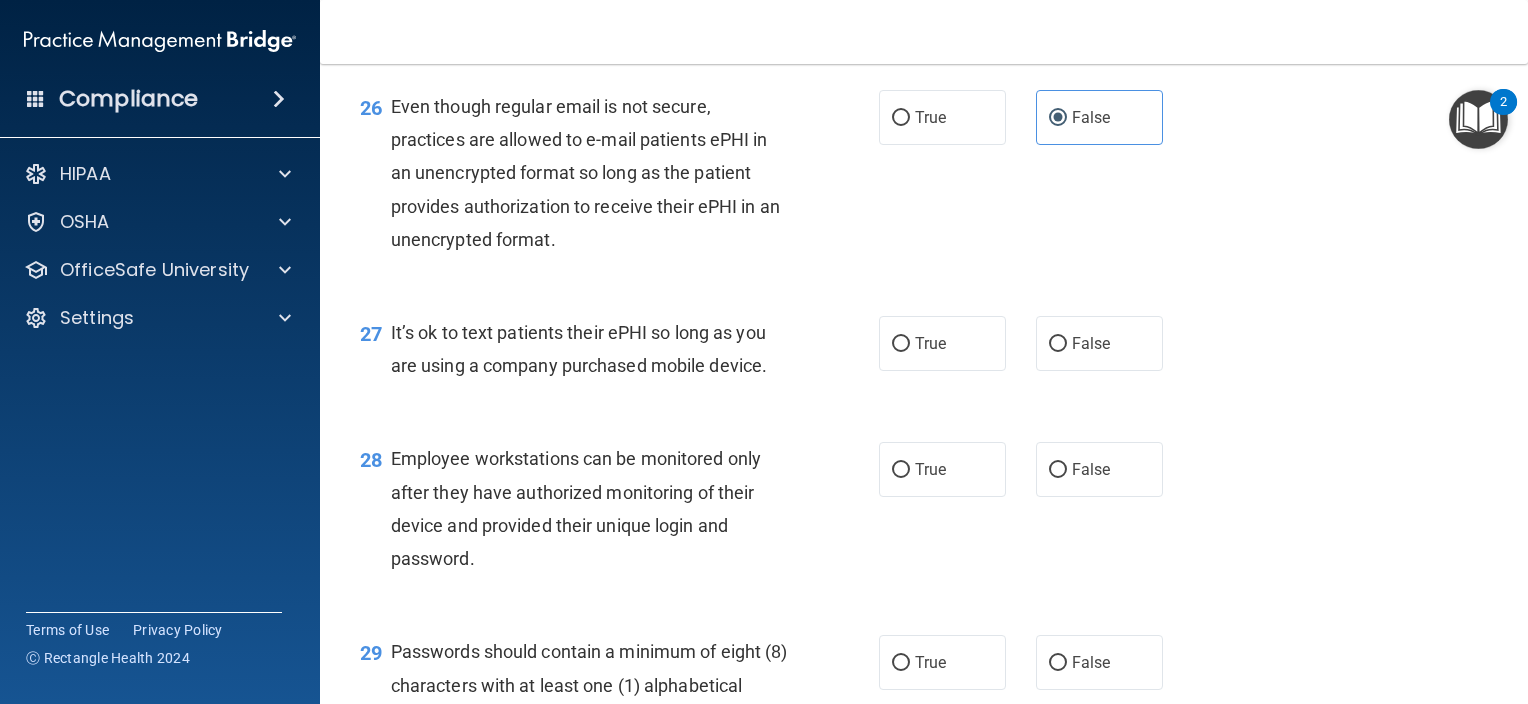 scroll, scrollTop: 4652, scrollLeft: 0, axis: vertical 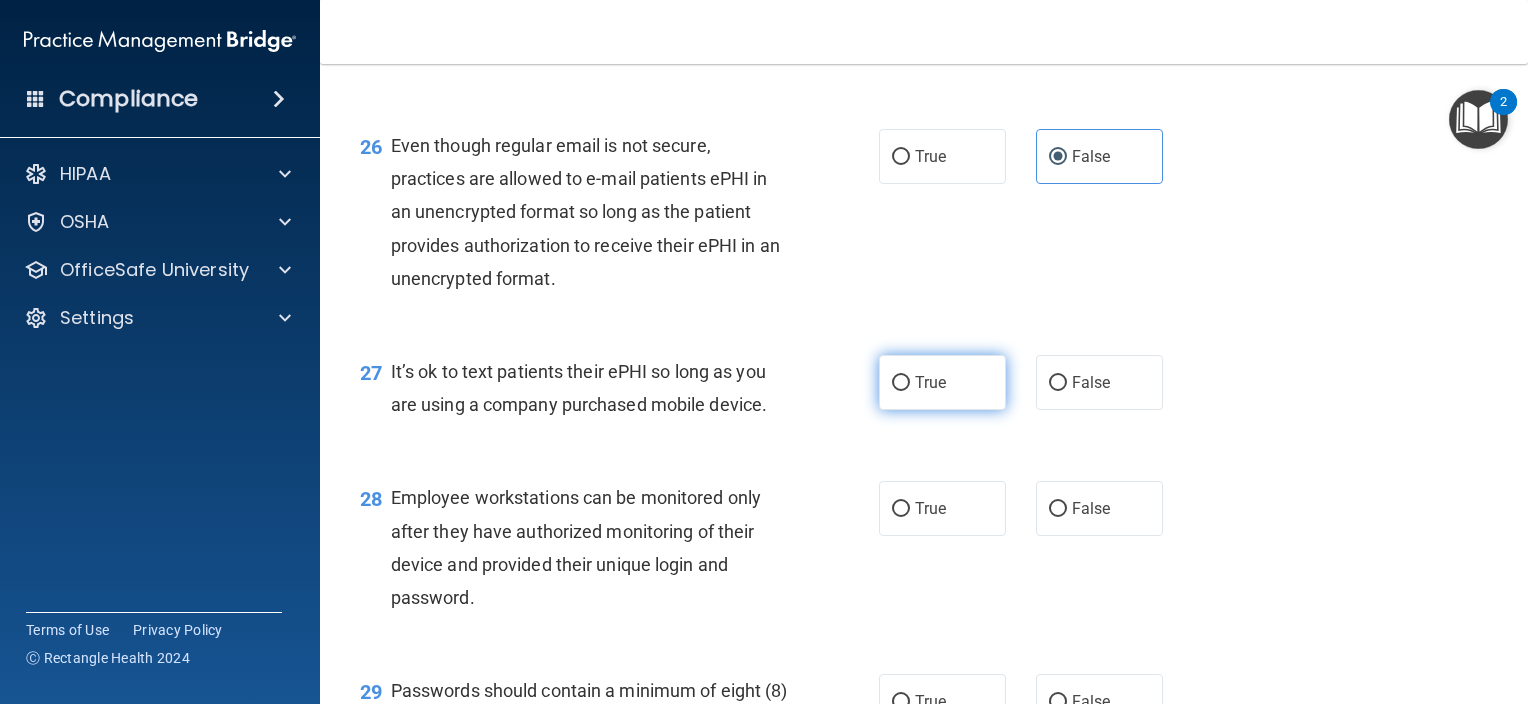 click on "True" at bounding box center (942, 382) 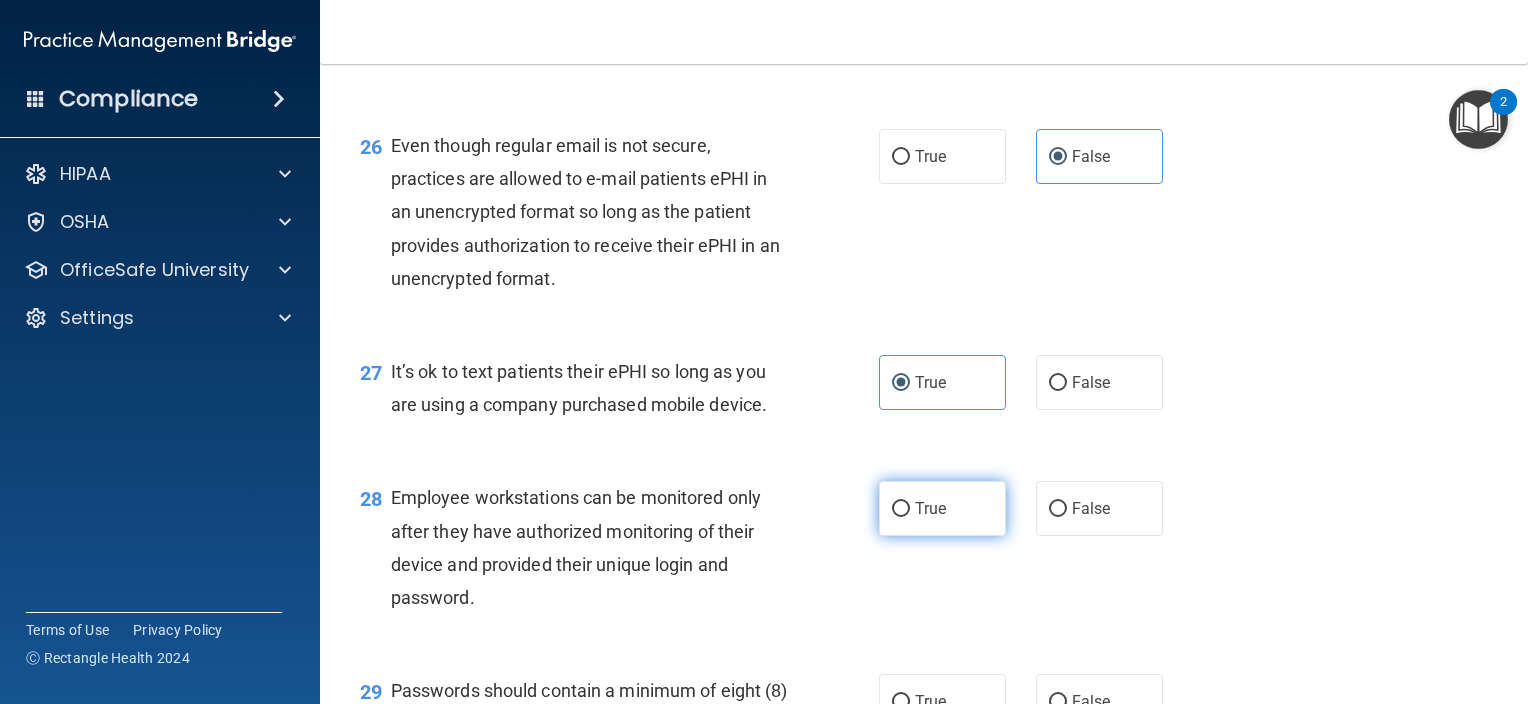 click on "True" at bounding box center [942, 508] 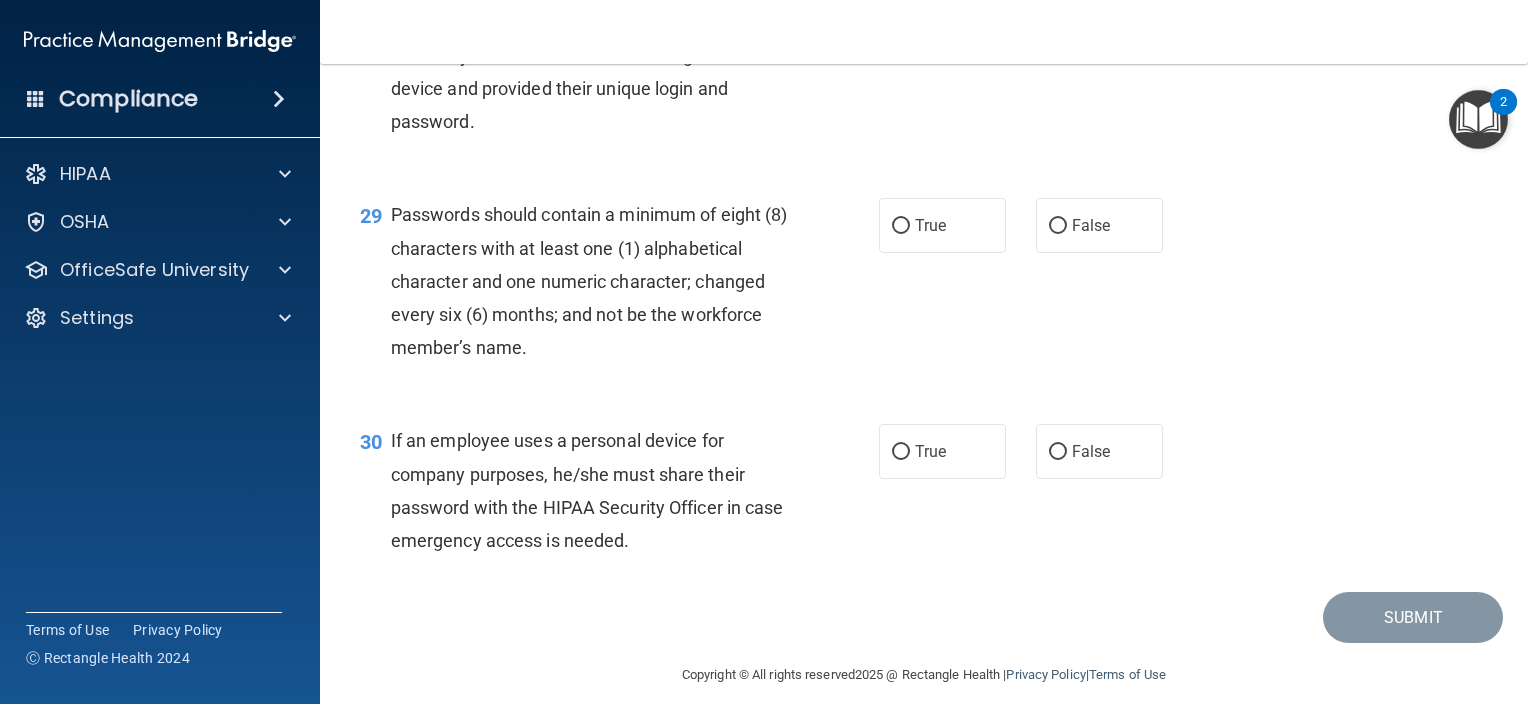 scroll, scrollTop: 5184, scrollLeft: 0, axis: vertical 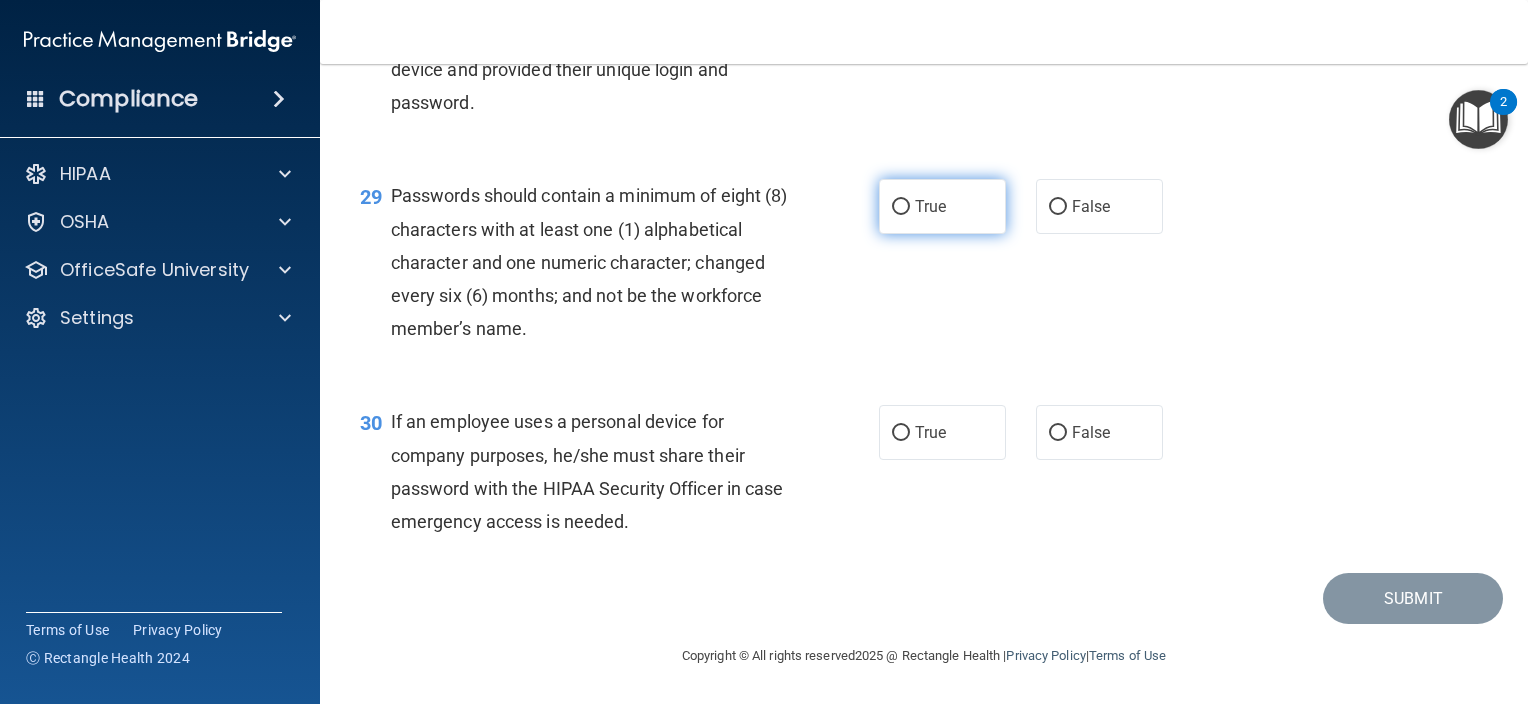 click on "True" at bounding box center (942, 206) 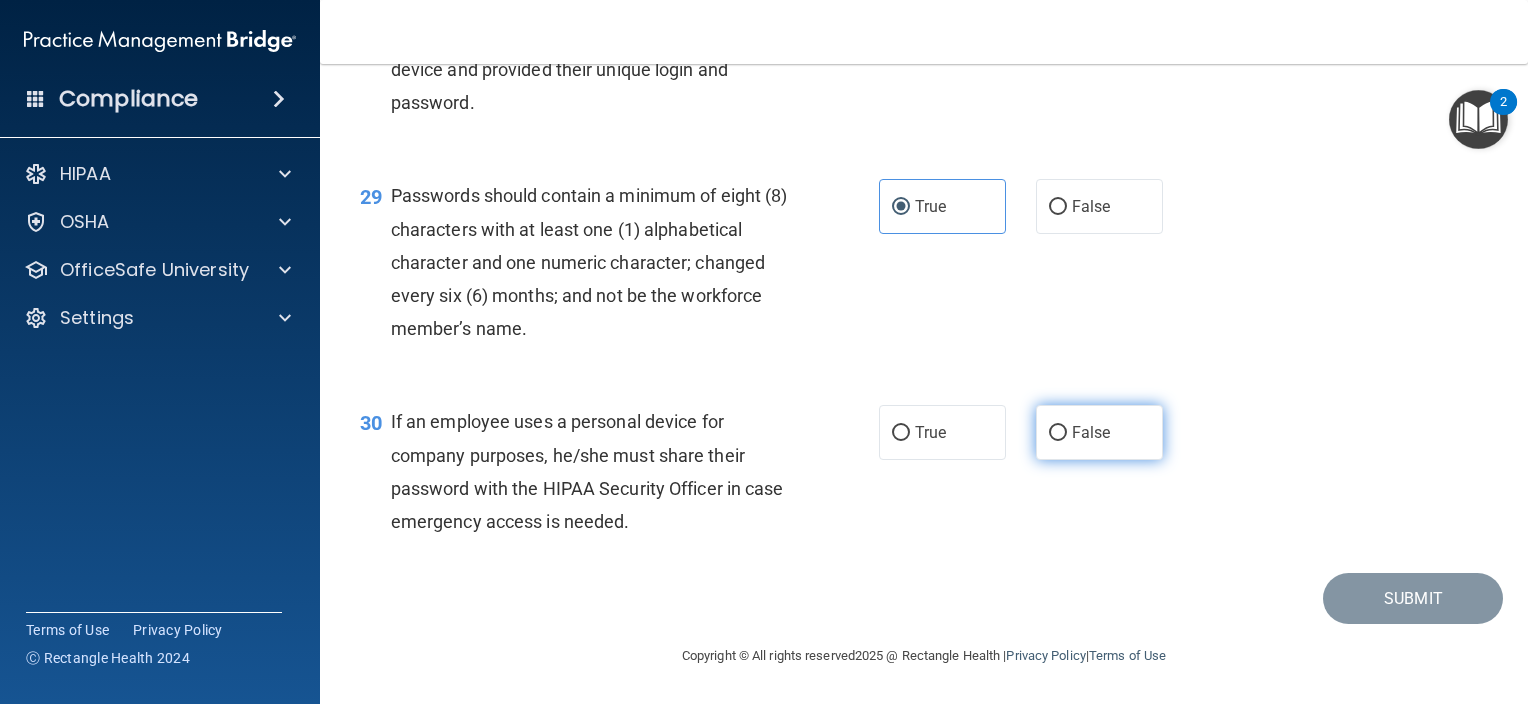 click on "False" at bounding box center [1099, 432] 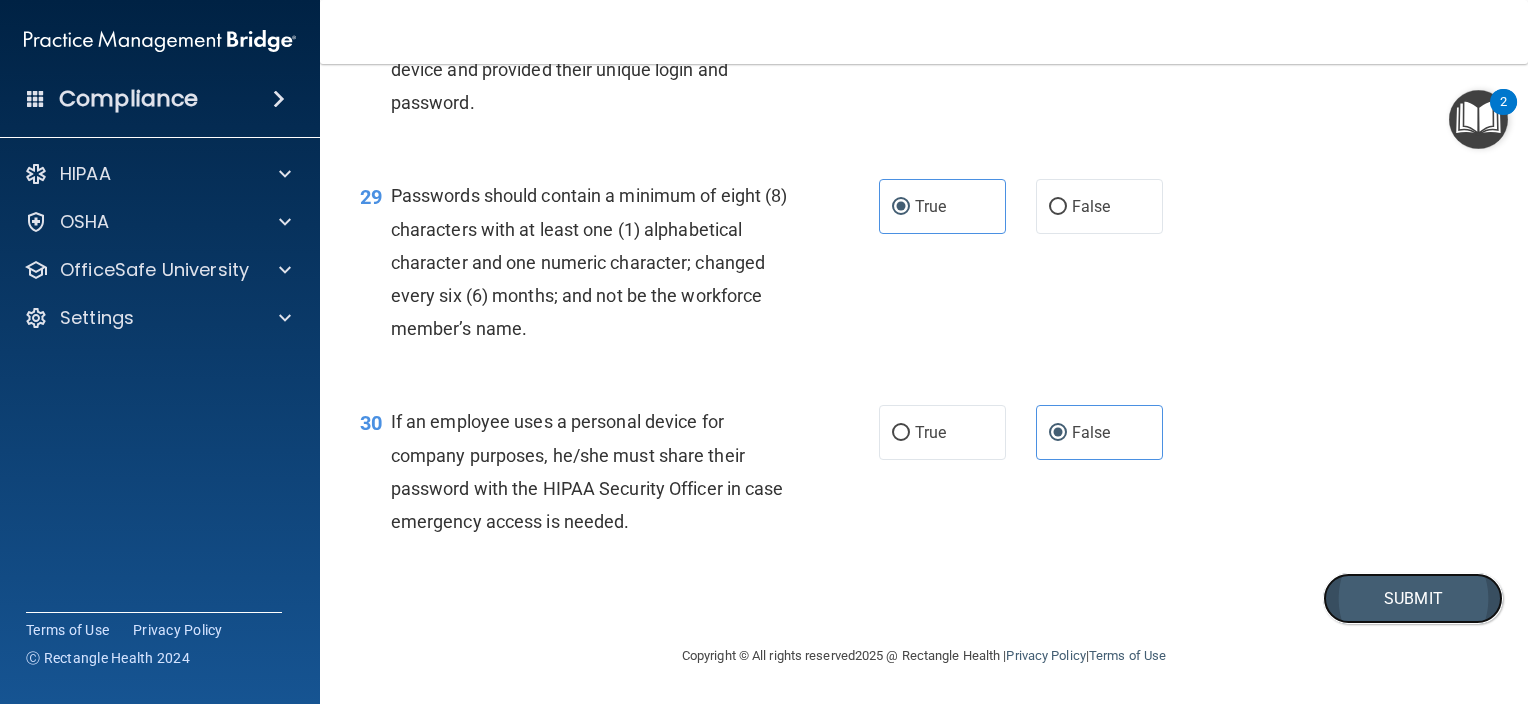 click on "Submit" at bounding box center [1413, 598] 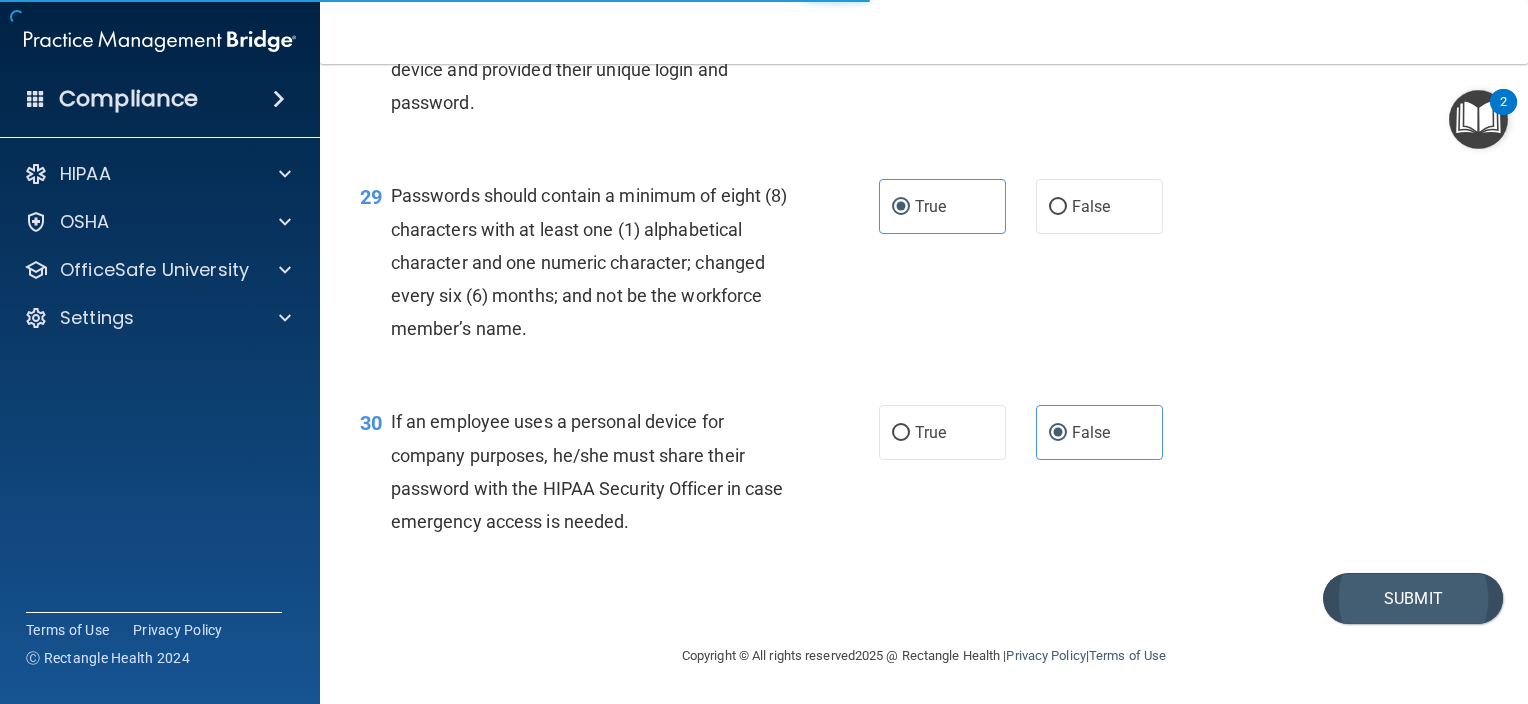 scroll, scrollTop: 0, scrollLeft: 0, axis: both 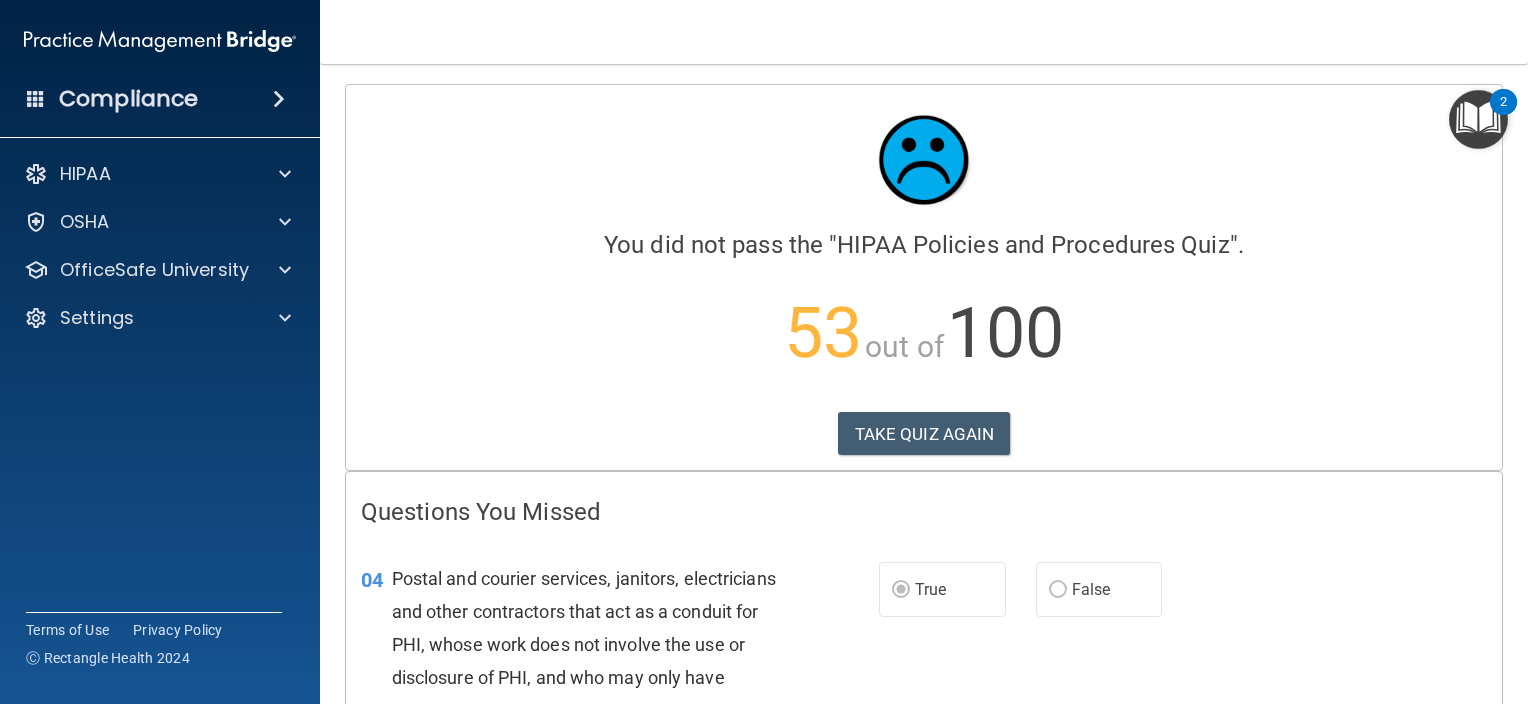 click on "TAKE QUIZ AGAIN" at bounding box center (924, 434) 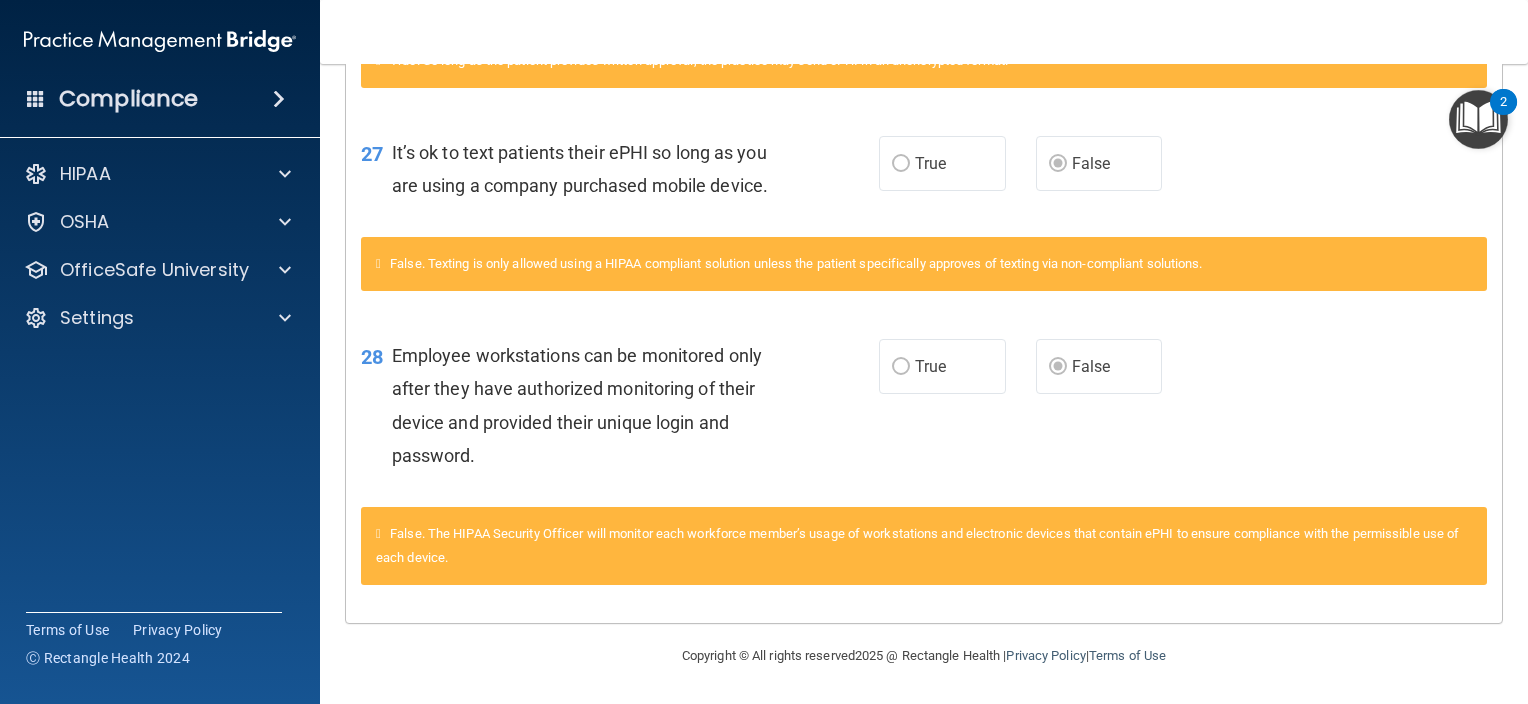scroll, scrollTop: 3792, scrollLeft: 0, axis: vertical 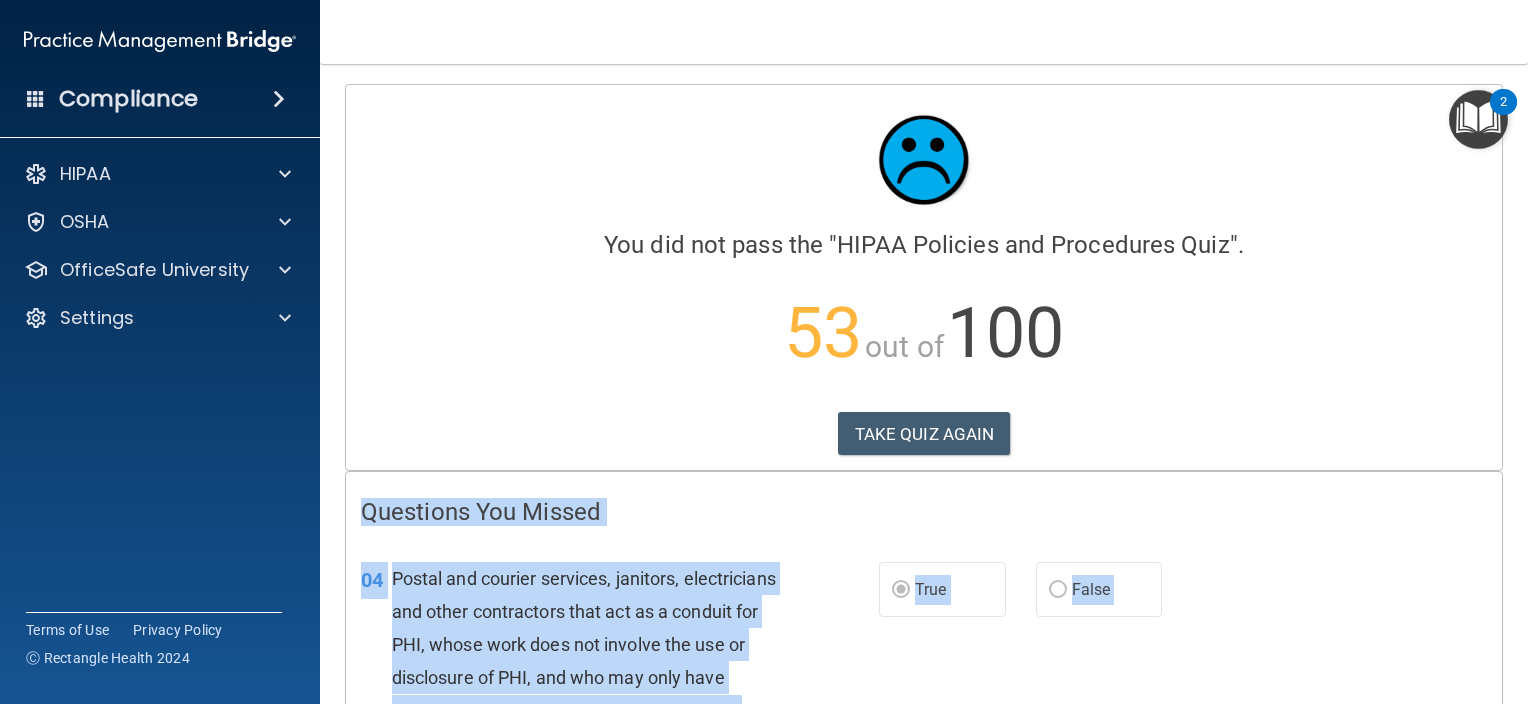 drag, startPoint x: 527, startPoint y: 563, endPoint x: 364, endPoint y: 496, distance: 176.2328 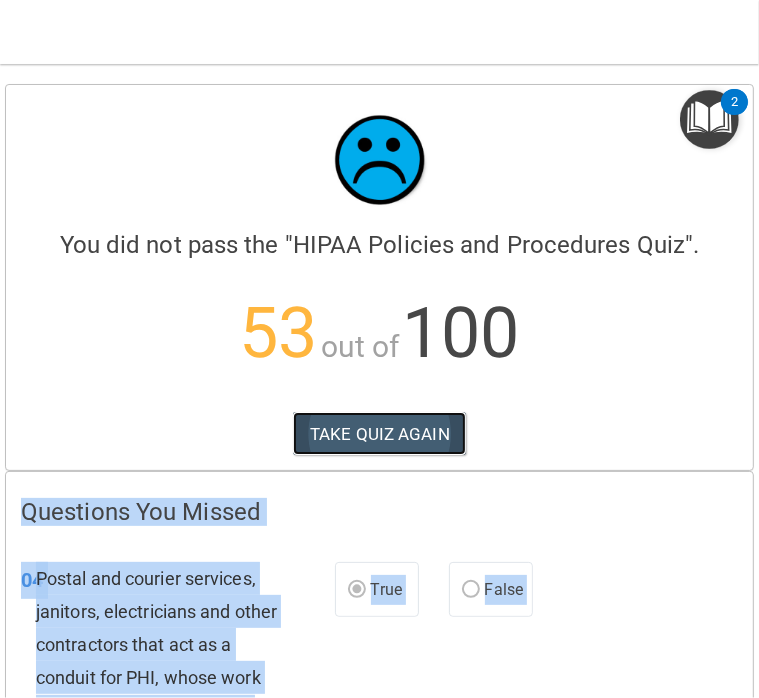 click on "TAKE QUIZ AGAIN" at bounding box center (379, 434) 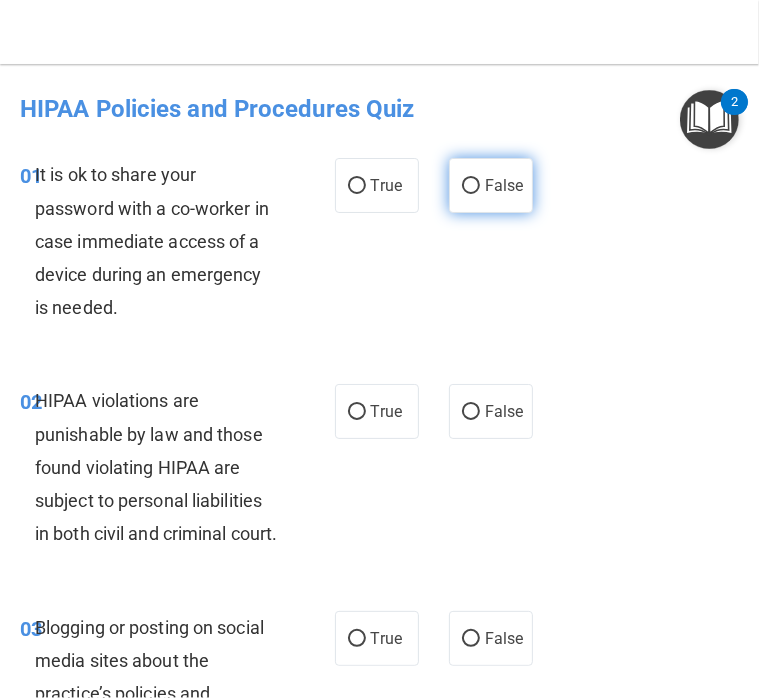 click on "False" at bounding box center (491, 185) 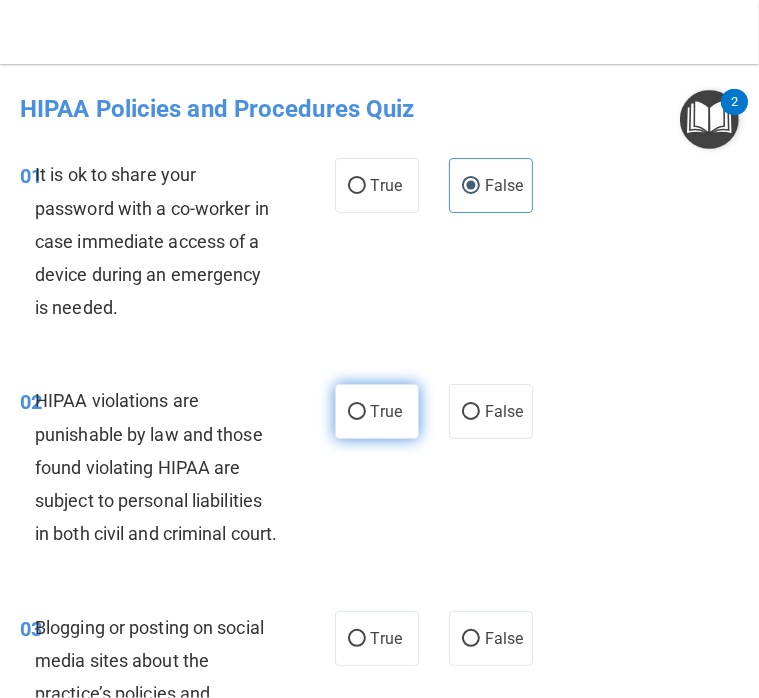 click on "True" at bounding box center (386, 411) 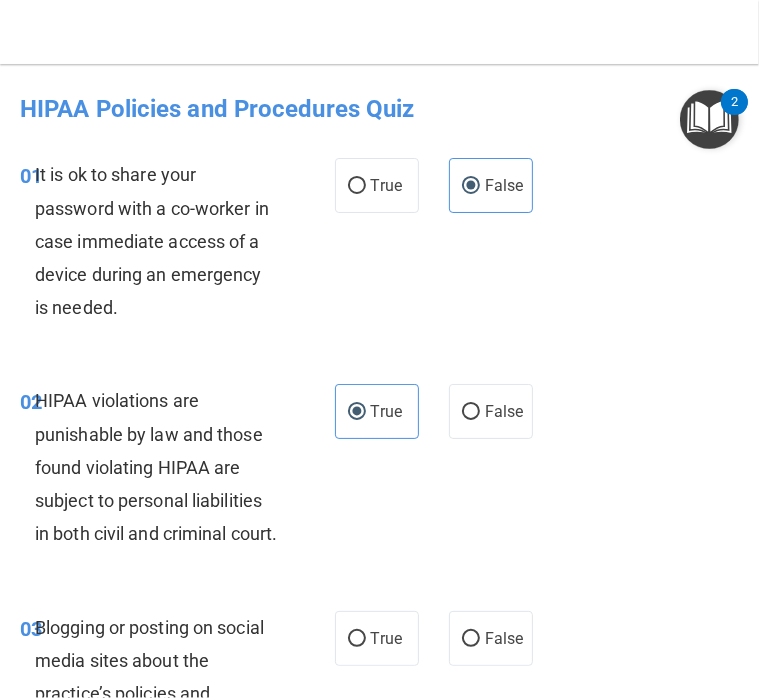 click on "02       HIPAA violations are punishable by law and those found violating HIPAA are subject to personal liabilities in both civil and criminal court.                  True           False" at bounding box center [379, 472] 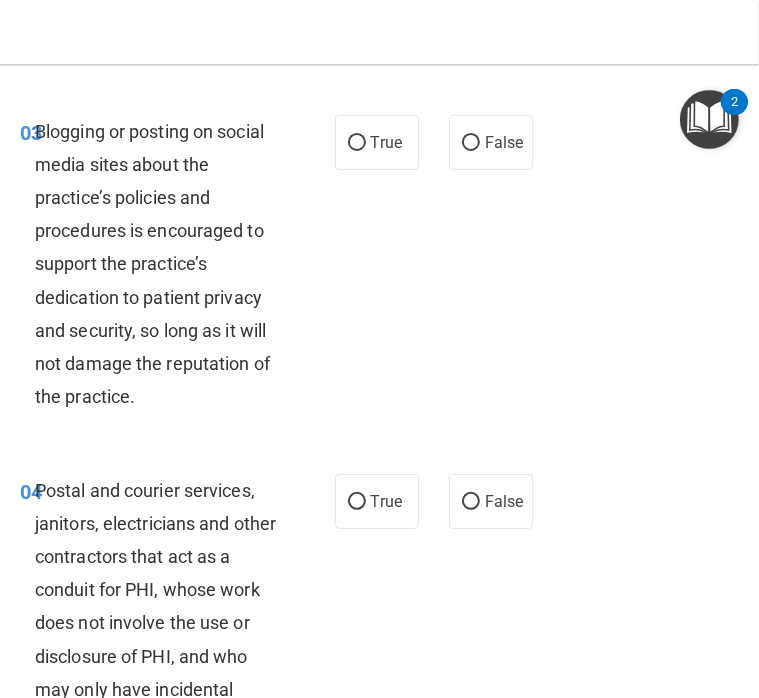 scroll, scrollTop: 552, scrollLeft: 0, axis: vertical 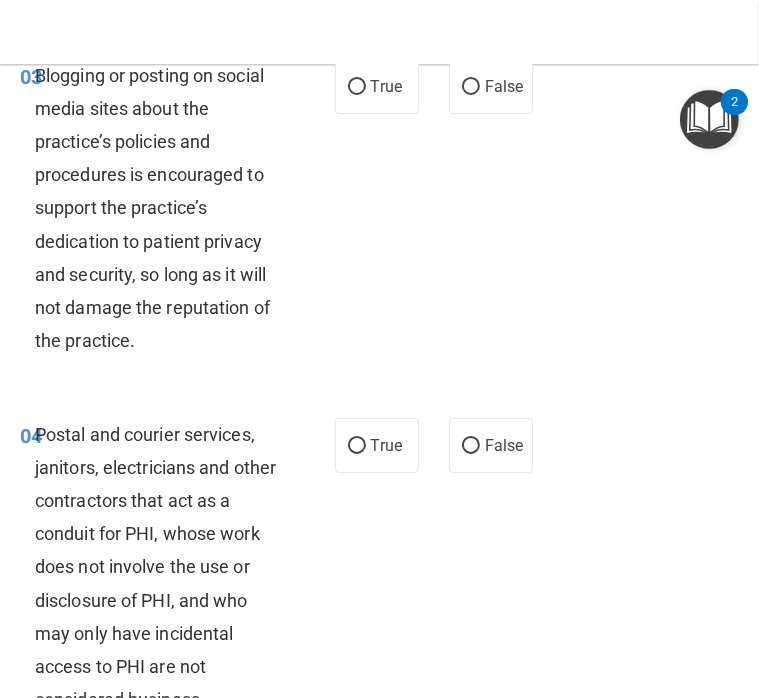 click on "03       Blogging or posting on social media sites about the practice’s policies and procedures is encouraged to support the practice’s dedication to patient privacy and security, so long as it will not damage the reputation of the practice.                  True           False" at bounding box center (379, 213) 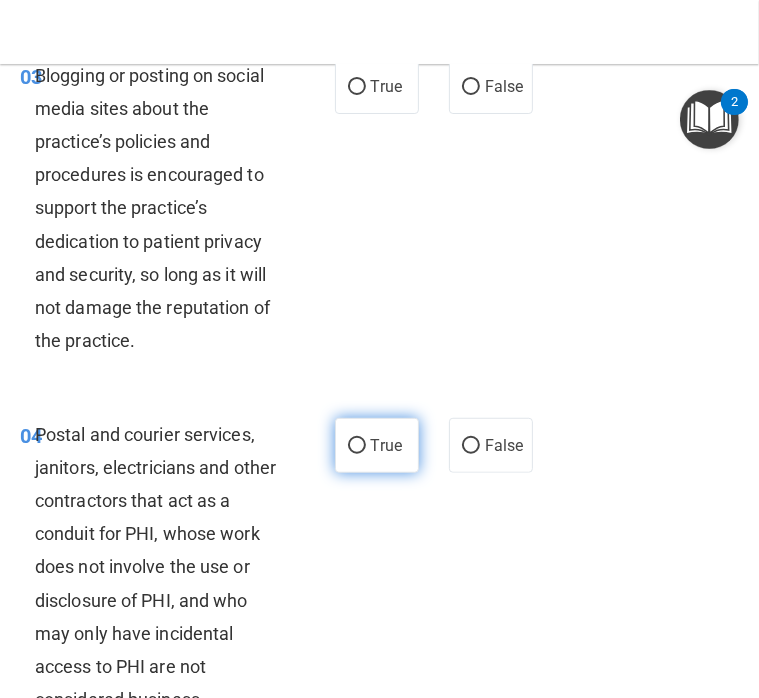 click on "True" at bounding box center (377, 445) 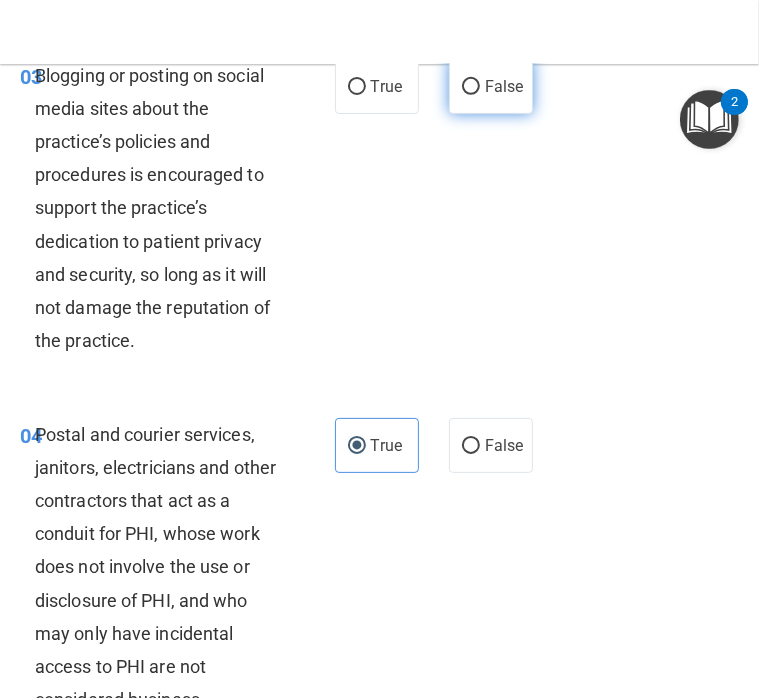 click on "False" at bounding box center [504, 86] 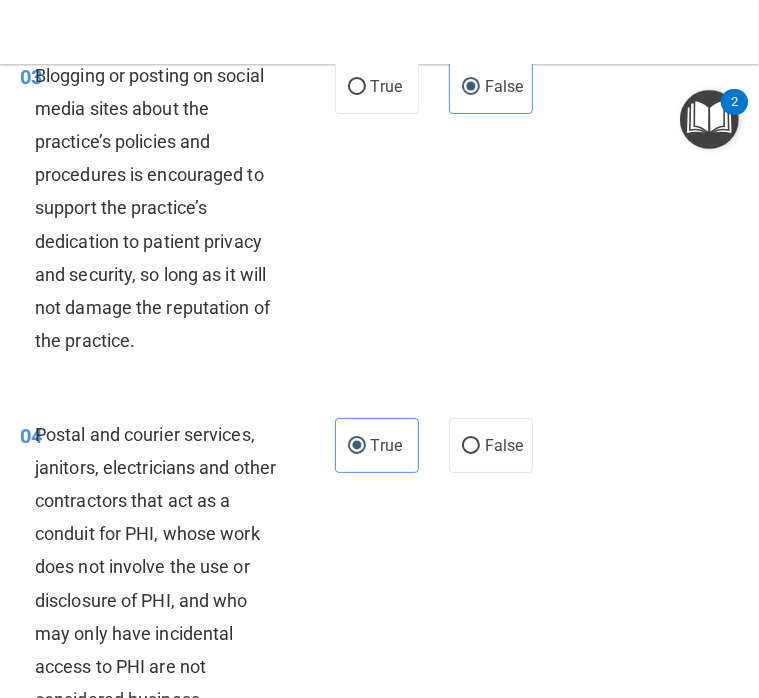 click on "03       Blogging or posting on social media sites about the practice’s policies and procedures is encouraged to support the practice’s dedication to patient privacy and security, so long as it will not damage the reputation of the practice.                  True           False" at bounding box center (379, 213) 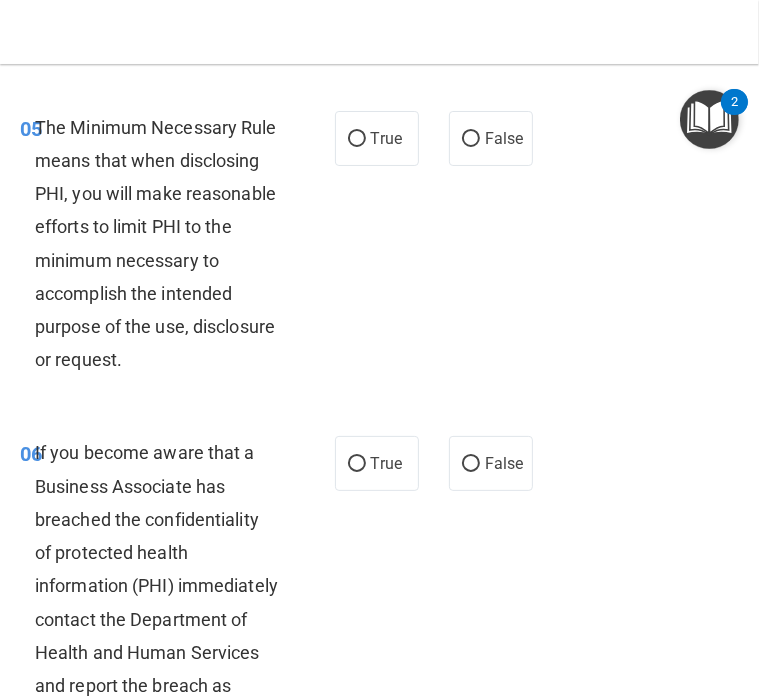 scroll, scrollTop: 1263, scrollLeft: 0, axis: vertical 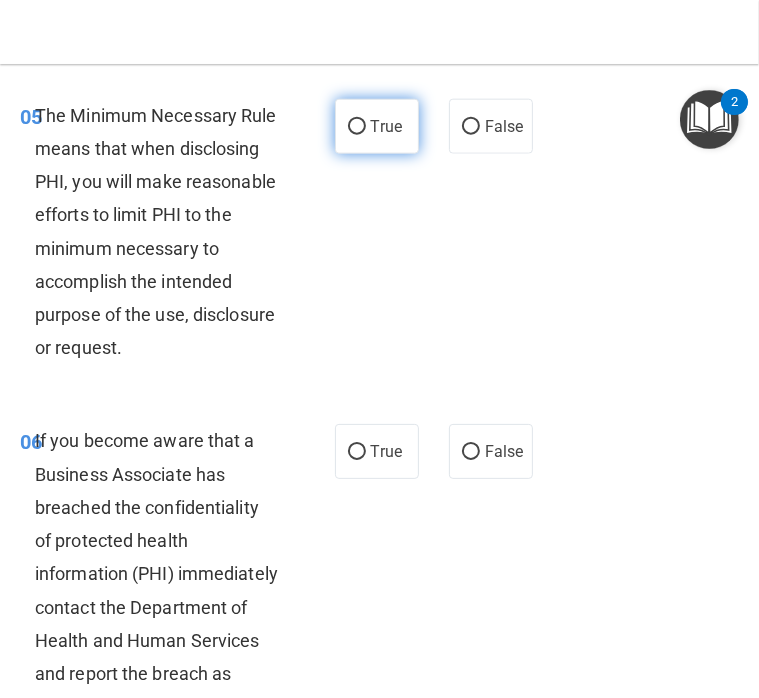 click on "True" at bounding box center (377, 126) 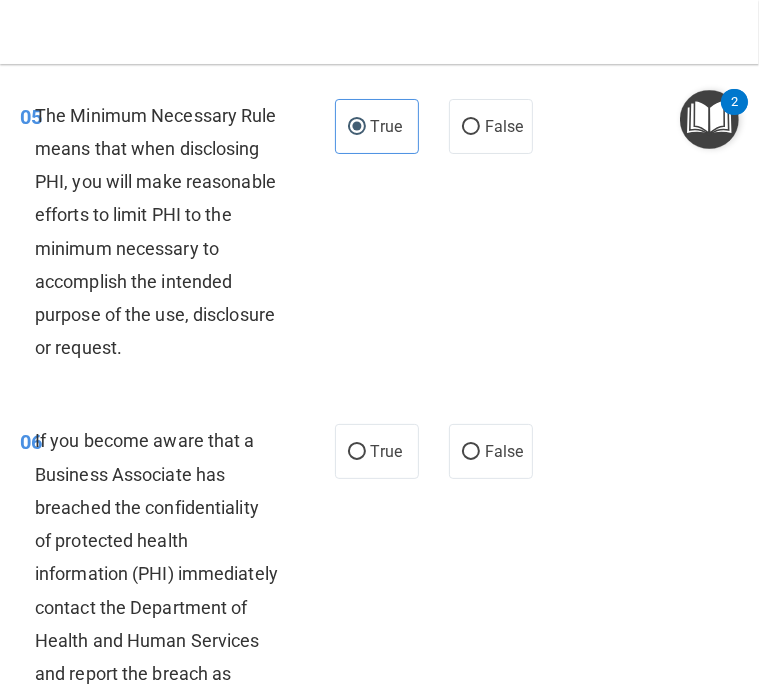 click on "05       The Minimum Necessary Rule means that when disclosing PHI, you will make reasonable efforts to limit PHI to the minimum necessary to accomplish the intended purpose of the use, disclosure or request.                  True           False" at bounding box center (379, 237) 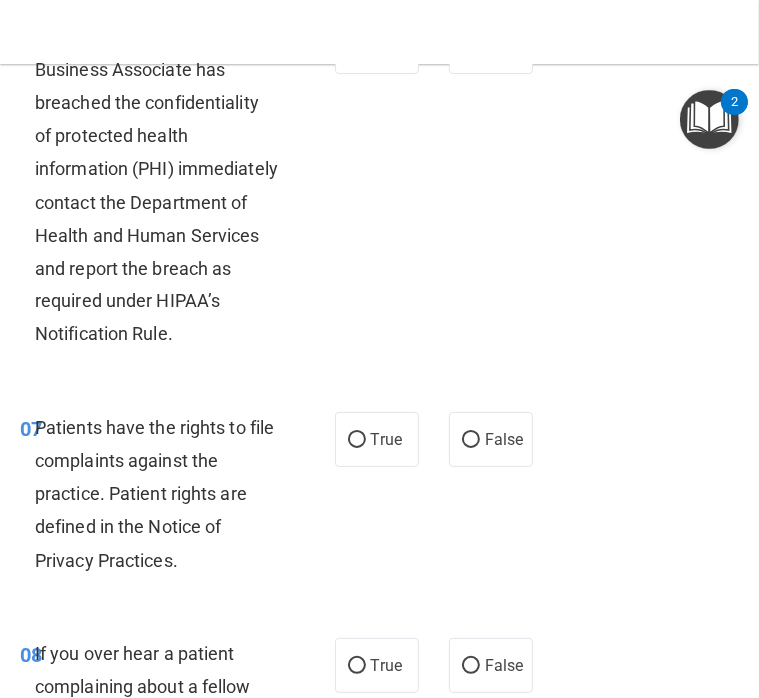 scroll, scrollTop: 1635, scrollLeft: 0, axis: vertical 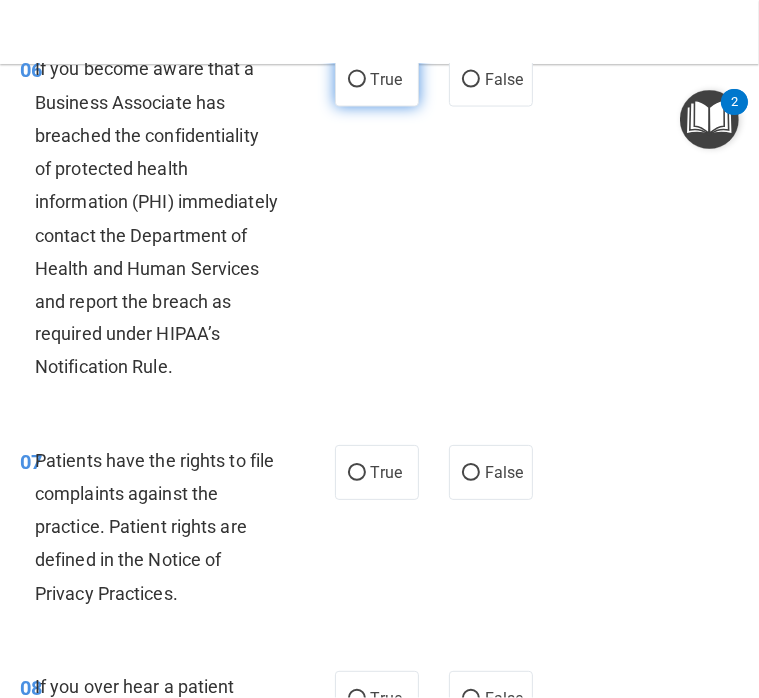 click on "True" at bounding box center [386, 79] 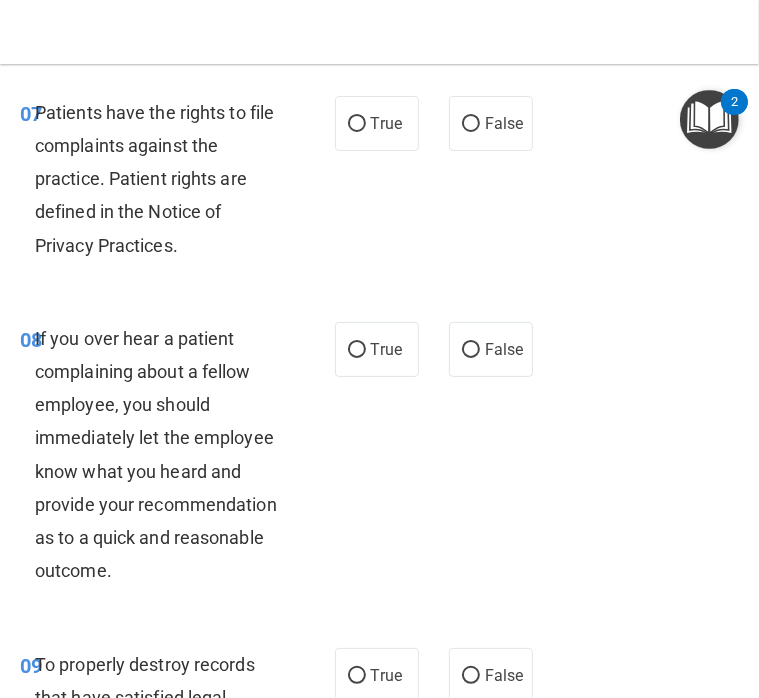 scroll, scrollTop: 2018, scrollLeft: 0, axis: vertical 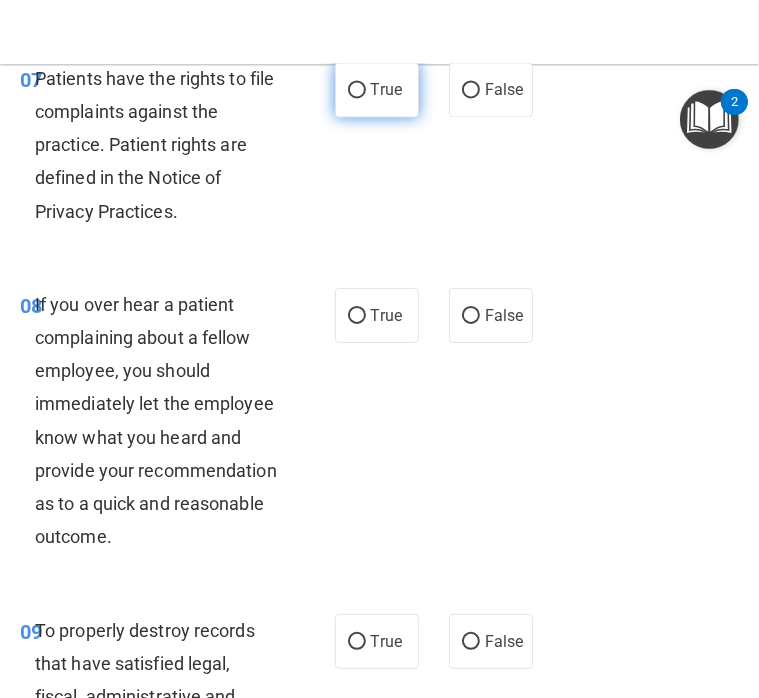 click on "True" at bounding box center (377, 89) 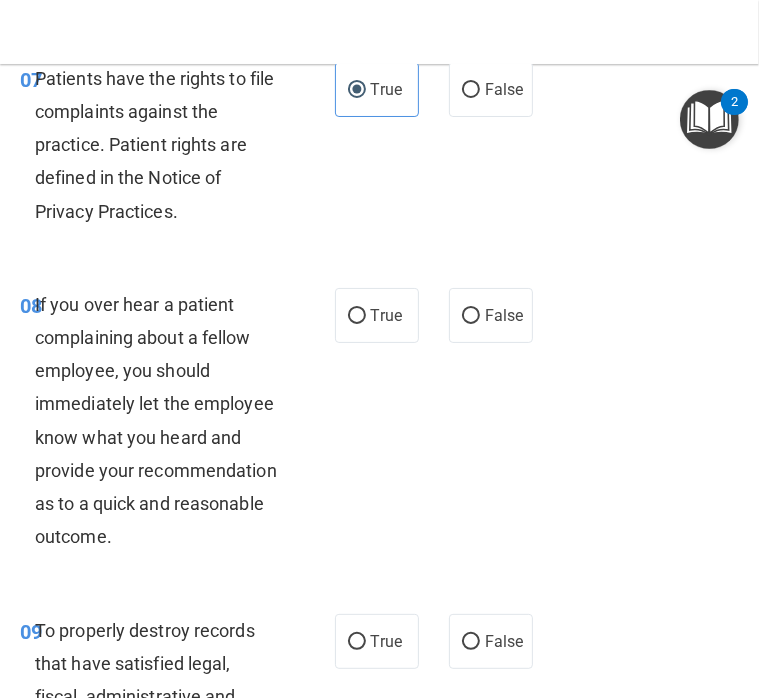 click on "07       Patients have the rights to file complaints against the practice.  Patient rights are defined in the Notice of Privacy Practices." at bounding box center (177, 150) 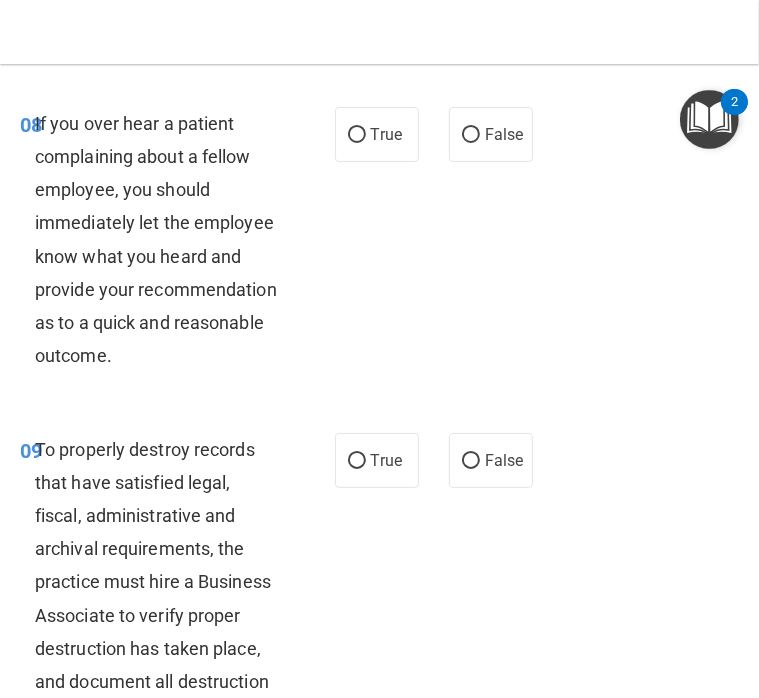 scroll, scrollTop: 2210, scrollLeft: 0, axis: vertical 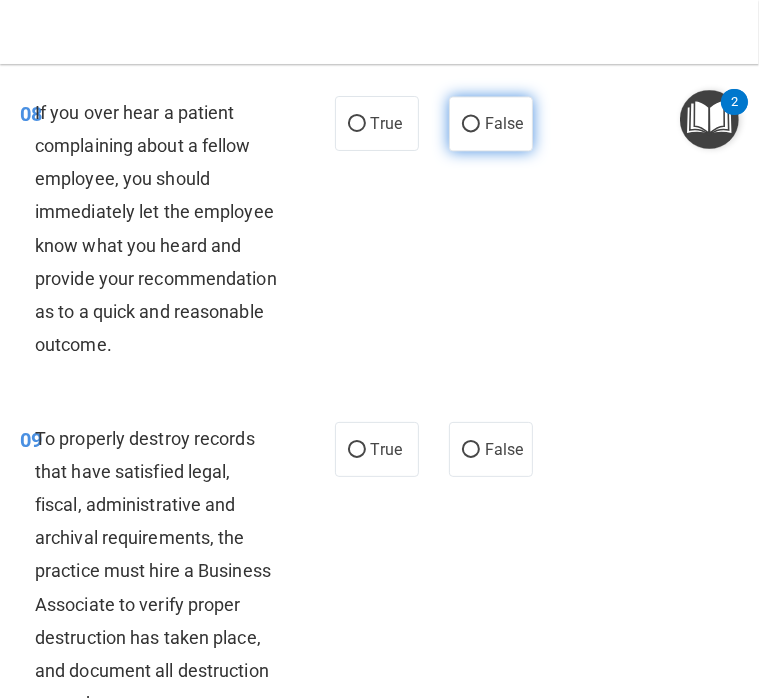 click on "False" at bounding box center (504, 123) 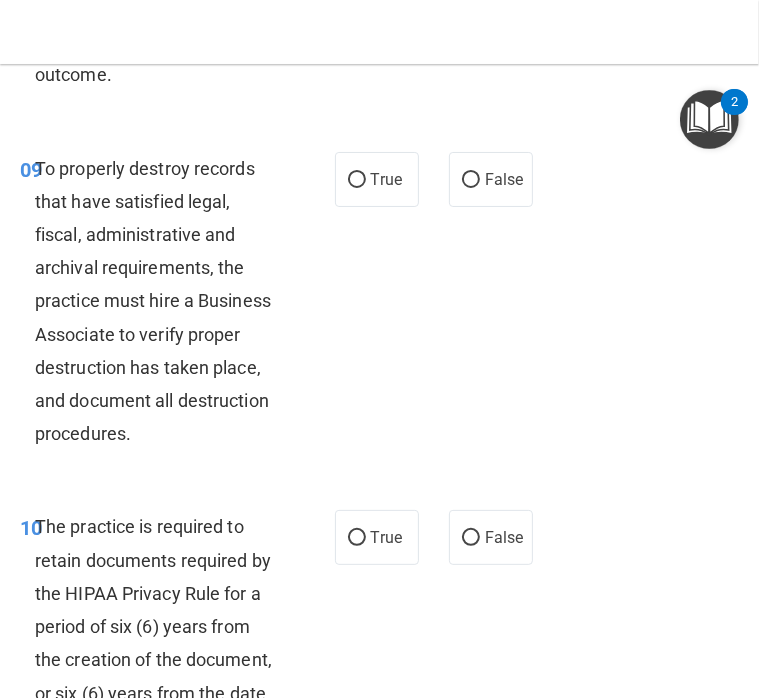 scroll, scrollTop: 2571, scrollLeft: 0, axis: vertical 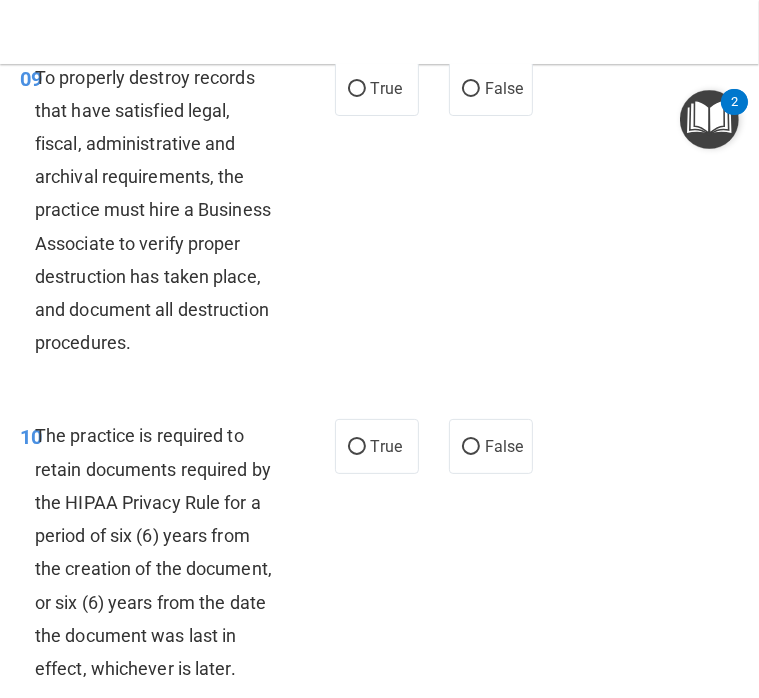 click on "09       To properly destroy records that have satisfied legal, fiscal, administrative and archival requirements, the practice must hire a Business Associate to verify proper destruction has taken place, and document all destruction procedures." at bounding box center [177, 215] 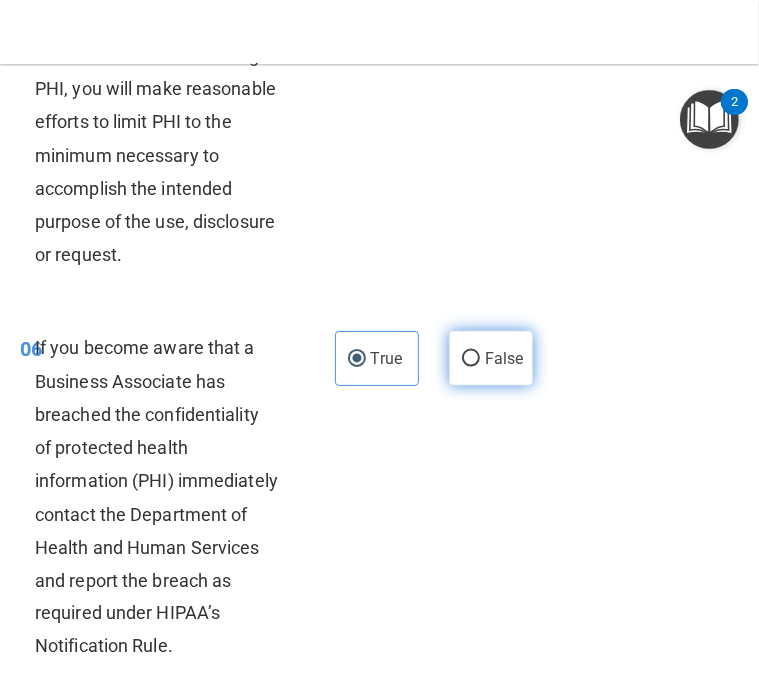 click on "False" at bounding box center [504, 358] 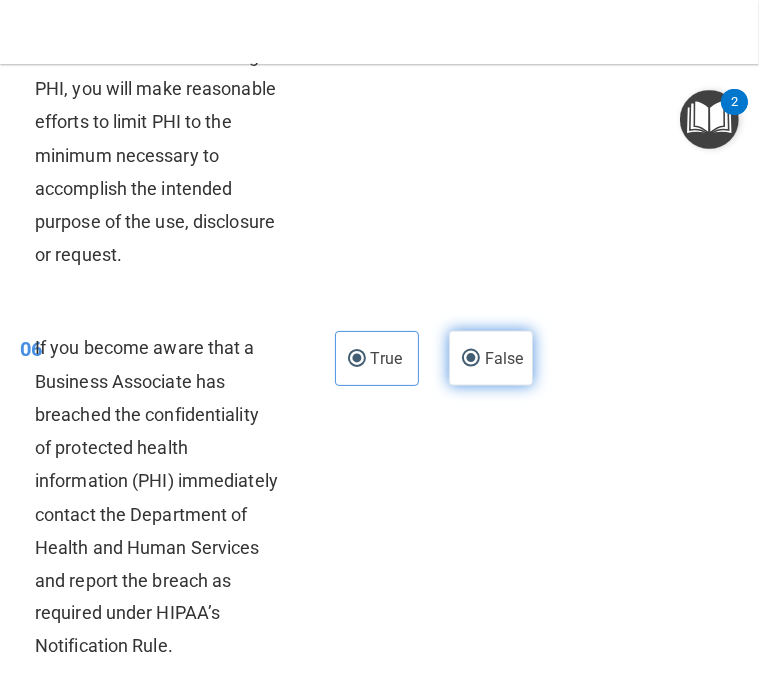 radio on "false" 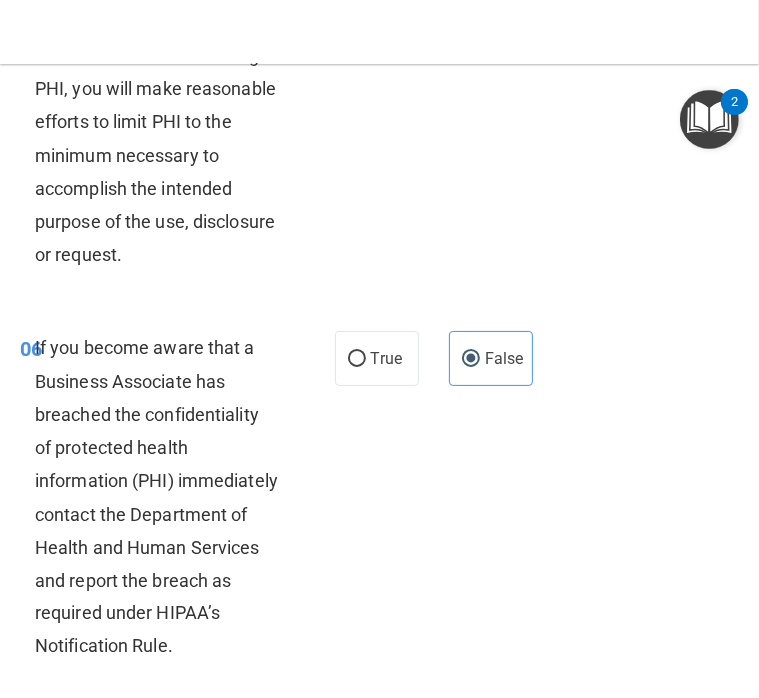 scroll, scrollTop: 788, scrollLeft: 0, axis: vertical 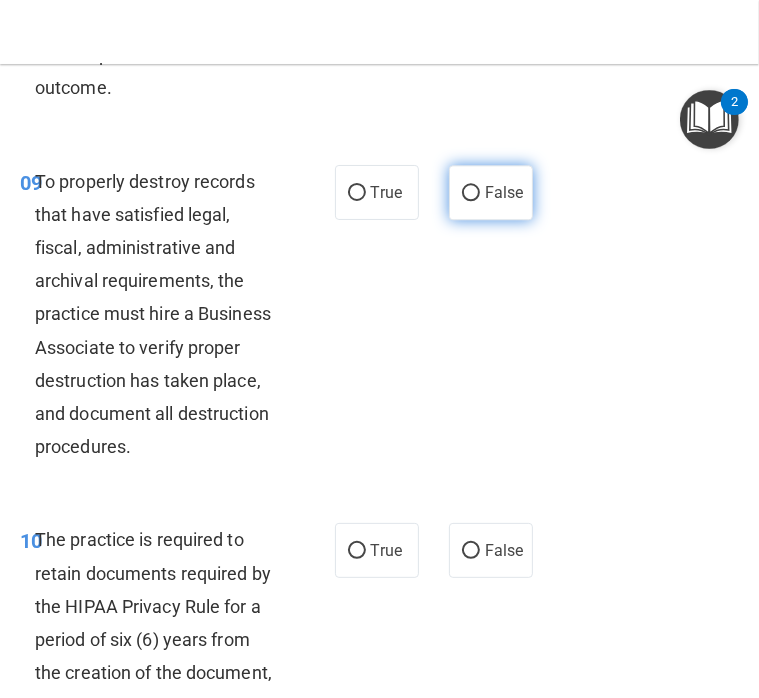 click on "False" at bounding box center [491, 192] 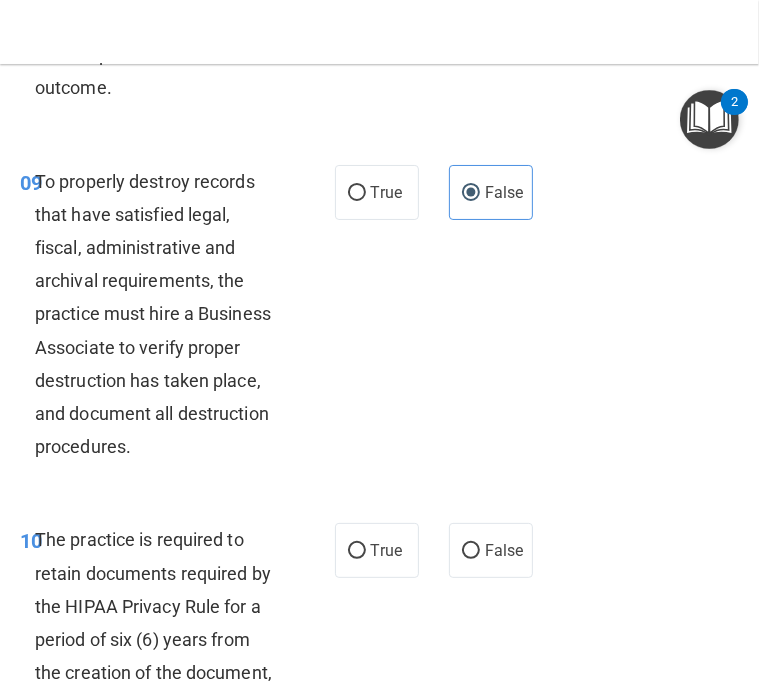 scroll, scrollTop: 3328, scrollLeft: 0, axis: vertical 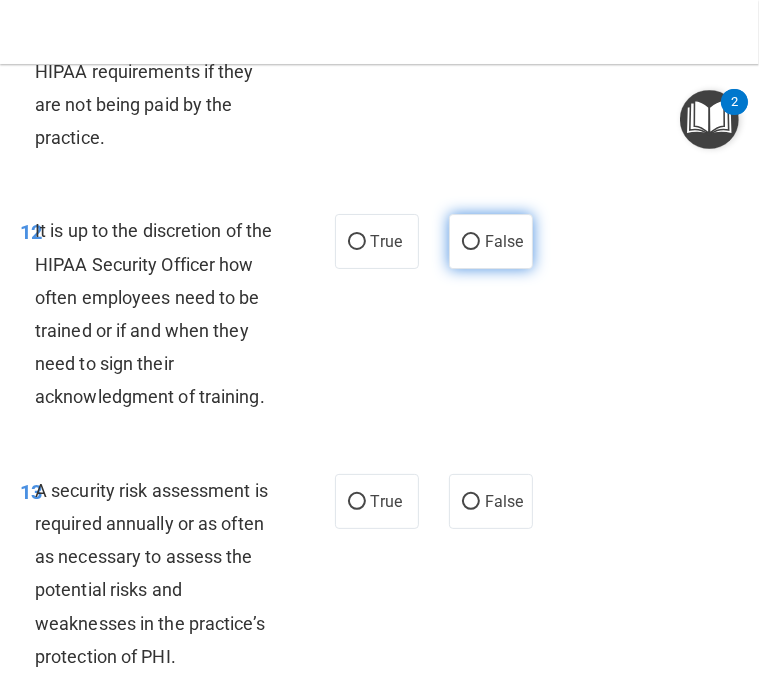 click on "False" at bounding box center (491, 241) 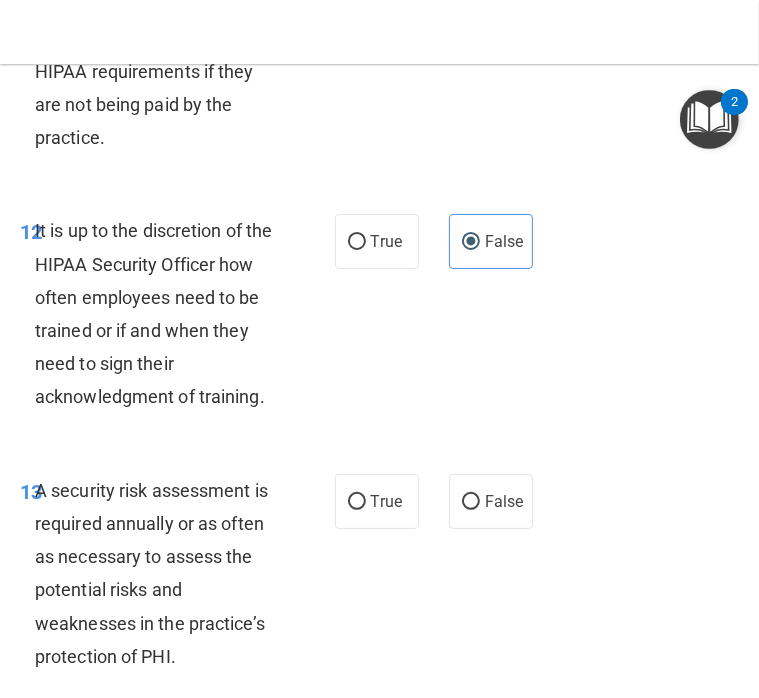scroll, scrollTop: 3830, scrollLeft: 0, axis: vertical 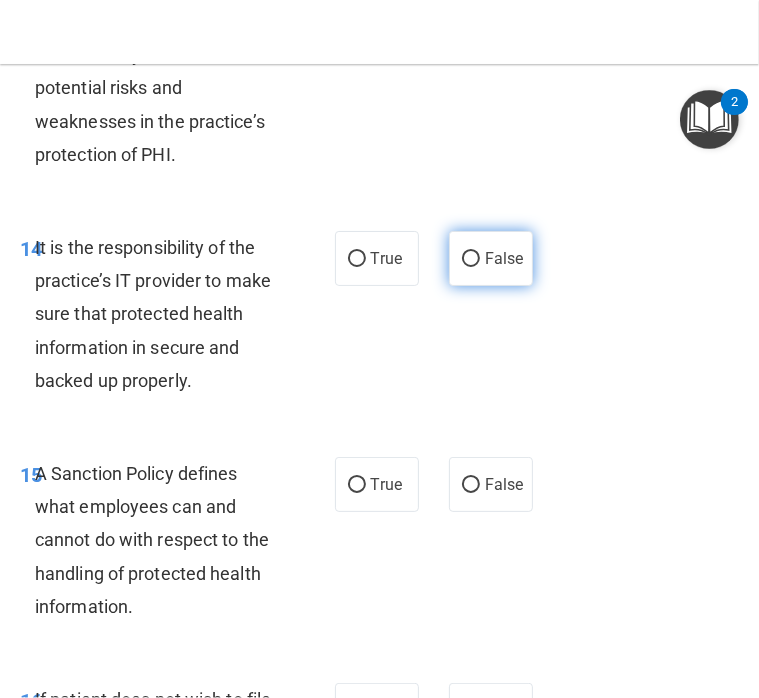 click on "False" at bounding box center [471, 259] 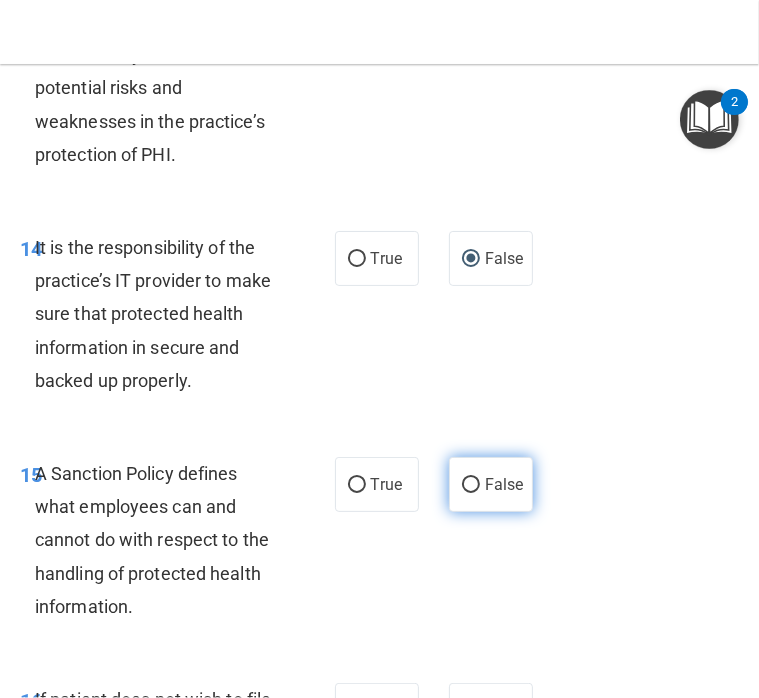 click on "False" at bounding box center [491, 484] 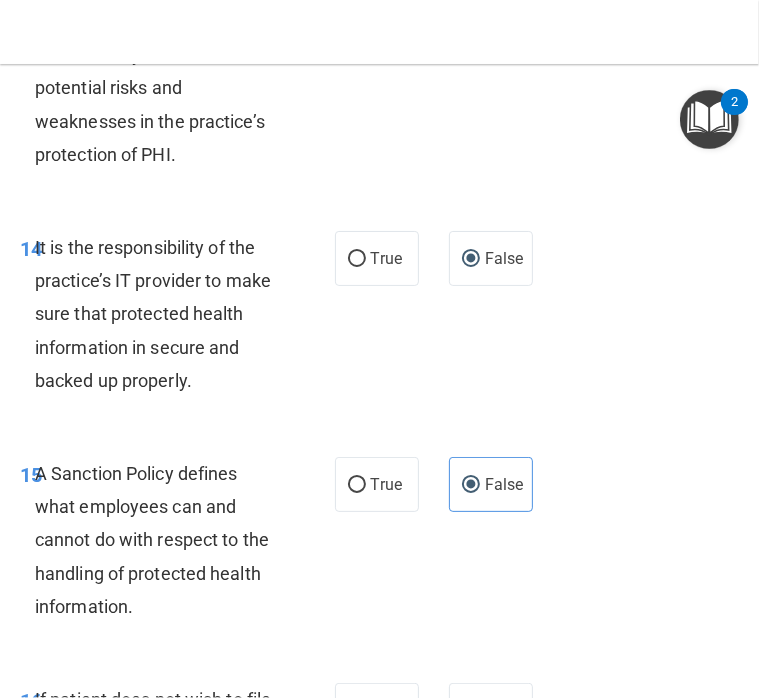 scroll, scrollTop: 4768, scrollLeft: 0, axis: vertical 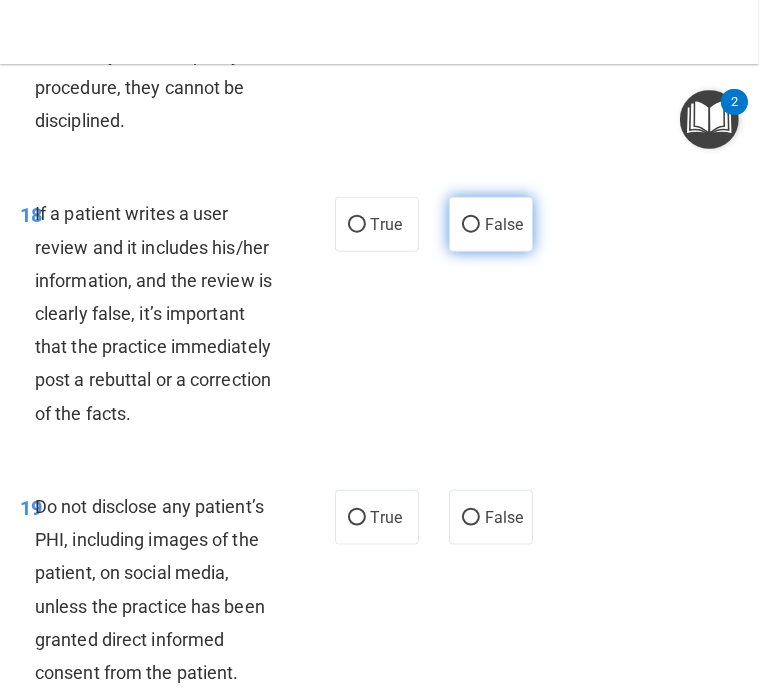 click on "False" at bounding box center (491, 224) 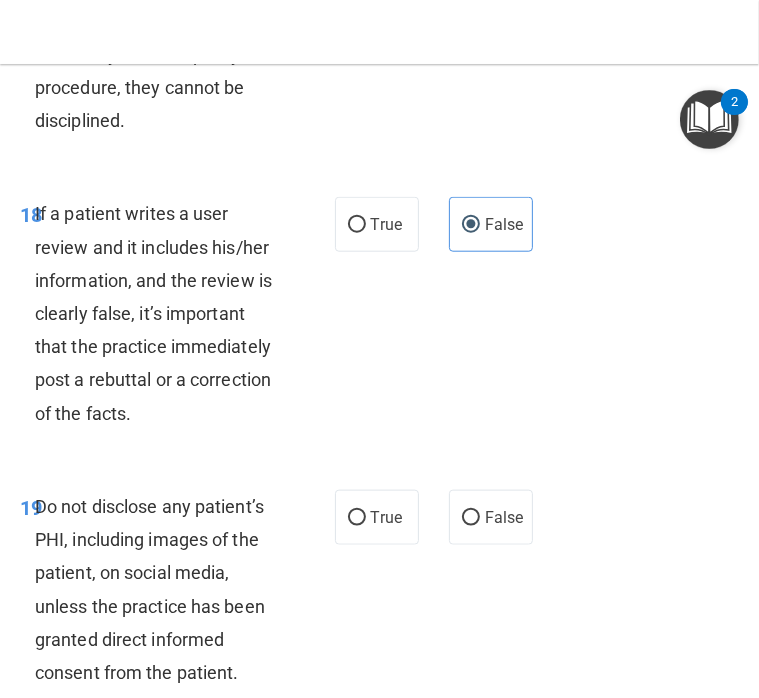 scroll, scrollTop: 5320, scrollLeft: 0, axis: vertical 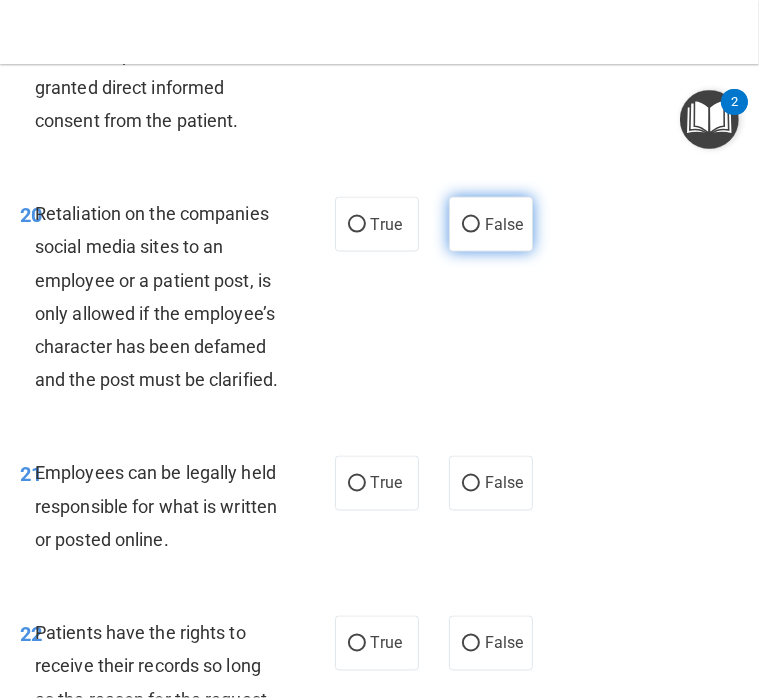 click on "False" at bounding box center (491, 224) 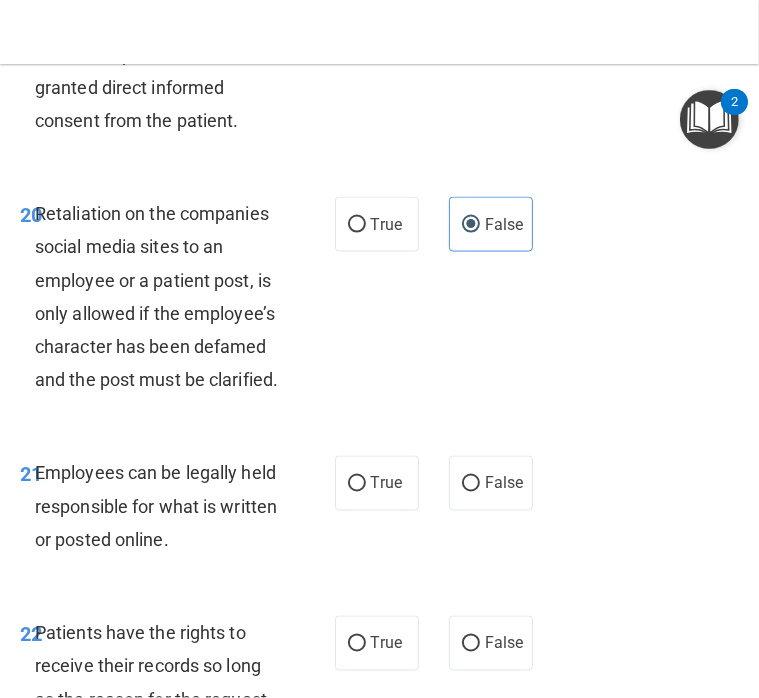 scroll, scrollTop: 5722, scrollLeft: 0, axis: vertical 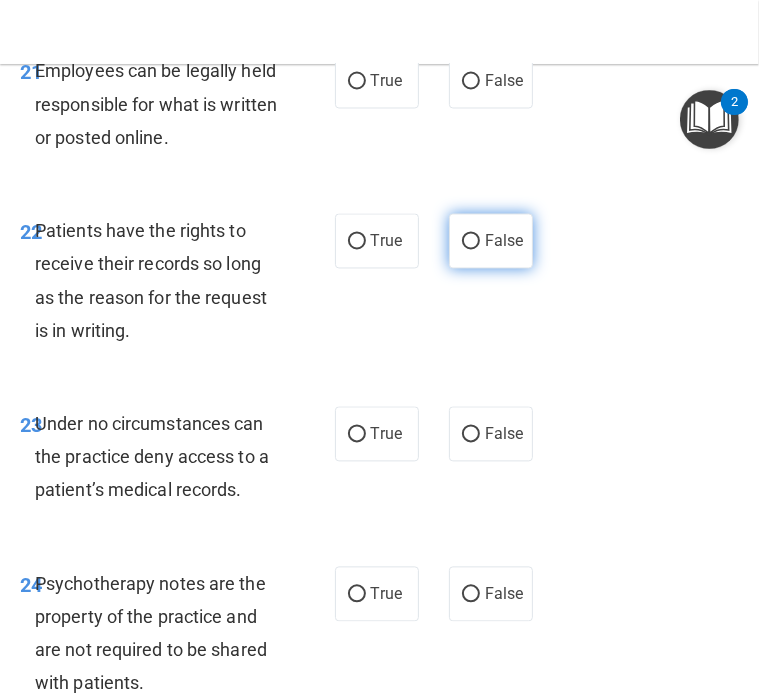 click on "False" at bounding box center (504, 241) 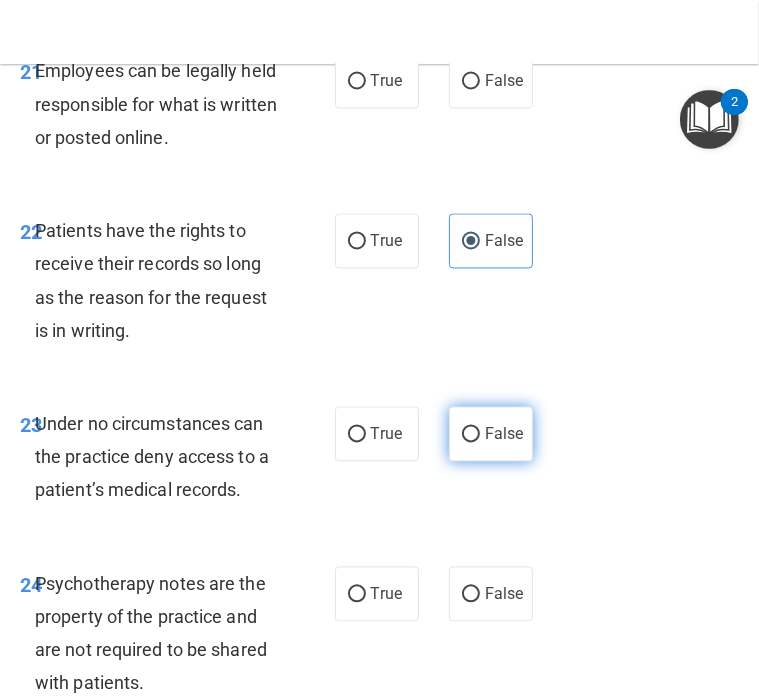 click on "False" at bounding box center [504, 434] 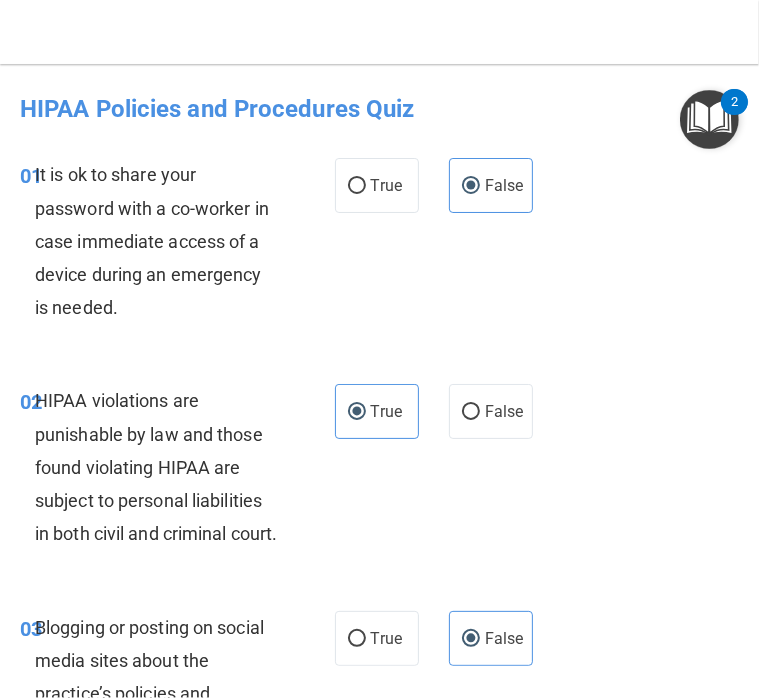 scroll, scrollTop: 6024, scrollLeft: 0, axis: vertical 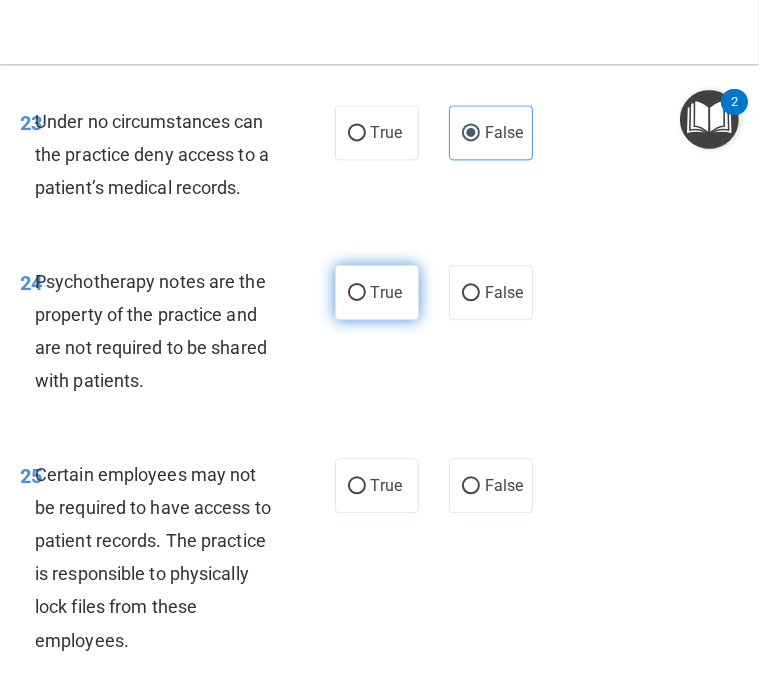 click on "True" at bounding box center [377, 292] 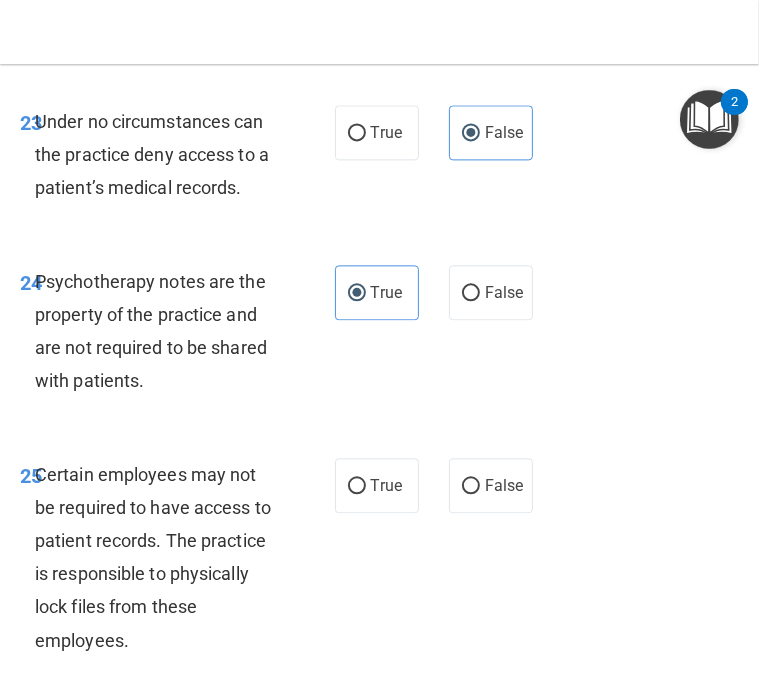 scroll, scrollTop: 6593, scrollLeft: 0, axis: vertical 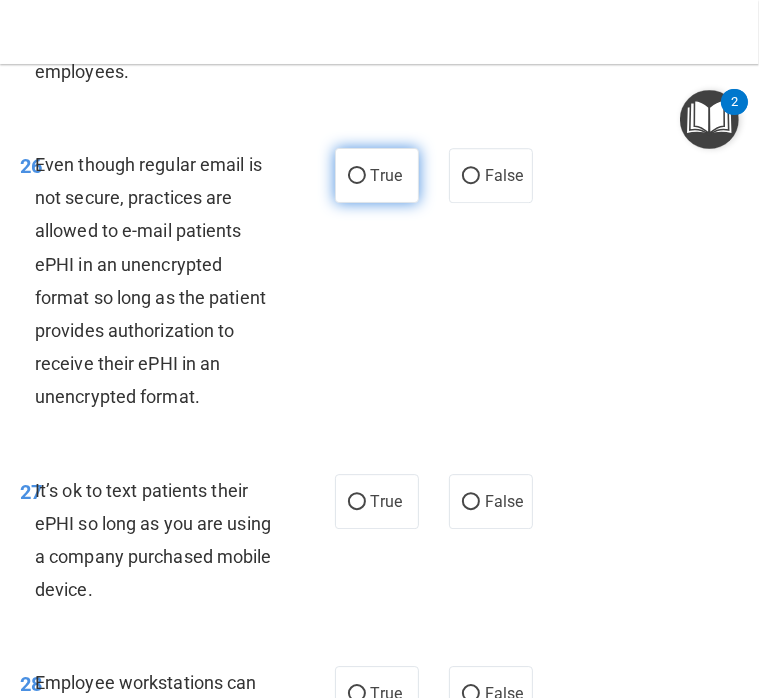 click on "True" at bounding box center (377, 175) 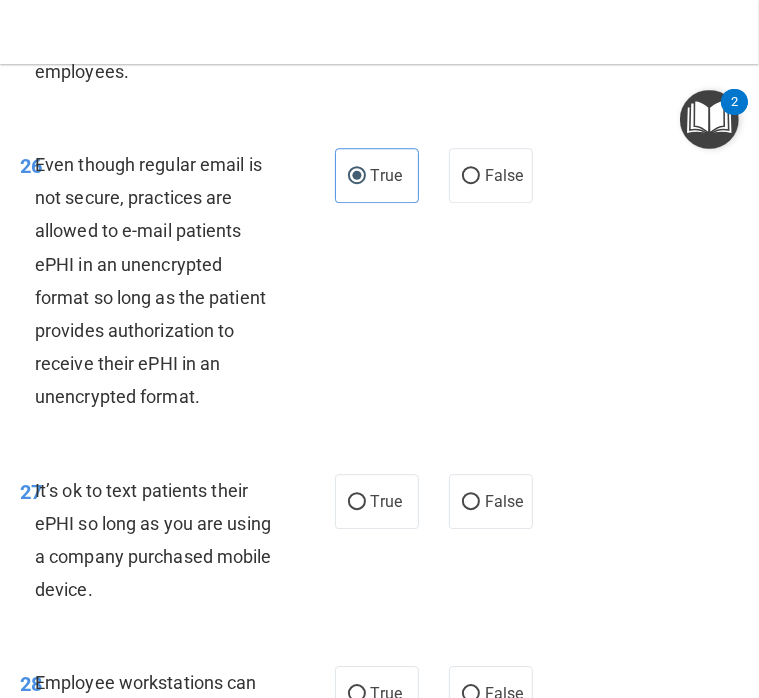 scroll, scrollTop: 6596, scrollLeft: 0, axis: vertical 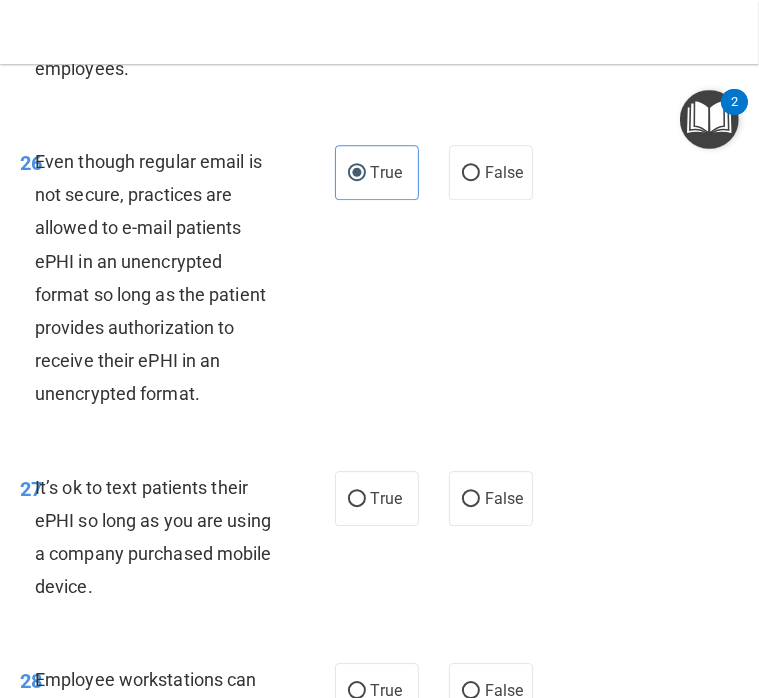click on "26       Even though regular email is not secure, practices are allowed to e-mail patients ePHI in an unencrypted format so long as the patient provides authorization to receive their ePHI in an unencrypted format.                  True           False" at bounding box center [379, 283] 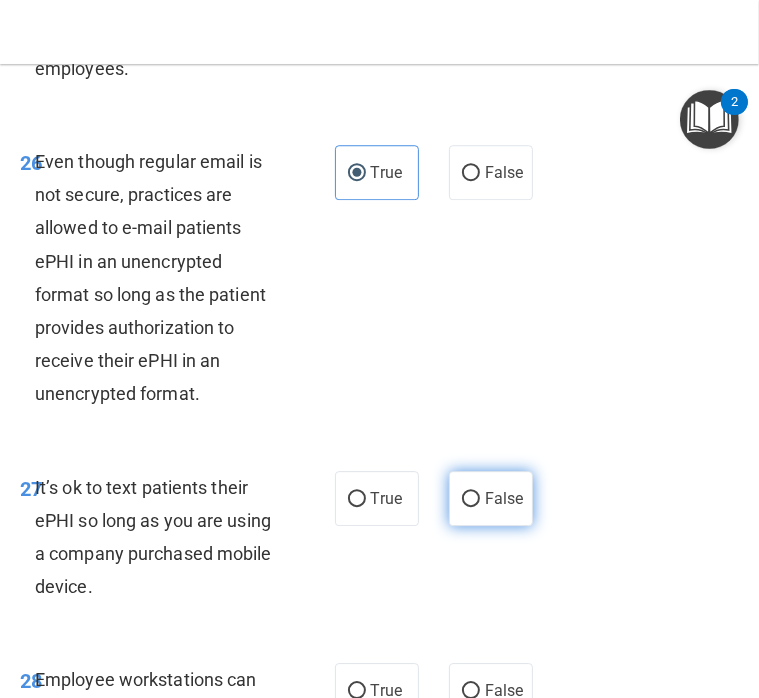 click on "False" at bounding box center (491, 498) 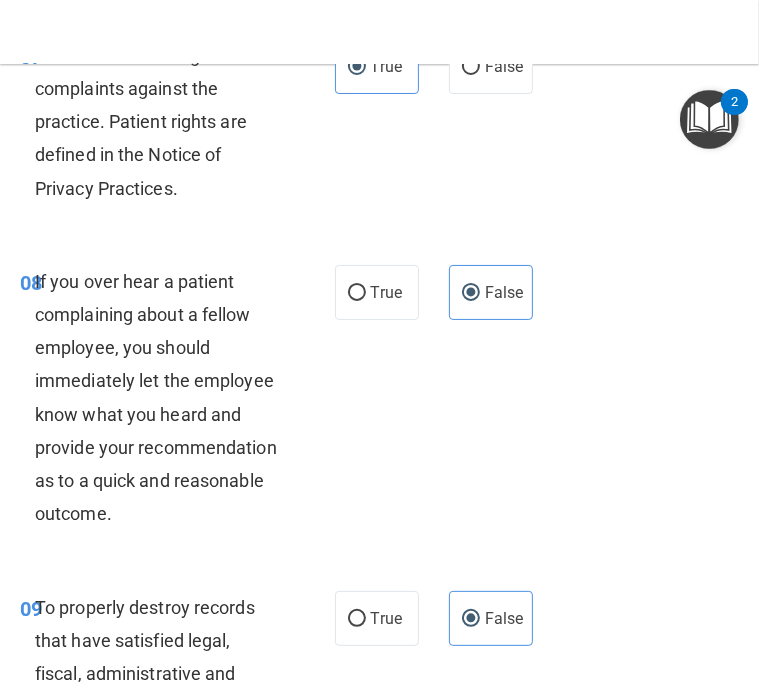 scroll, scrollTop: 6996, scrollLeft: 0, axis: vertical 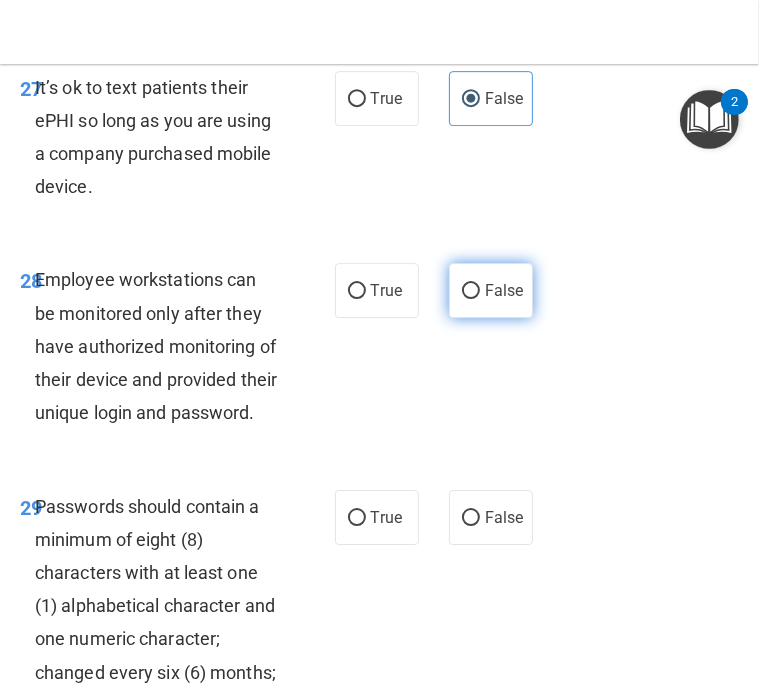 click on "False" at bounding box center [491, 290] 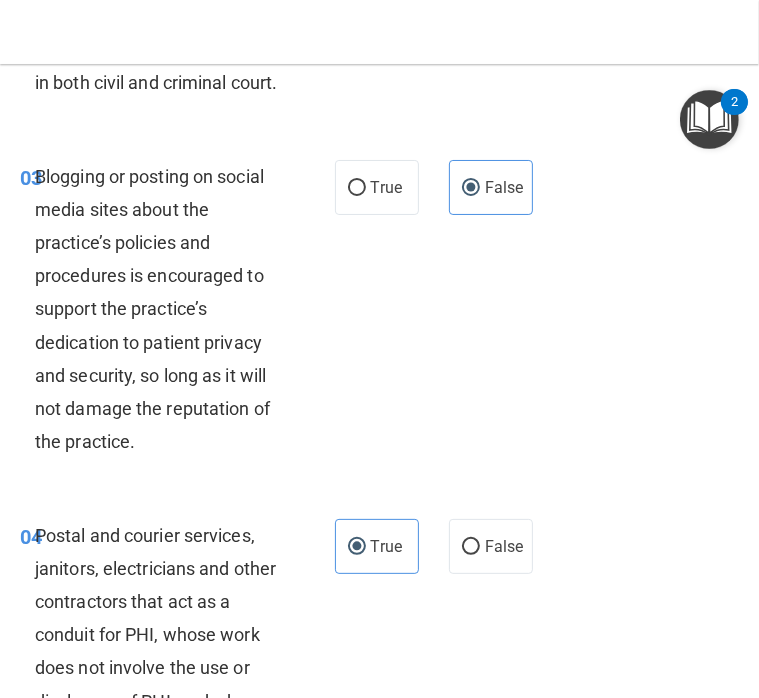 scroll, scrollTop: 484, scrollLeft: 0, axis: vertical 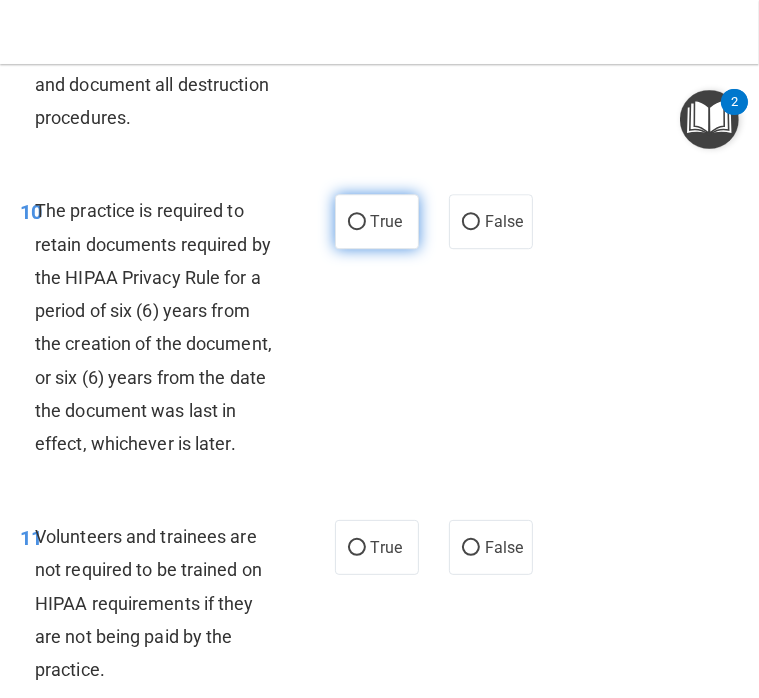 click on "True" at bounding box center (386, 221) 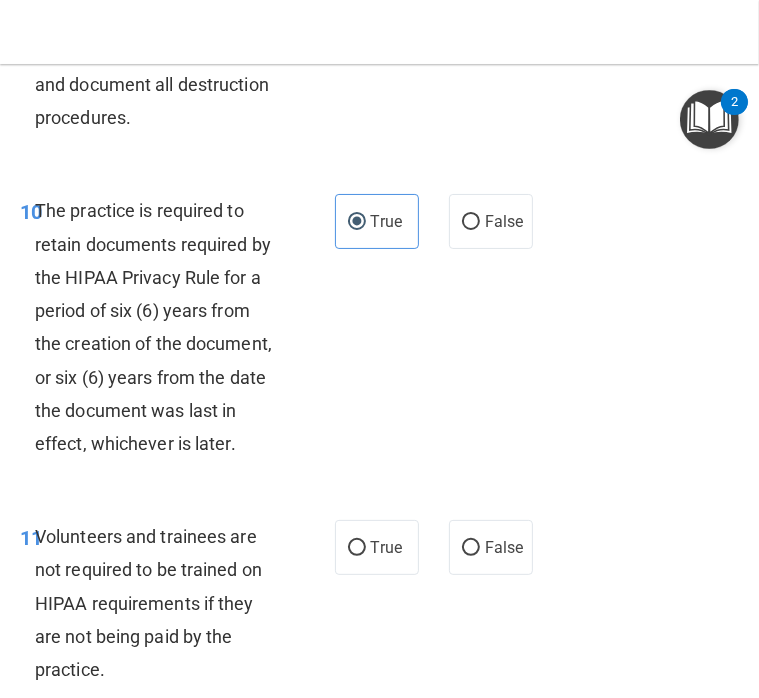 click on "10       The practice is required to retain documents required by the HIPAA Privacy Rule for a period of six (6) years from the creation of the document, or six (6) years from the date the document was last in effect, whichever is later.                 True           False" at bounding box center [379, 332] 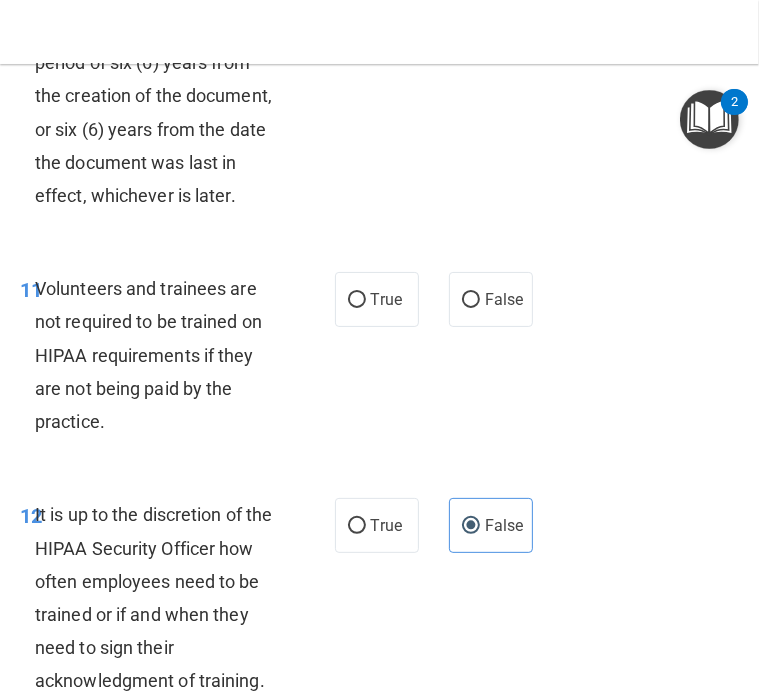 scroll, scrollTop: 3067, scrollLeft: 0, axis: vertical 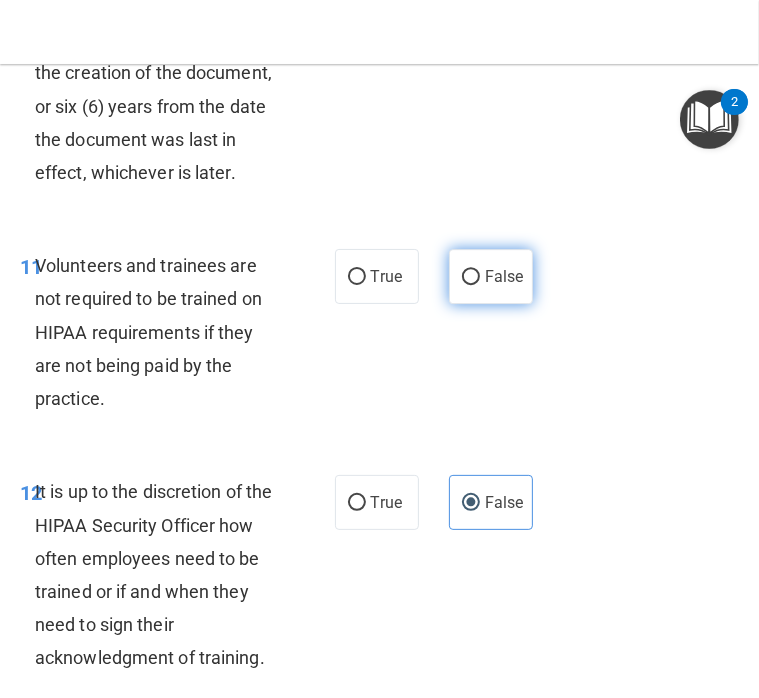 click on "False" at bounding box center (504, 276) 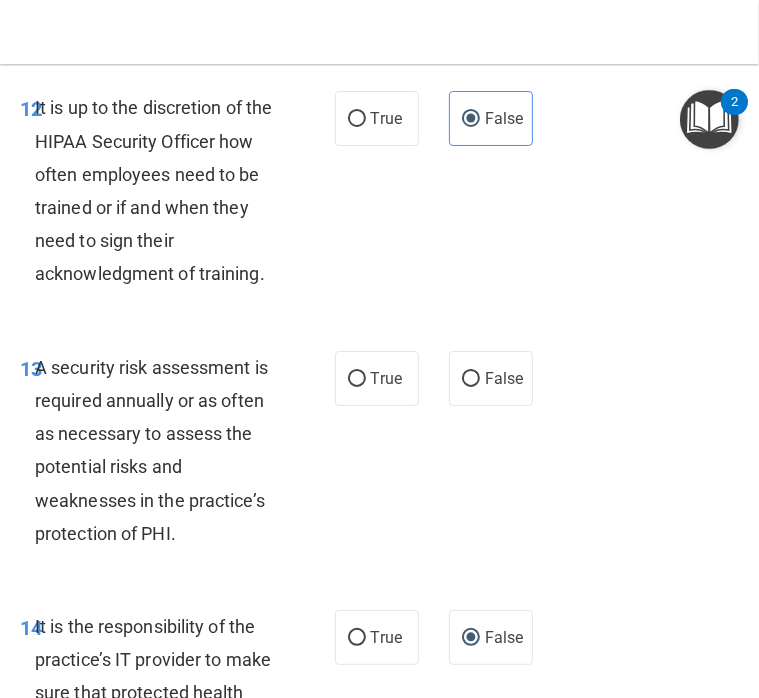 scroll, scrollTop: 3608, scrollLeft: 0, axis: vertical 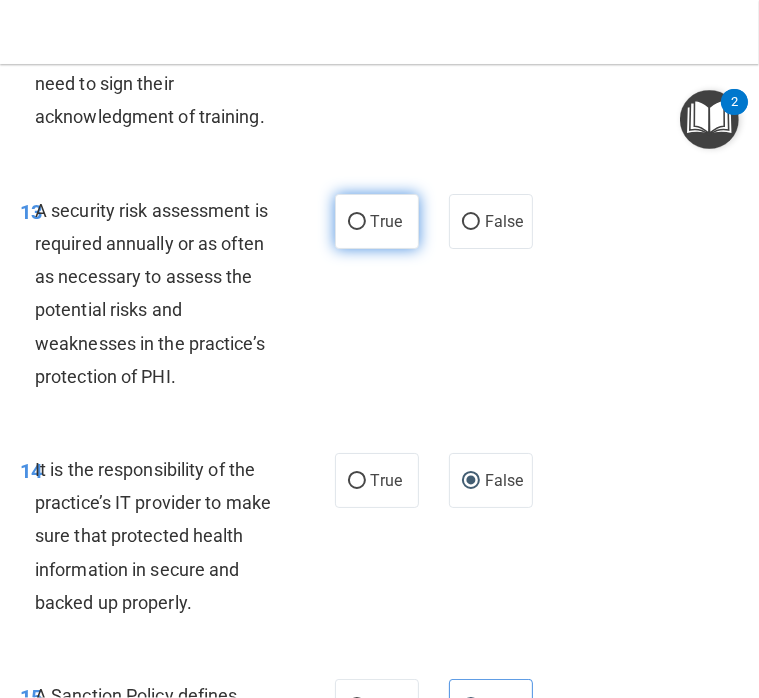 click on "True" at bounding box center [377, 221] 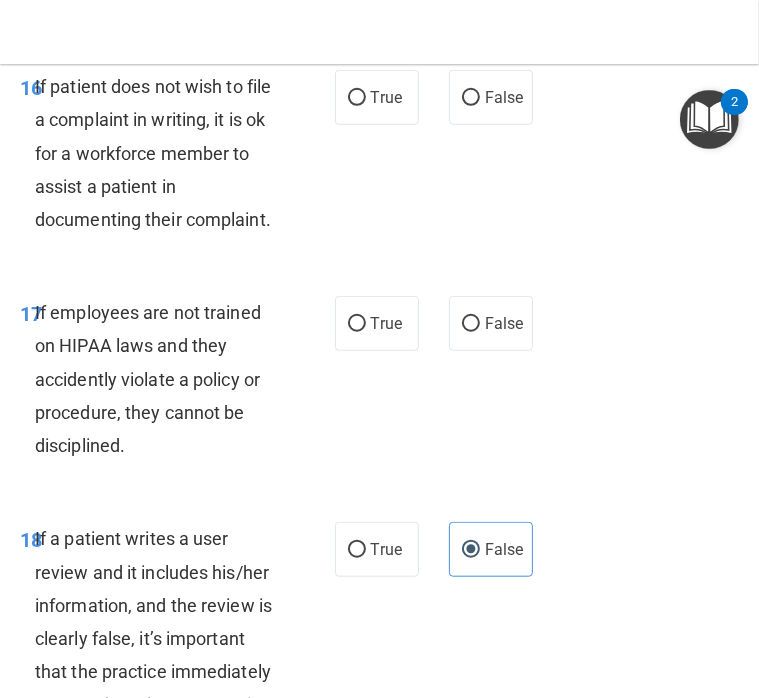 scroll, scrollTop: 4454, scrollLeft: 0, axis: vertical 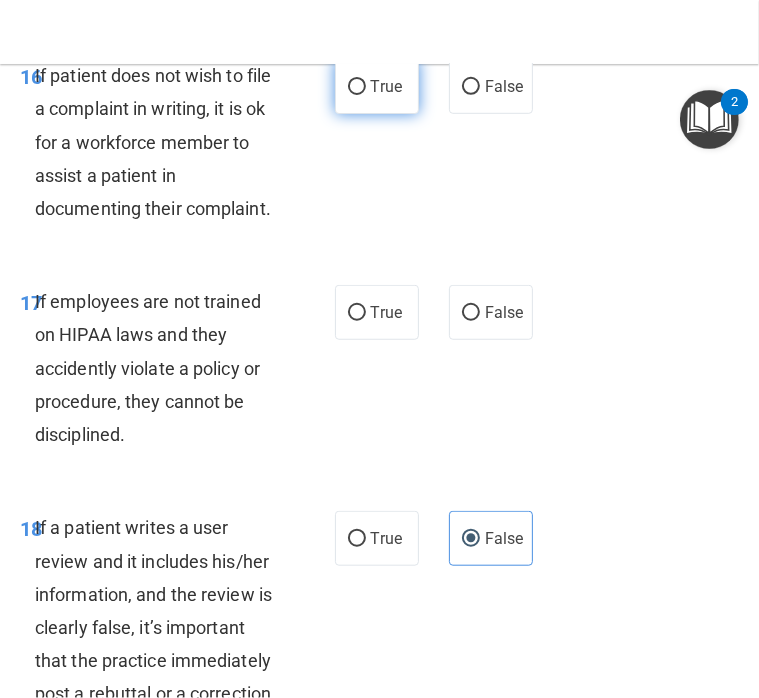 click on "True" at bounding box center (386, 86) 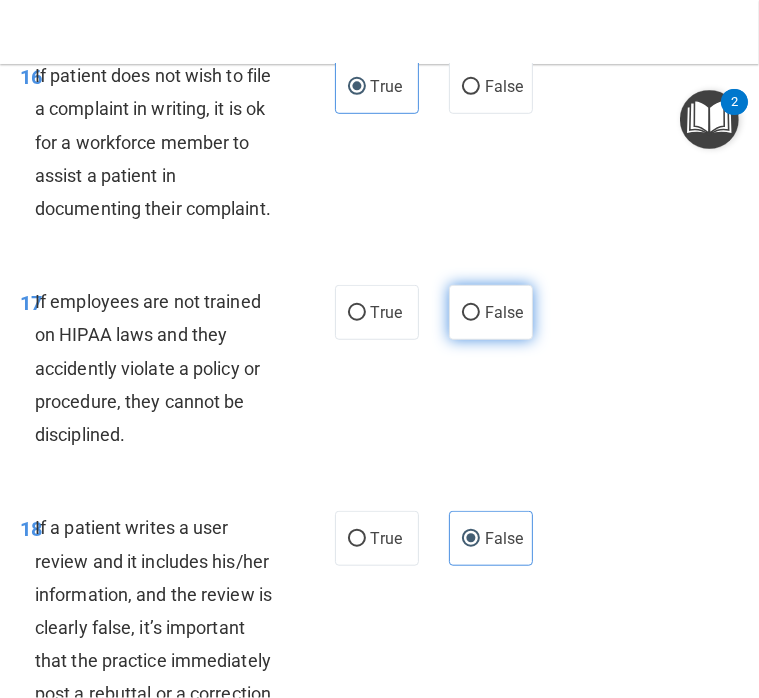 click on "False" at bounding box center [491, 312] 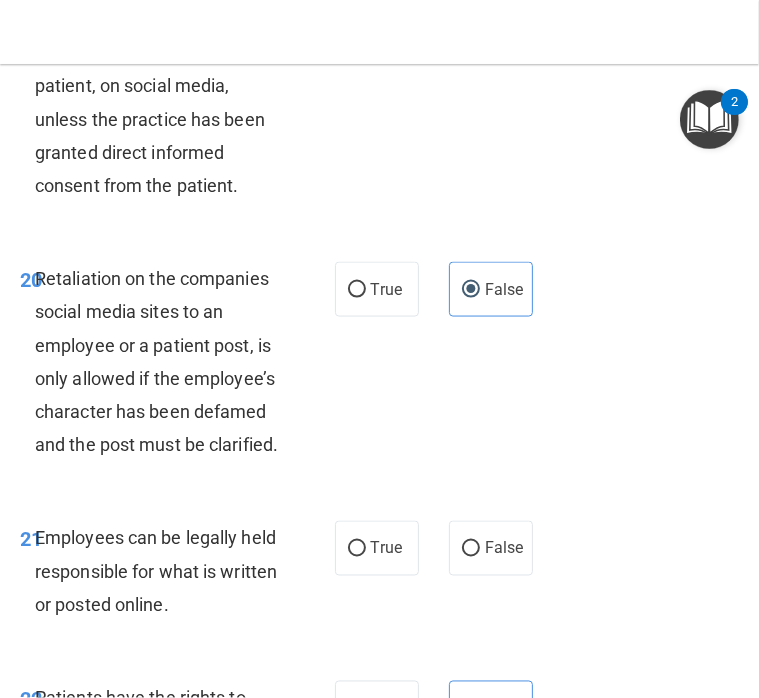 scroll, scrollTop: 5243, scrollLeft: 0, axis: vertical 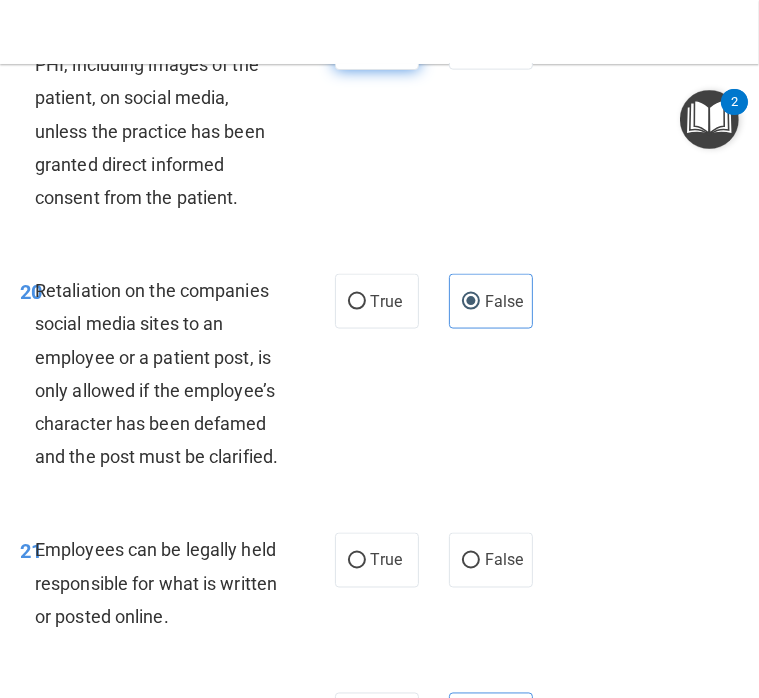 click on "True" at bounding box center [386, 42] 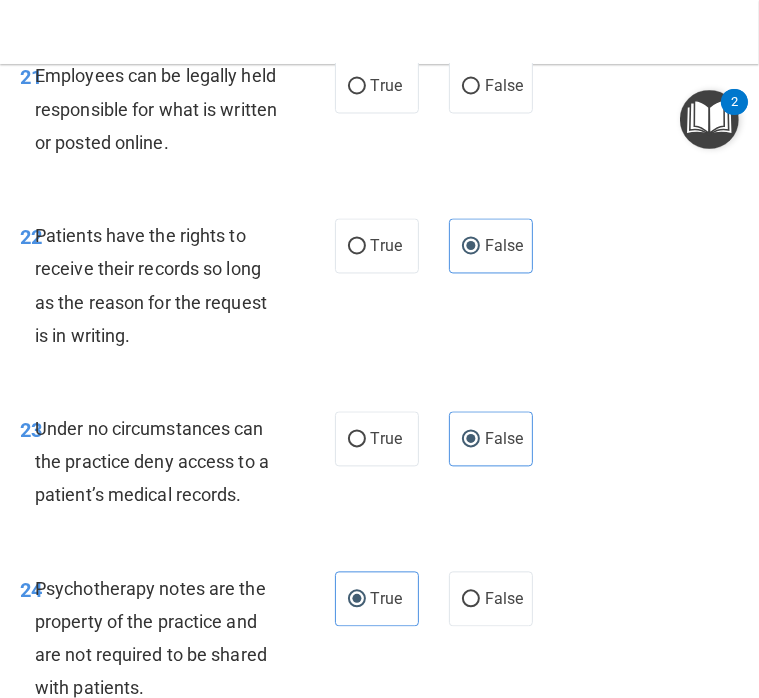 scroll, scrollTop: 5773, scrollLeft: 0, axis: vertical 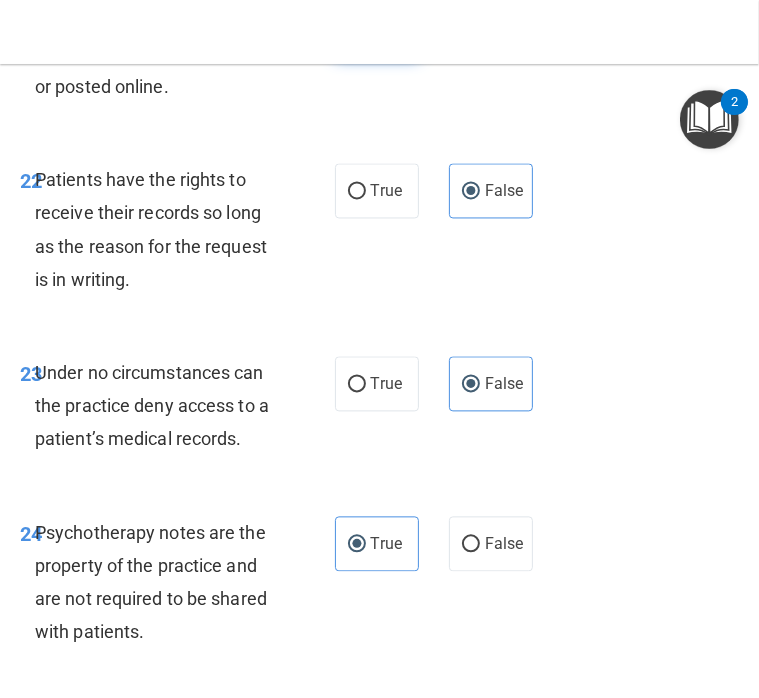 click on "True" at bounding box center [377, 30] 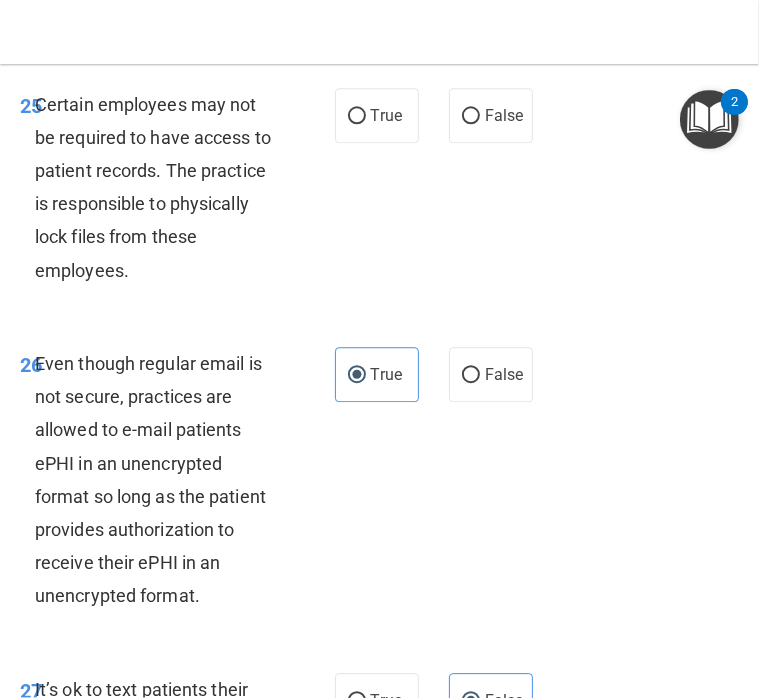 scroll, scrollTop: 6461, scrollLeft: 0, axis: vertical 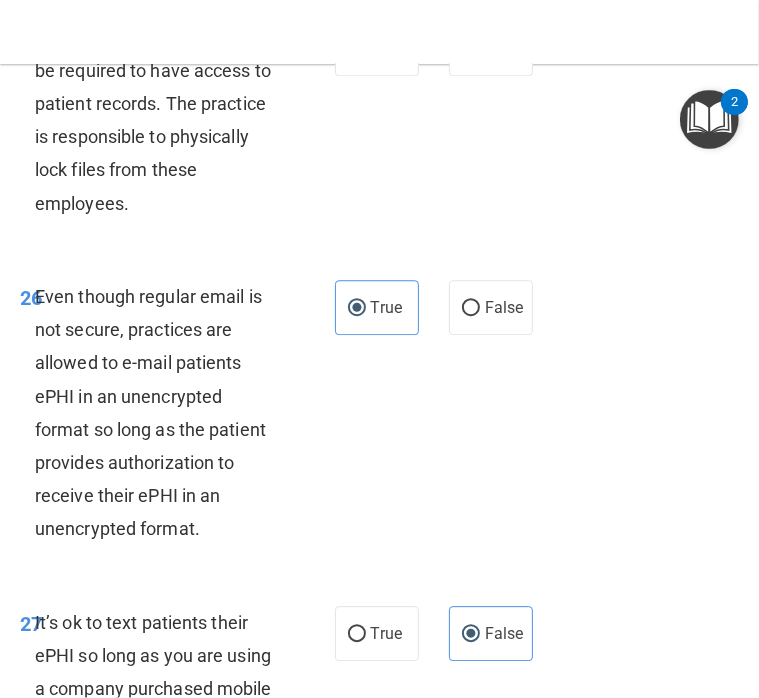 click on "25       Certain employees may not be required to have access to patient records.  The practice is responsible to physically lock files from these employees.                  True           False" at bounding box center (379, 125) 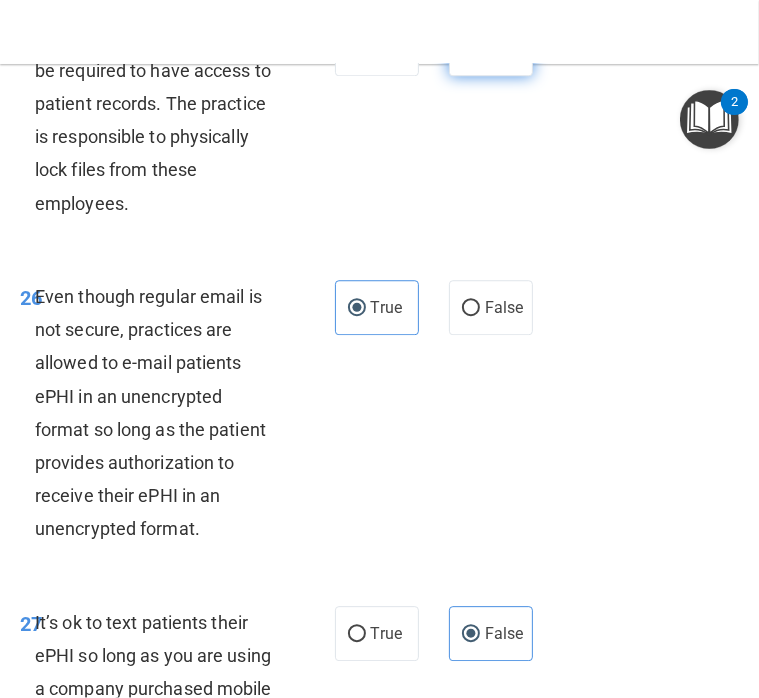 click on "False" at bounding box center (491, 48) 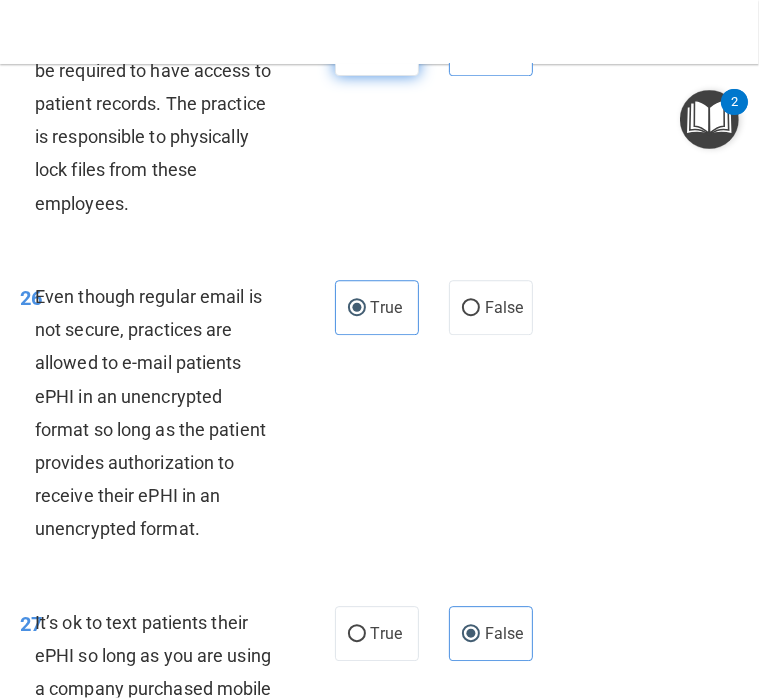 click on "True" at bounding box center [377, 48] 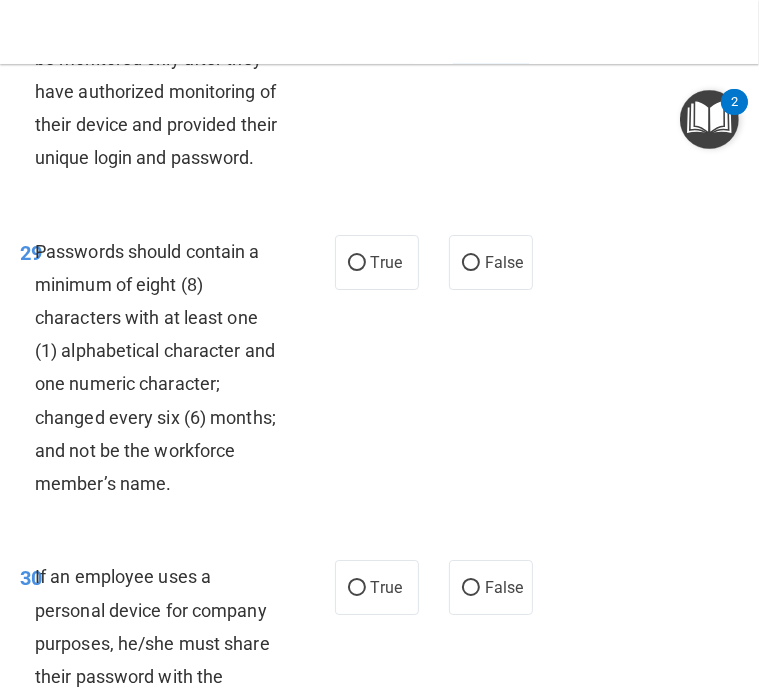 scroll, scrollTop: 7521, scrollLeft: 0, axis: vertical 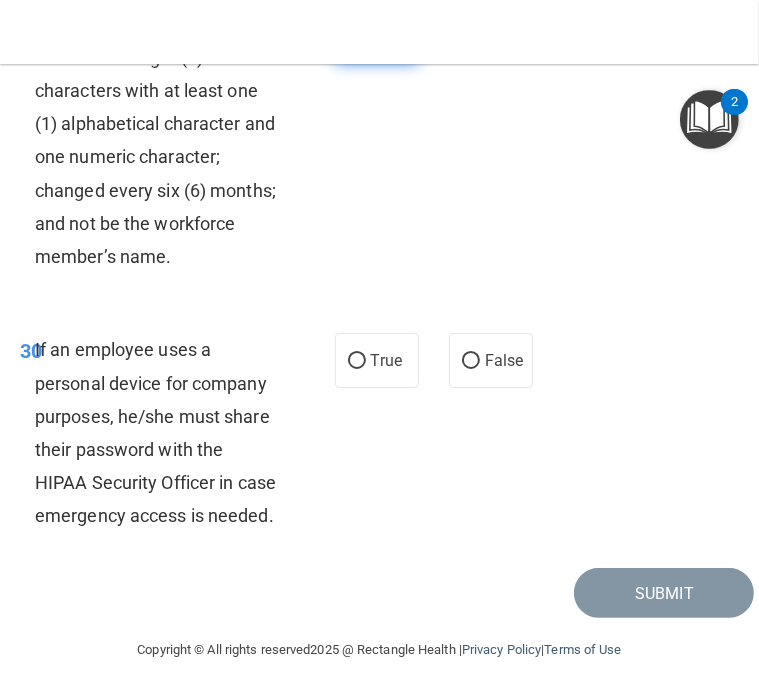 click on "True" at bounding box center [377, 35] 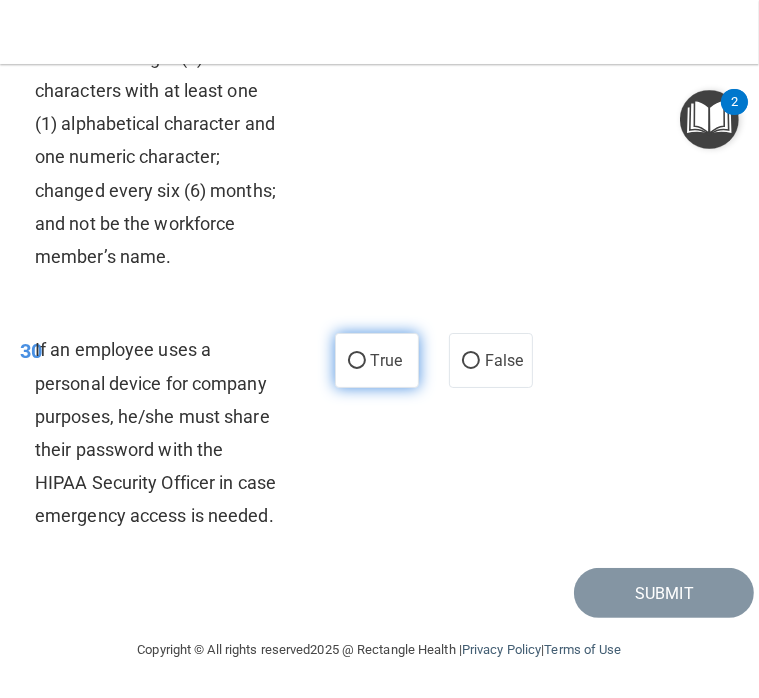 click on "True" at bounding box center [386, 360] 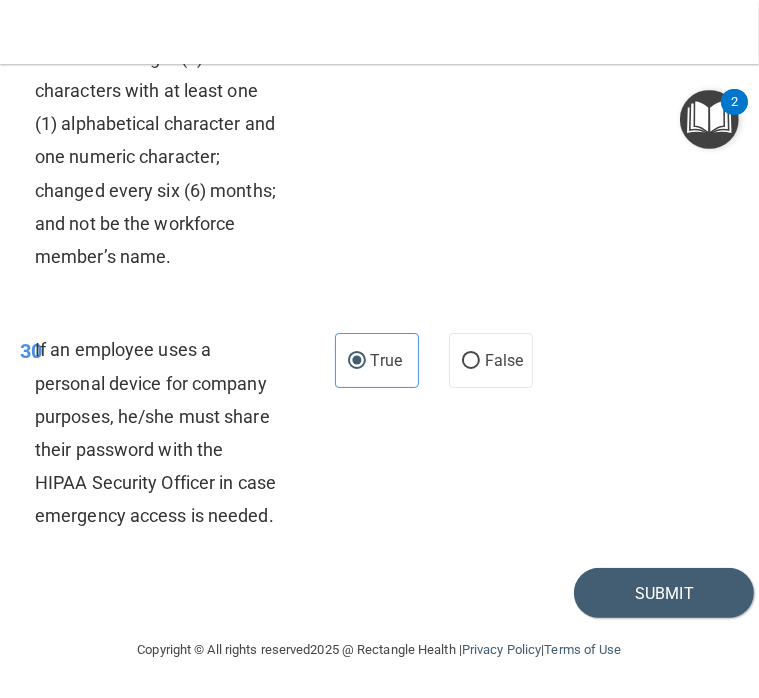 click on "-                HIPAA Policies and Procedures Quiz         This quiz doesn’t expire until . Are you sure you want to take this quiz now?   Take the quiz anyway!                       01       It is ok to share your password with a co-worker in case immediate access of a device during an emergency is needed.                 True           False                       02       HIPAA violations are punishable by law and those found violating HIPAA are subject to personal liabilities in both civil and criminal court.                  True           False                       03       Blogging or posting on social media sites about the practice’s policies and procedures is encouraged to support the practice’s dedication to patient privacy and security, so long as it will not damage the reputation of the practice.                  True           False                       04                       True           False                       05                       True           False" at bounding box center (379, 381) 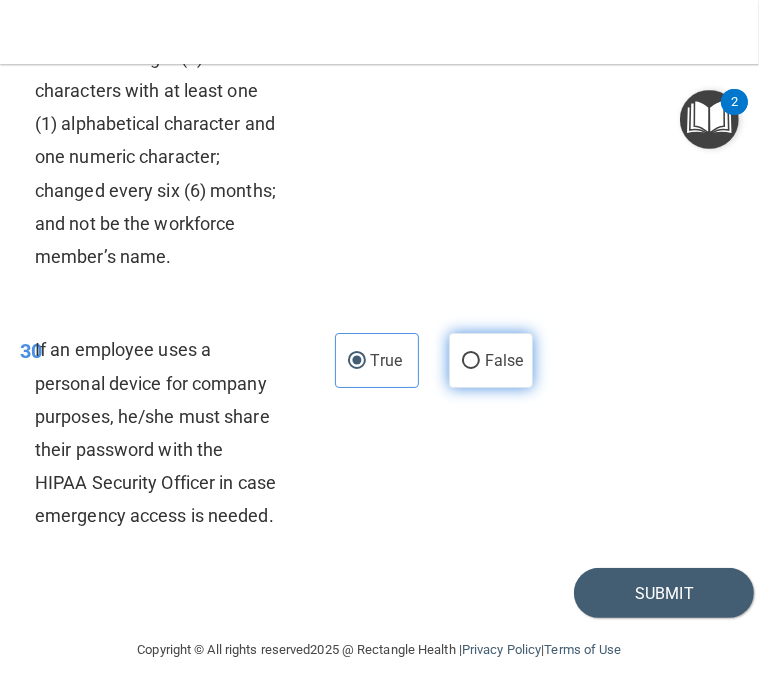 click on "False" at bounding box center (491, 360) 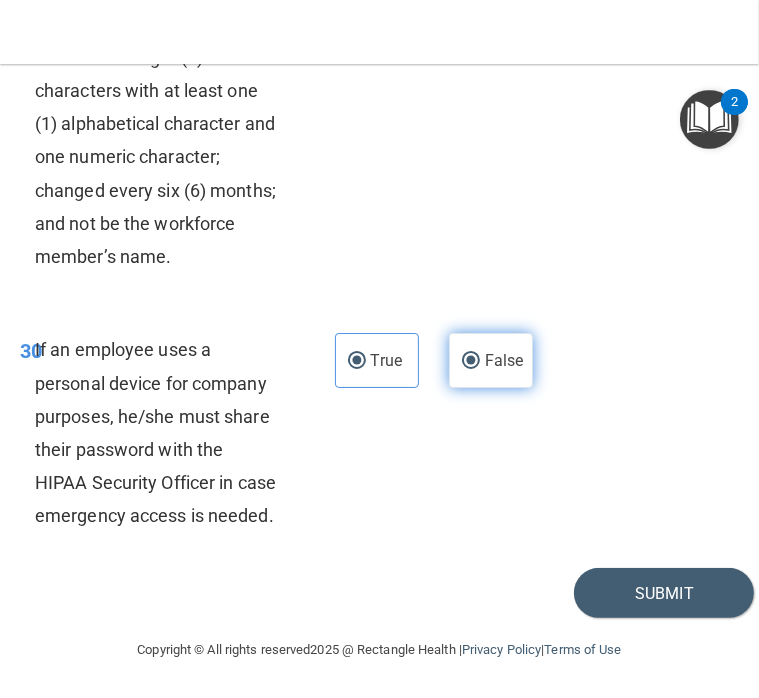 radio on "false" 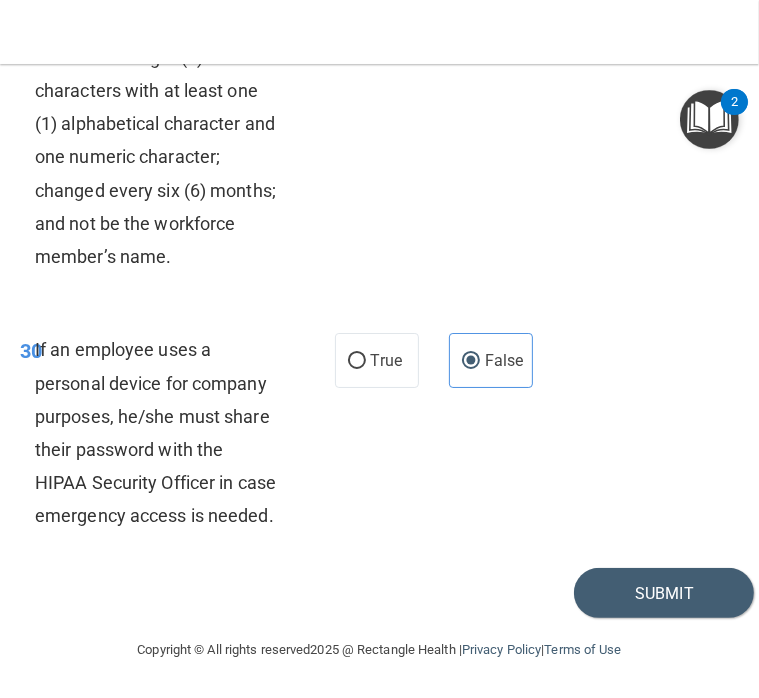 scroll, scrollTop: 7645, scrollLeft: 0, axis: vertical 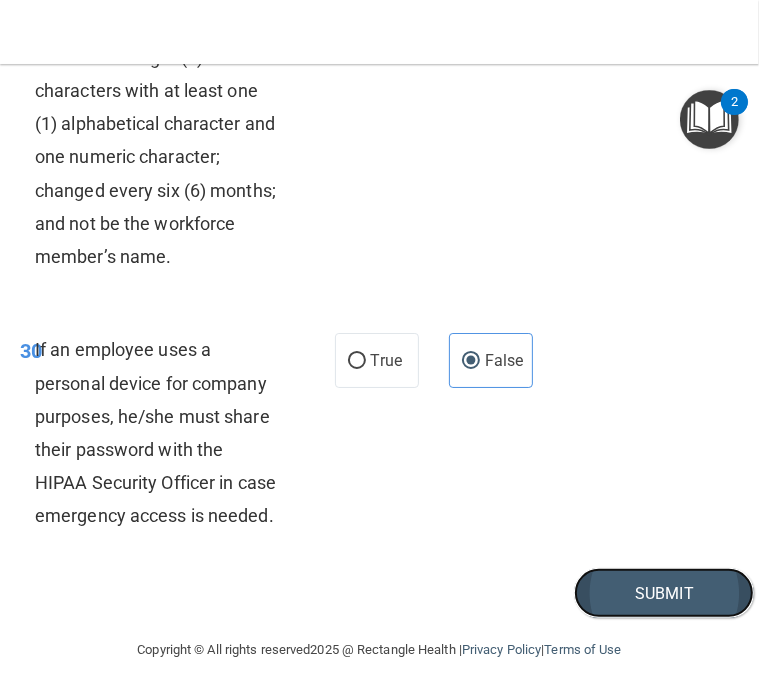 click on "Submit" at bounding box center (664, 593) 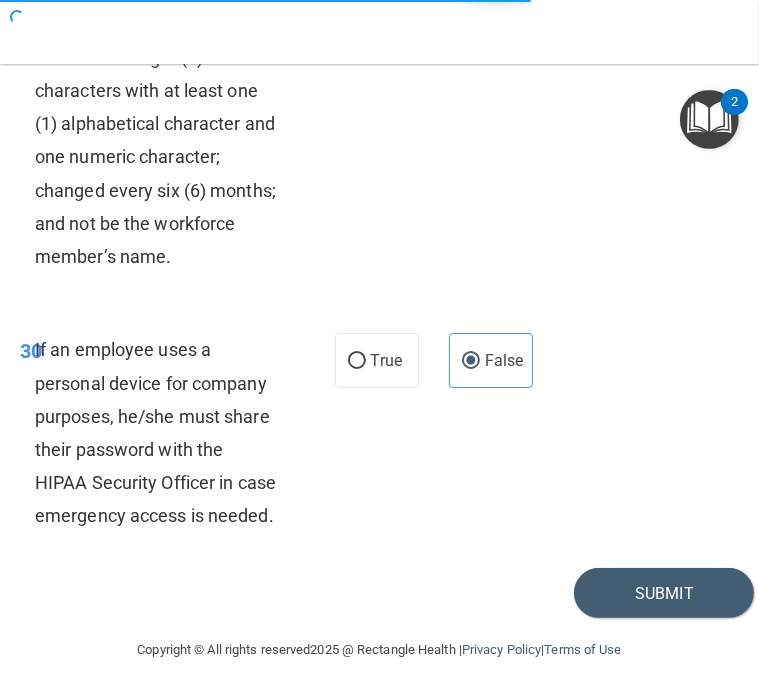click on "30       If an employee uses a personal device for company purposes, he/she must share their password with the HIPAA Security Officer in case emergency access is needed.                 True           False" at bounding box center (379, 437) 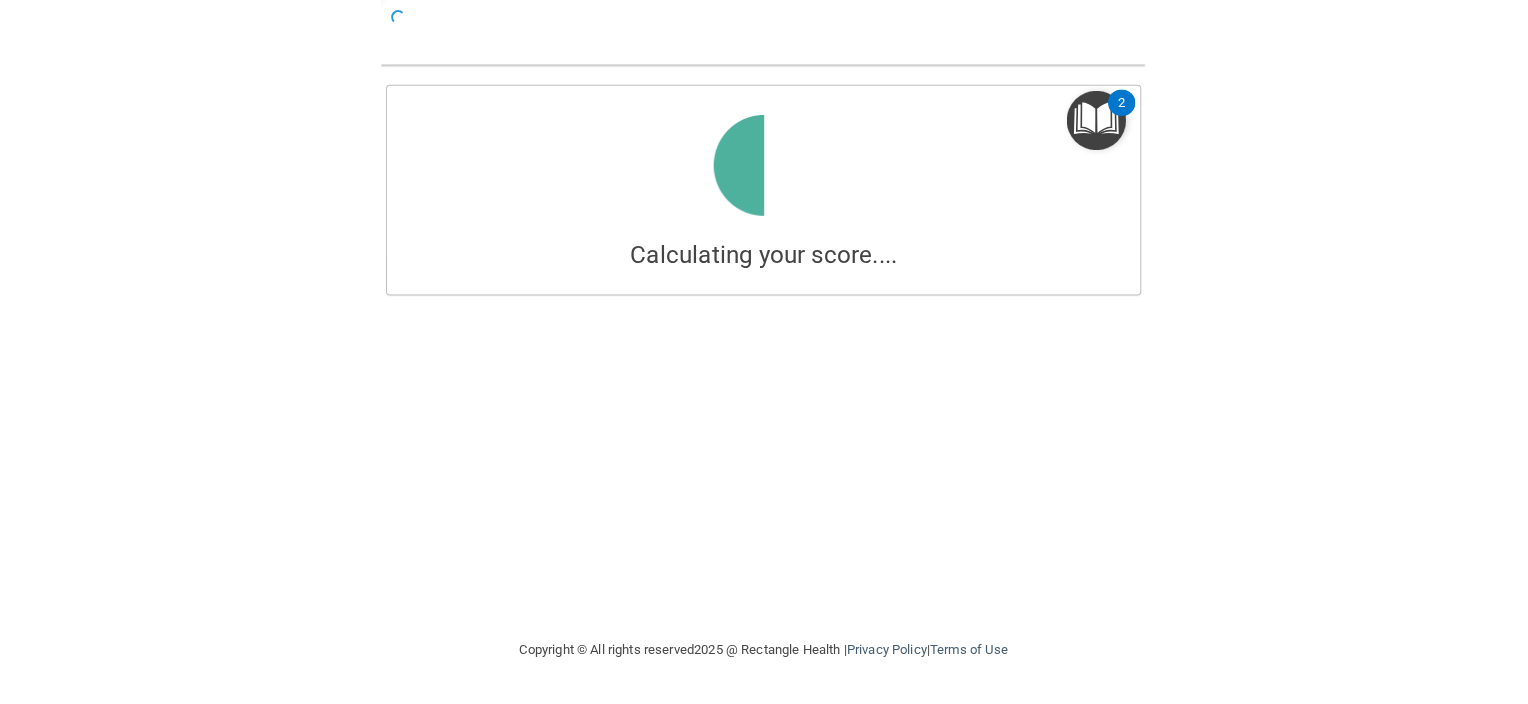 scroll, scrollTop: 0, scrollLeft: 0, axis: both 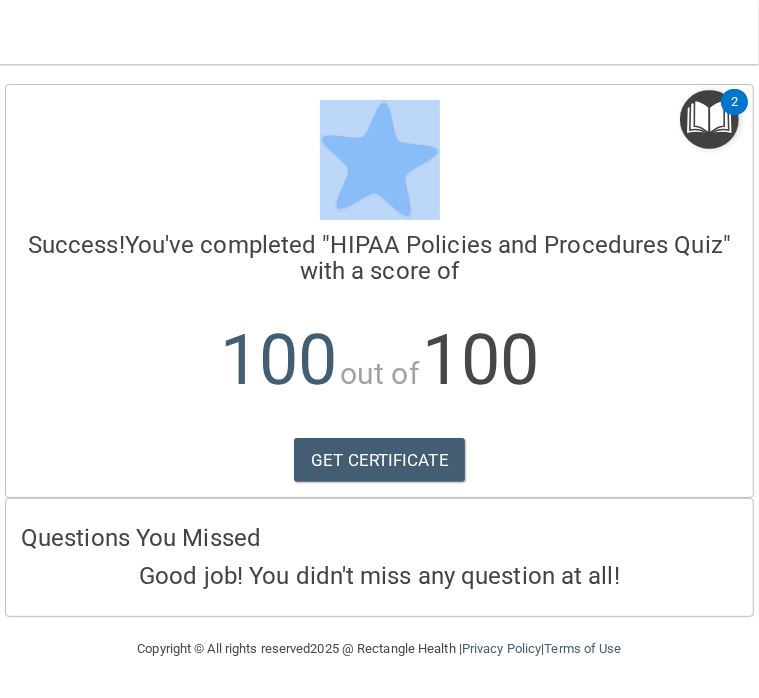 drag, startPoint x: 607, startPoint y: 137, endPoint x: 688, endPoint y: -103, distance: 253.30022 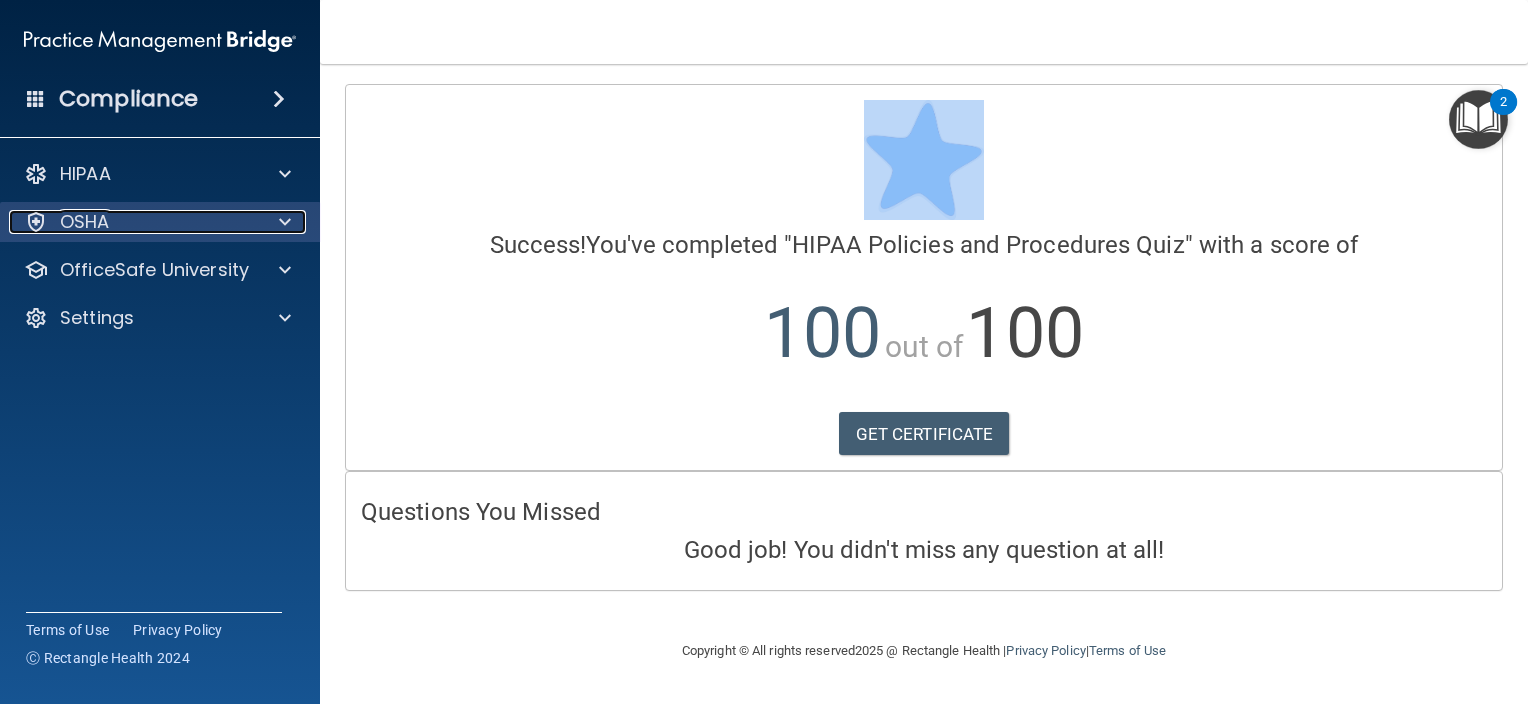 click at bounding box center (285, 222) 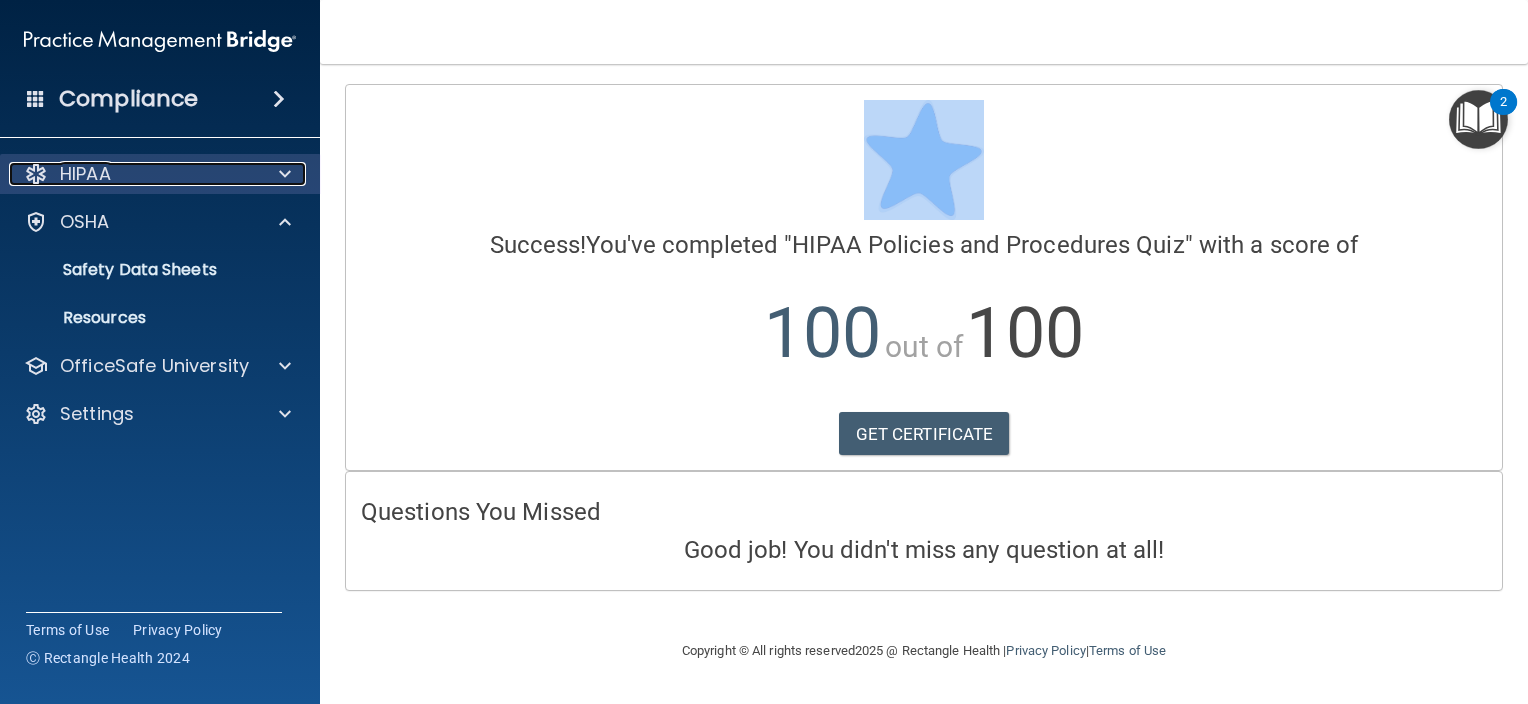 click at bounding box center [285, 174] 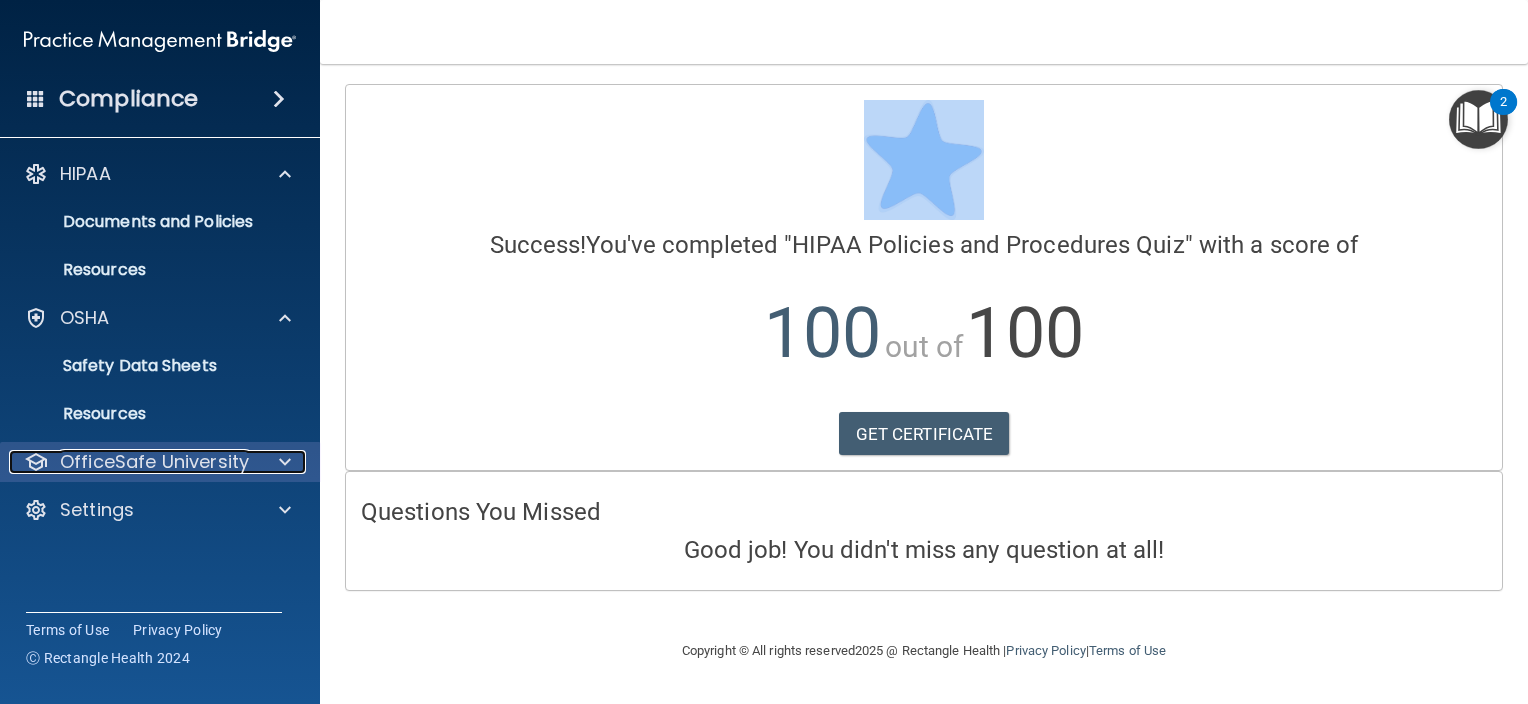 click at bounding box center (285, 462) 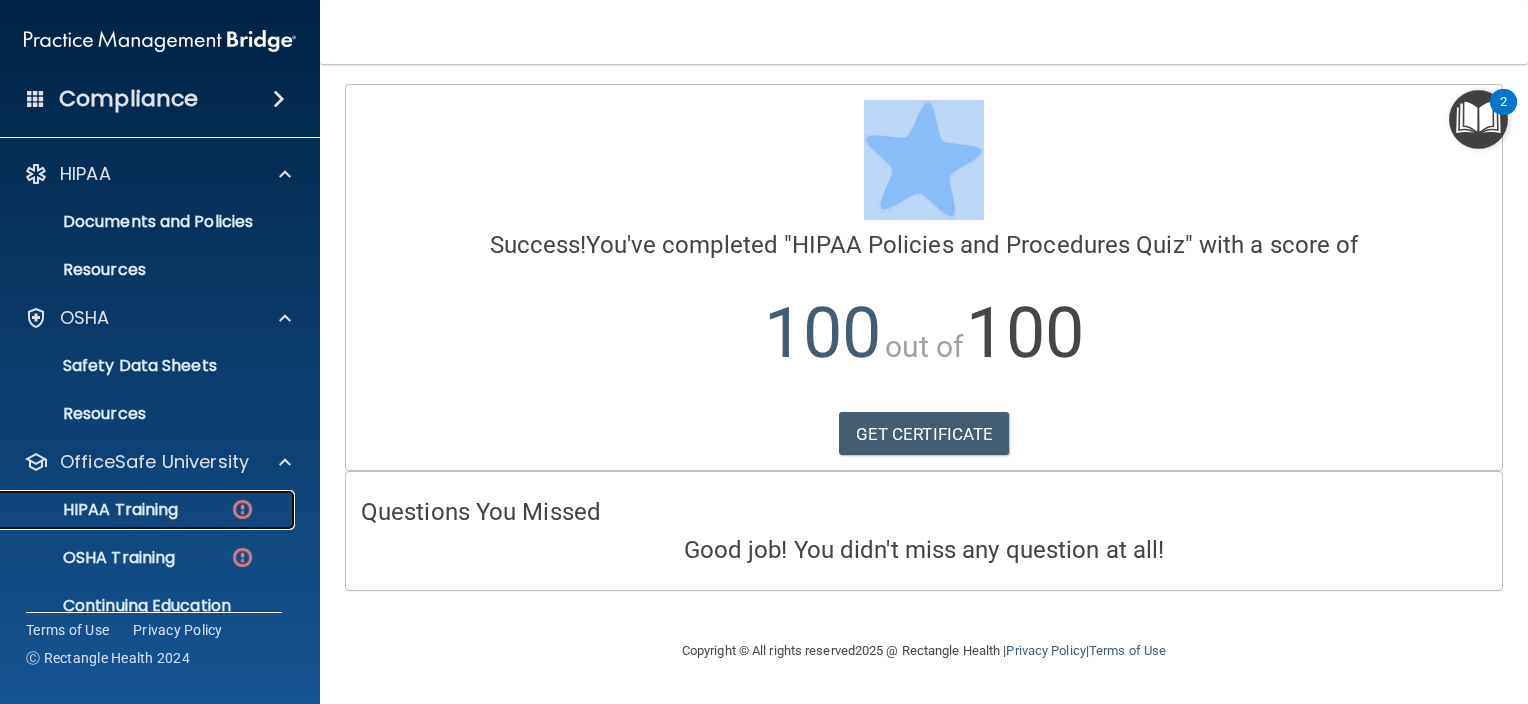 click on "HIPAA Training" at bounding box center (137, 510) 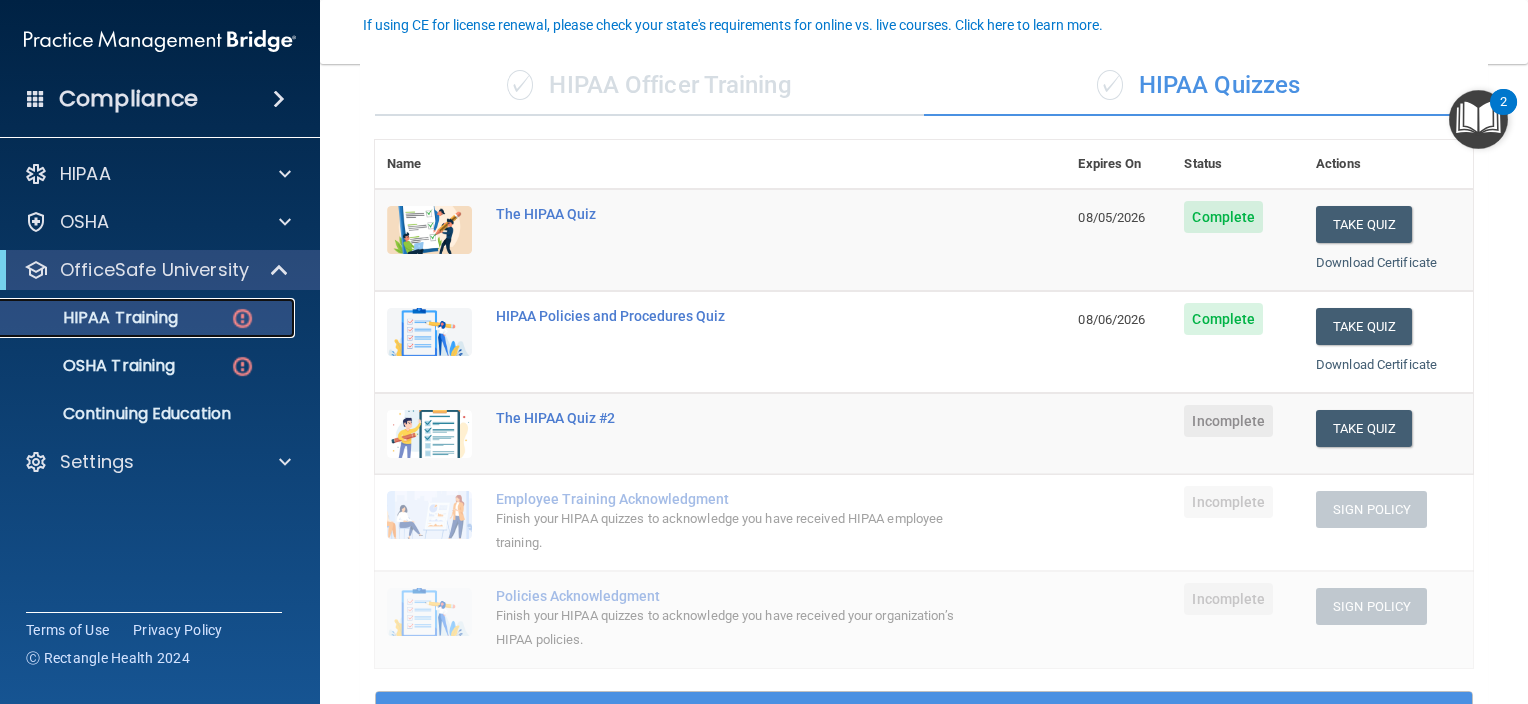 scroll, scrollTop: 186, scrollLeft: 0, axis: vertical 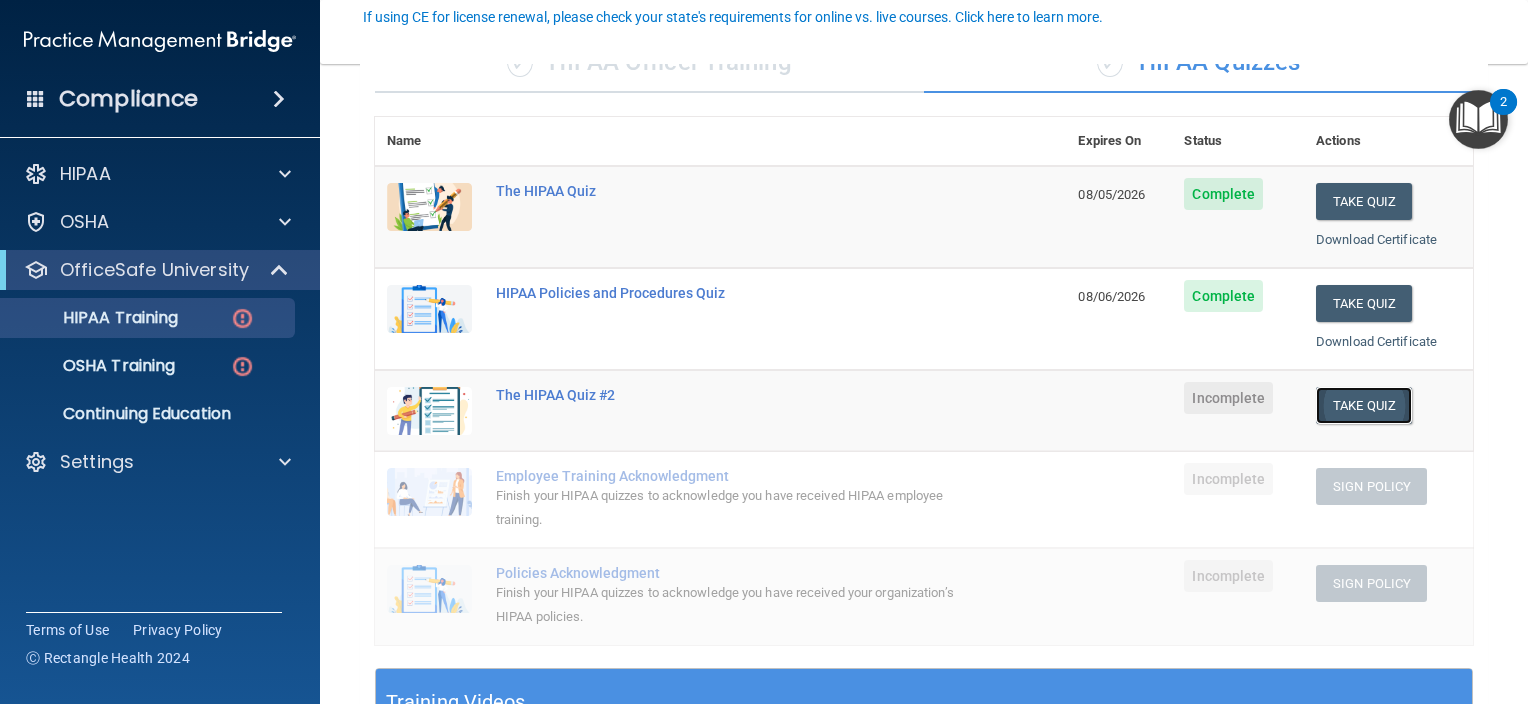 click on "Take Quiz" at bounding box center (1364, 405) 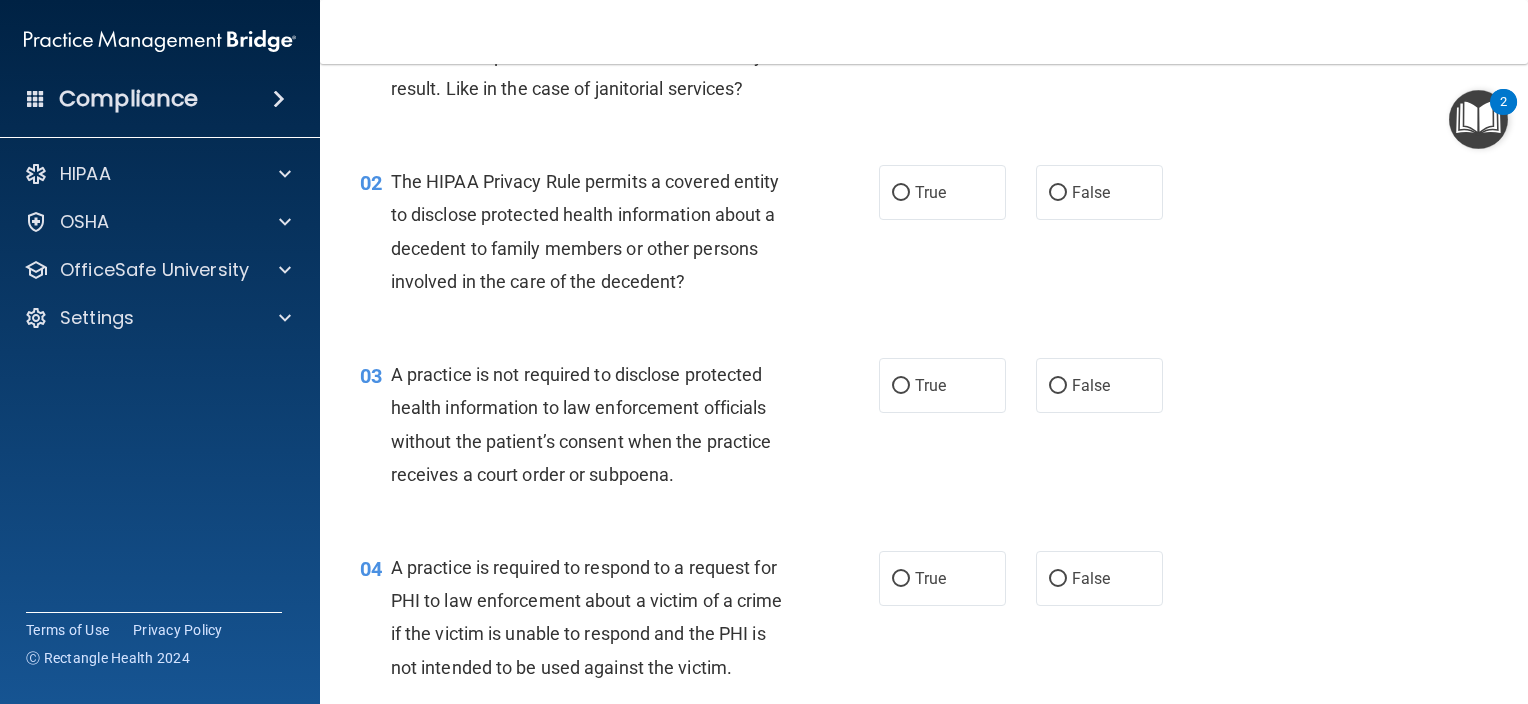 click on "02       The HIPAA Privacy Rule permits a covered entity to disclose protected health information about a decedent to family members or other persons involved in the care of the decedent?                 True           False" at bounding box center (924, 236) 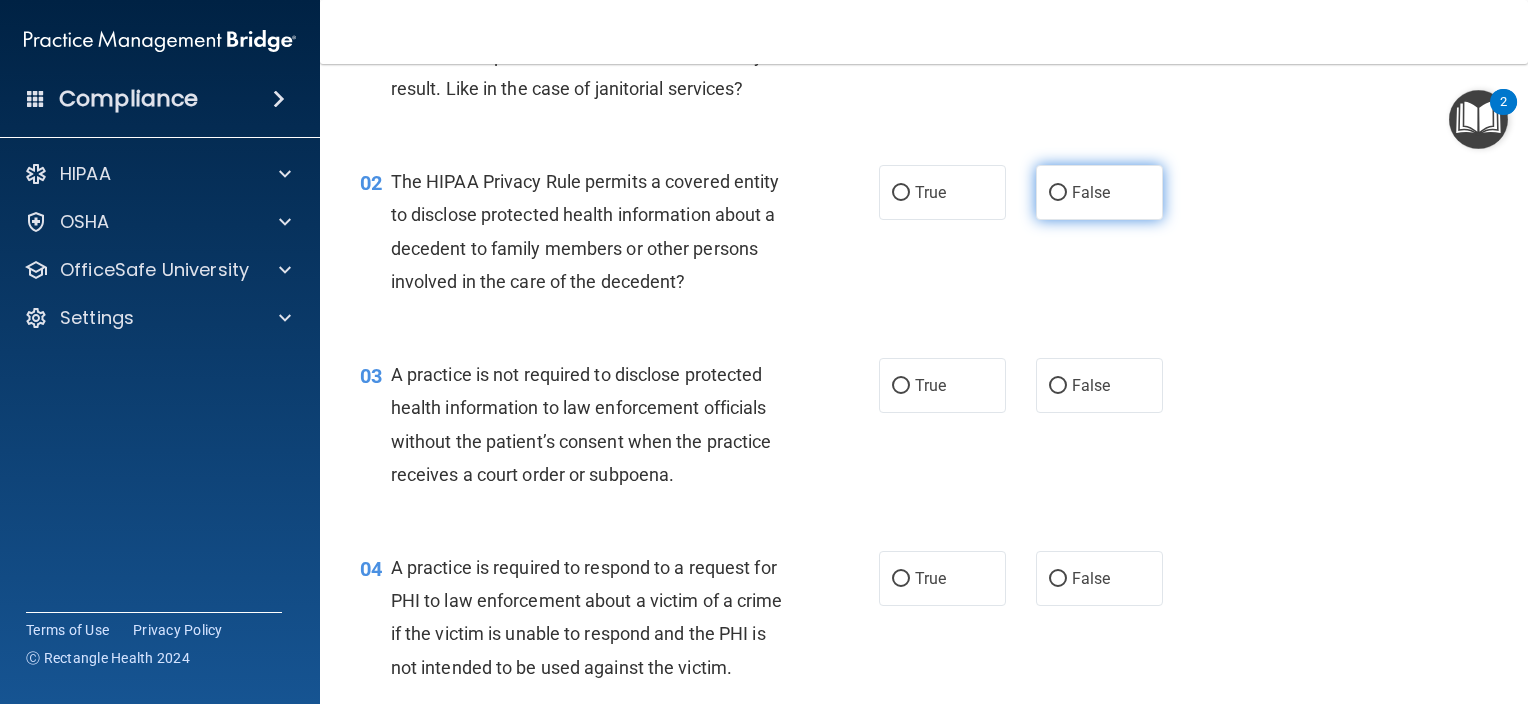 click on "False" at bounding box center [1099, 192] 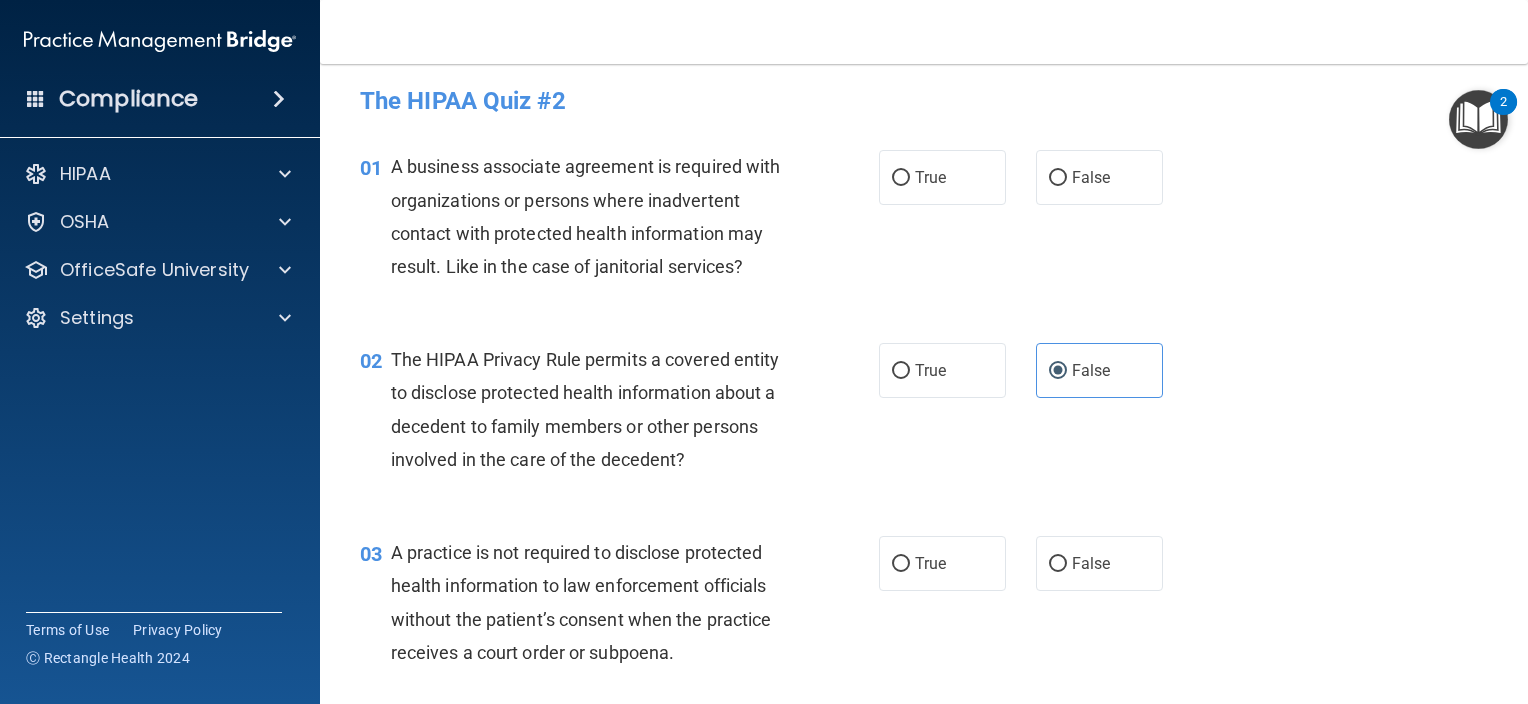 scroll, scrollTop: 0, scrollLeft: 0, axis: both 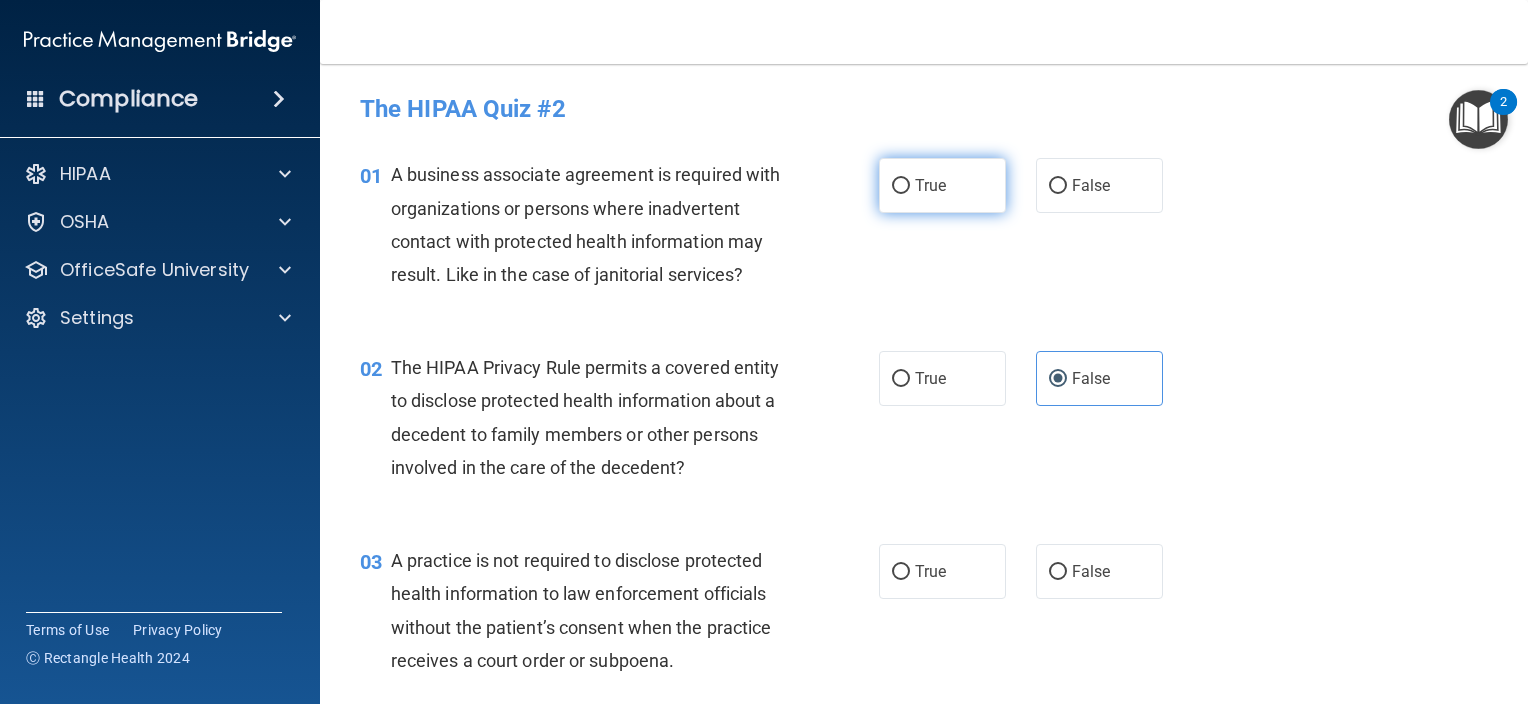 click on "True" at bounding box center [942, 185] 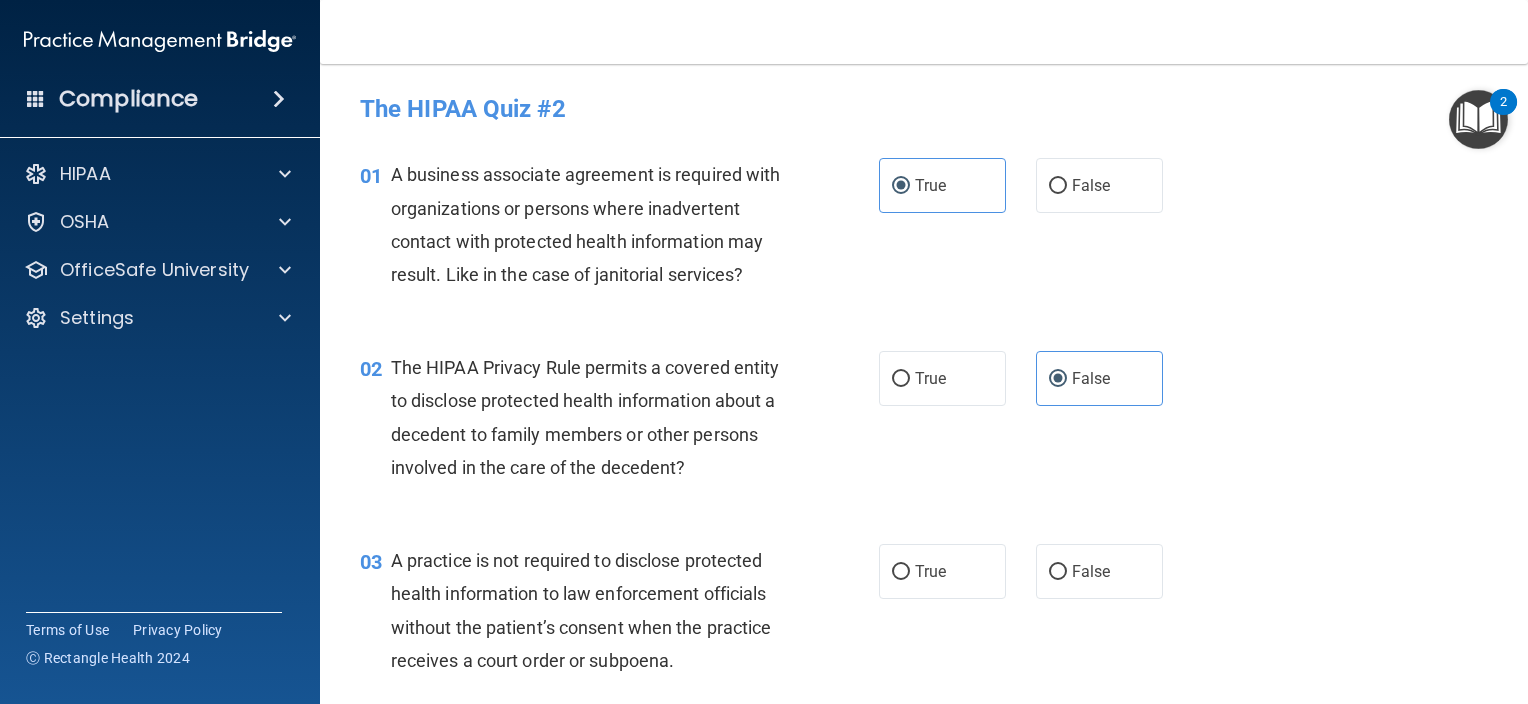 click on "01       A business associate agreement is required with organizations or persons where inadvertent contact with protected health information may result.  Like in the case of janitorial services?                 True           False" at bounding box center (924, 229) 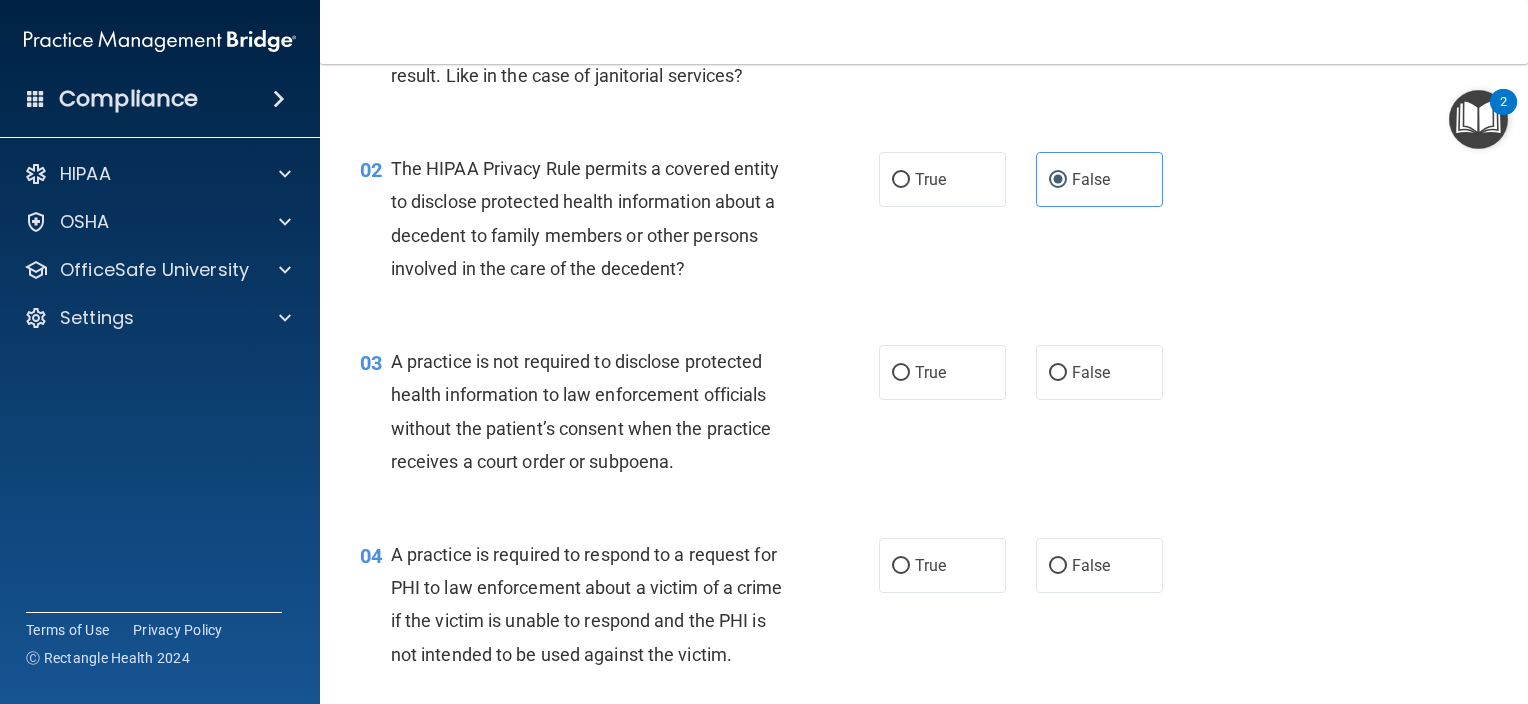 scroll, scrollTop: 281, scrollLeft: 0, axis: vertical 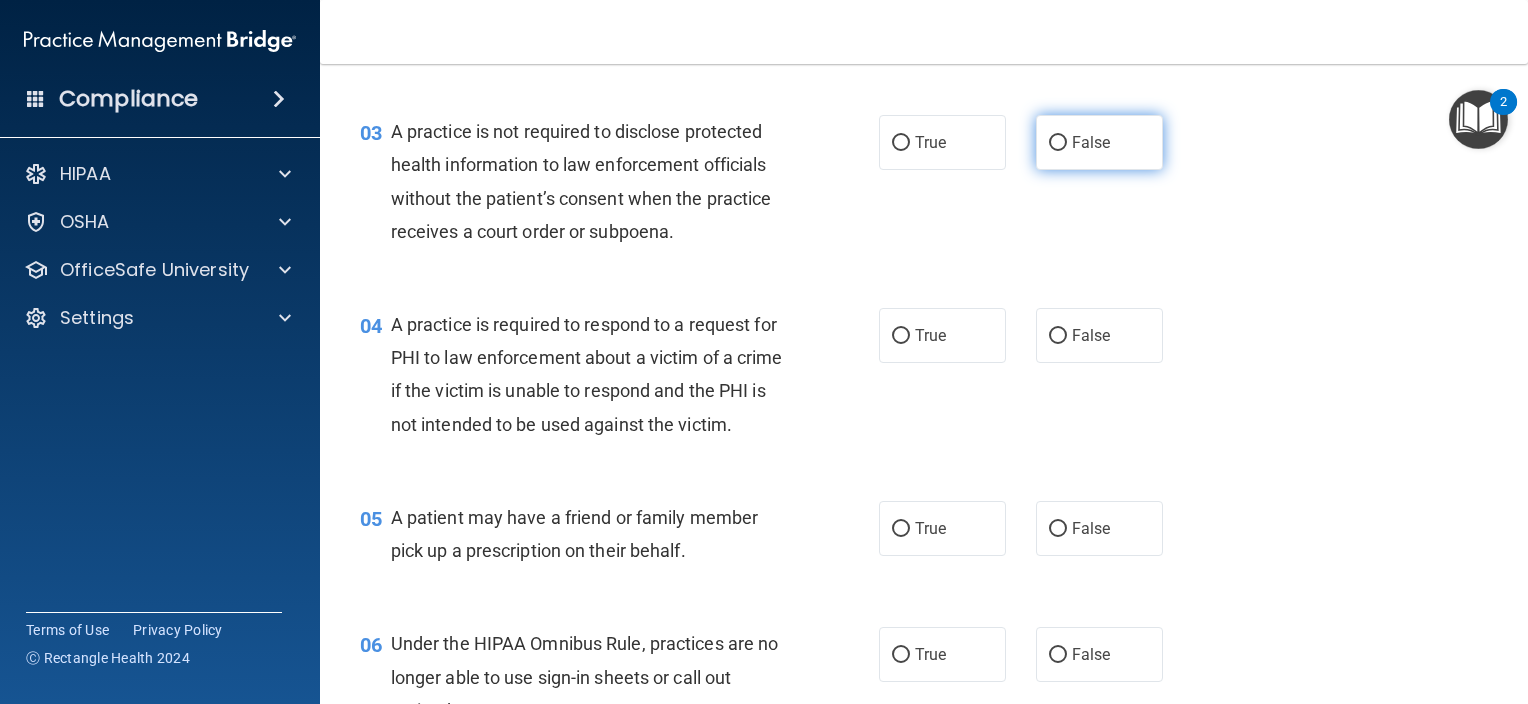 click on "False" at bounding box center (1099, 142) 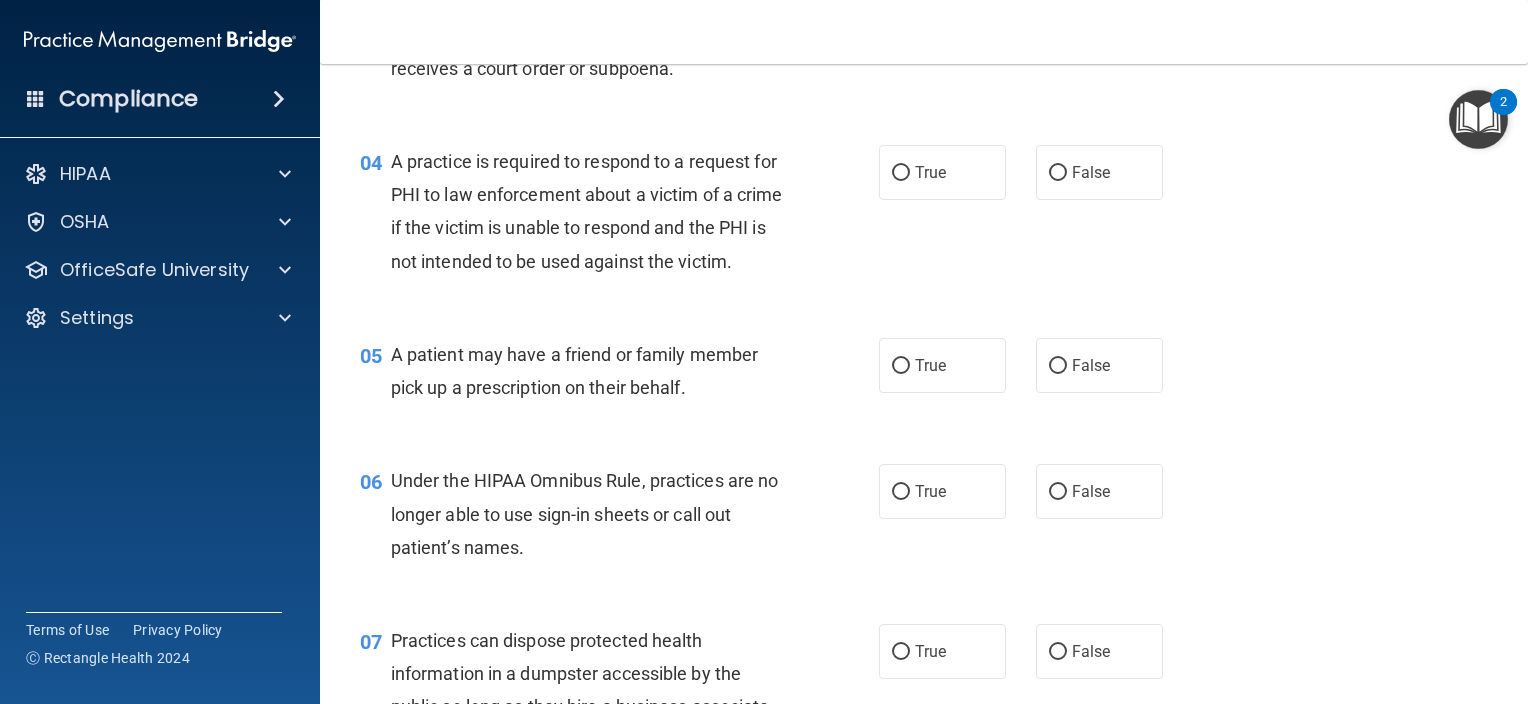 scroll, scrollTop: 607, scrollLeft: 0, axis: vertical 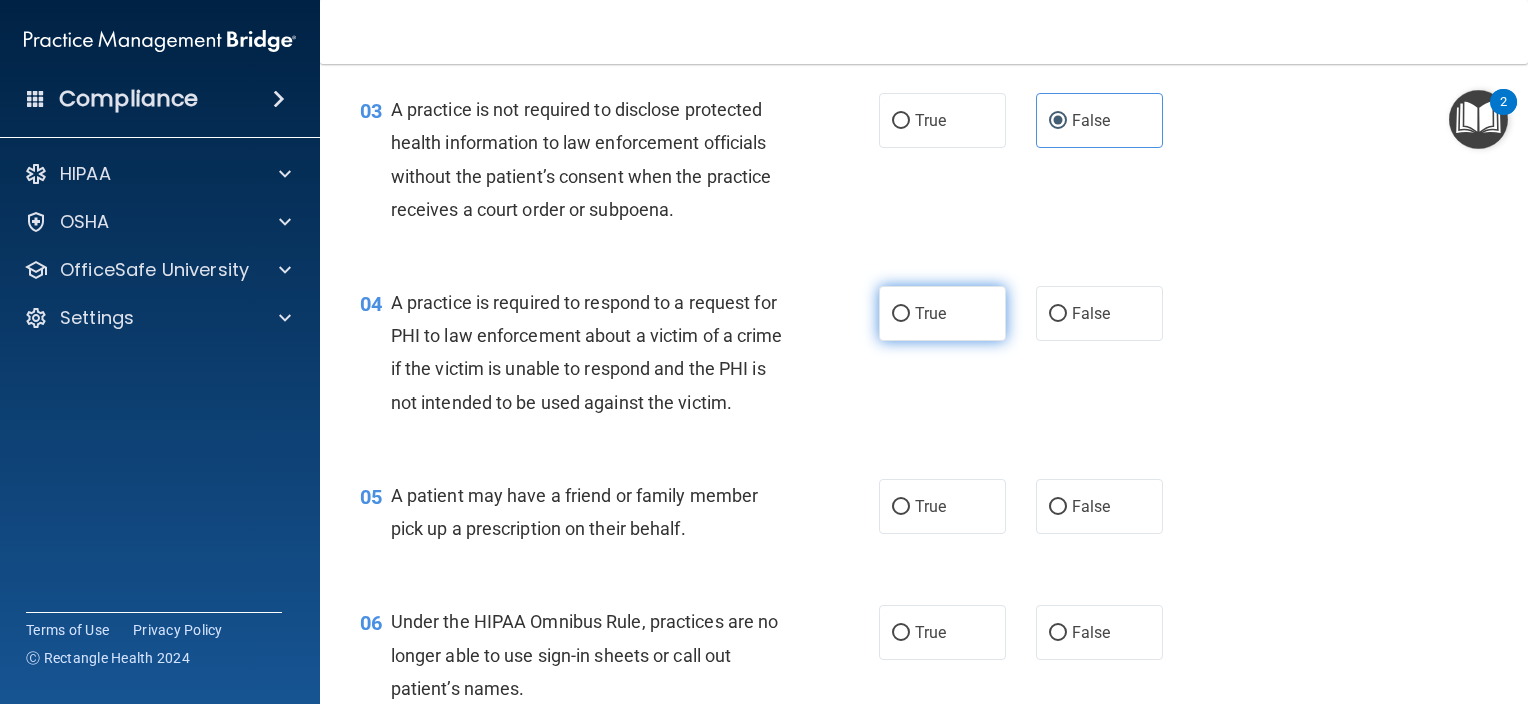 click on "True" at bounding box center [942, 313] 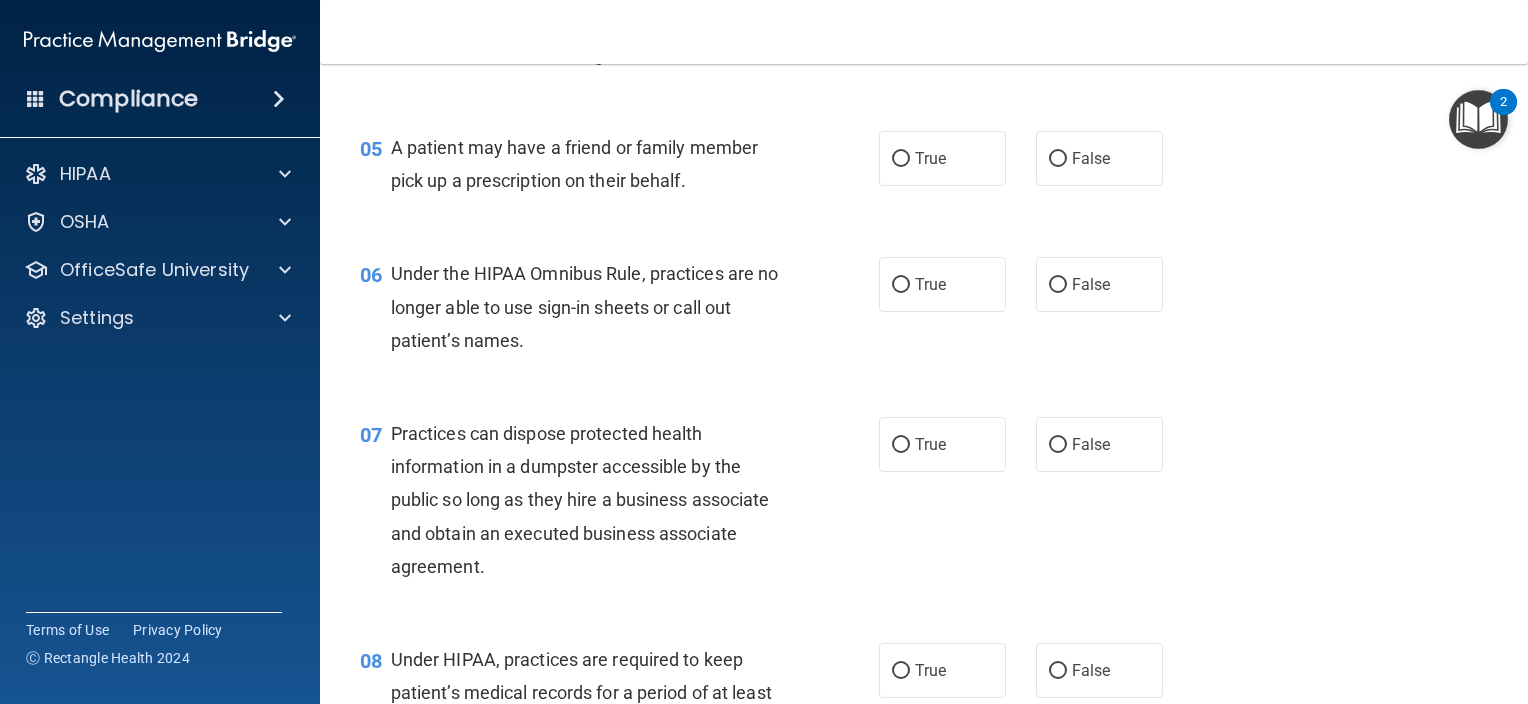 scroll, scrollTop: 806, scrollLeft: 0, axis: vertical 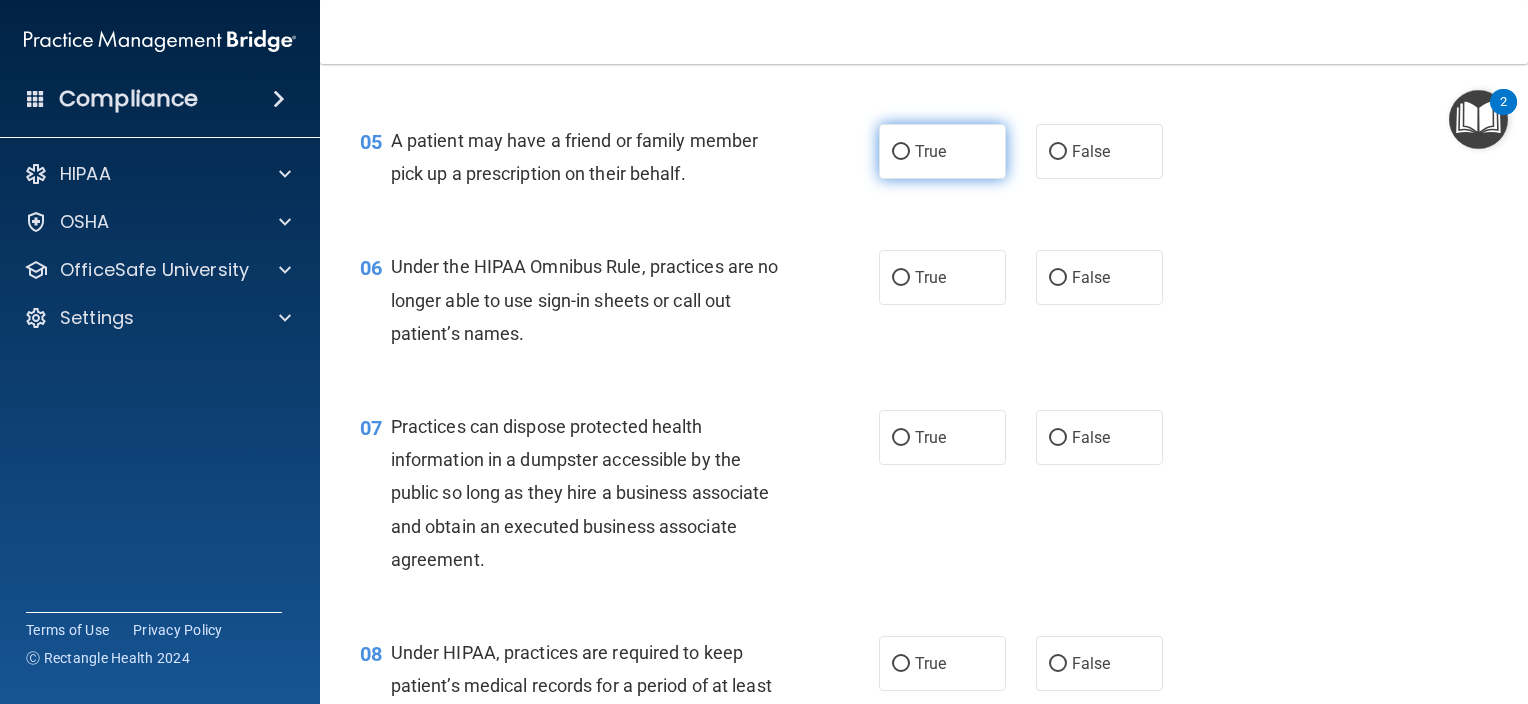 click on "True" at bounding box center (942, 151) 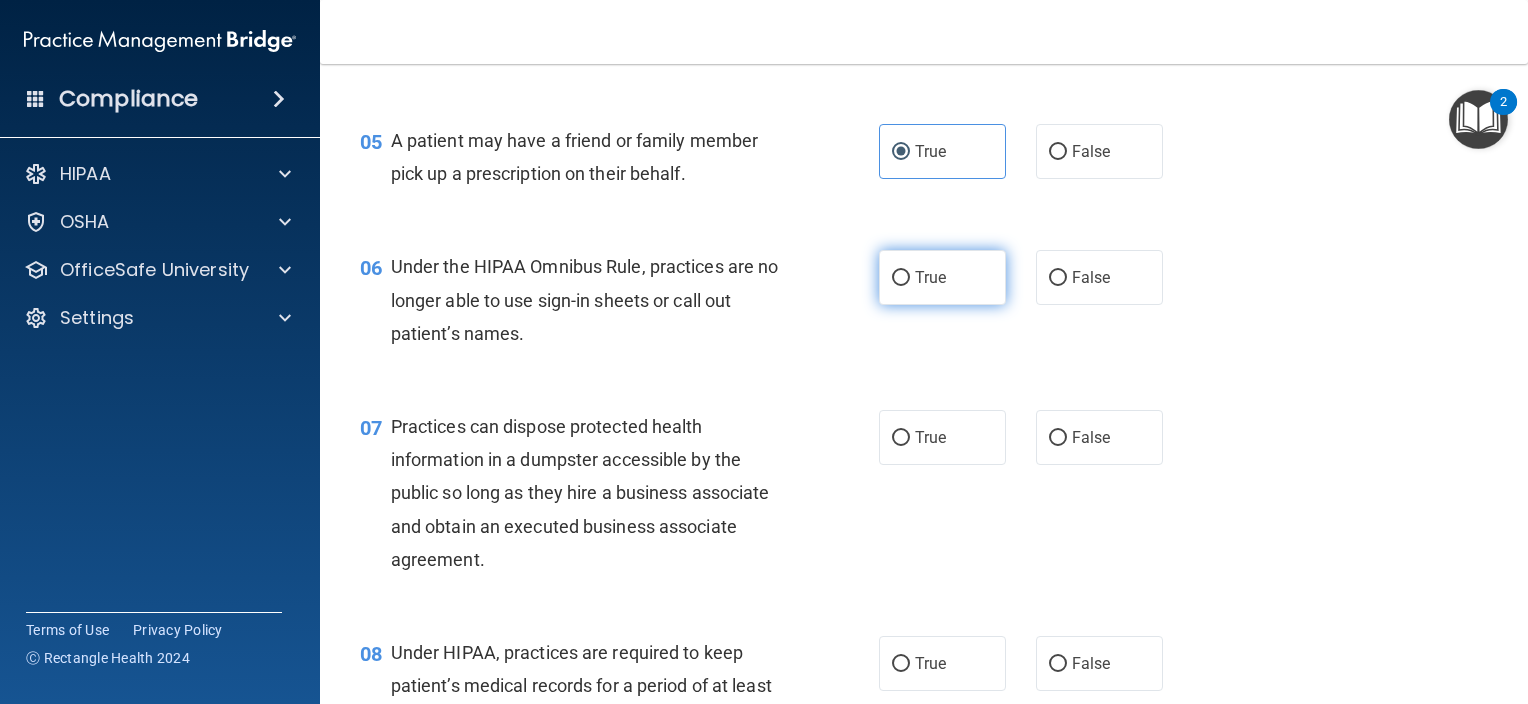 click on "True" at bounding box center (942, 277) 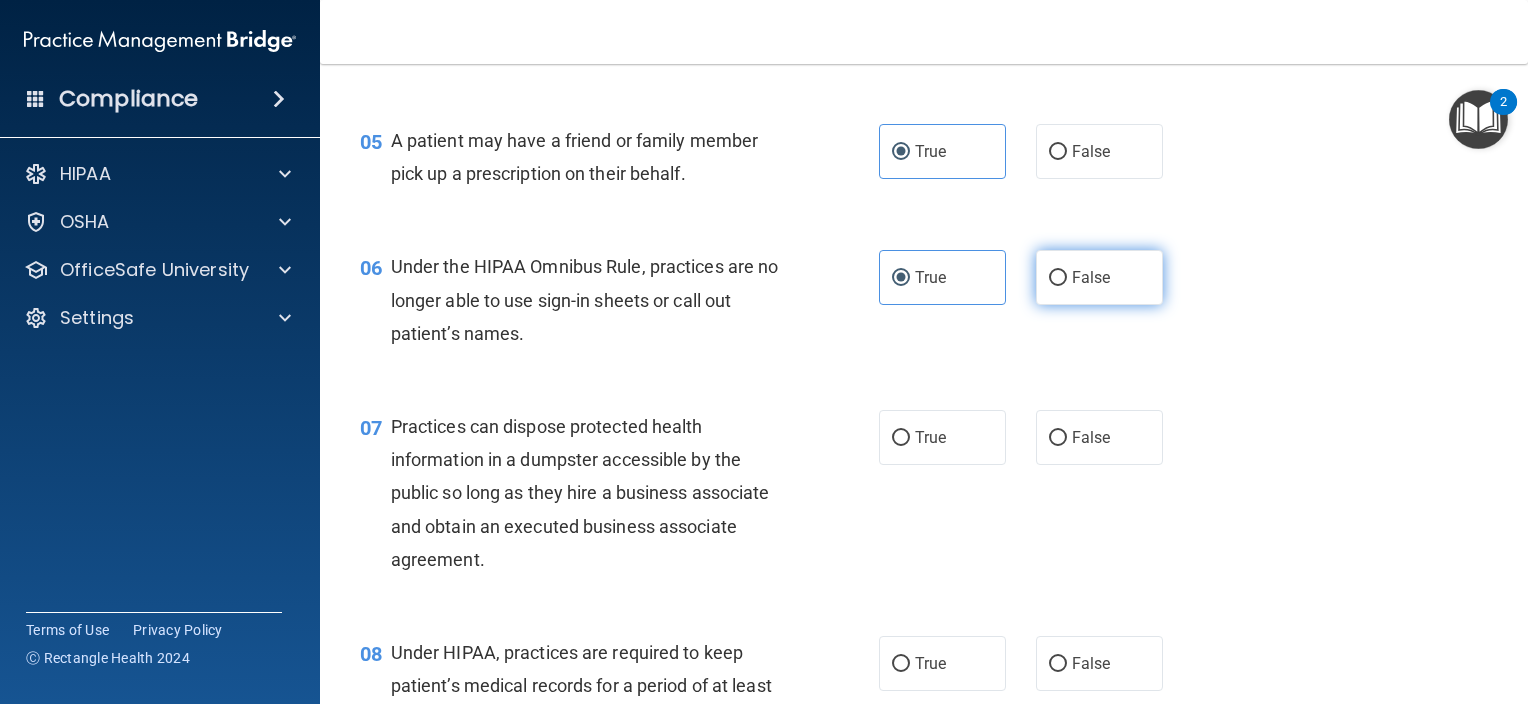 click on "False" at bounding box center (1099, 277) 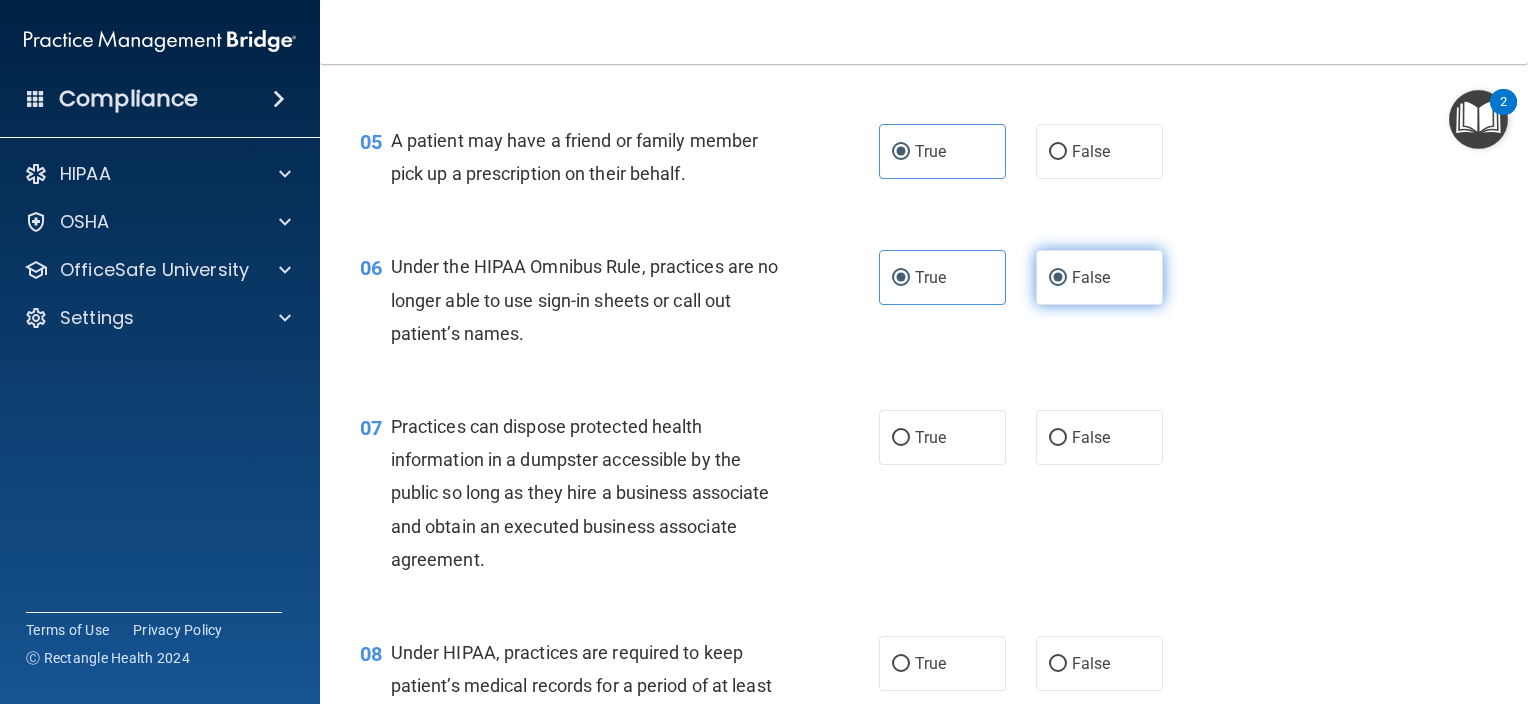 radio on "false" 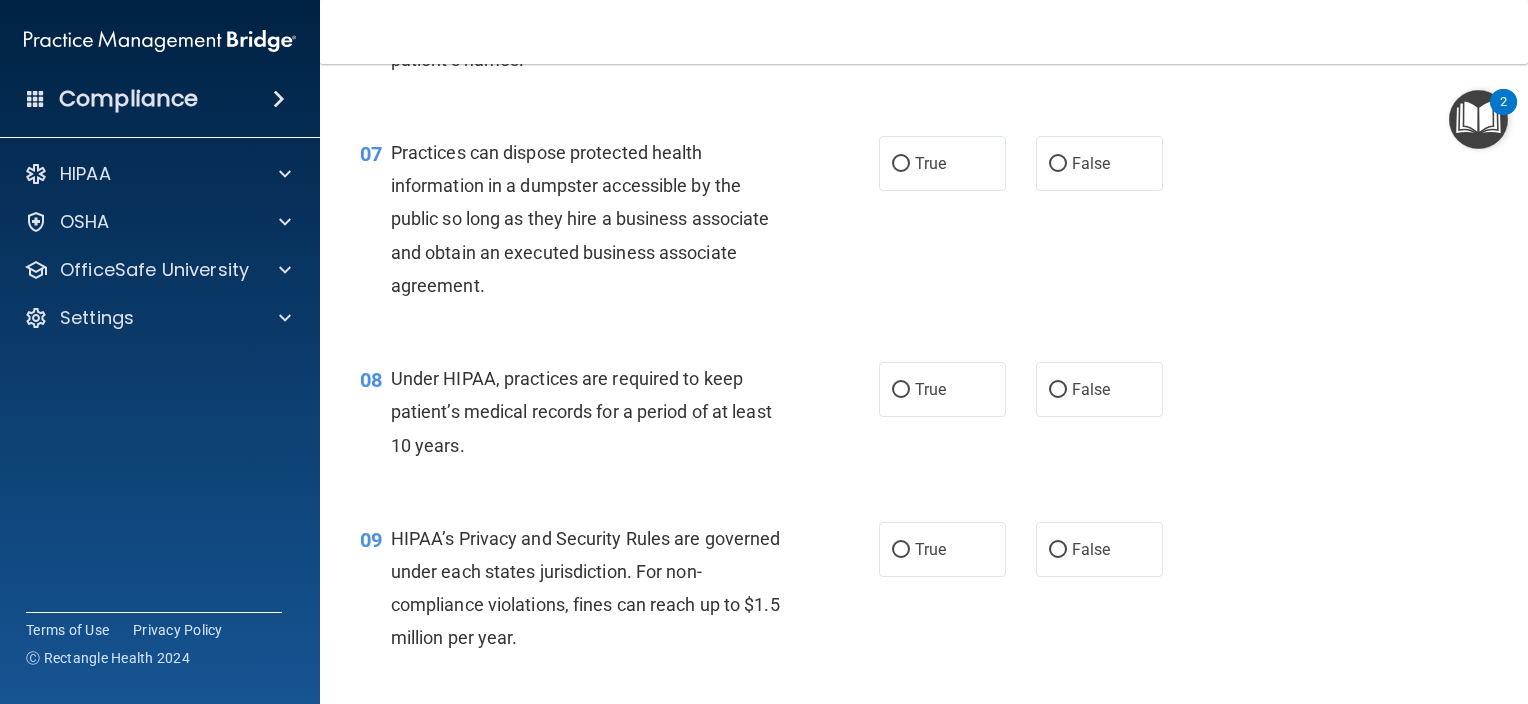 scroll, scrollTop: 1088, scrollLeft: 0, axis: vertical 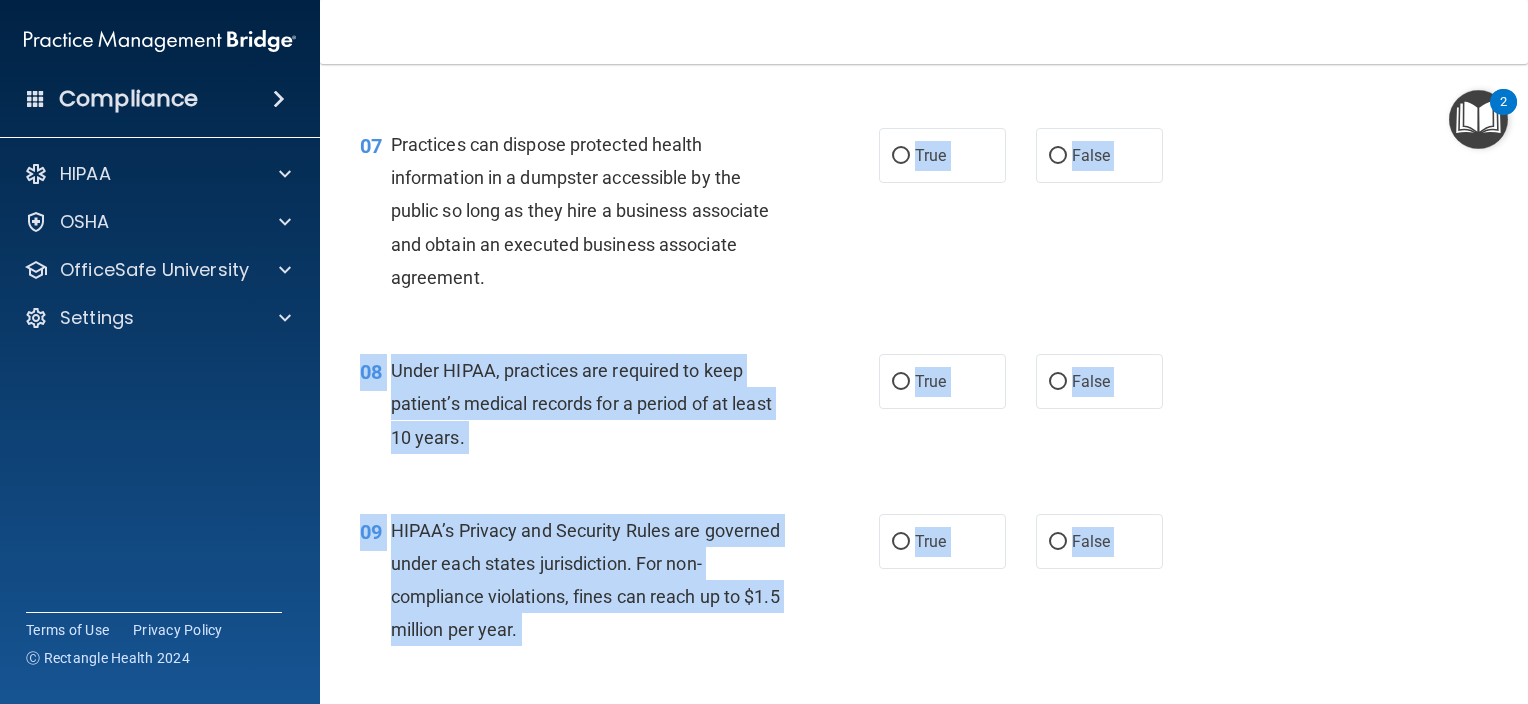 drag, startPoint x: 900, startPoint y: 201, endPoint x: 580, endPoint y: 755, distance: 639.7781 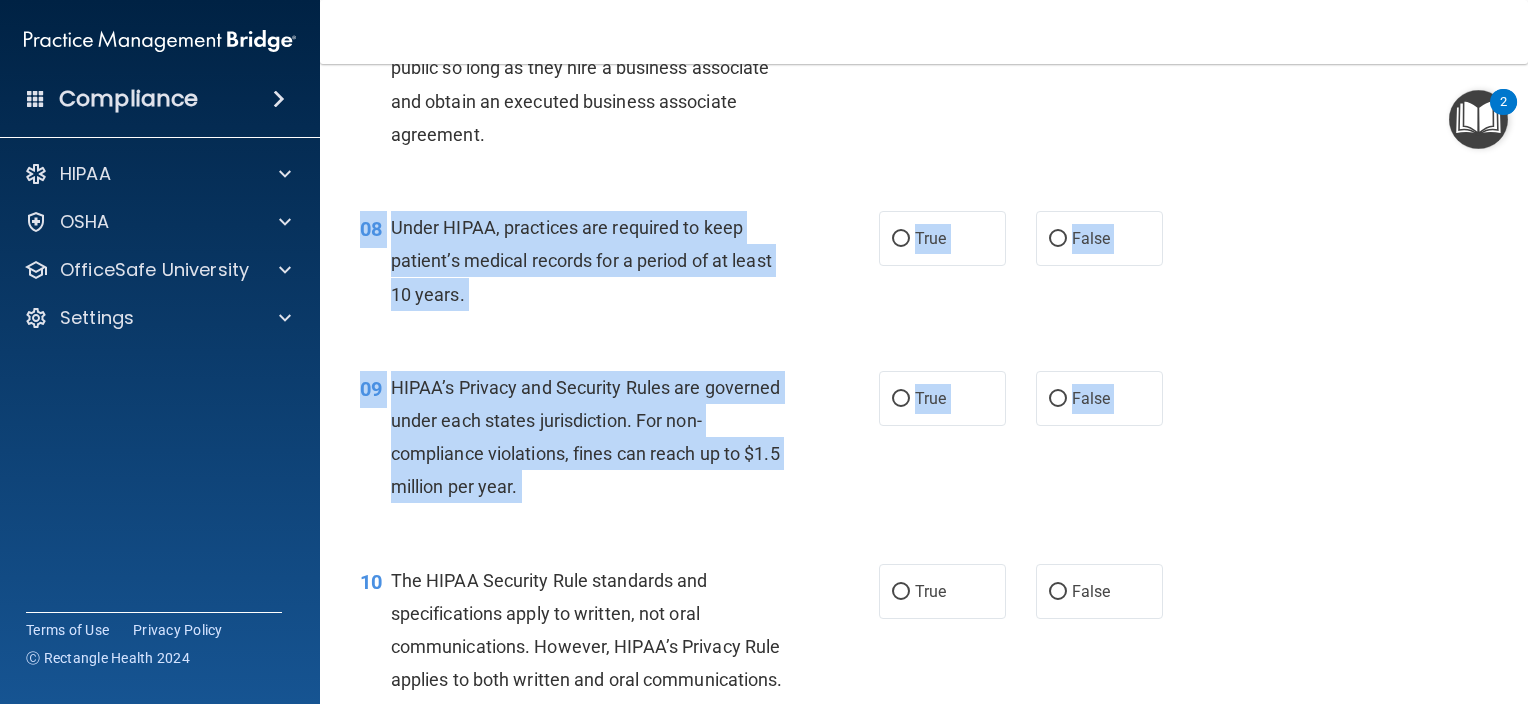 click on "09       HIPAA’s Privacy and Security Rules are governed under each states jurisdiction.  For non-compliance violations, fines can reach up to $1.5 million per year.                 True           False" at bounding box center (924, 442) 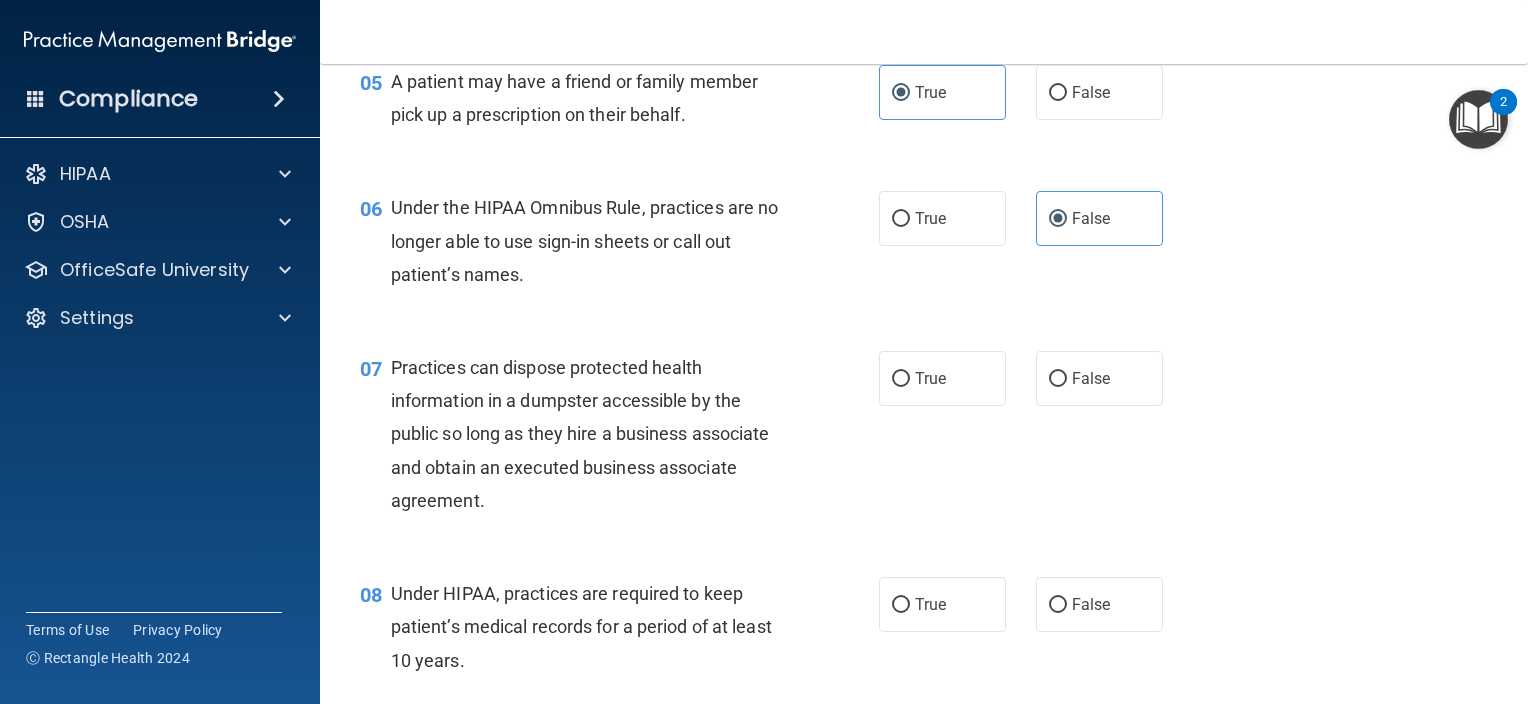 scroll, scrollTop: 851, scrollLeft: 0, axis: vertical 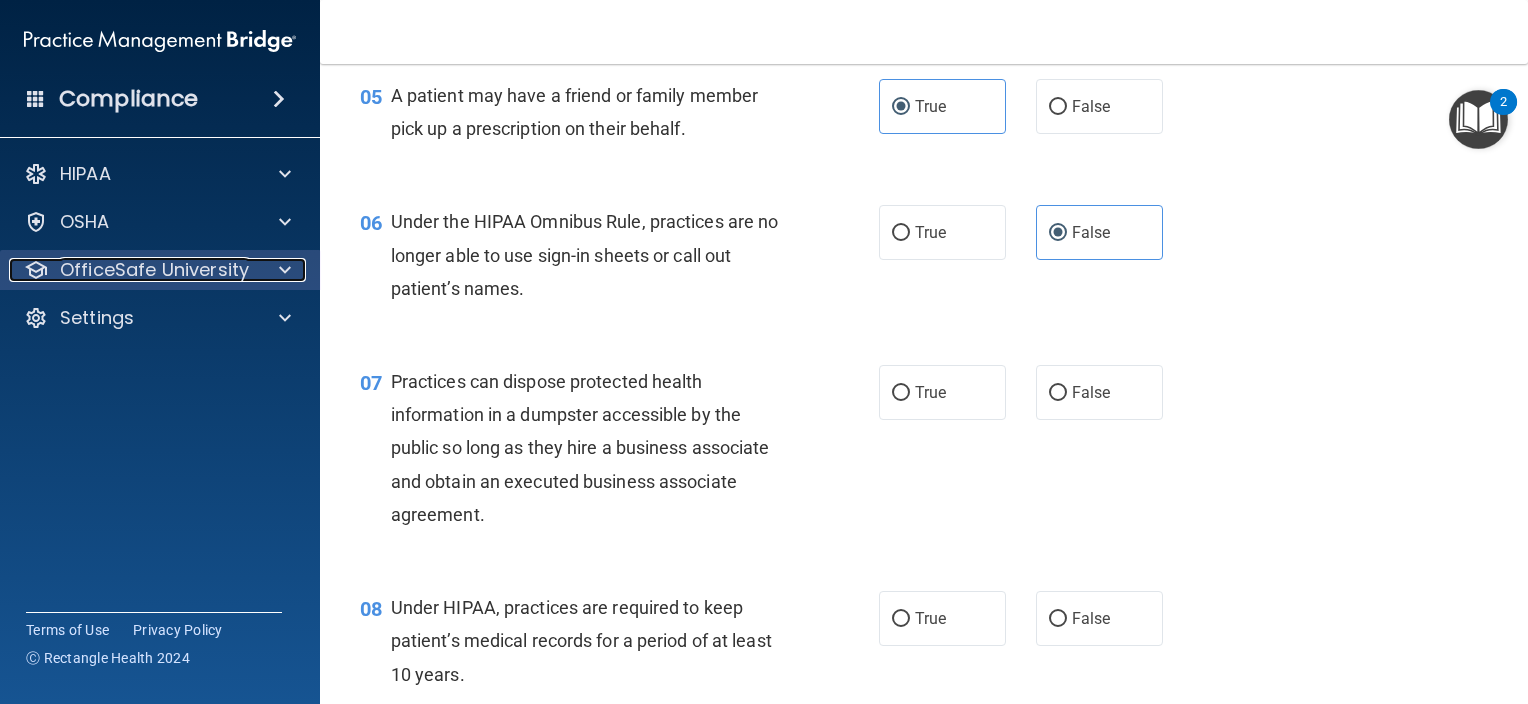 click at bounding box center (285, 270) 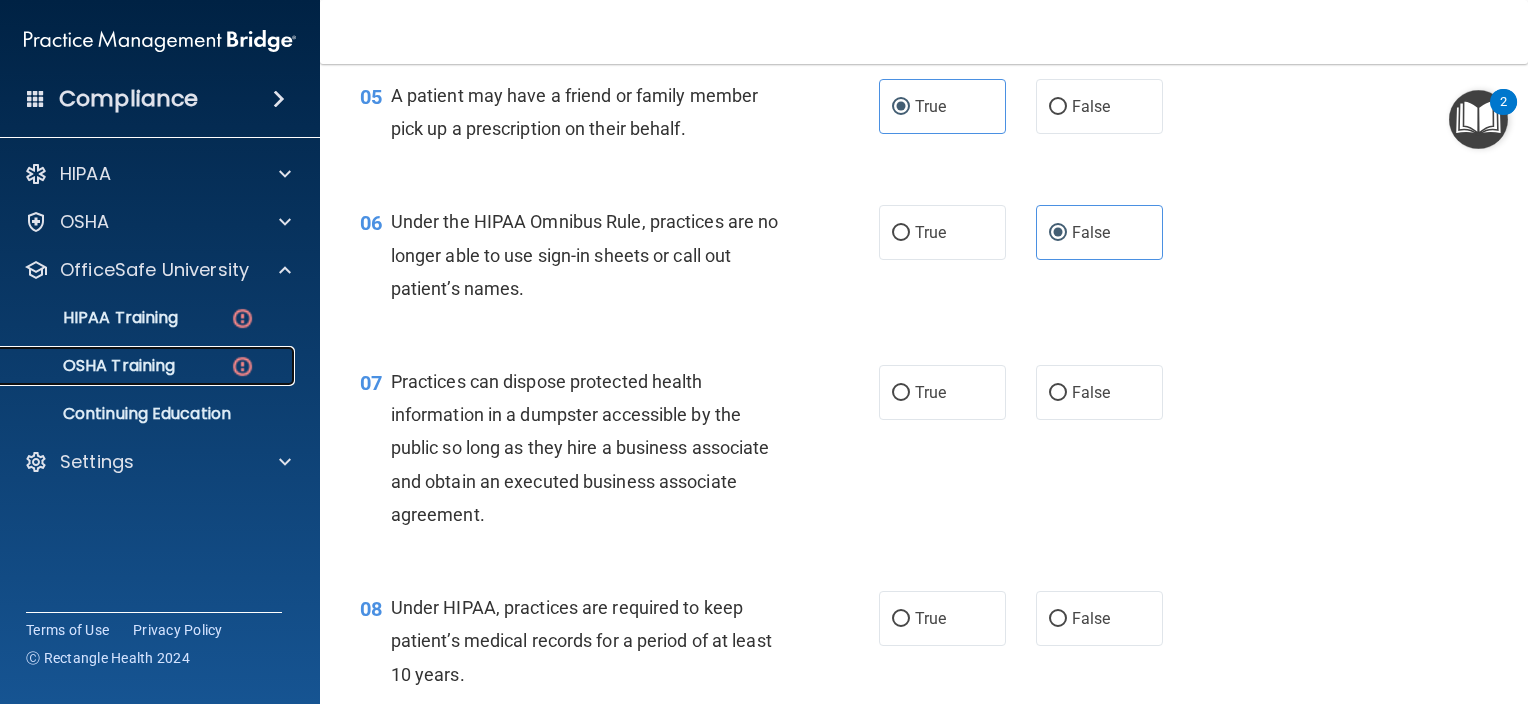 click on "OSHA Training" at bounding box center [137, 366] 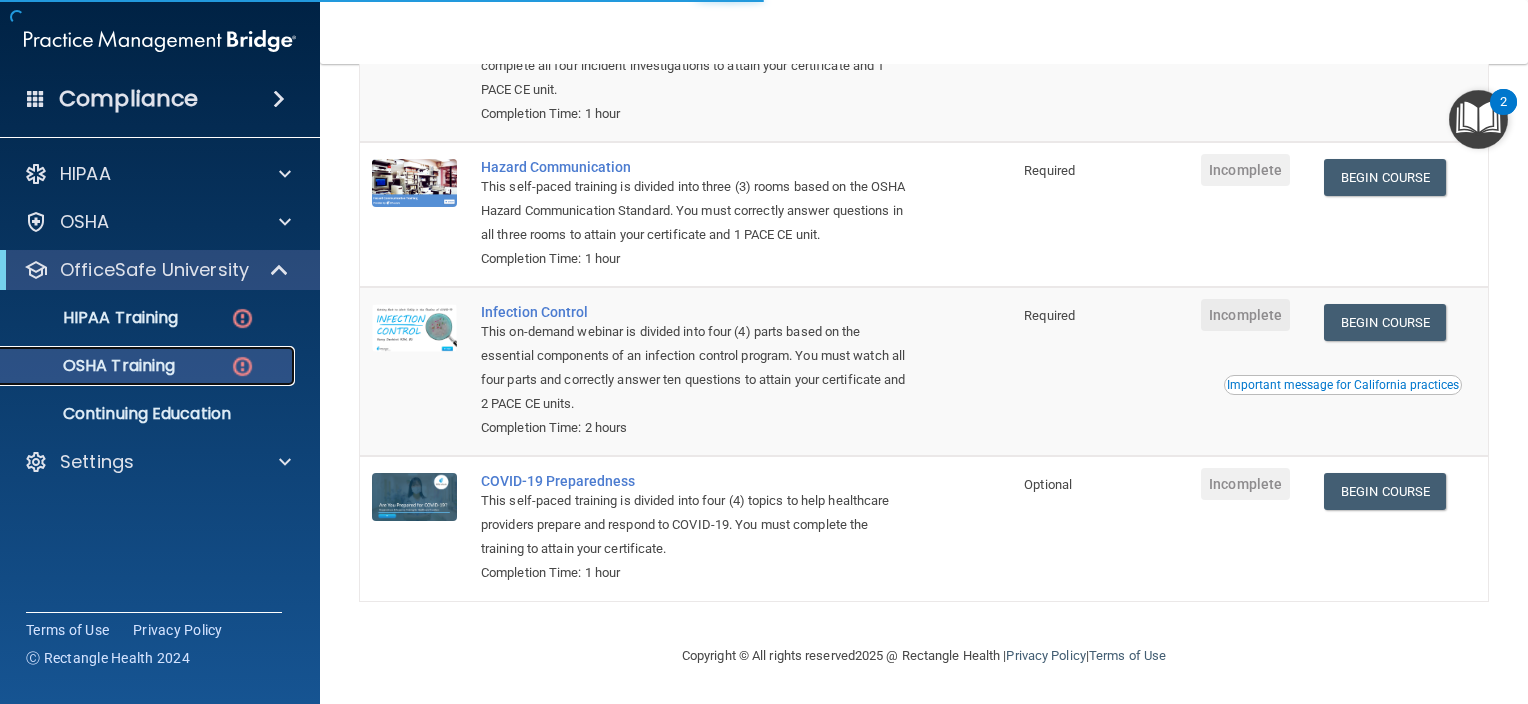 scroll, scrollTop: 334, scrollLeft: 0, axis: vertical 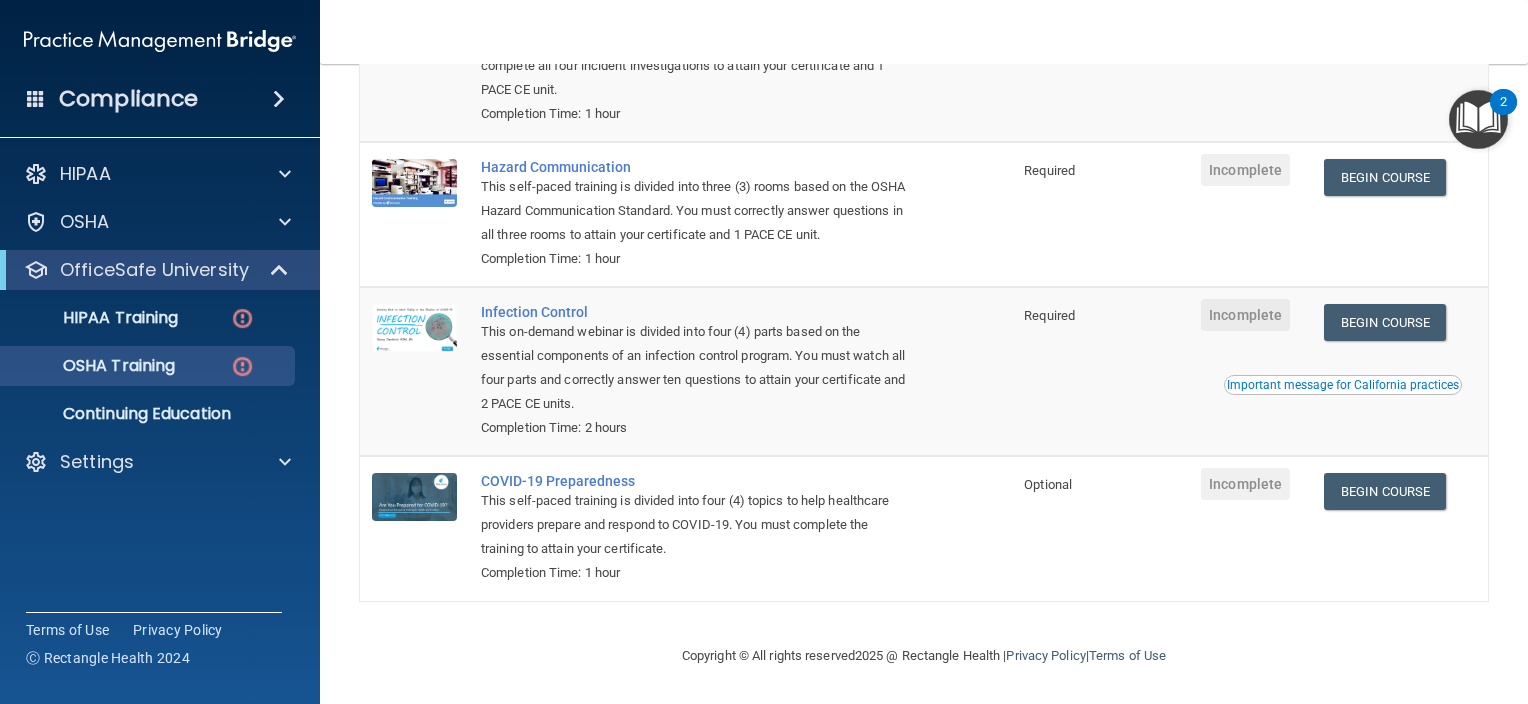 click on "You have a course that has expired or is incomplete. Please complete the course to get your certification.             You have a course that will expire soon. Please complete the course to get your certification.      OSHA Training               Course    Required  Expires On  Status  Actions                     Bloodborne Pathogens     This self-paced training is divided into four (4) exposure incidents based on the OSHA Bloodborne Pathogens Standard. You must successfully complete all four incident investigations to attain your certificate and 1 PACE CE unit.    Completion Time: 1 hour      Required          Incomplete              Begin Course       Download Certificate                       Hazard Communication     This self-paced training is divided into three (3) rooms based on the OSHA Hazard Communication Standard. You must correctly answer questions in all three rooms to attain your certificate and 1 PACE CE unit.    Completion Time: 1 hour      Required          Incomplete" at bounding box center [924, 384] 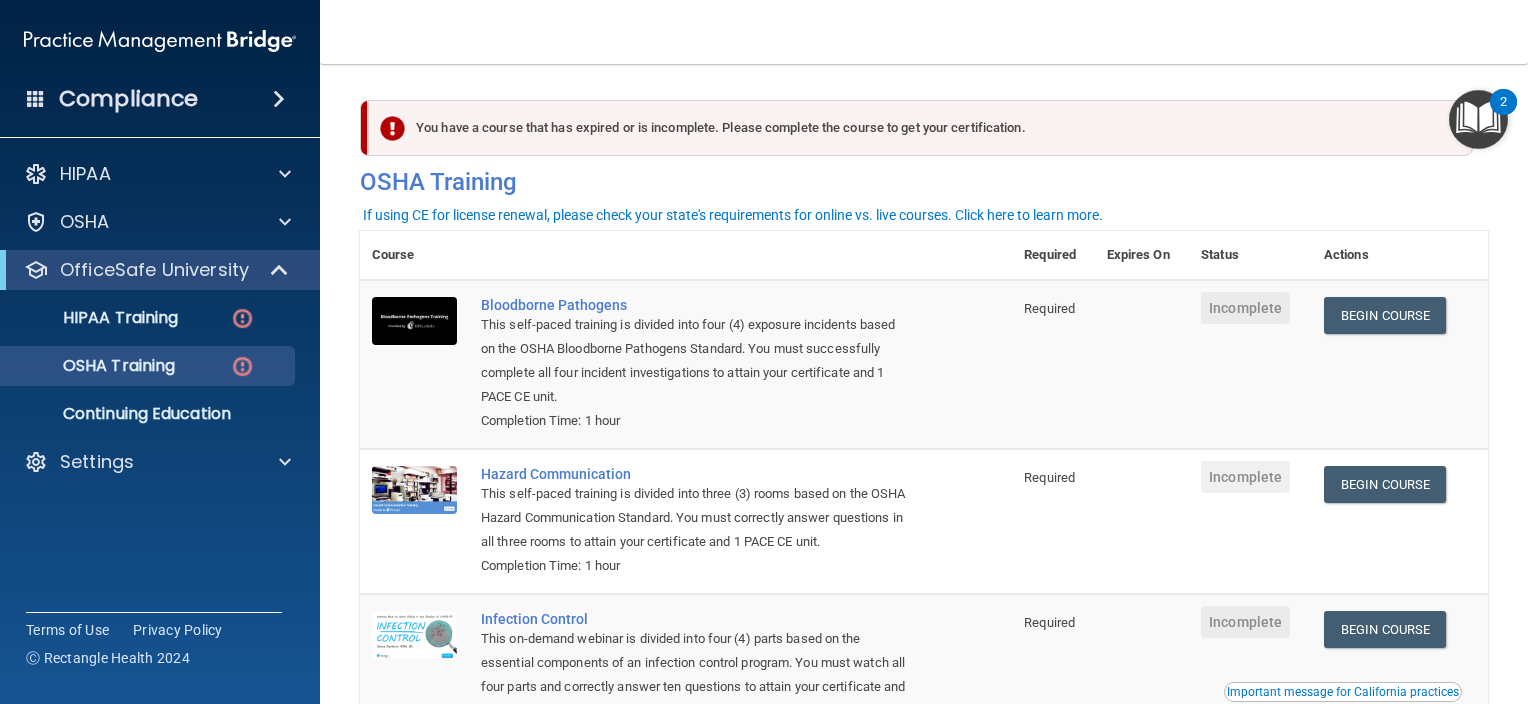 click on "You have a course that has expired or is incomplete. Please complete the course to get your certification.             You have a course that will expire soon. Please complete the course to get your certification.      OSHA Training" at bounding box center [924, 145] 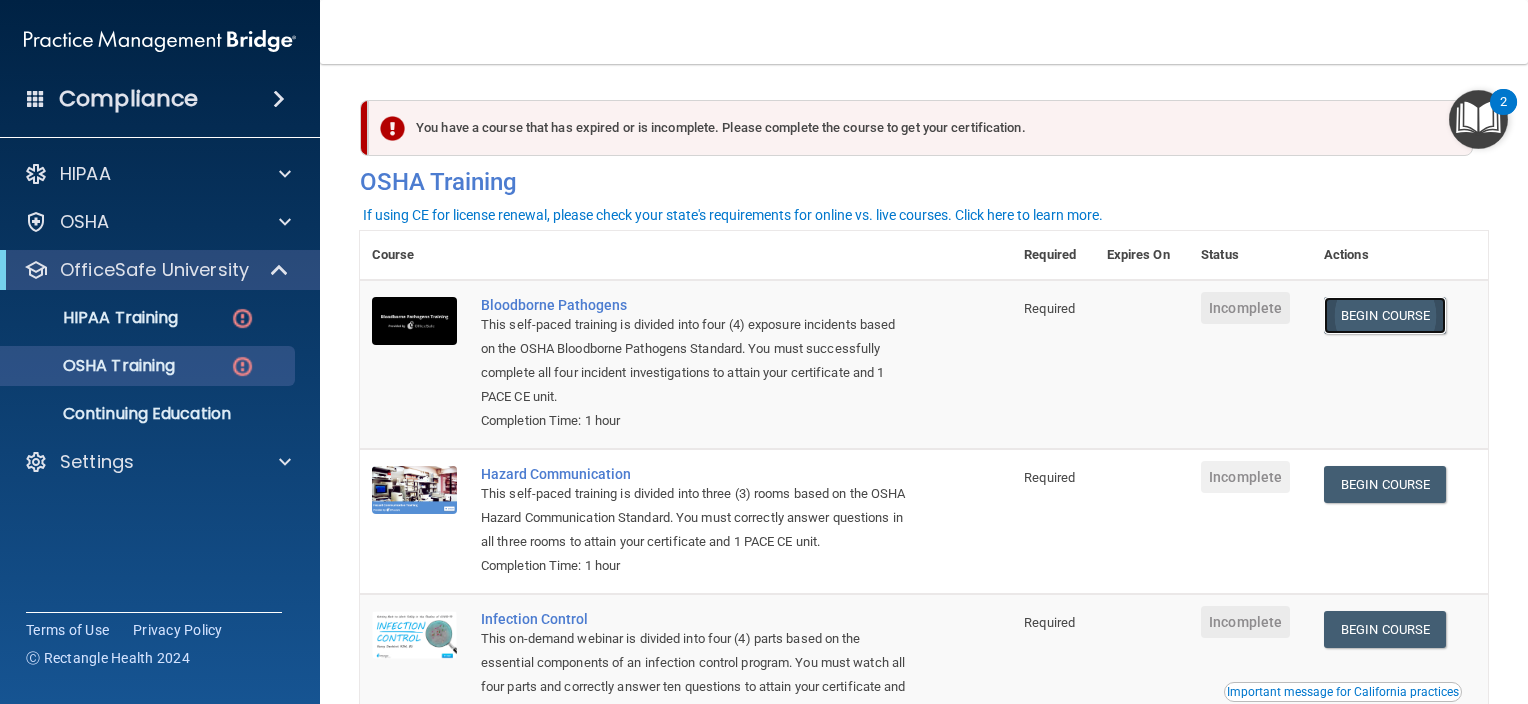 click on "Begin Course" at bounding box center [1385, 315] 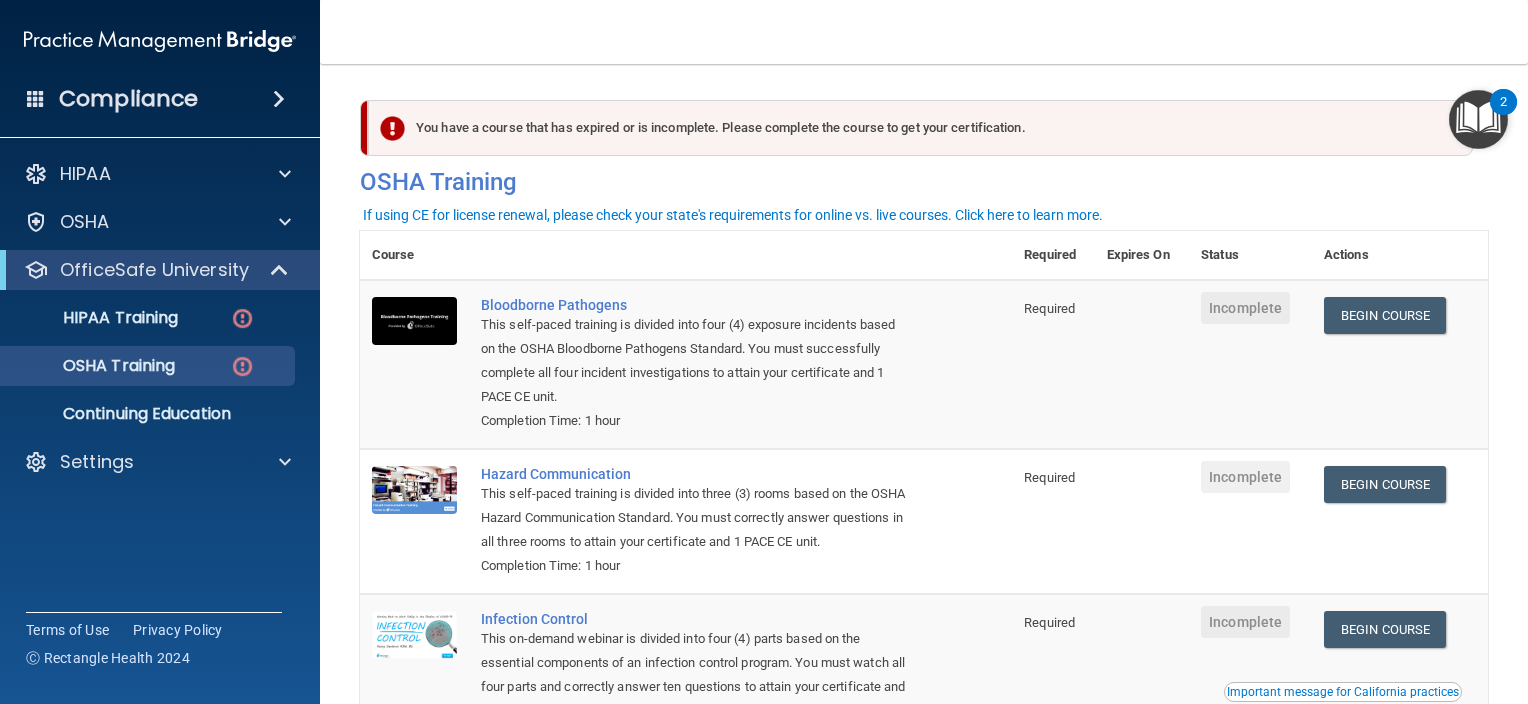 click at bounding box center (279, 99) 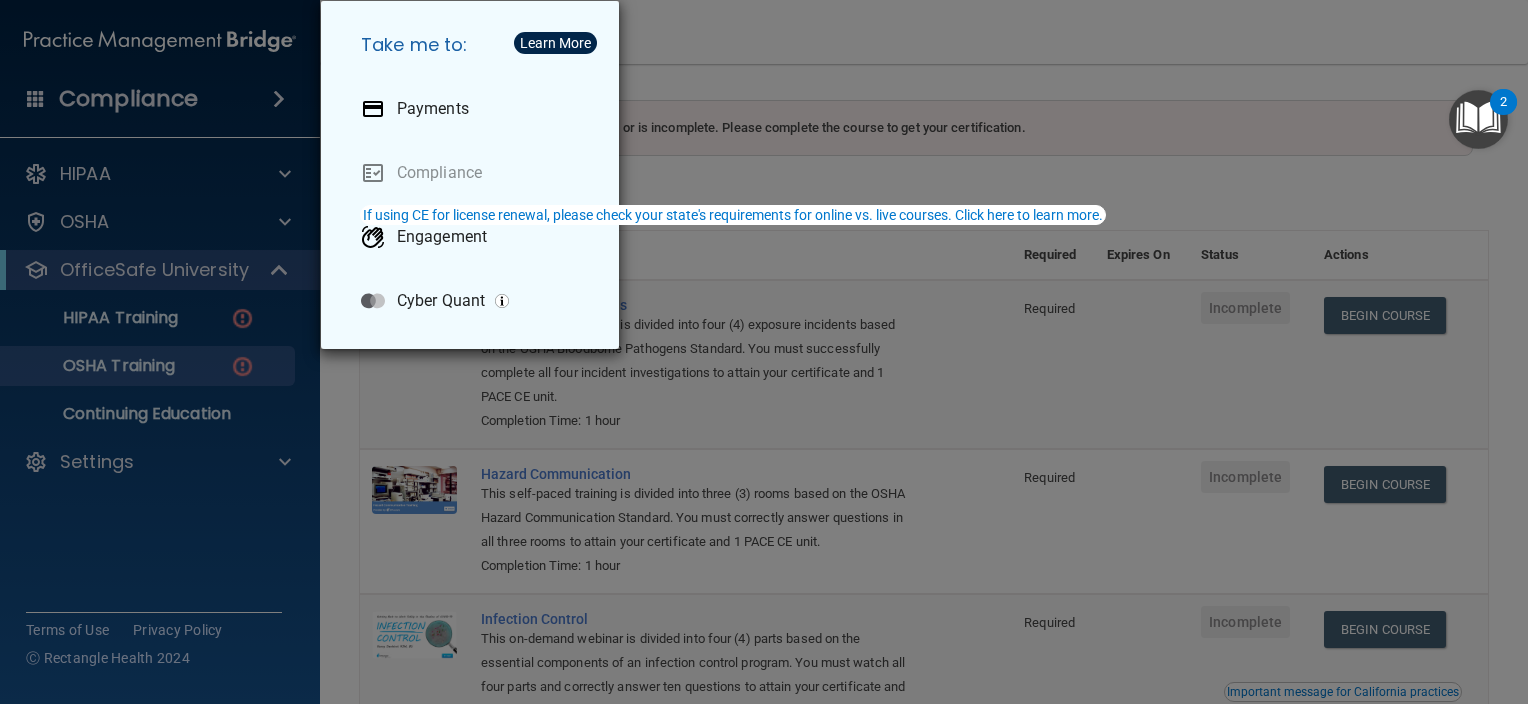 click at bounding box center [1478, 119] 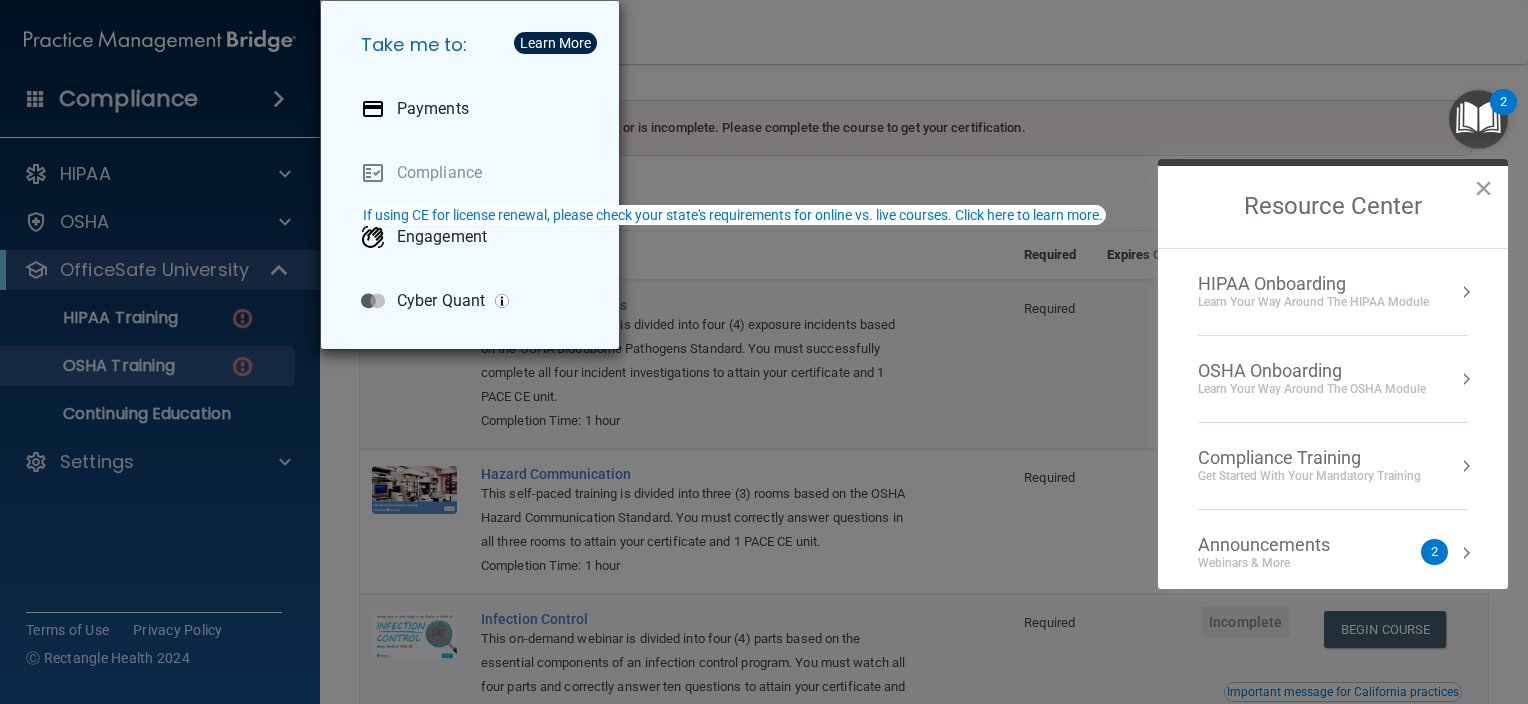 click on "×" at bounding box center (1483, 188) 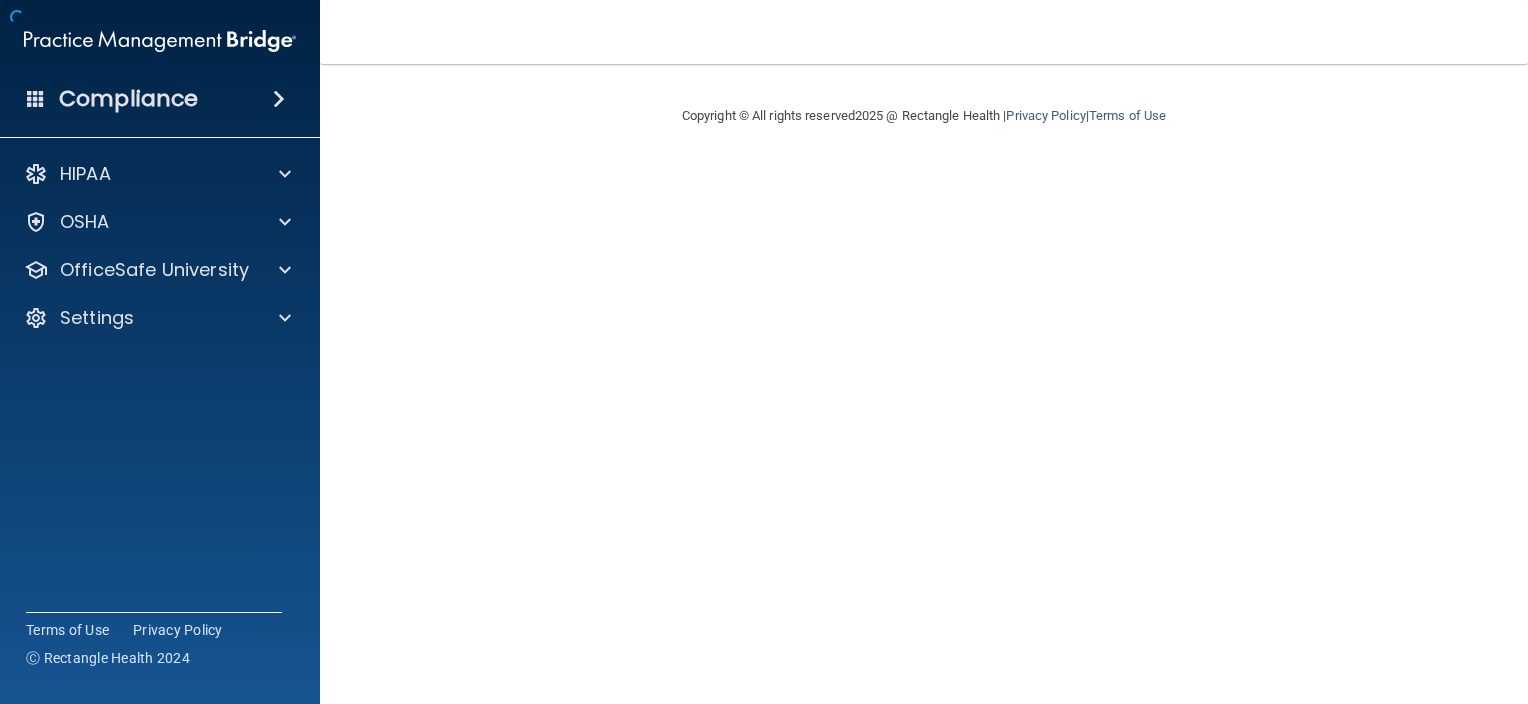 scroll, scrollTop: 0, scrollLeft: 0, axis: both 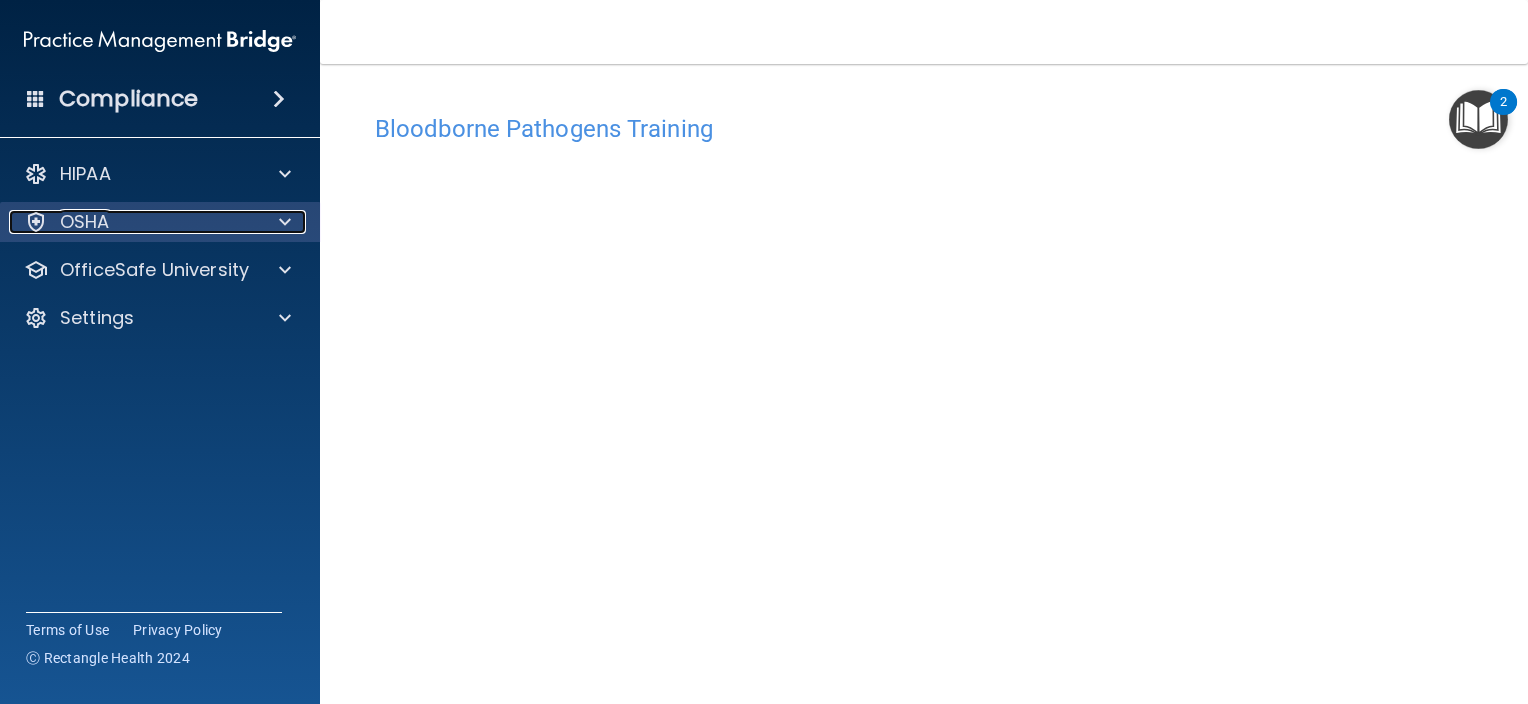 click at bounding box center [282, 222] 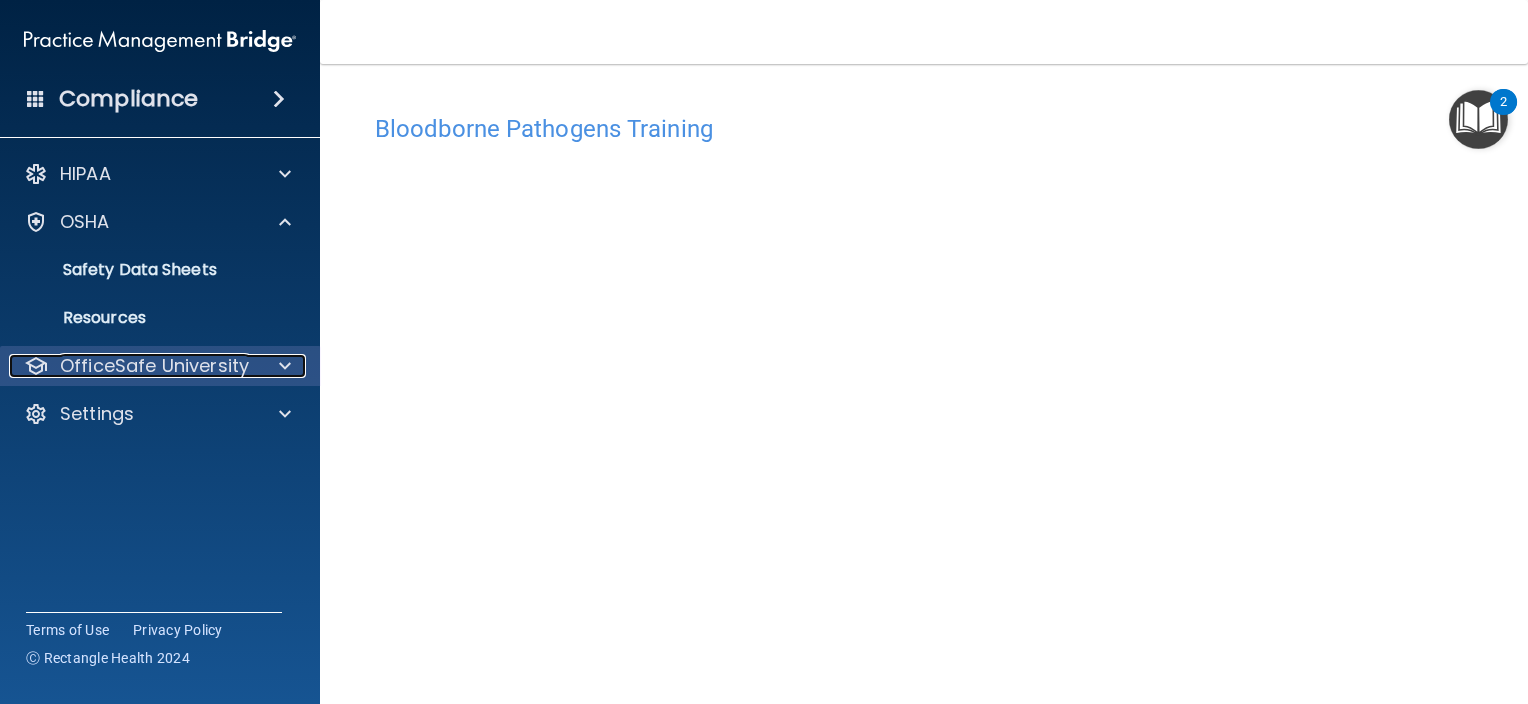 click at bounding box center [285, 366] 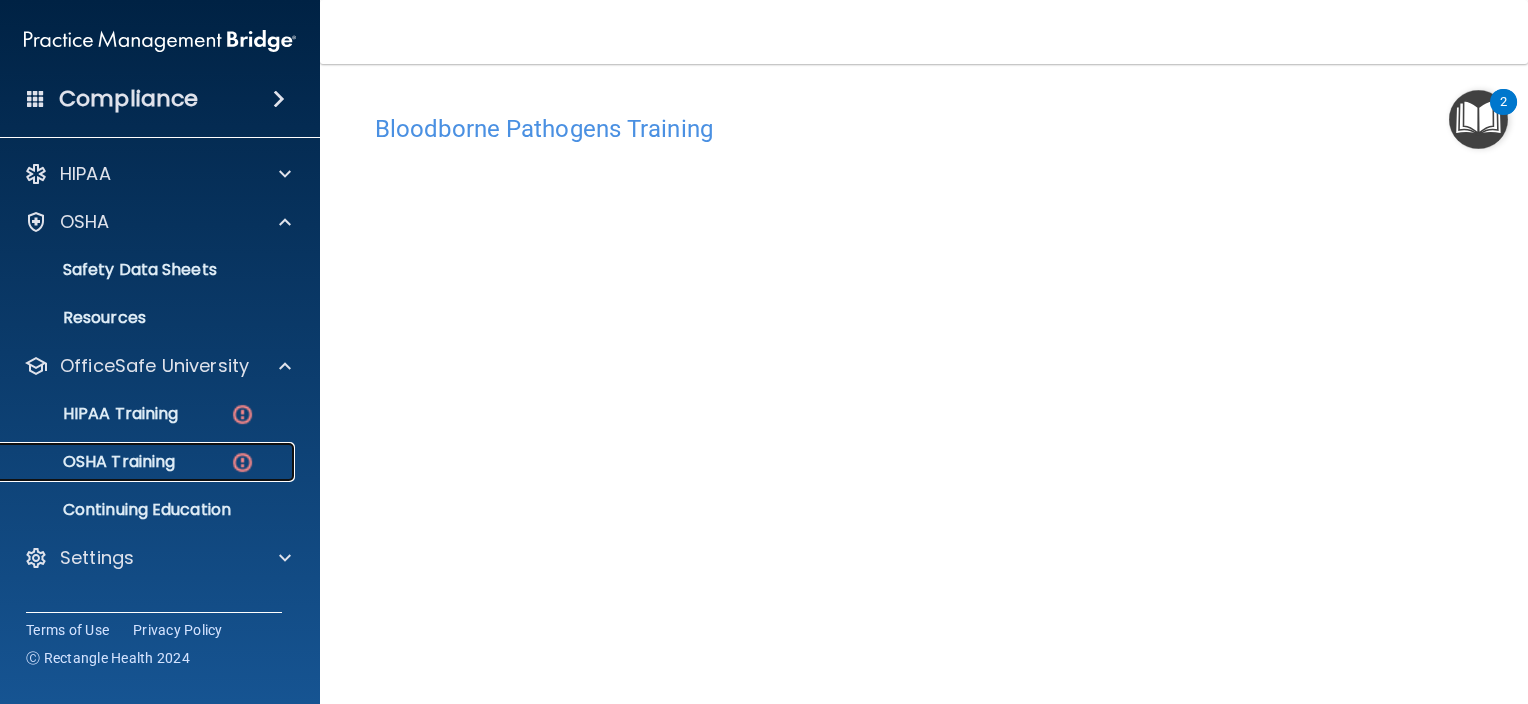 click at bounding box center [242, 462] 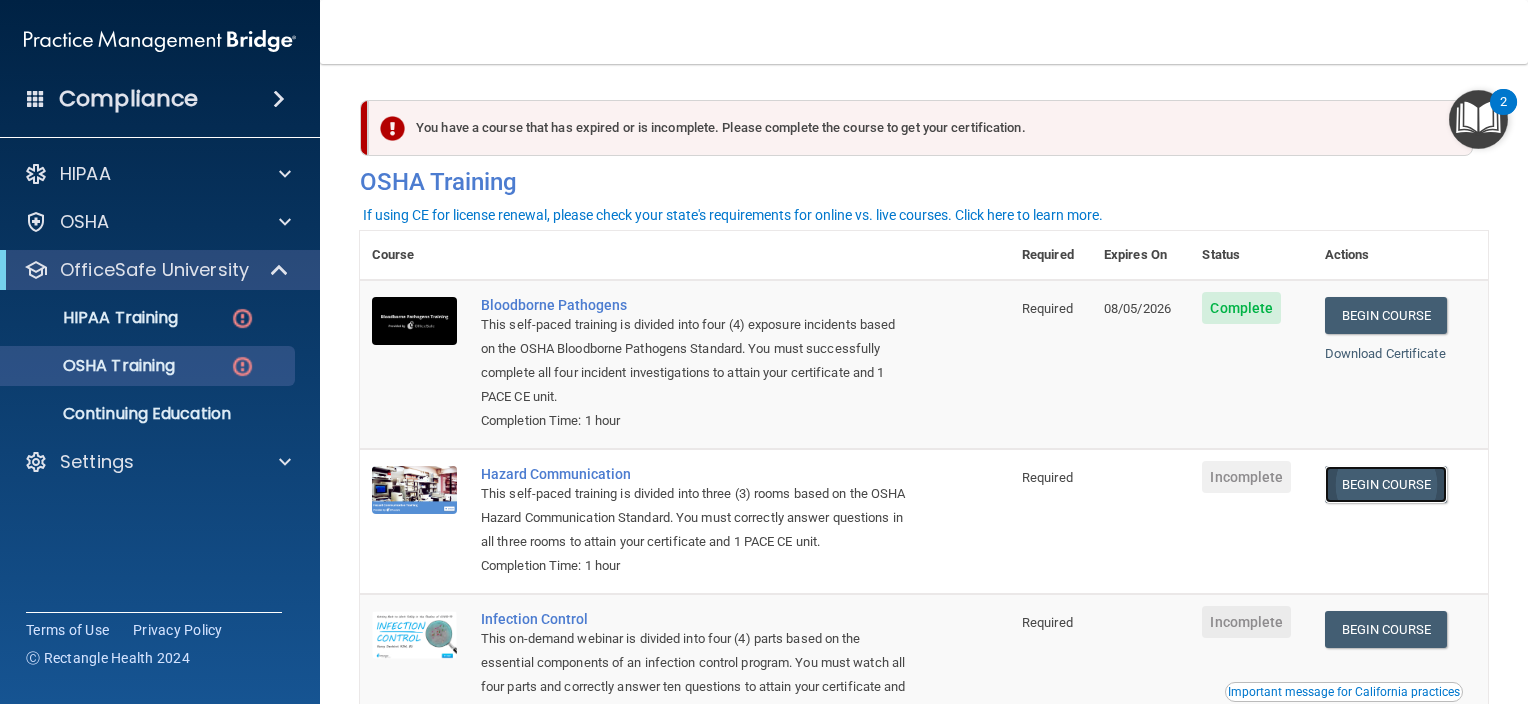 click on "Begin Course" at bounding box center (1386, 484) 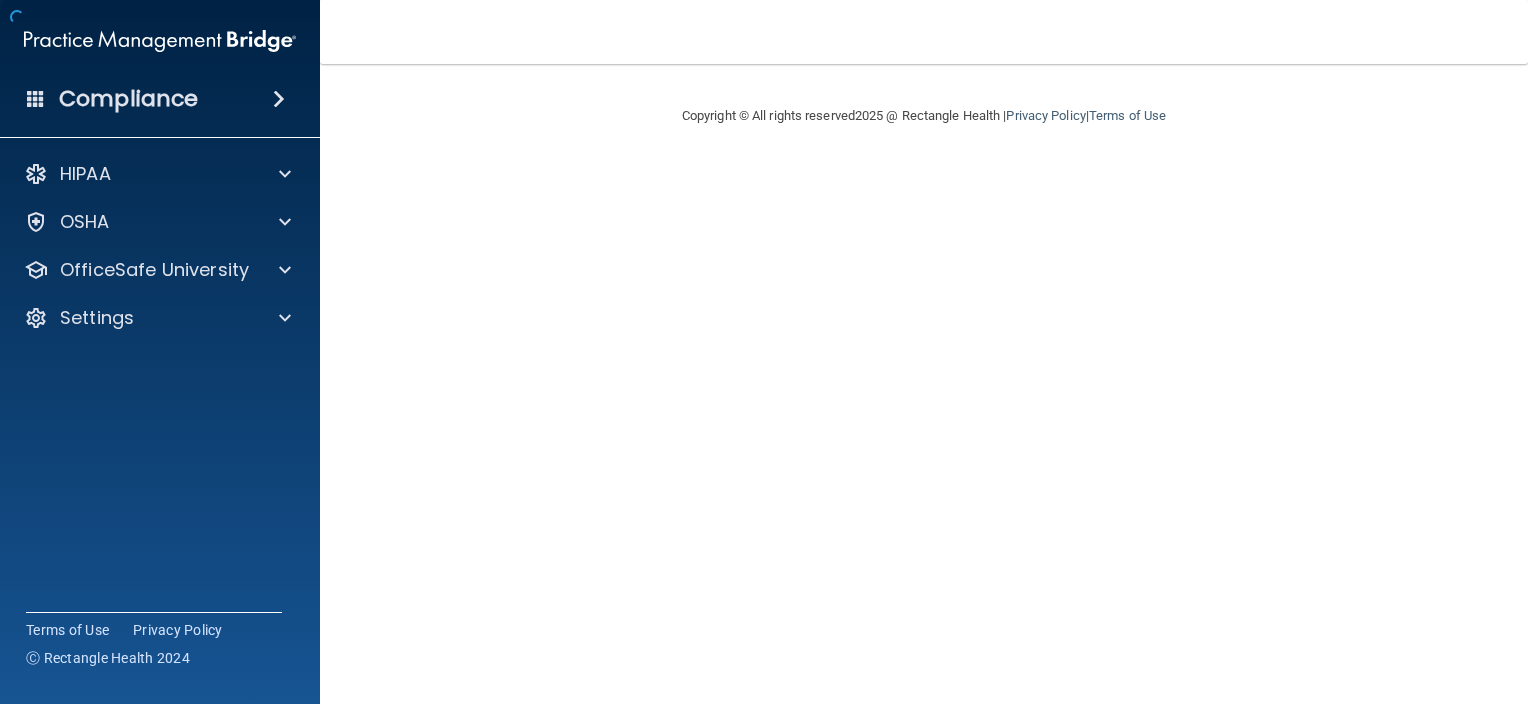 scroll, scrollTop: 0, scrollLeft: 0, axis: both 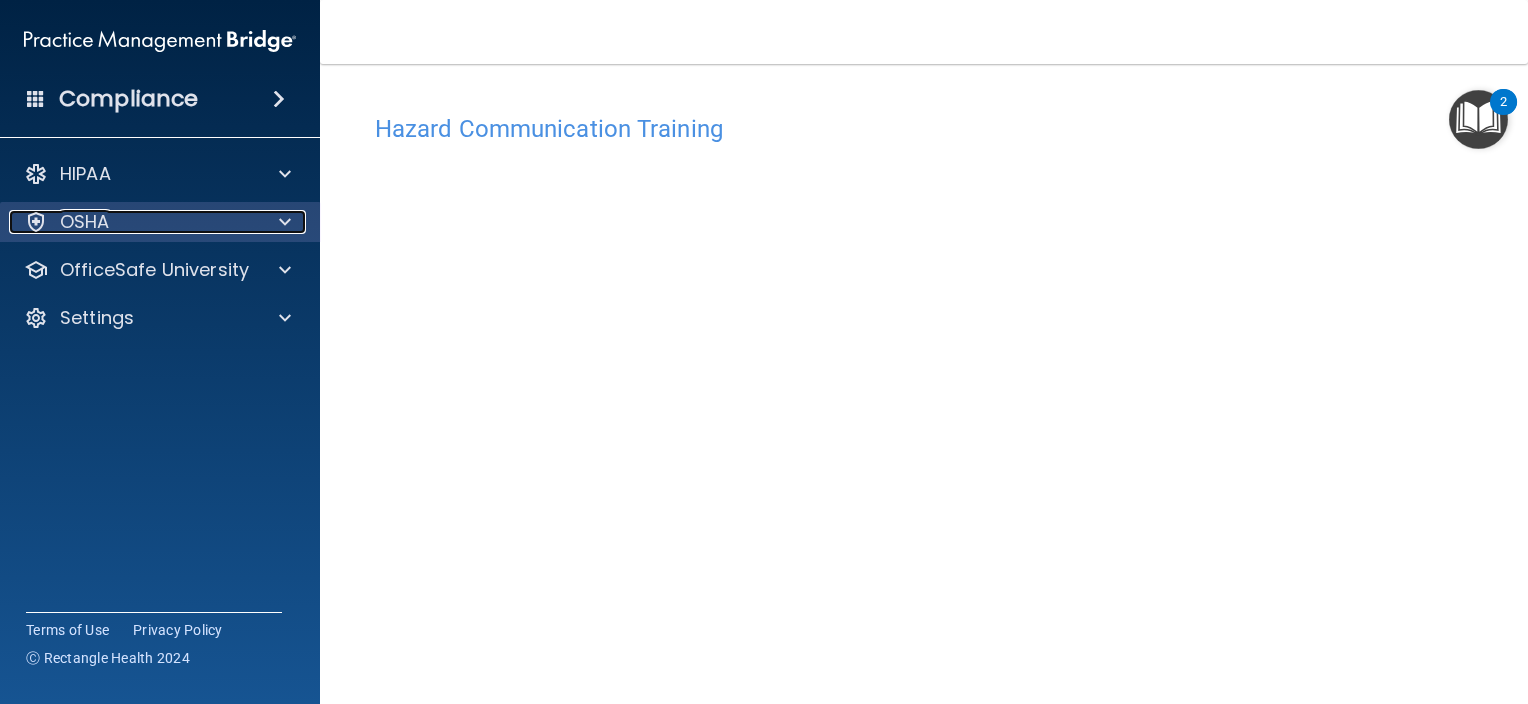 click on "OSHA" at bounding box center (133, 222) 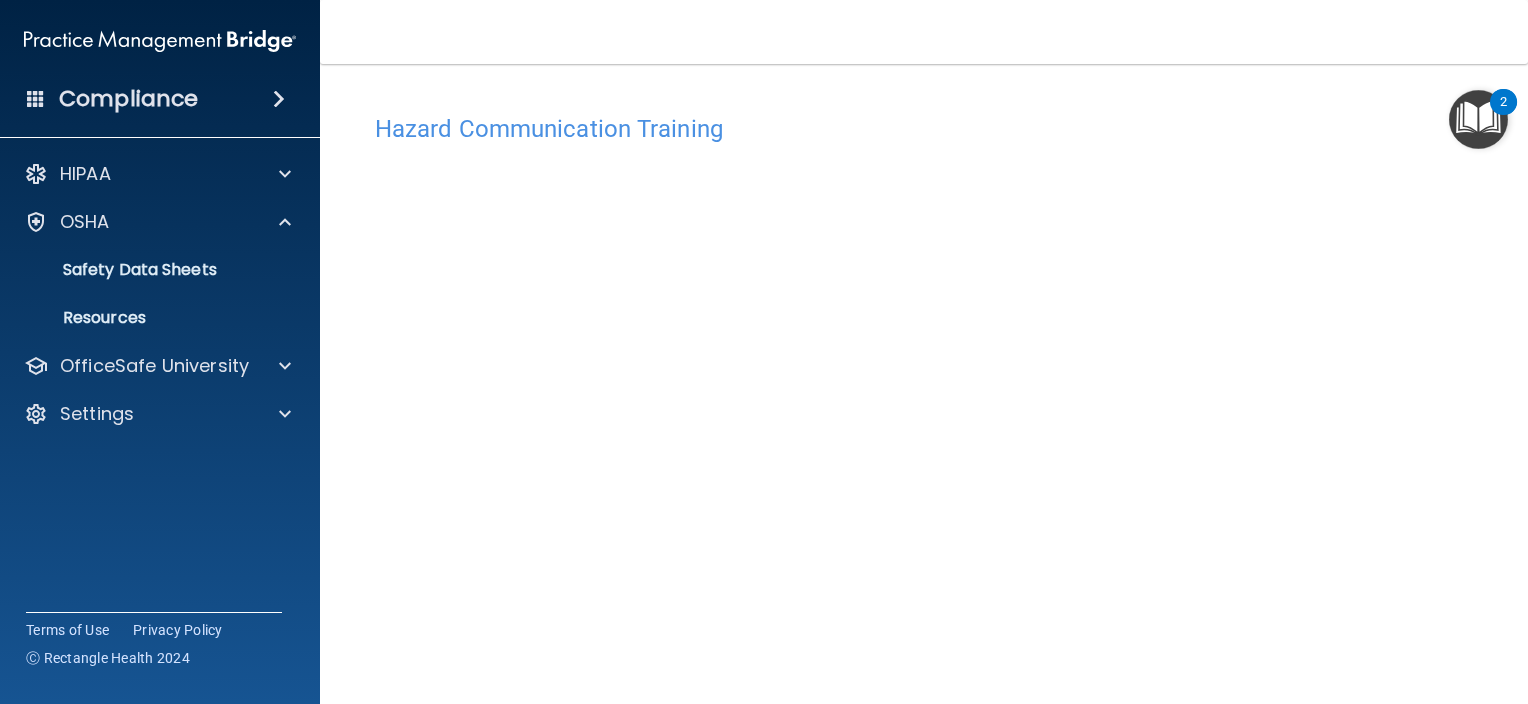 scroll, scrollTop: 48, scrollLeft: 0, axis: vertical 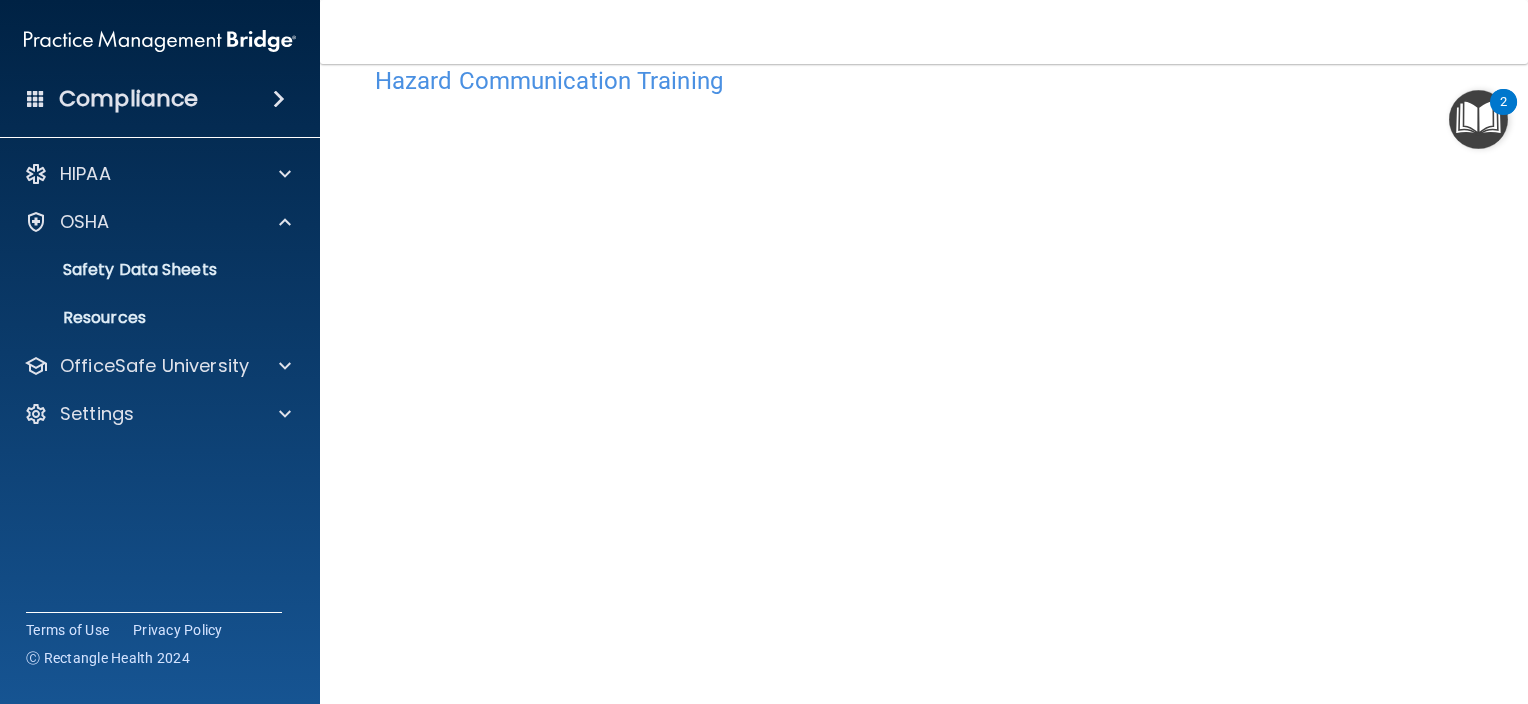 click on "Hazard Communication Training         This course doesn’t expire until . Are you sure you want to take this course now?   Take the course anyway!            Copyright © All rights reserved  2025 @ Rectangle Health |  Privacy Policy  |  Terms of Use" at bounding box center [924, 384] 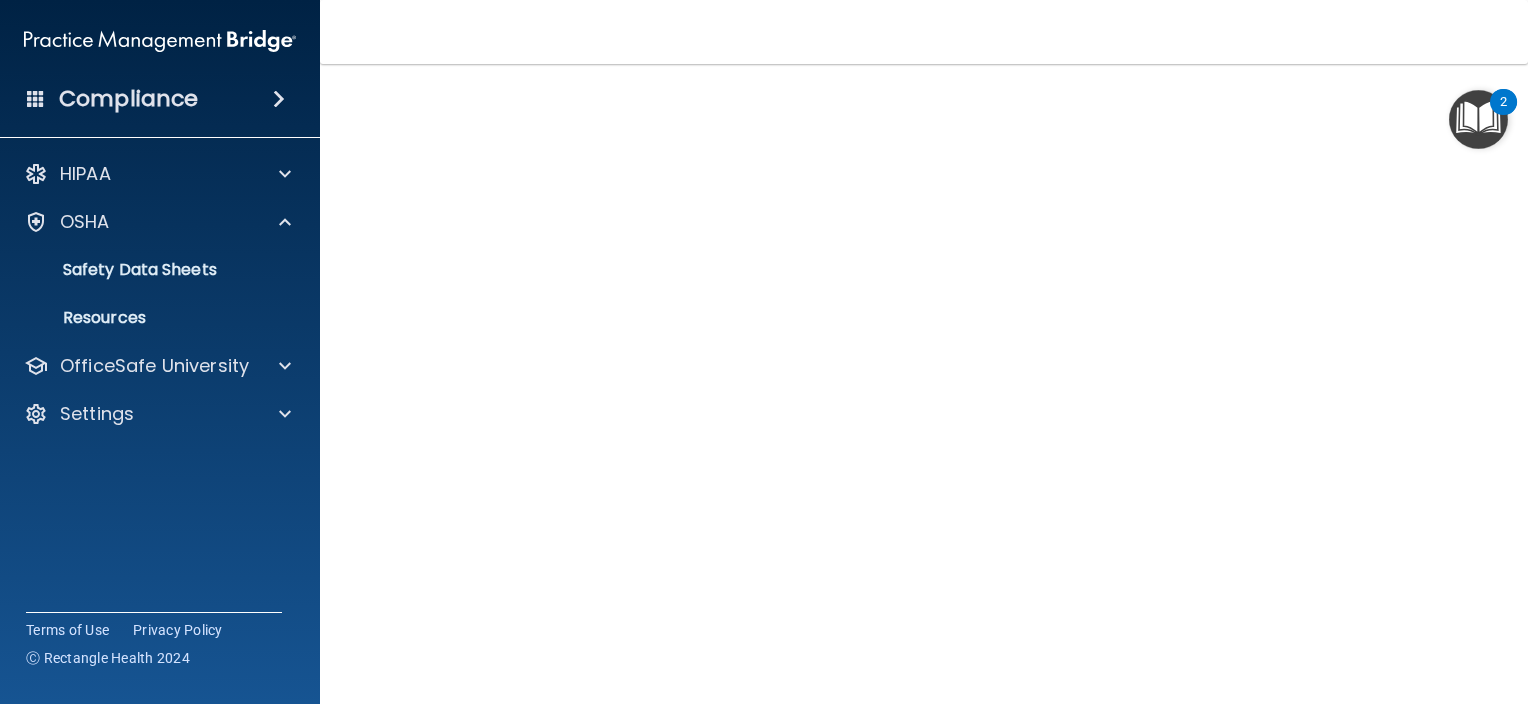 scroll, scrollTop: 112, scrollLeft: 0, axis: vertical 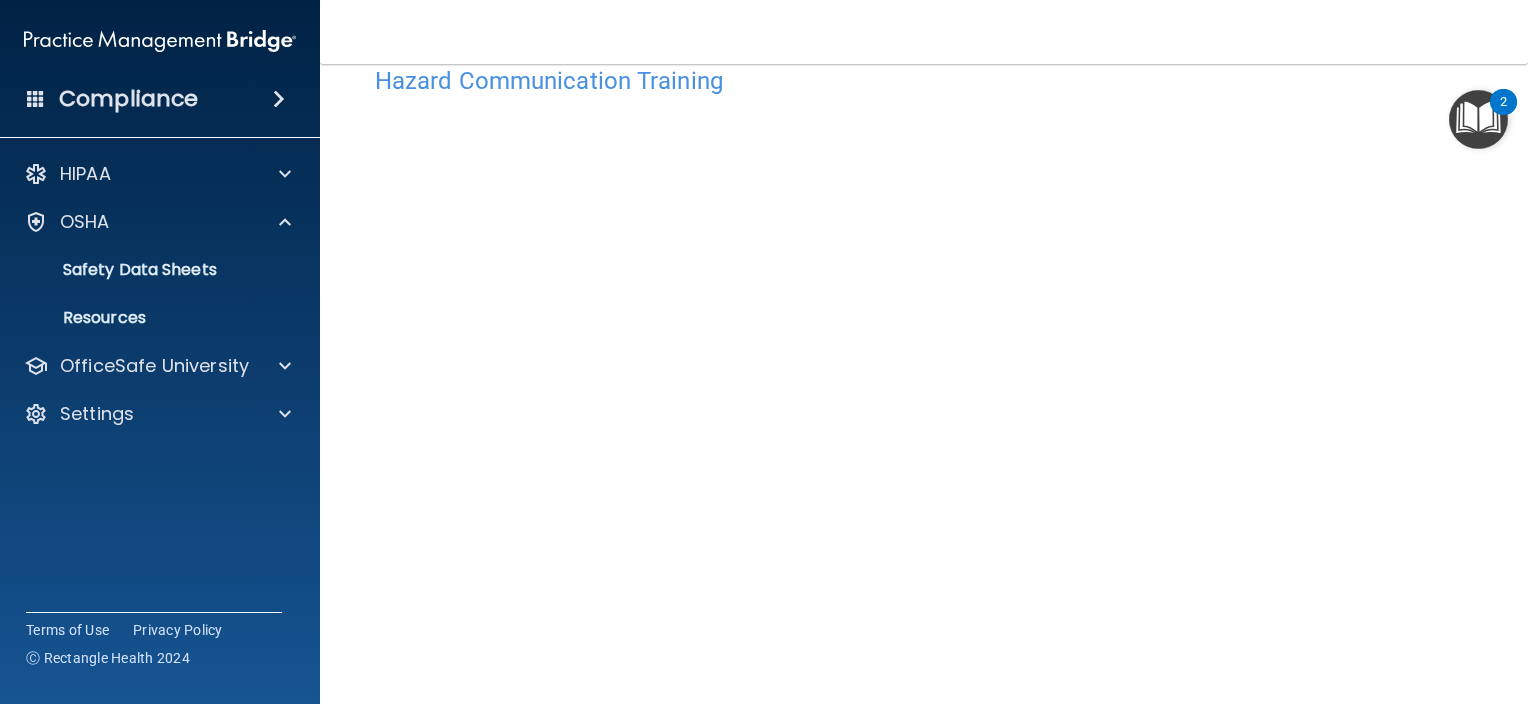 click on "Hazard Communication Training         This course doesn’t expire until . Are you sure you want to take this course now?   Take the course anyway!            Copyright © All rights reserved  2025 @ Rectangle Health |  Privacy Policy  |  Terms of Use" at bounding box center (924, 384) 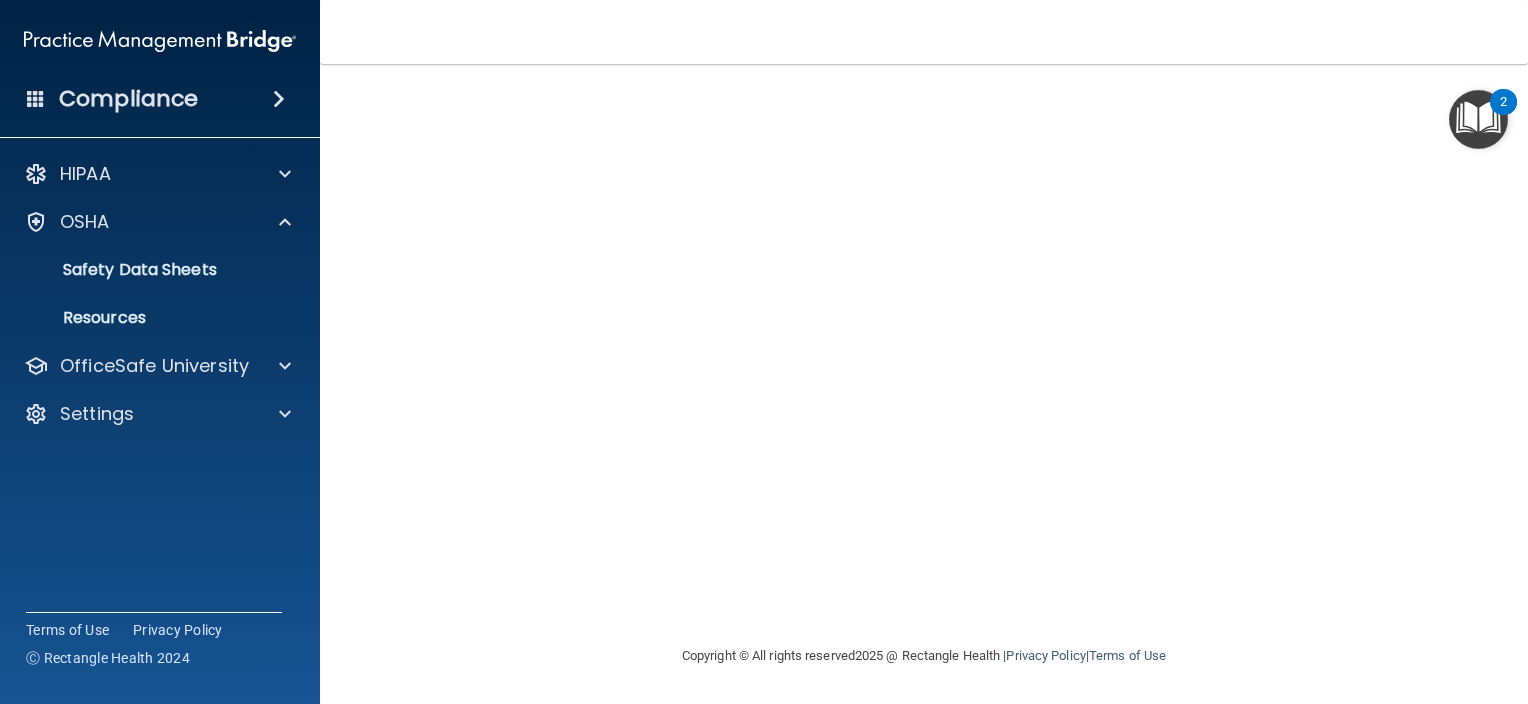 scroll, scrollTop: 48, scrollLeft: 0, axis: vertical 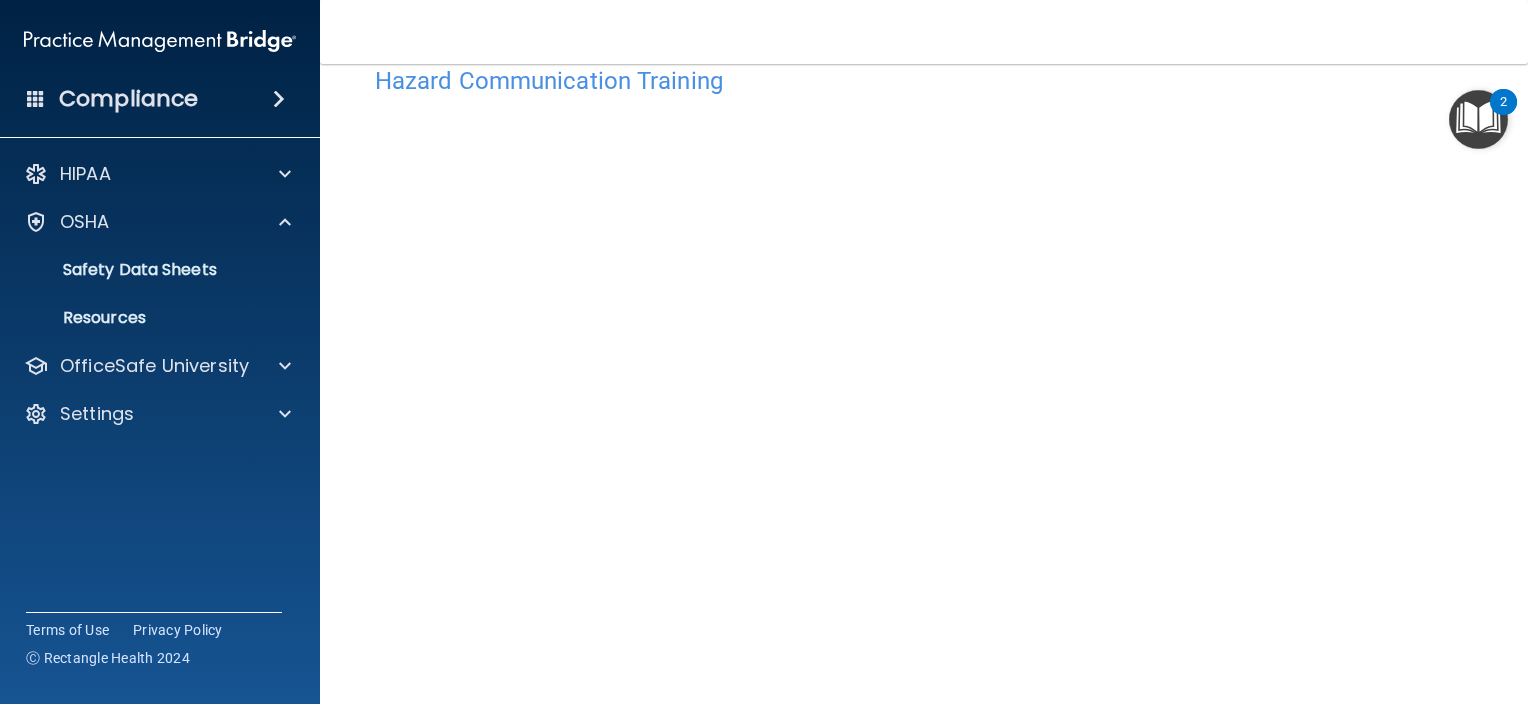 drag, startPoint x: 1507, startPoint y: 288, endPoint x: 1492, endPoint y: 324, distance: 39 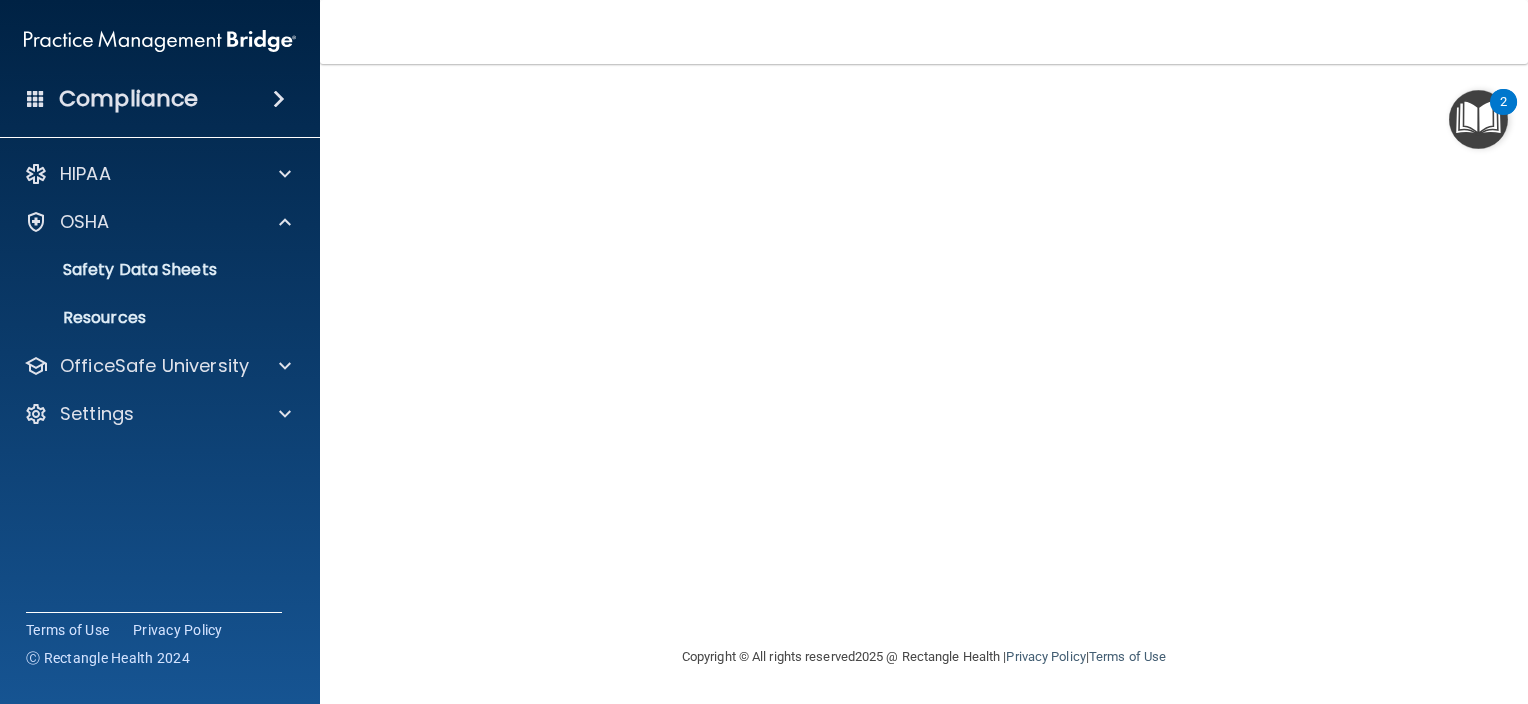 scroll, scrollTop: 197, scrollLeft: 0, axis: vertical 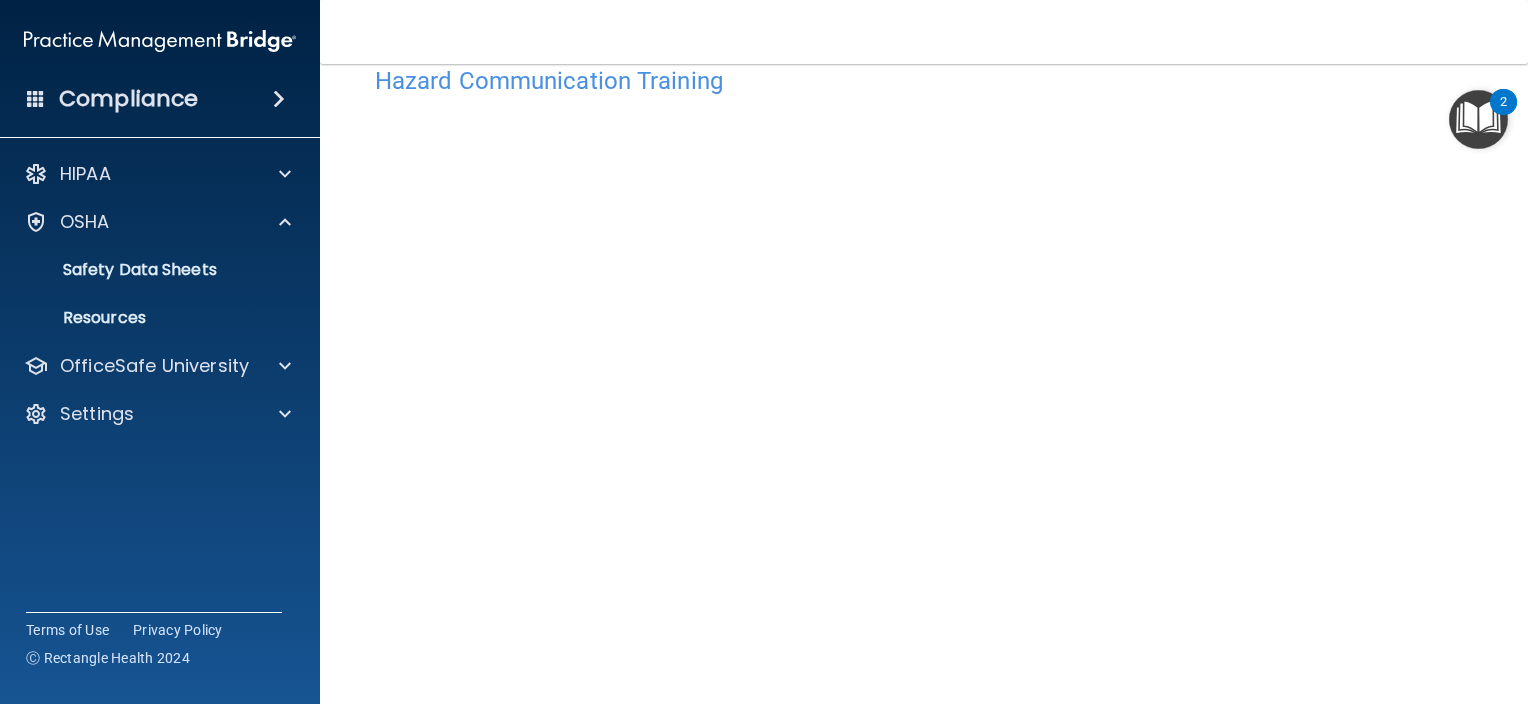 click on "Hazard Communication Training         This course doesn’t expire until . Are you sure you want to take this course now?   Take the course anyway!            Copyright © All rights reserved  2025 @ Rectangle Health |  Privacy Policy  |  Terms of Use" at bounding box center (924, 384) 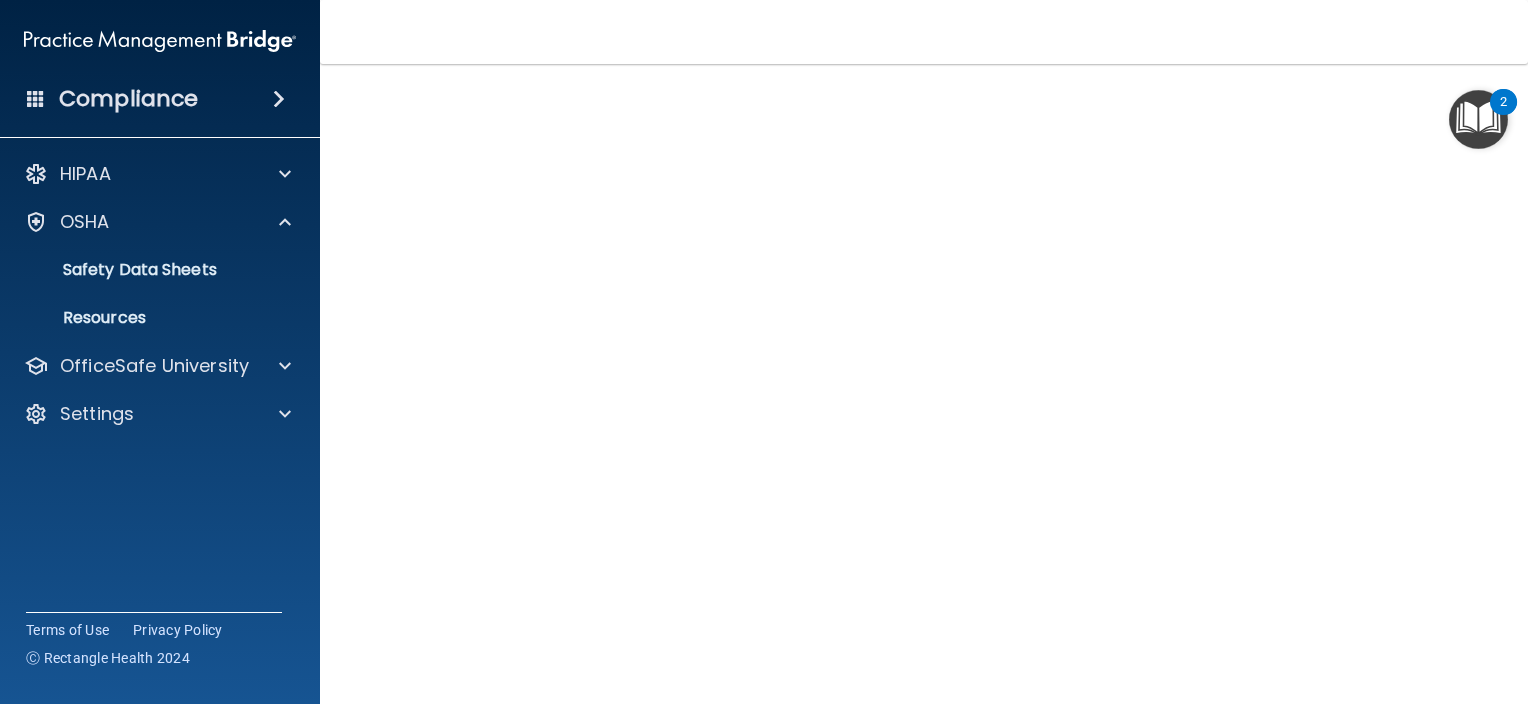 scroll, scrollTop: 108, scrollLeft: 0, axis: vertical 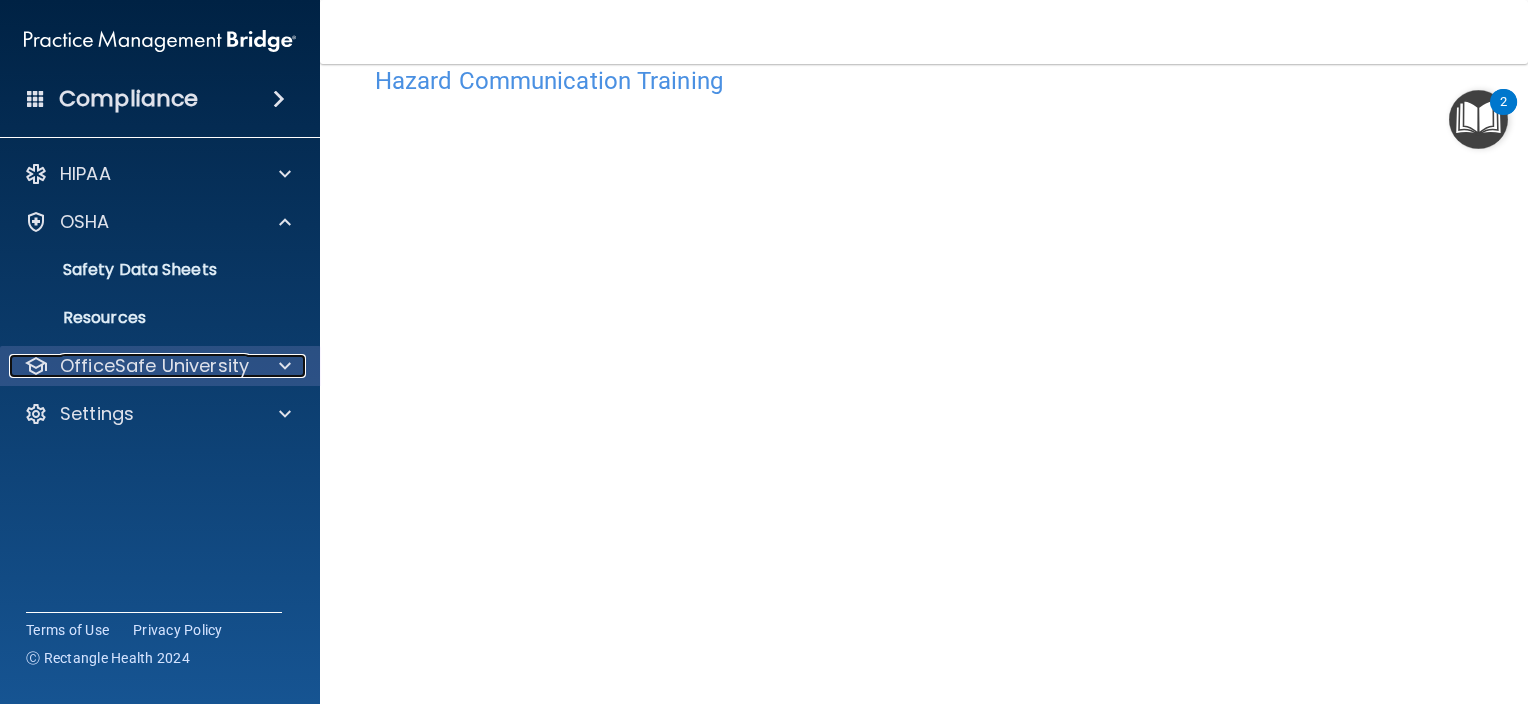 click on "OfficeSafe University" at bounding box center [154, 366] 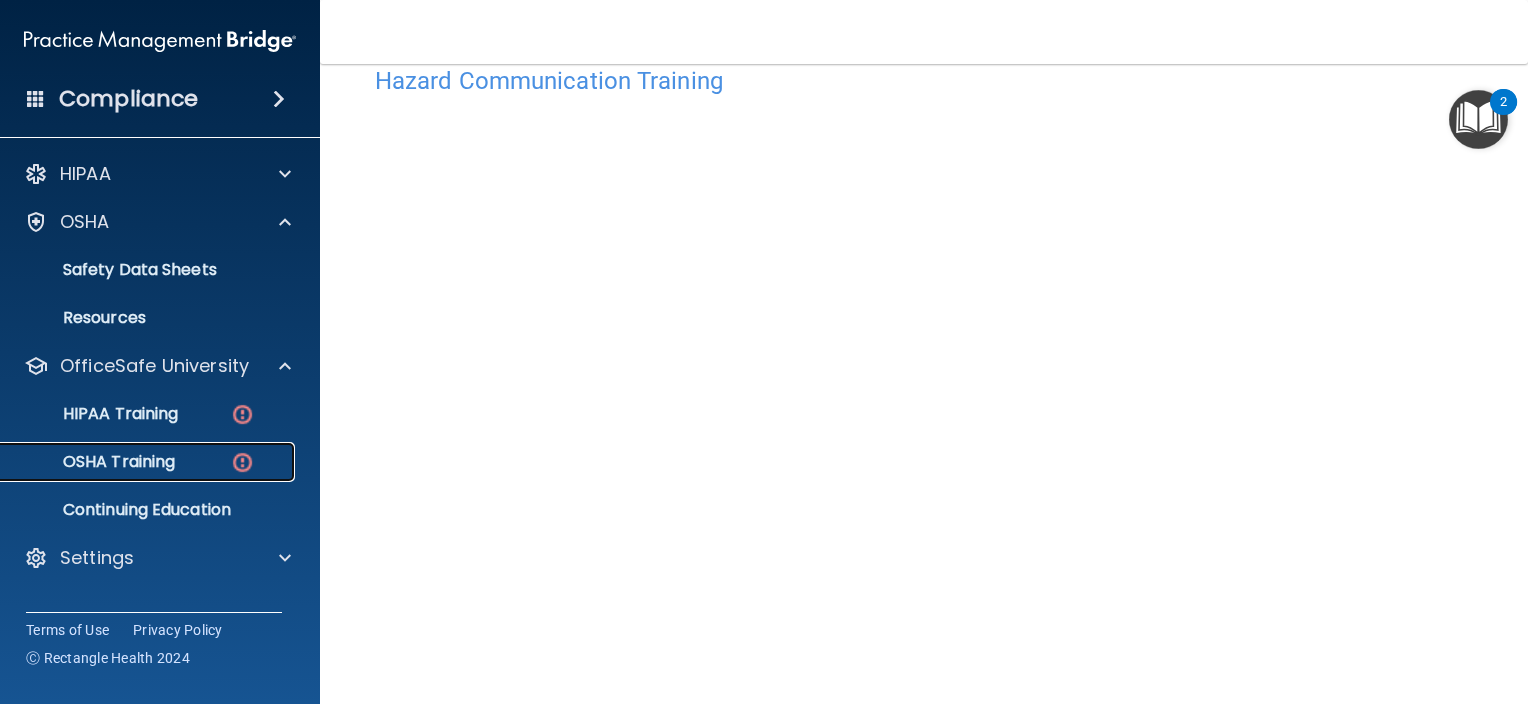 click on "OSHA Training" at bounding box center (149, 462) 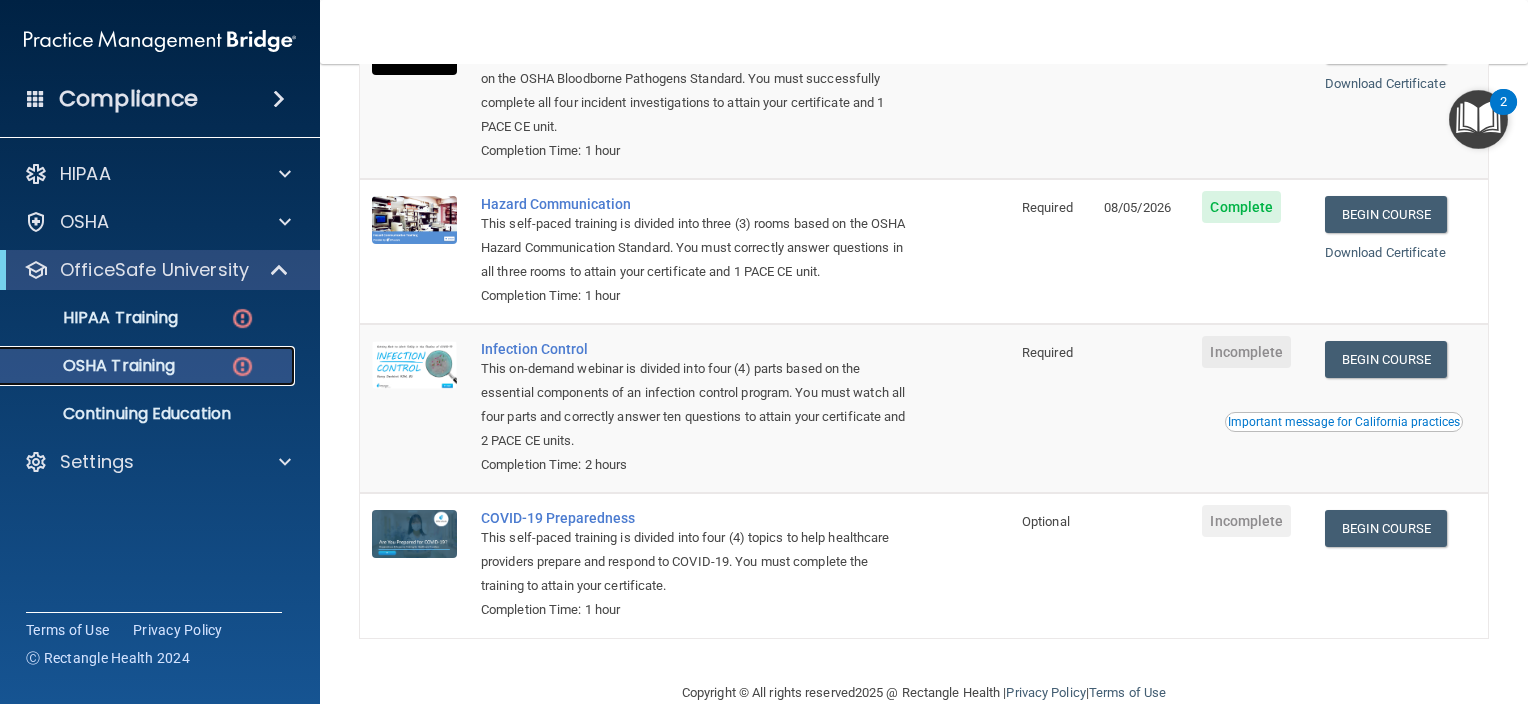 scroll, scrollTop: 334, scrollLeft: 0, axis: vertical 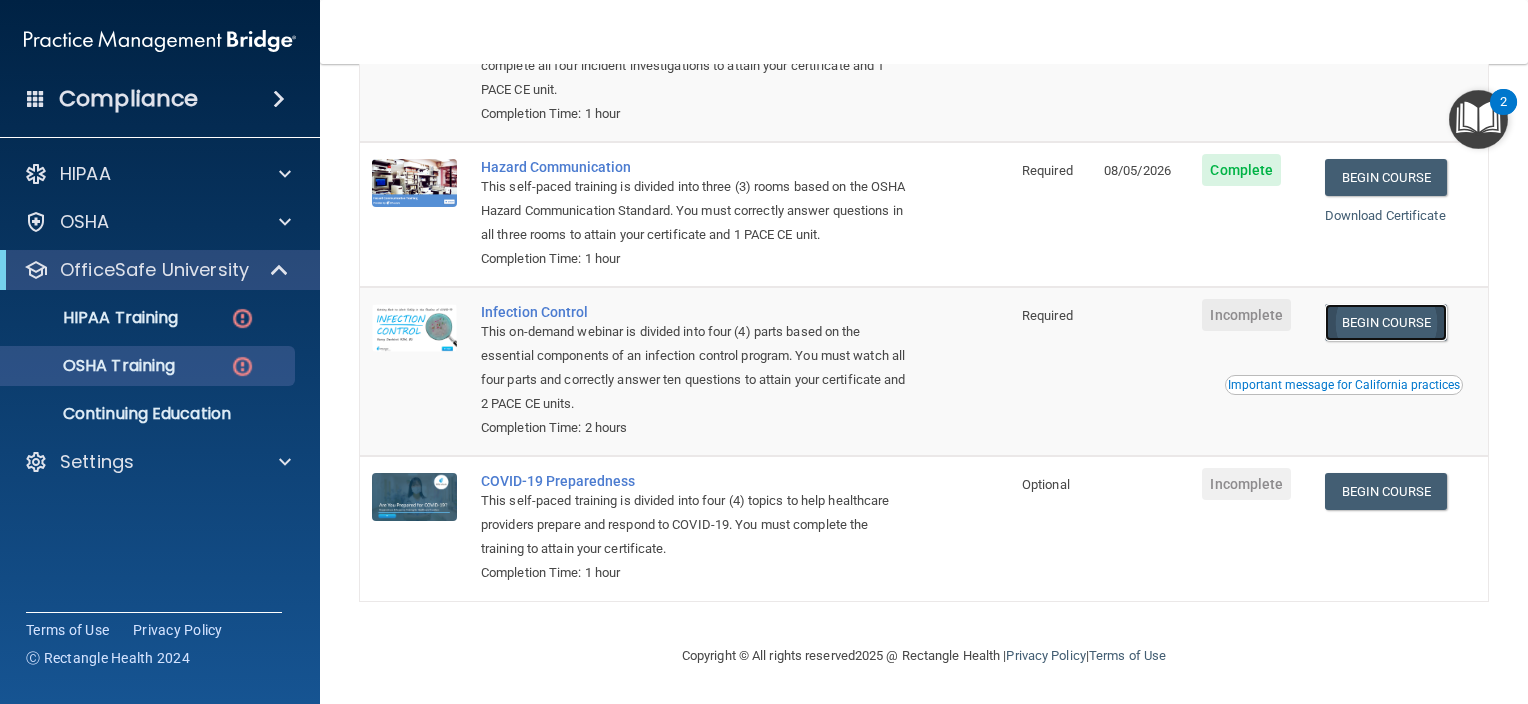 click on "Begin Course" at bounding box center [1386, 322] 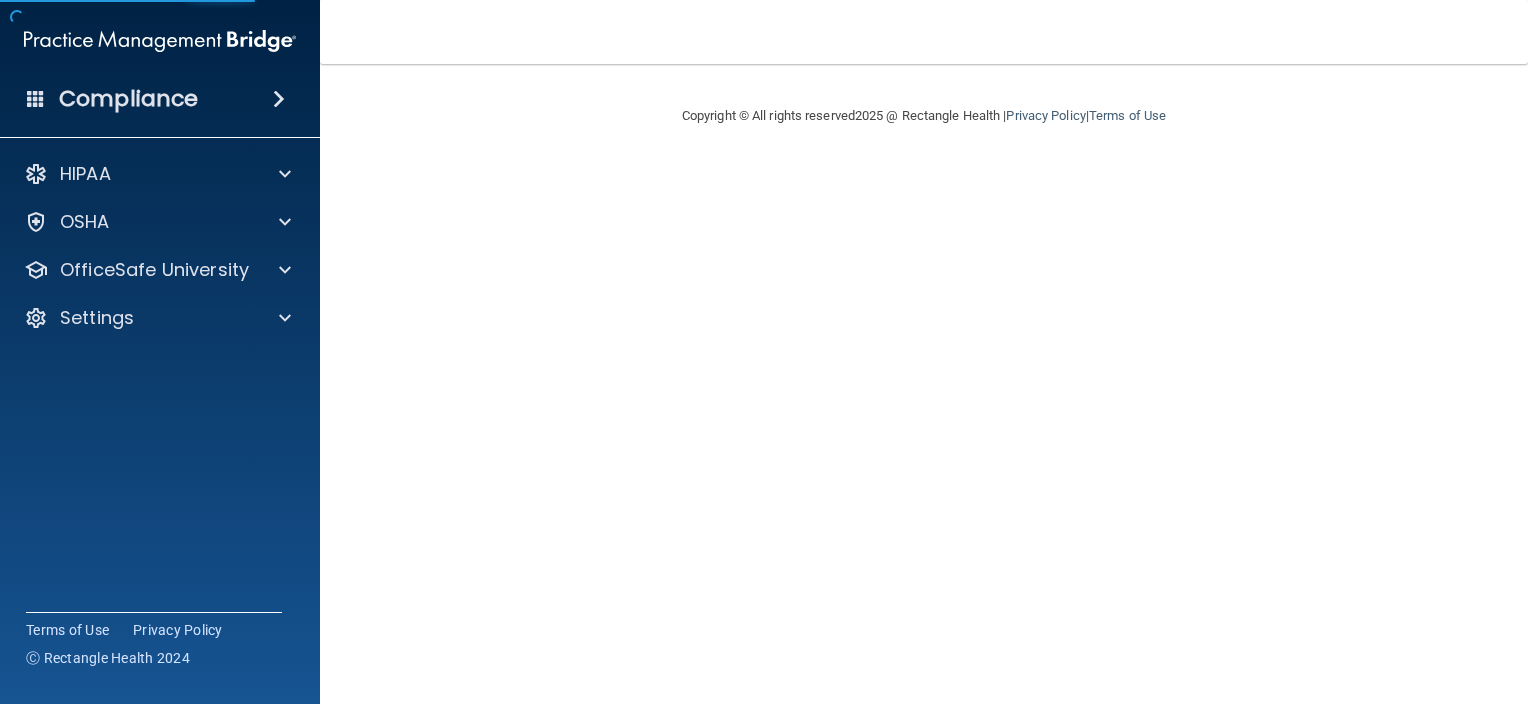 scroll, scrollTop: 0, scrollLeft: 0, axis: both 